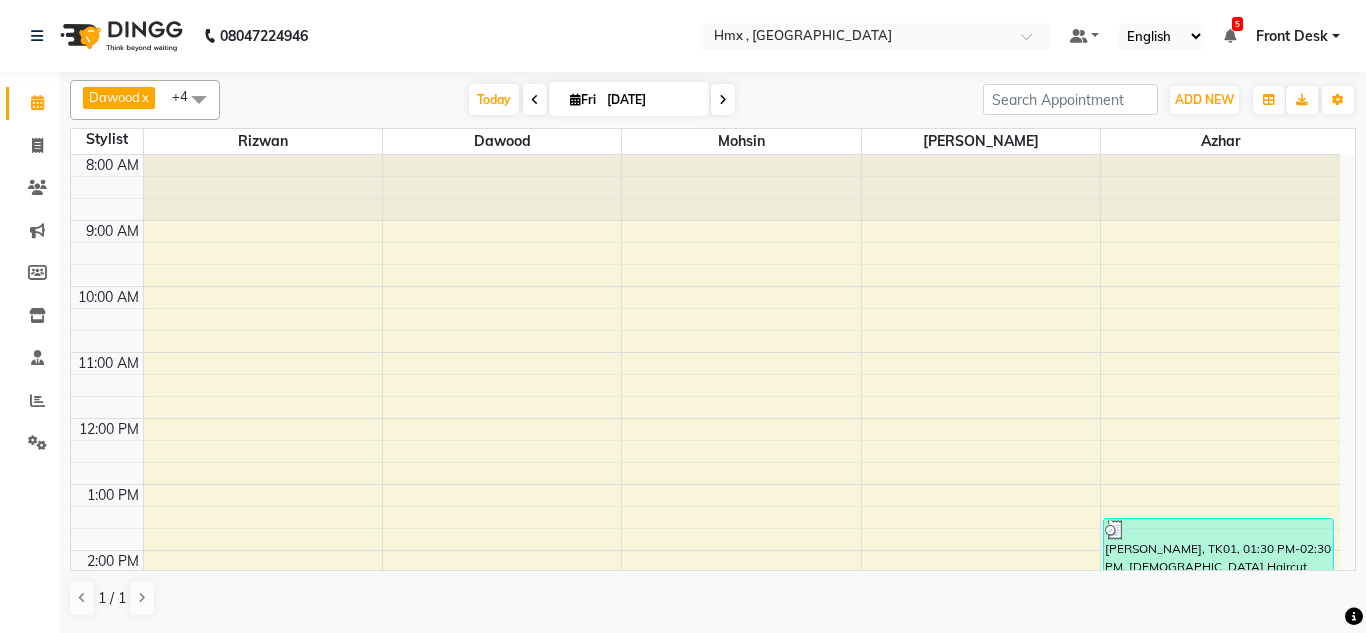 scroll, scrollTop: 0, scrollLeft: 0, axis: both 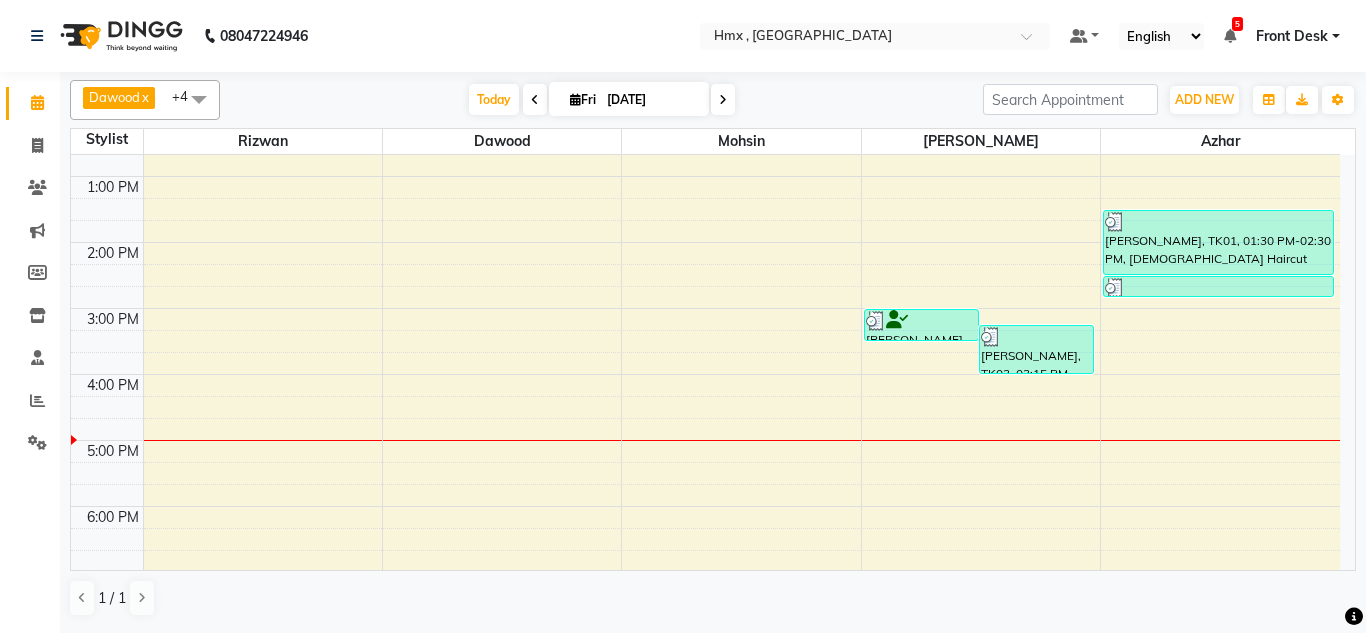 click on "8:00 AM 9:00 AM 10:00 AM 11:00 AM 12:00 PM 1:00 PM 2:00 PM 3:00 PM 4:00 PM 5:00 PM 6:00 PM 7:00 PM 8:00 PM 9:00 PM     Shanaya, TK02, 03:00 PM-03:30 PM, Threading-Eyebrow Threading     Sannidhi, TK03, 03:15 PM-04:00 PM, HMX SERVICE-Female Hair Wash     Jatin, TK01, 01:30 PM-02:30 PM, Male Haircut     Jatin, TK01, 02:30 PM-02:50 PM, HMX SERVICE-Beard trim + line up" at bounding box center (705, 308) 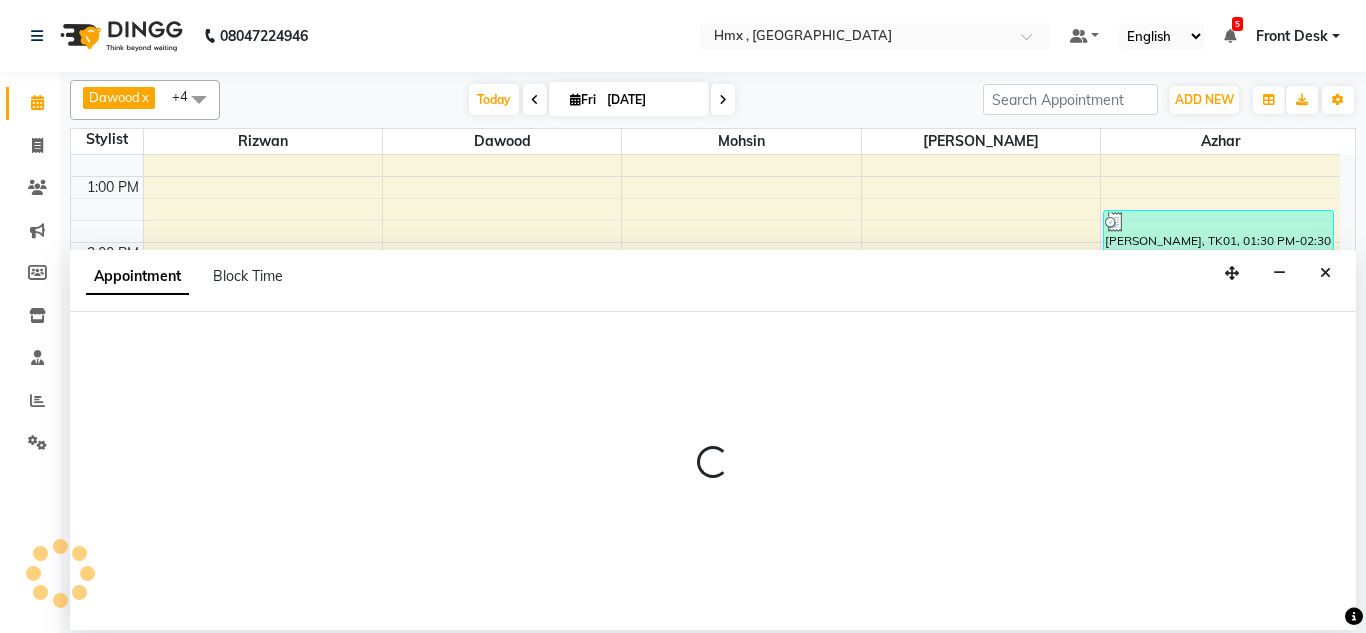 select on "76837" 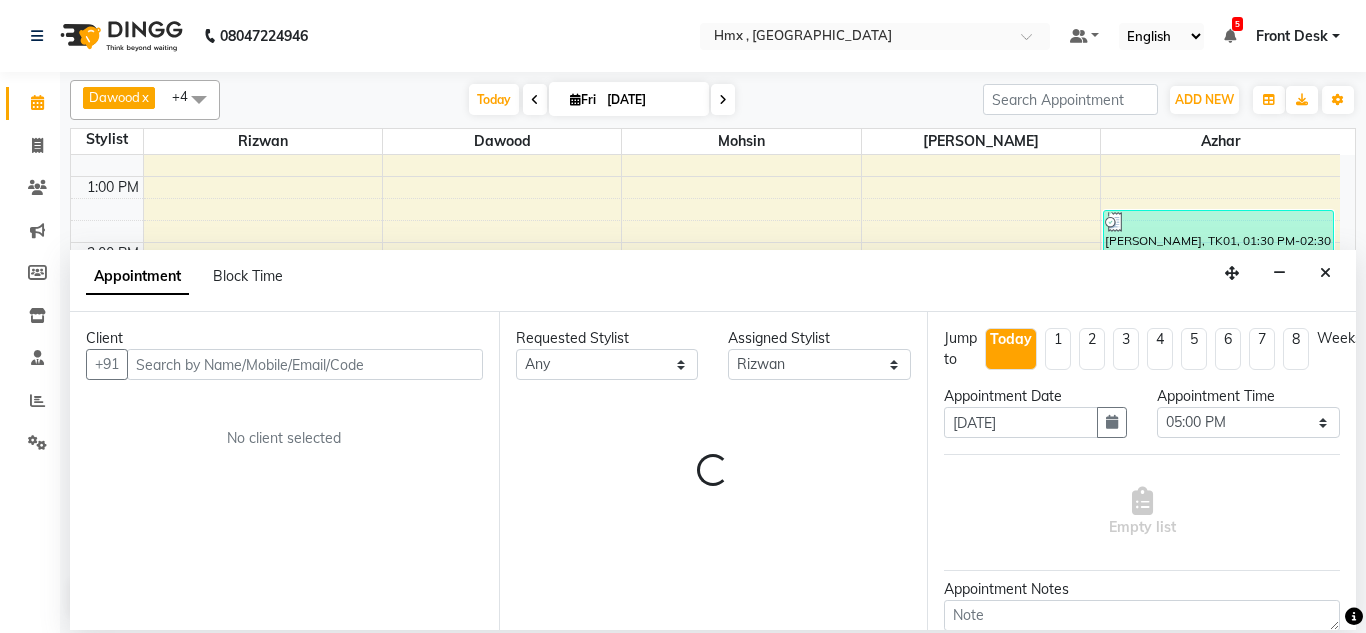 click at bounding box center [305, 364] 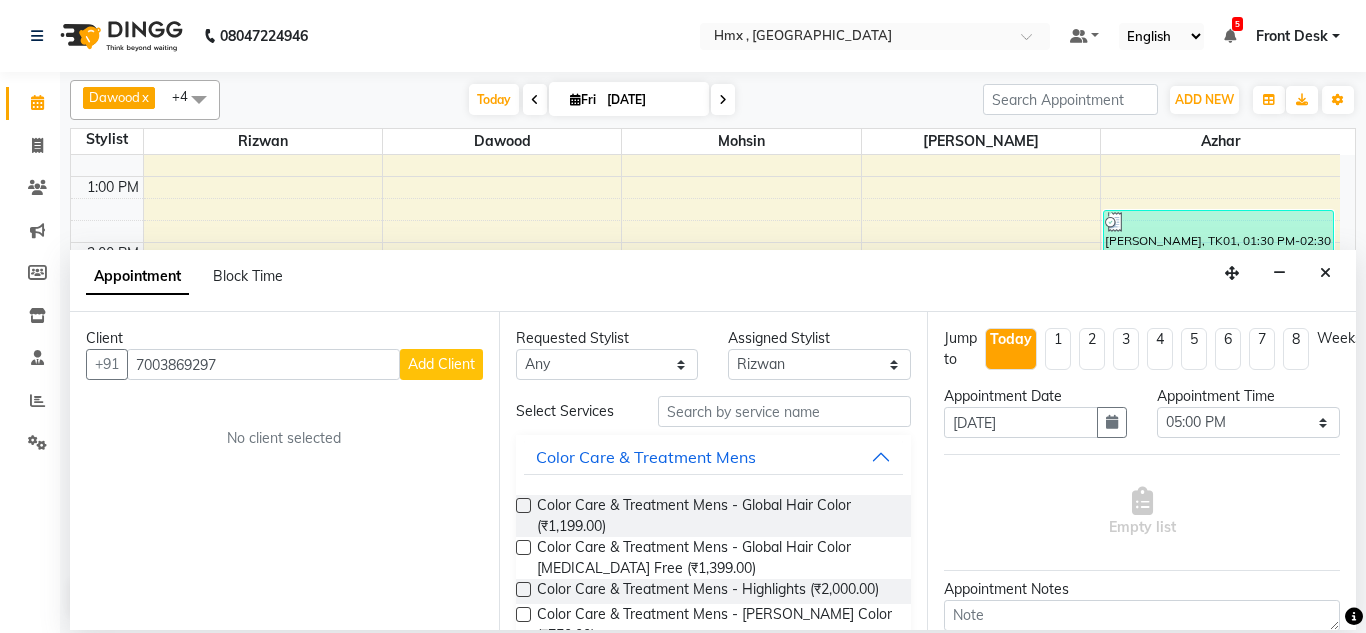 type on "7003869297" 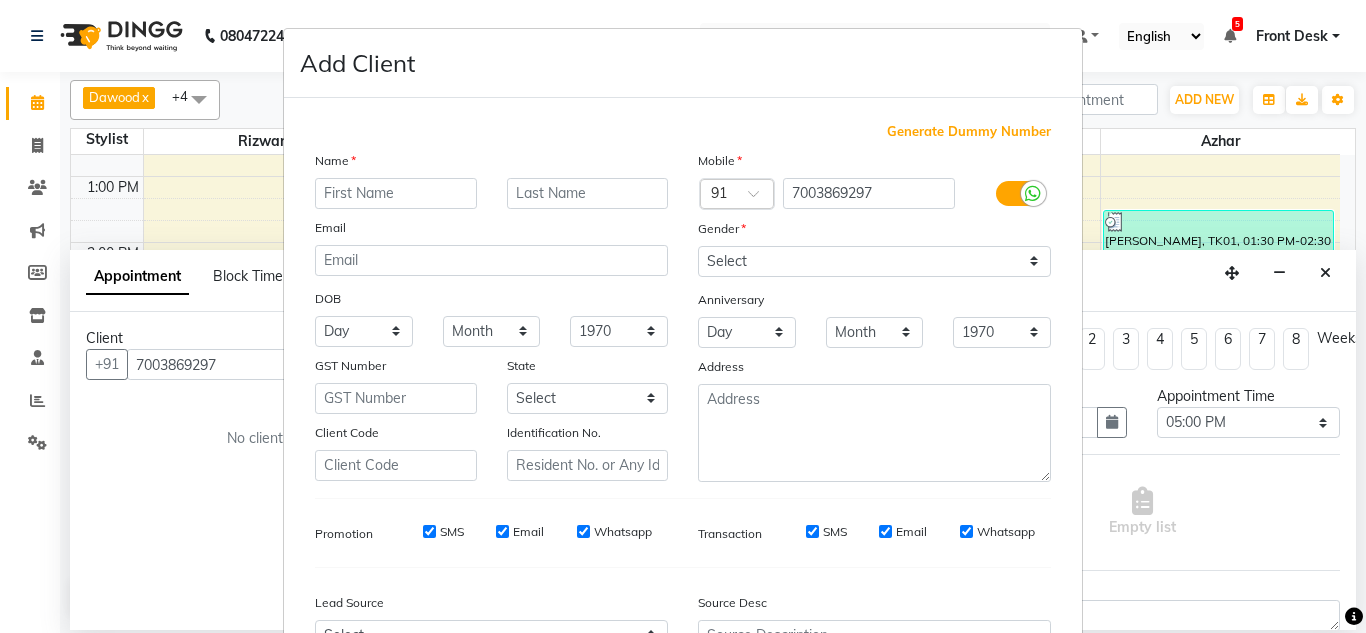 click at bounding box center (396, 193) 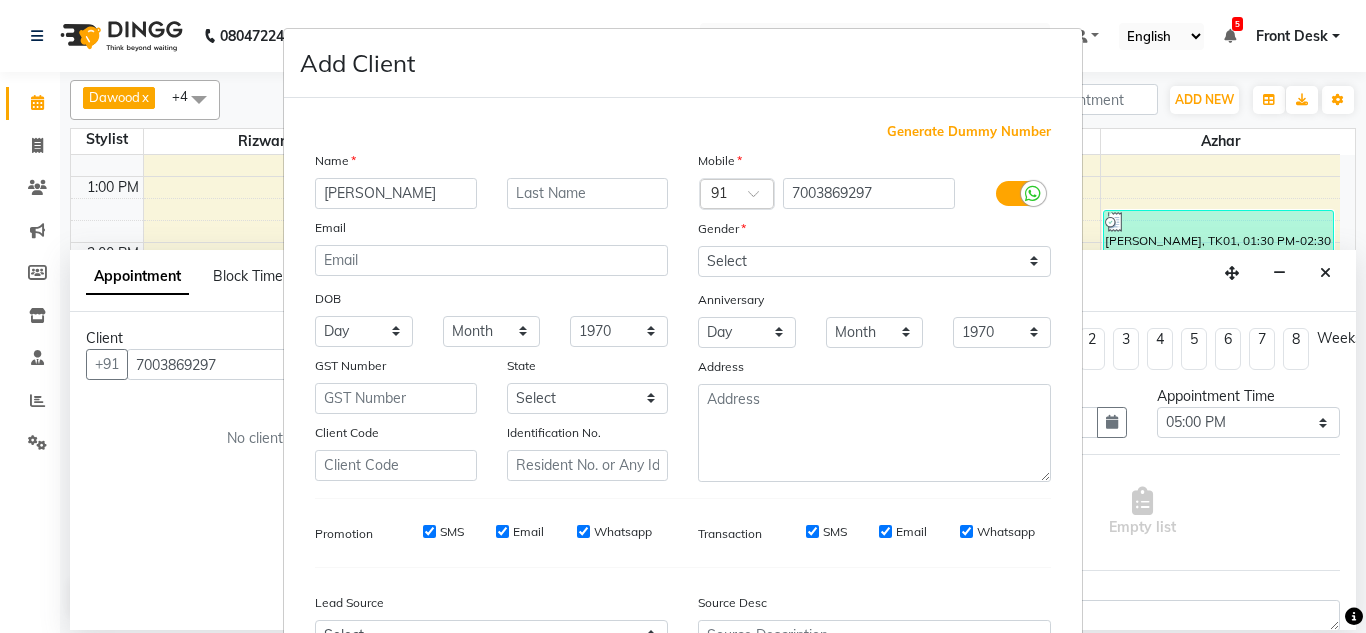 type on "Simran" 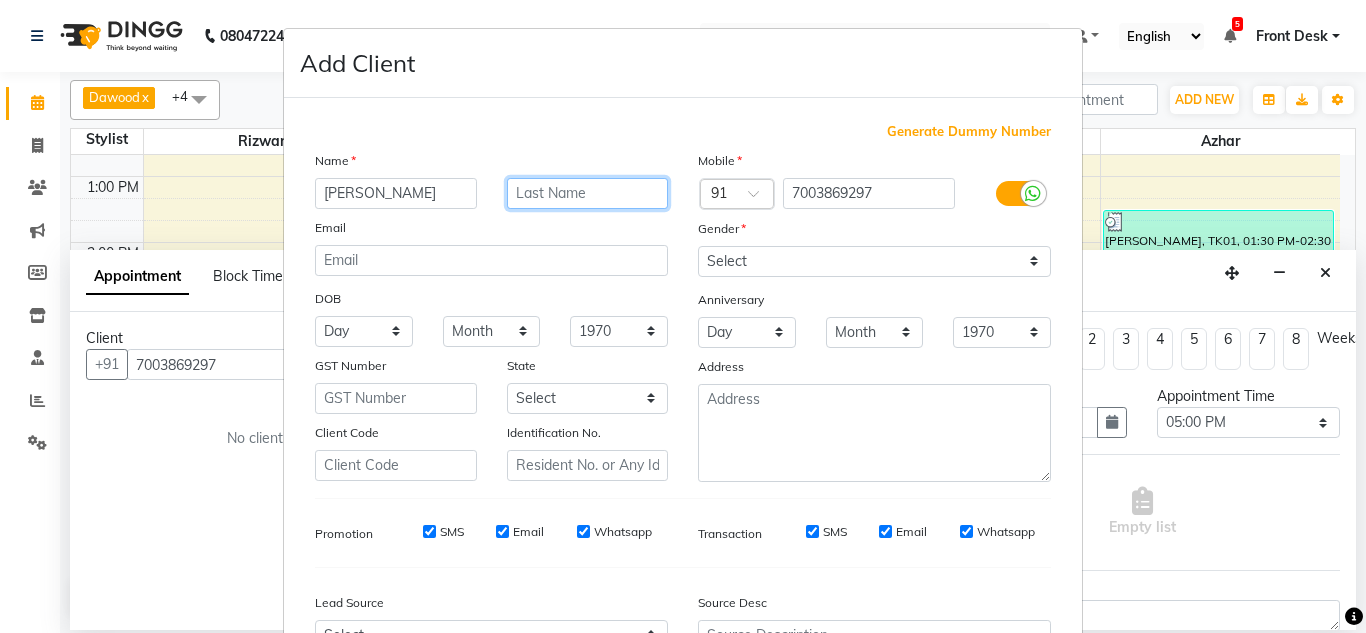 click at bounding box center [588, 193] 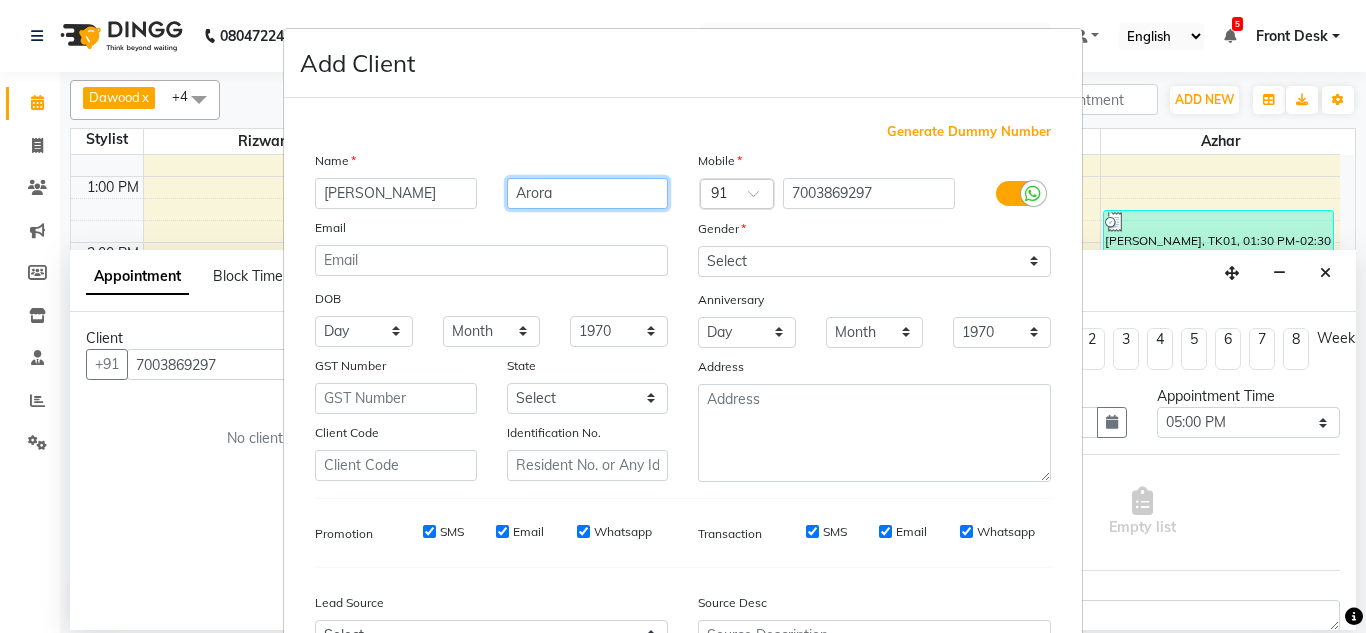 type on "Arora" 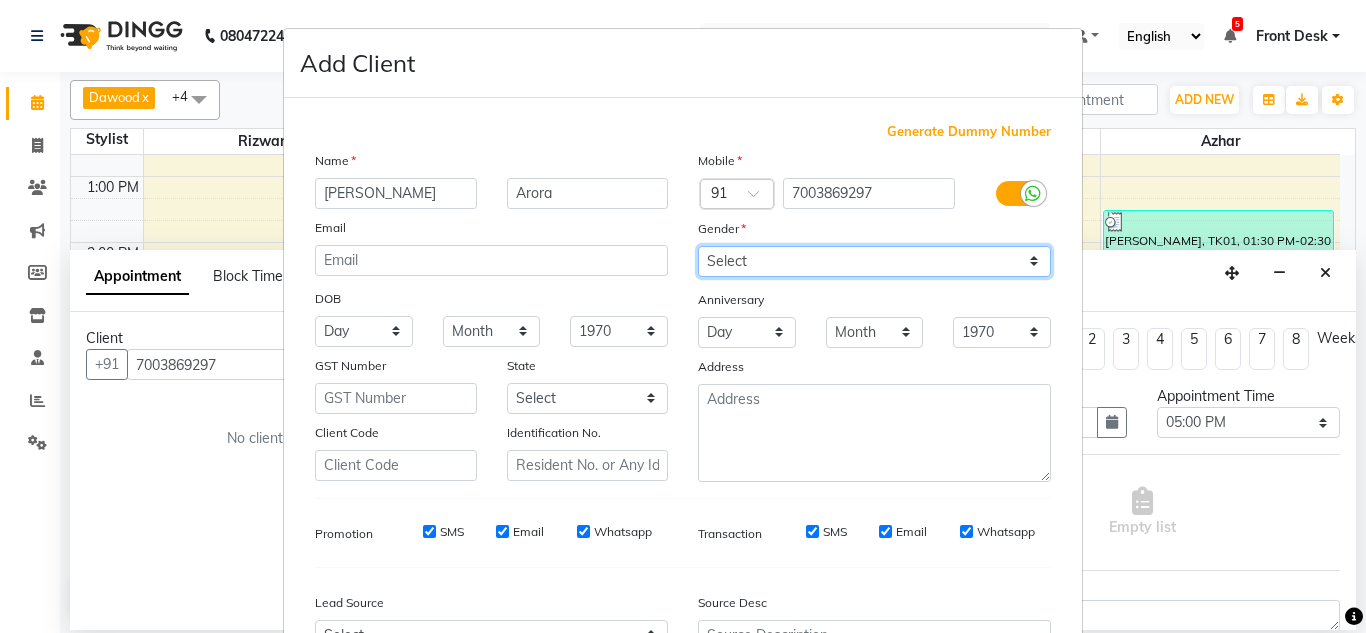 click on "Select Male Female Other Prefer Not To Say" at bounding box center (874, 261) 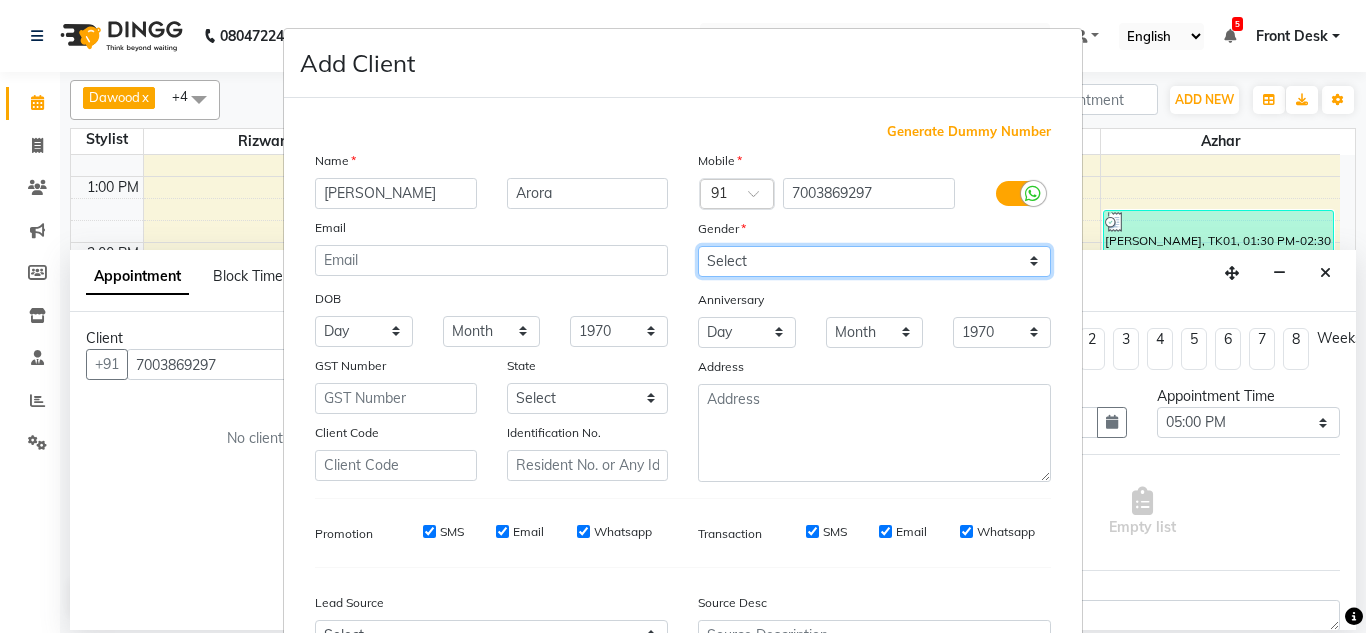 click on "Select Male Female Other Prefer Not To Say" at bounding box center [874, 261] 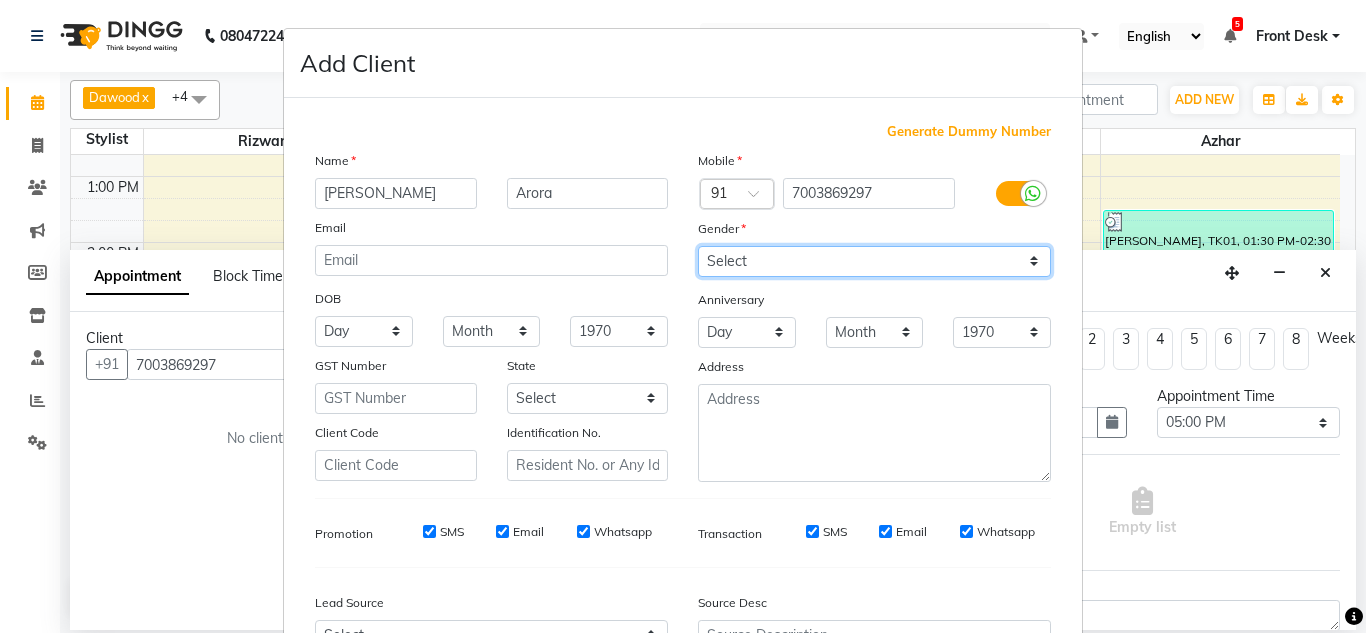 click on "Select Male Female Other Prefer Not To Say" at bounding box center [874, 261] 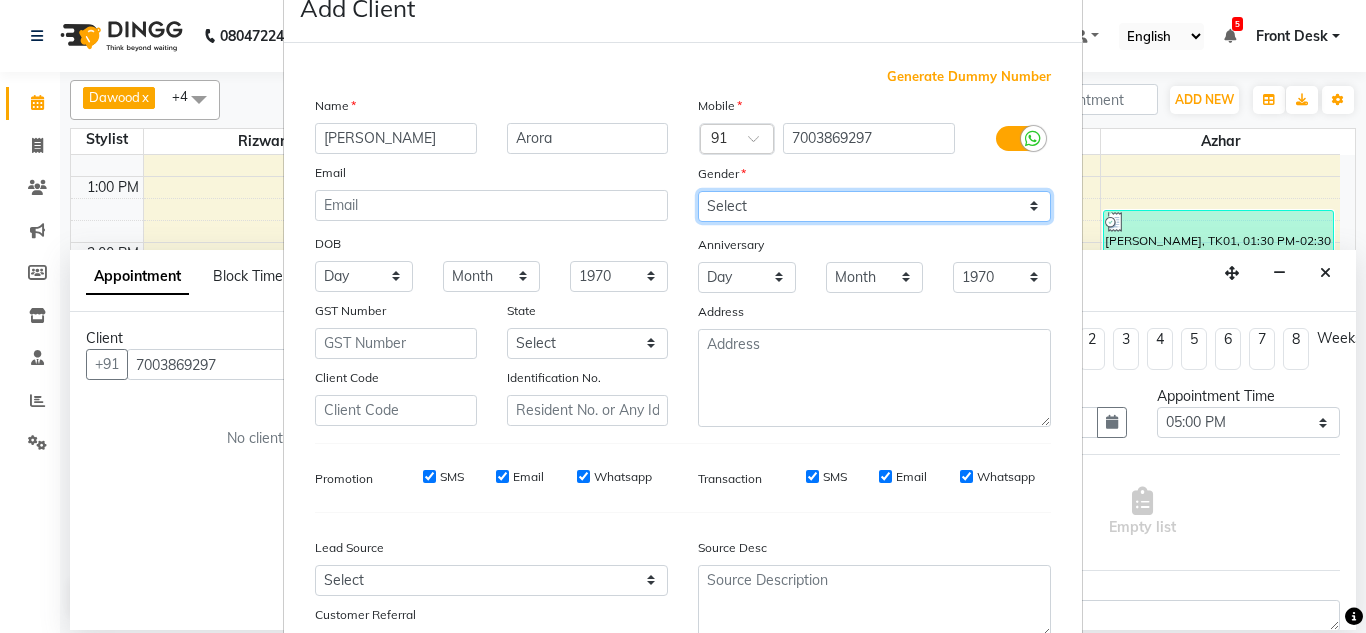 scroll, scrollTop: 216, scrollLeft: 0, axis: vertical 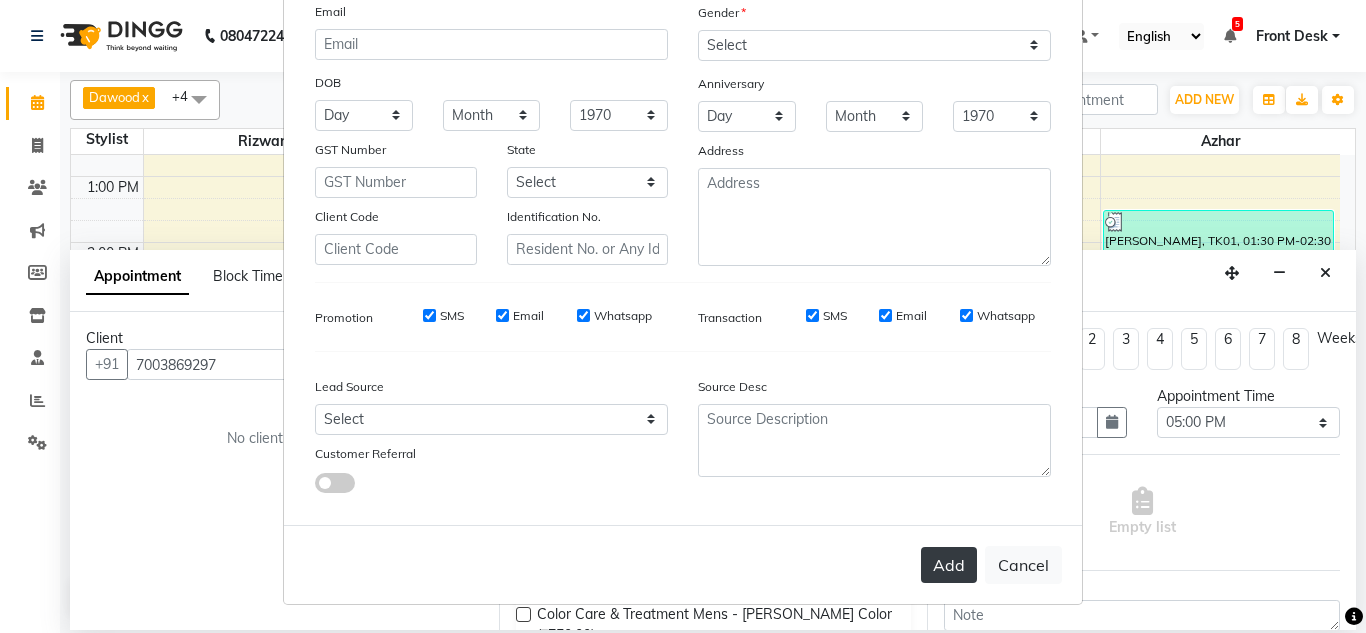 click on "Add" at bounding box center [949, 565] 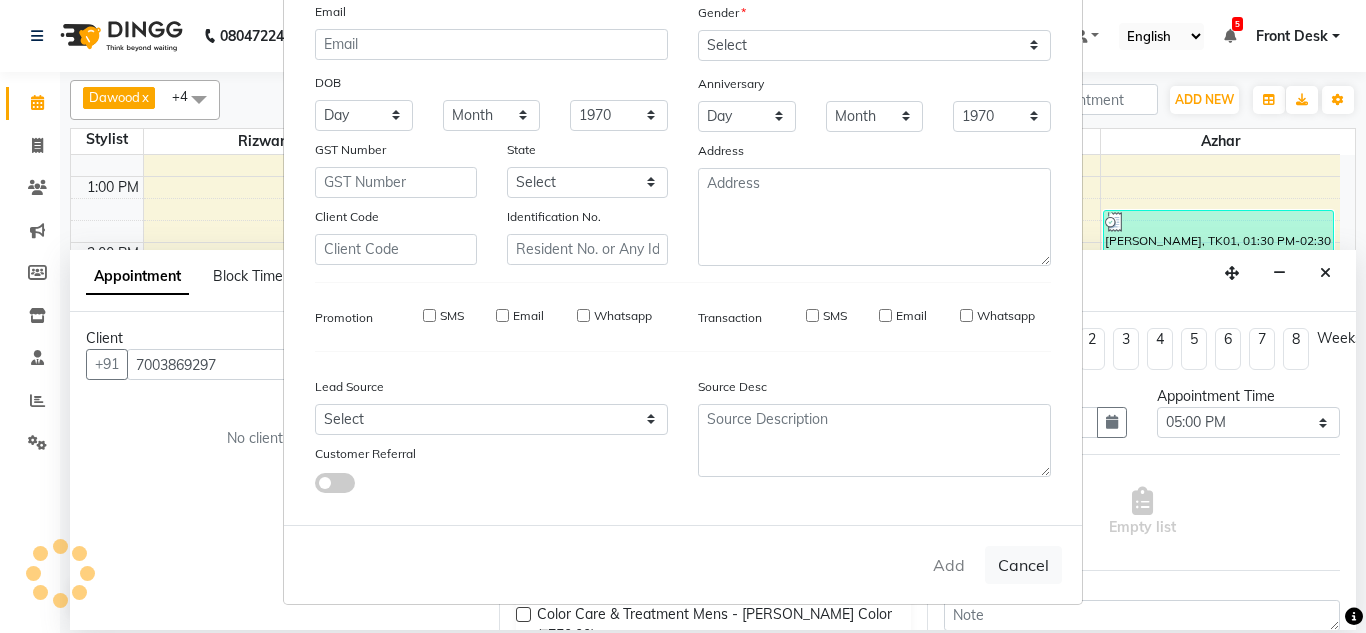 type 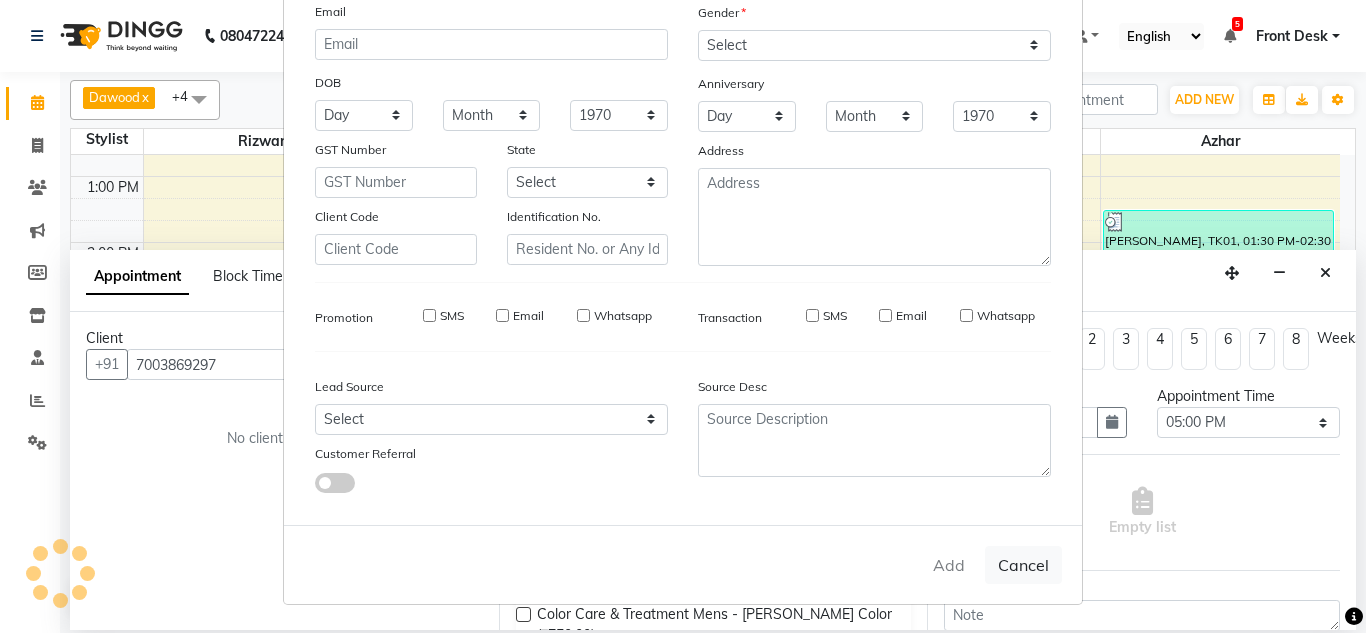 type 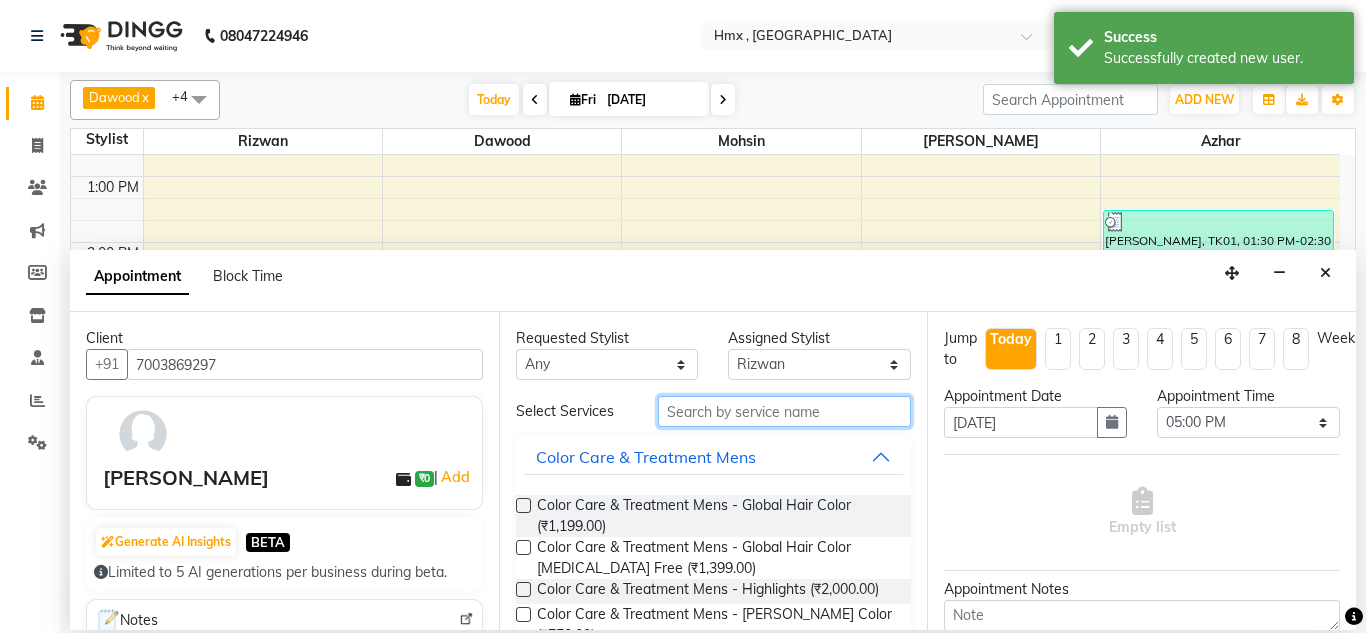 click at bounding box center (785, 411) 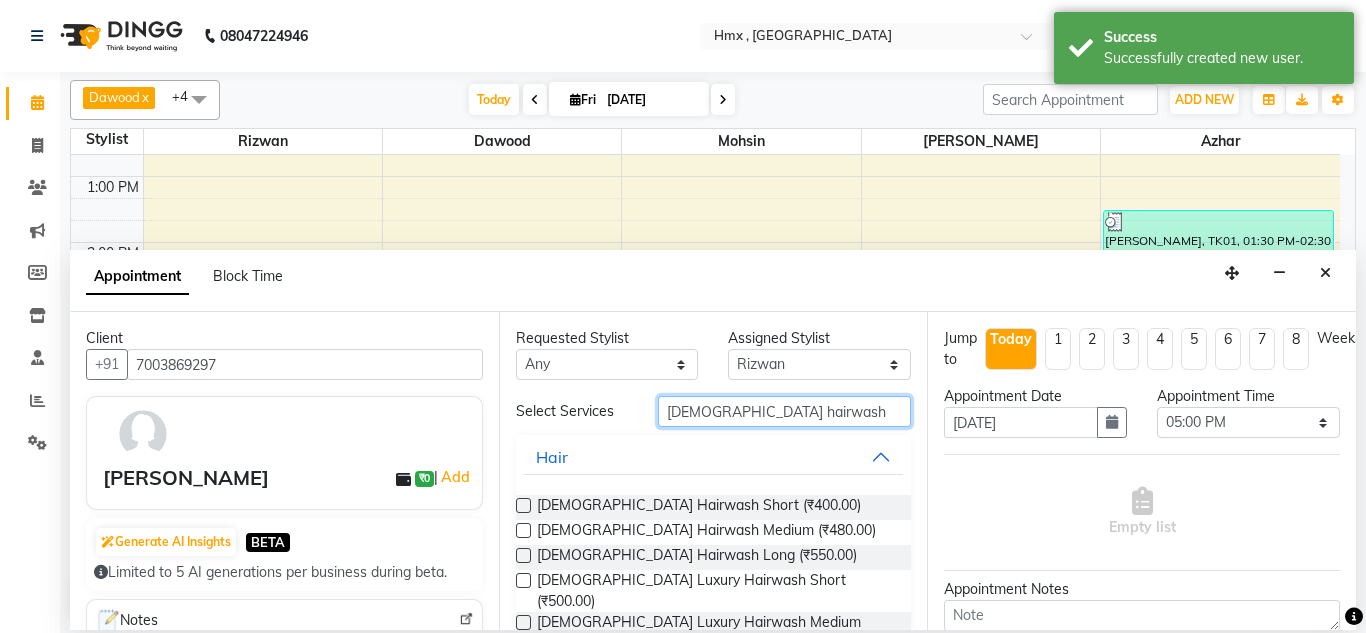 type on "female hairwash" 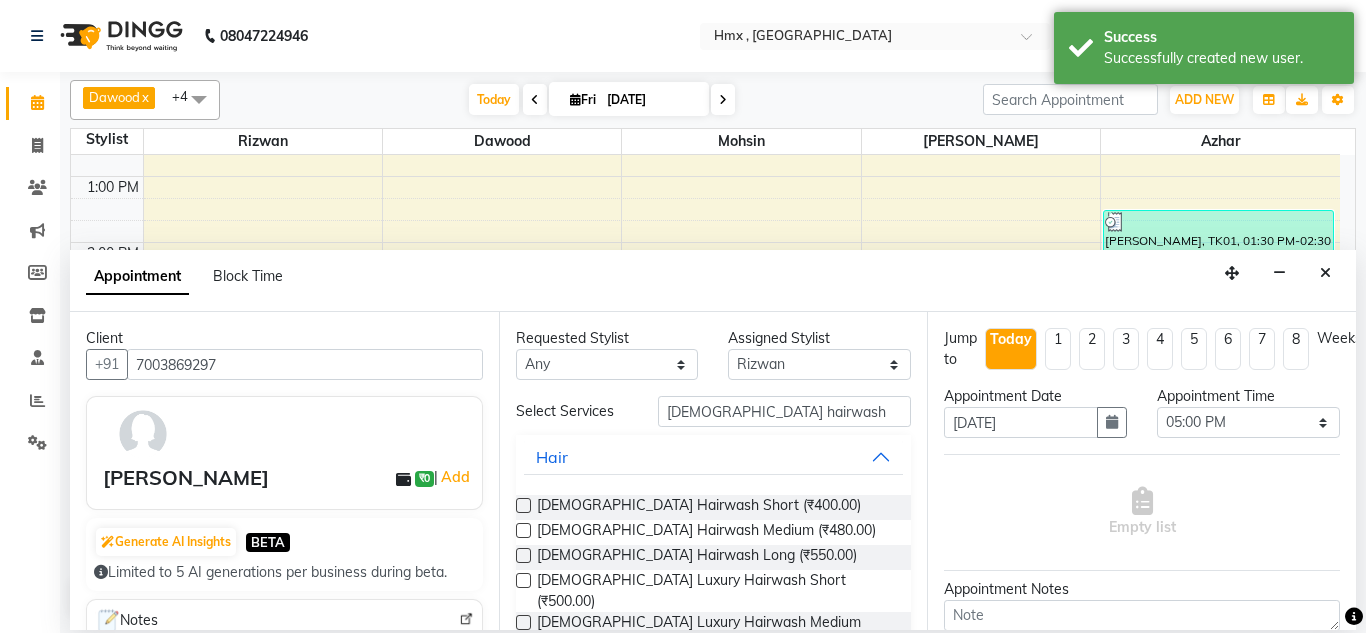 click at bounding box center [523, 555] 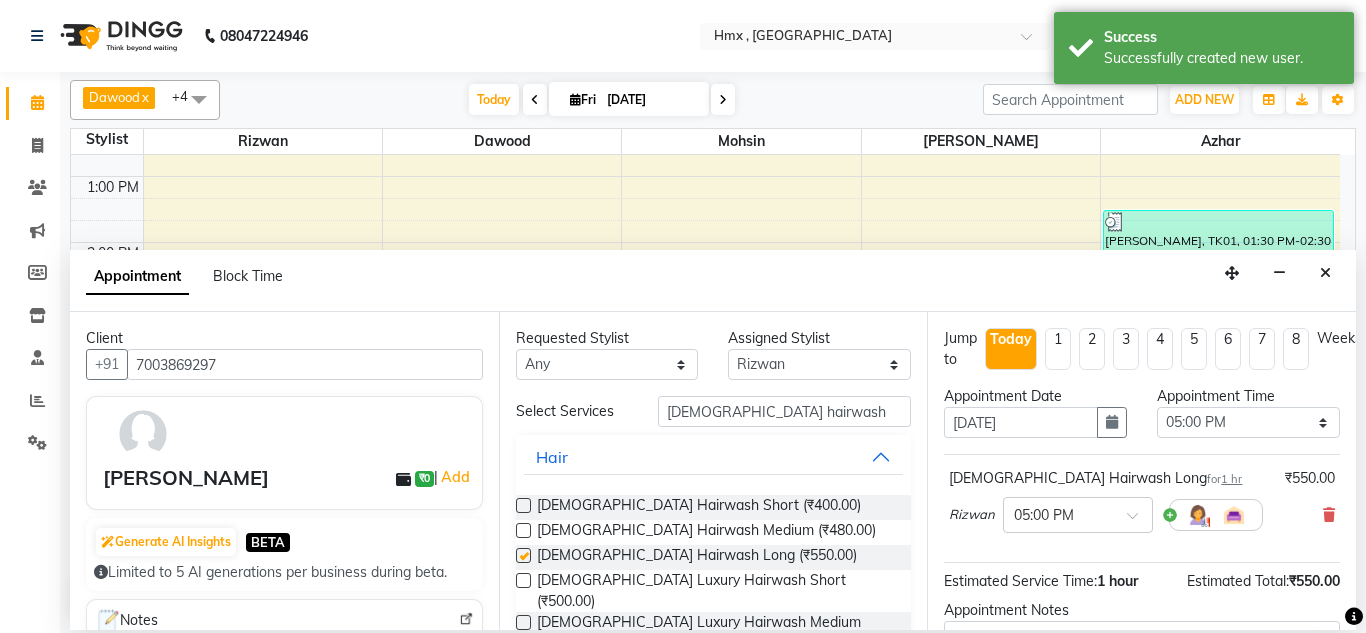 checkbox on "false" 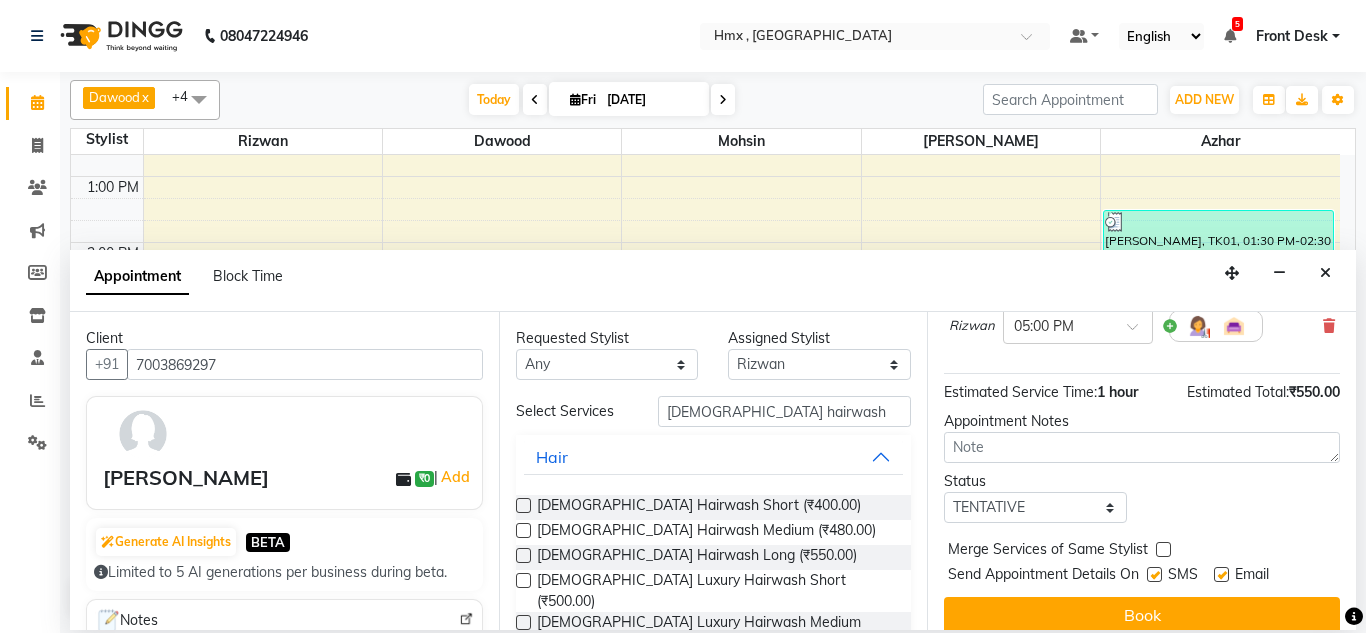 scroll, scrollTop: 223, scrollLeft: 0, axis: vertical 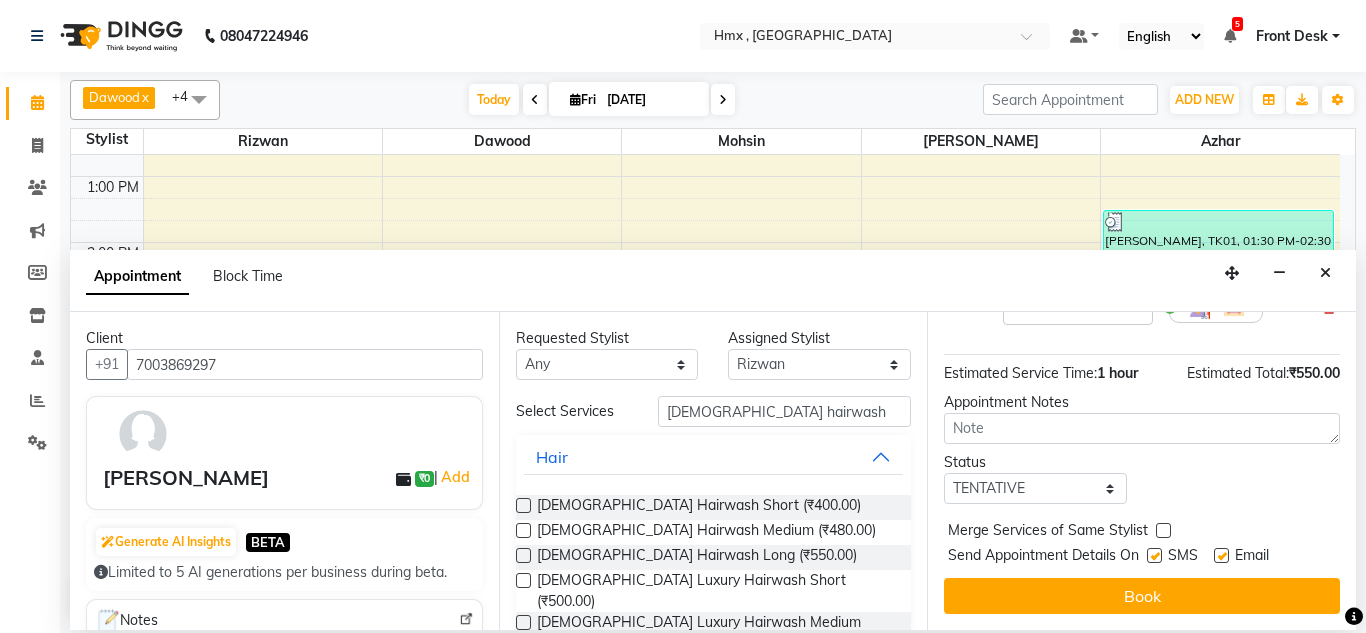 click at bounding box center (1154, 555) 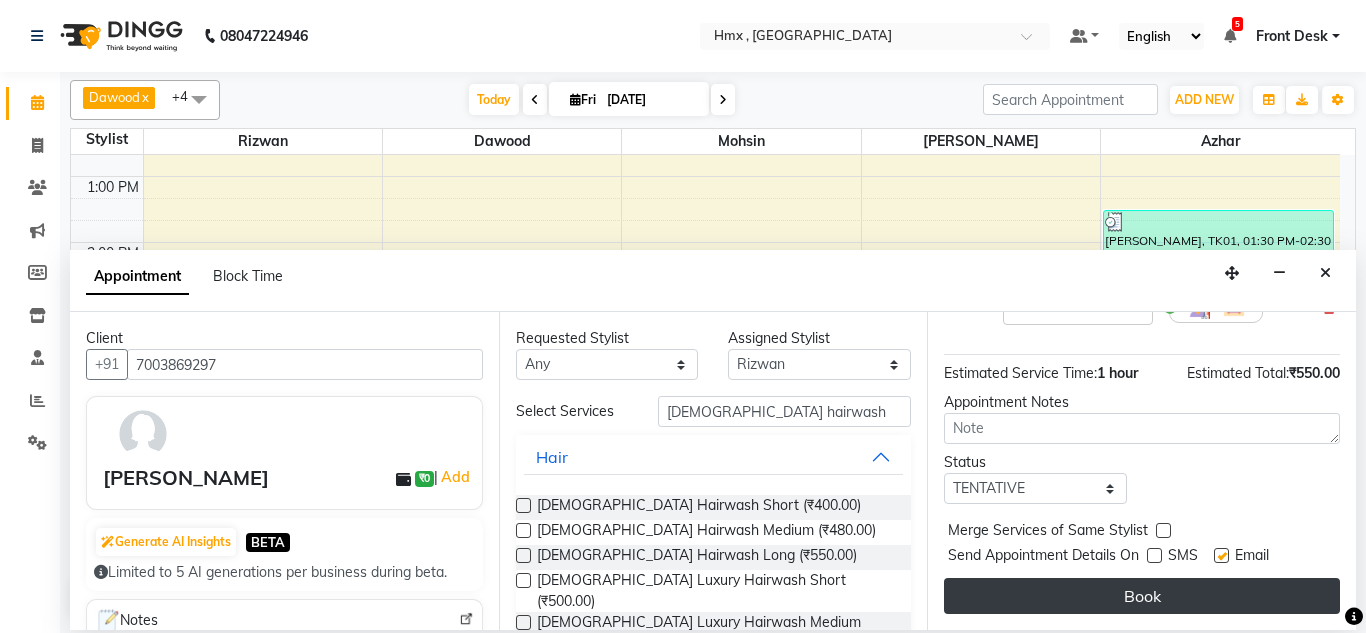 click on "Book" at bounding box center (1142, 596) 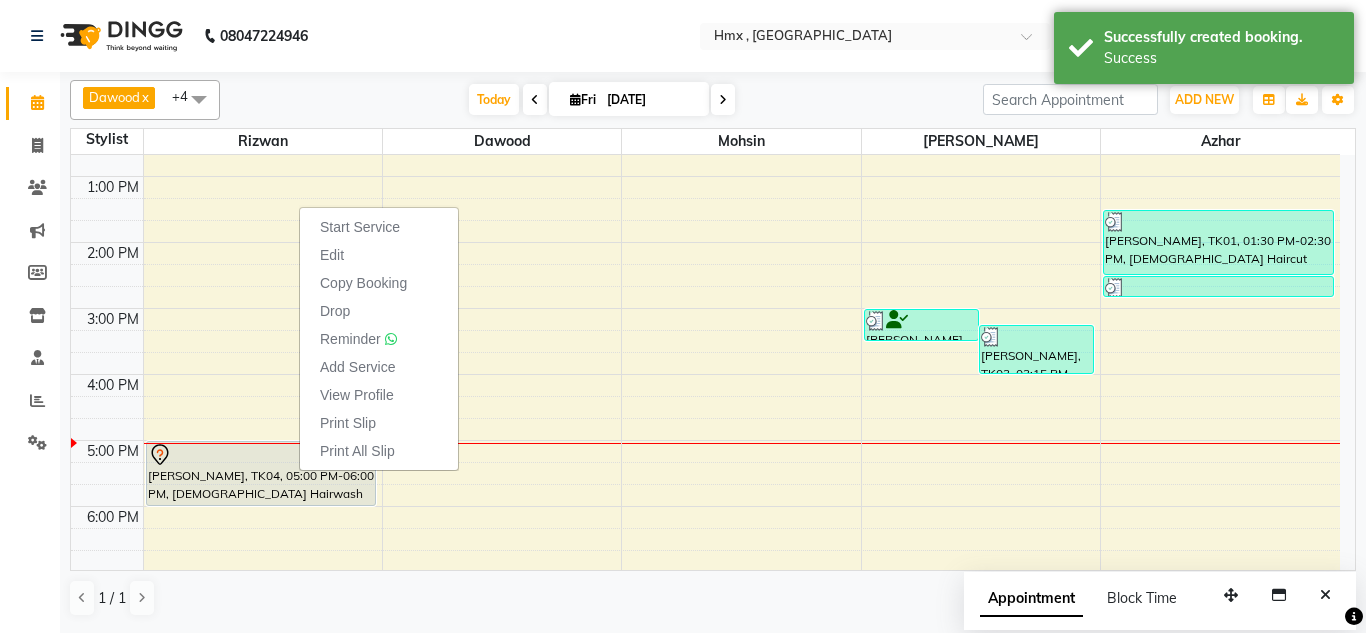 click on "Start Service" at bounding box center (360, 227) 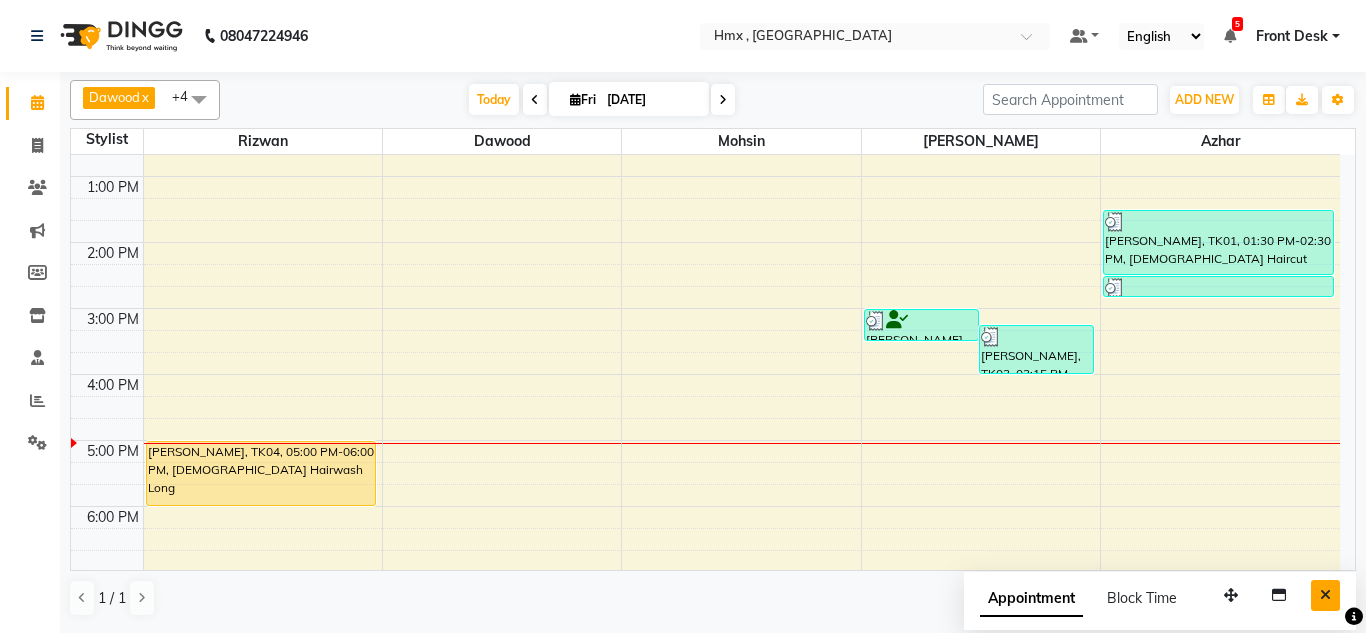click at bounding box center (1325, 595) 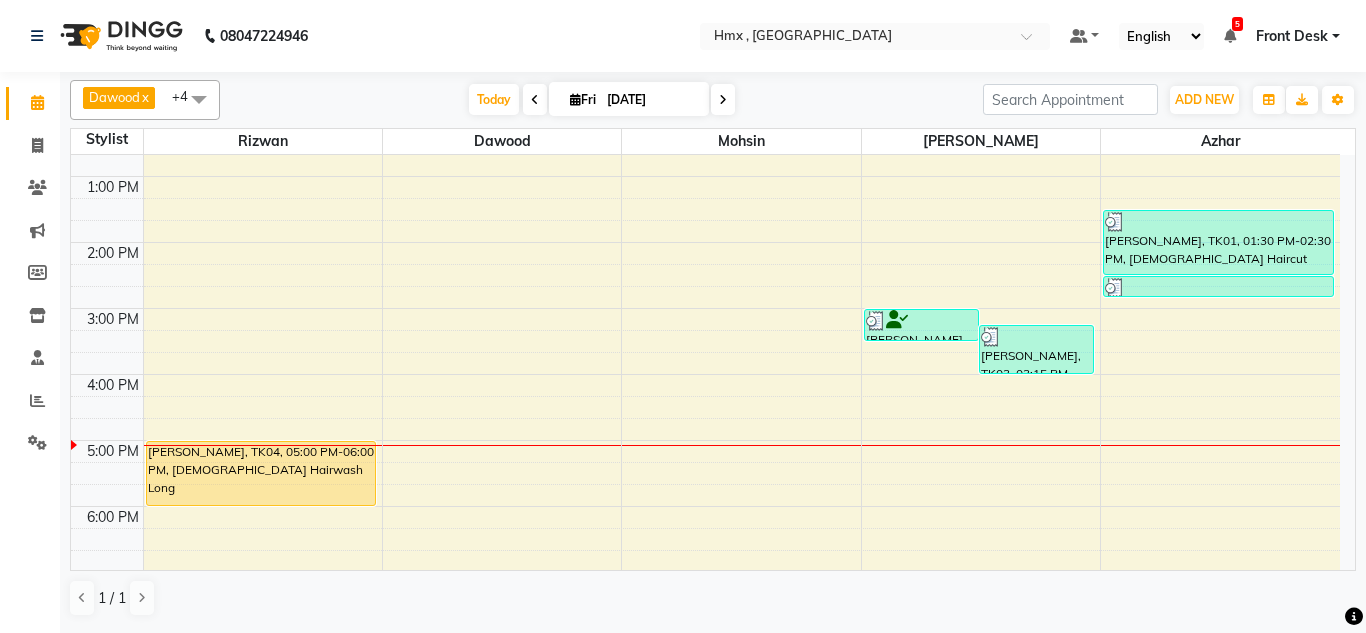 scroll, scrollTop: 408, scrollLeft: 0, axis: vertical 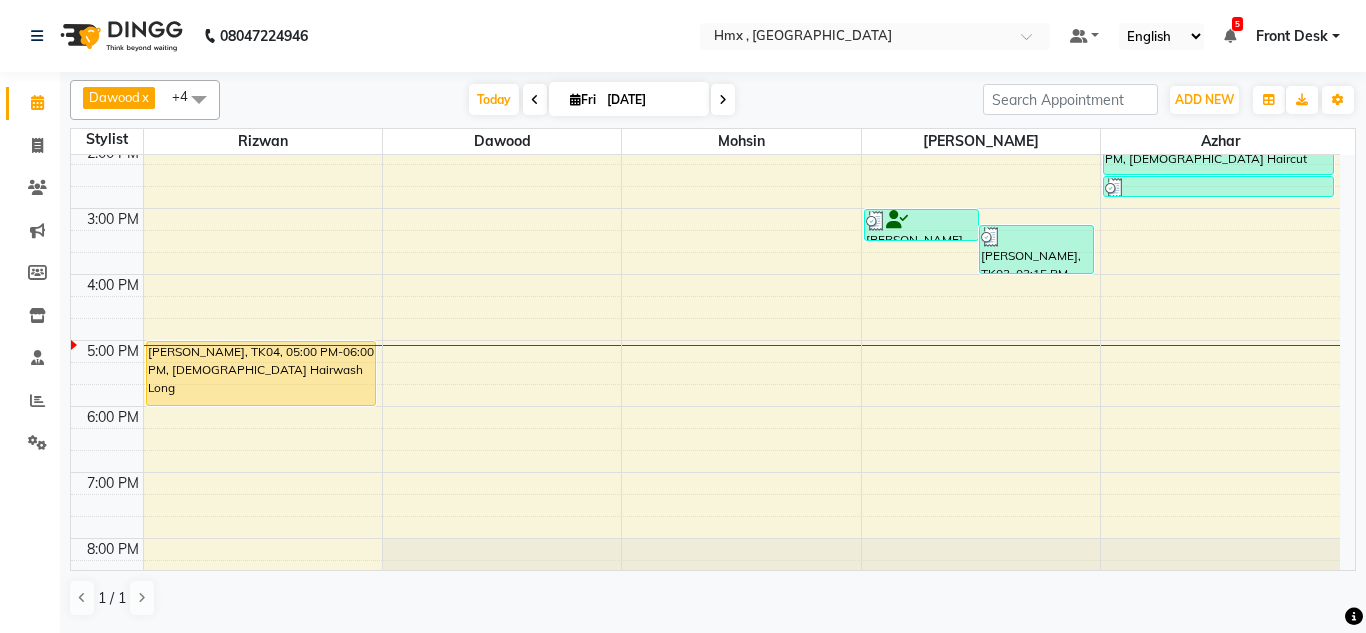 click on "8:00 AM 9:00 AM 10:00 AM 11:00 AM 12:00 PM 1:00 PM 2:00 PM 3:00 PM 4:00 PM 5:00 PM 6:00 PM 7:00 PM 8:00 PM 9:00 PM    Simran Arora, TK04, 05:00 PM-06:00 PM, Female Hairwash Long     Shanaya, TK02, 03:00 PM-03:30 PM, Threading-Eyebrow Threading     Sannidhi, TK03, 03:15 PM-04:00 PM, HMX SERVICE-Female Hair Wash     Jatin, TK01, 01:30 PM-02:30 PM, Male Haircut     Jatin, TK01, 02:30 PM-02:50 PM, HMX SERVICE-Beard trim + line up" at bounding box center [705, 208] 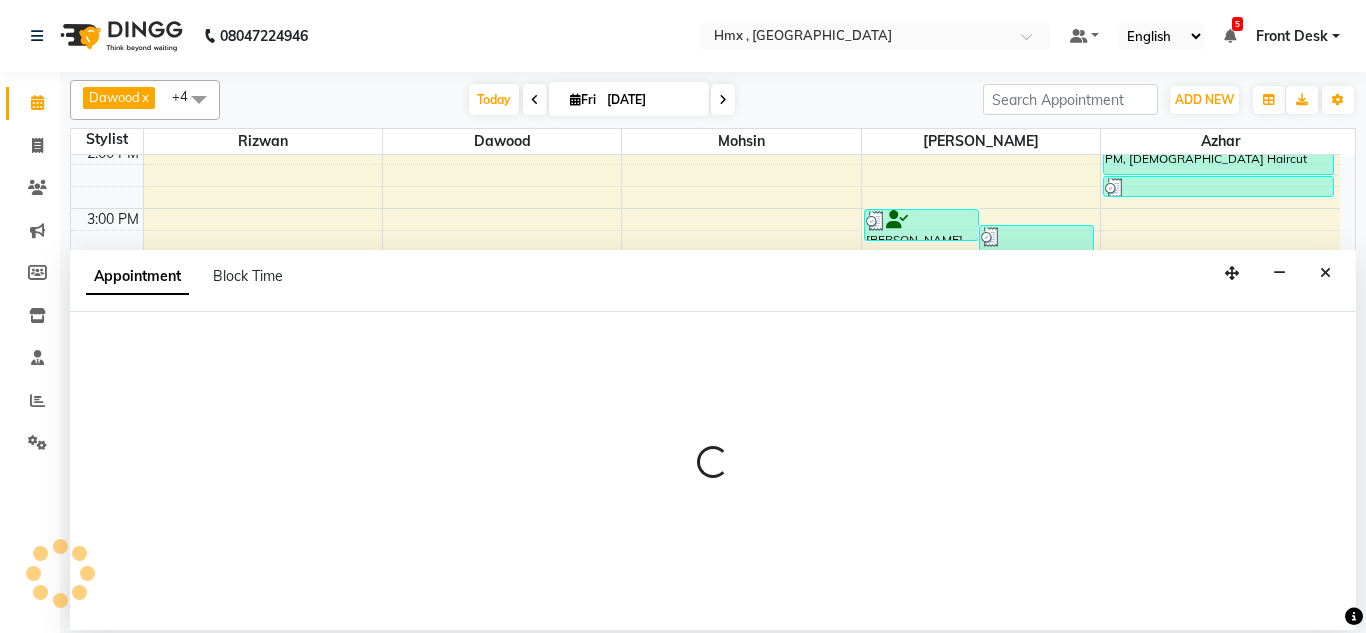 select on "39095" 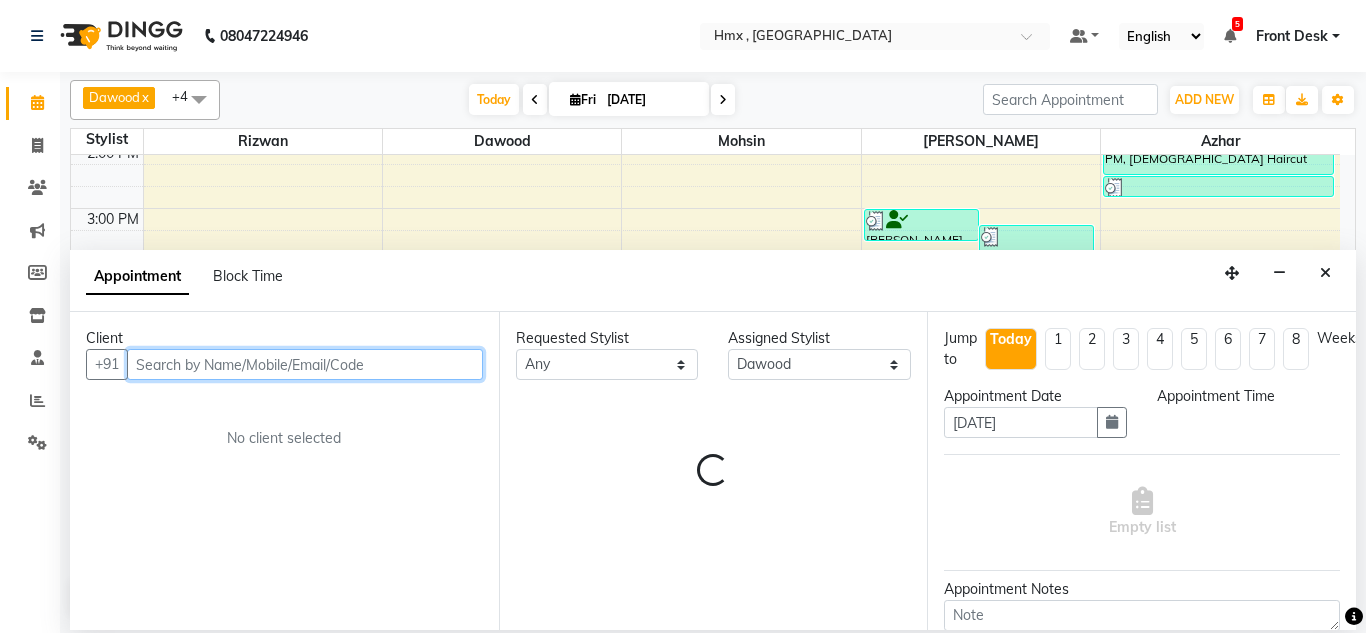 select on "1020" 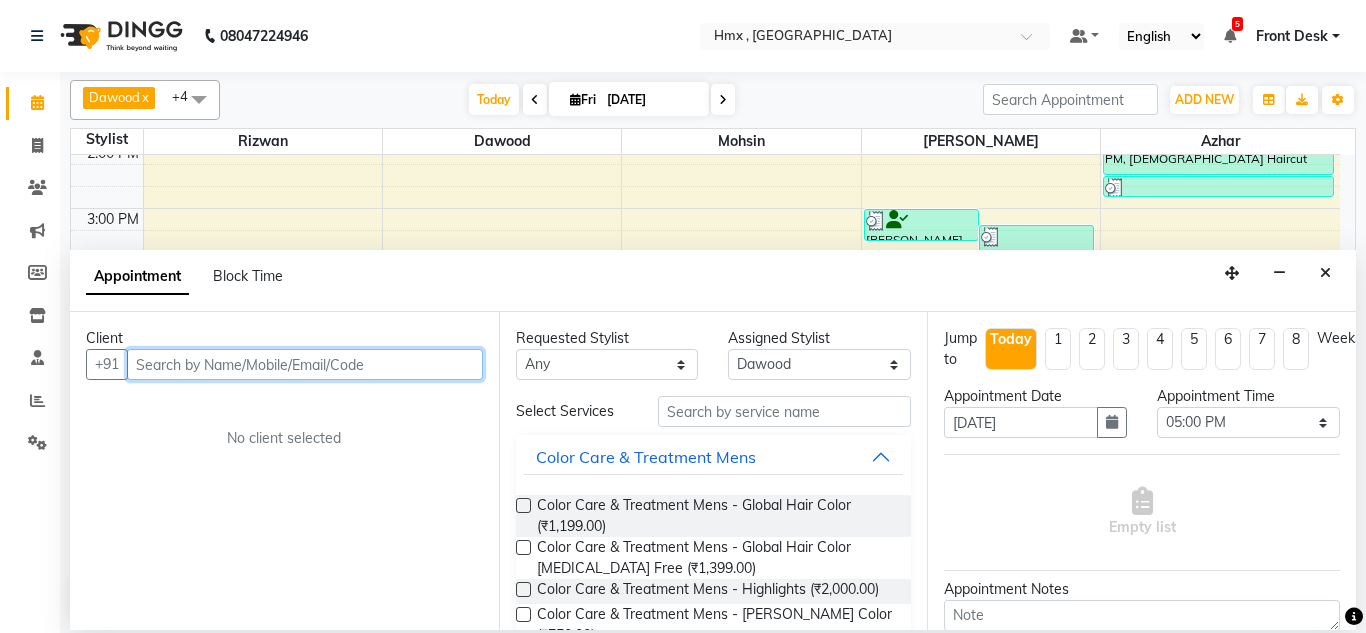 click at bounding box center (305, 364) 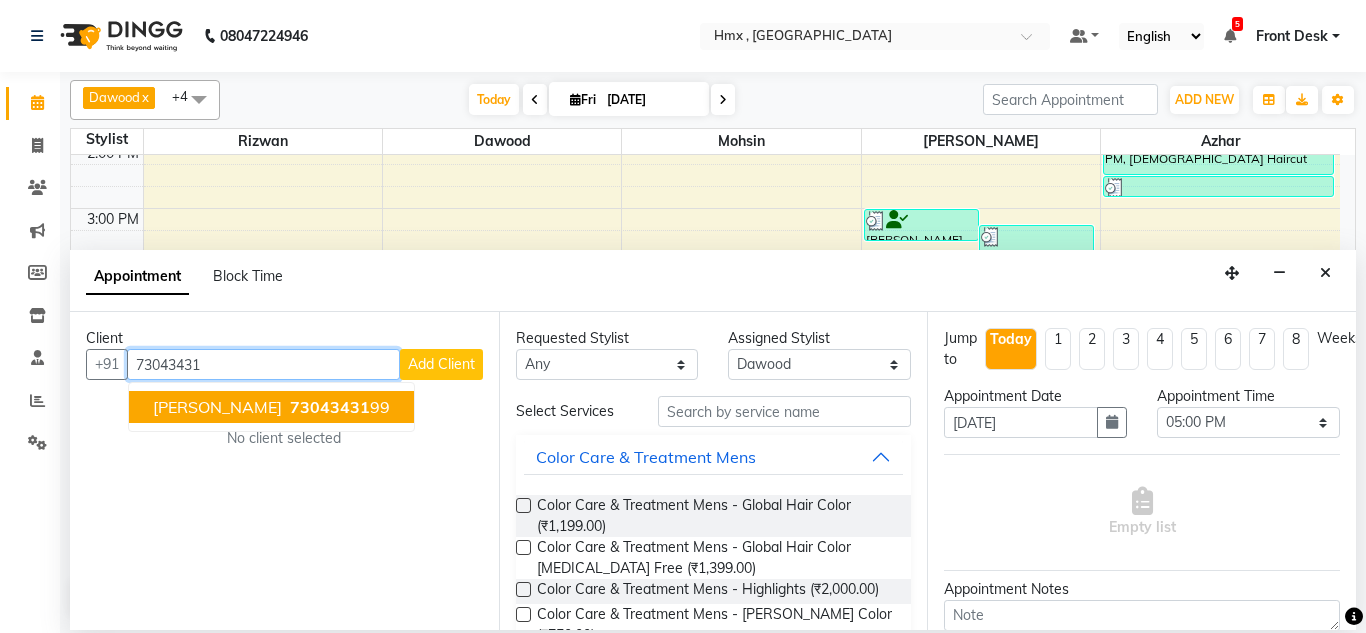 click on "73043431" at bounding box center (330, 407) 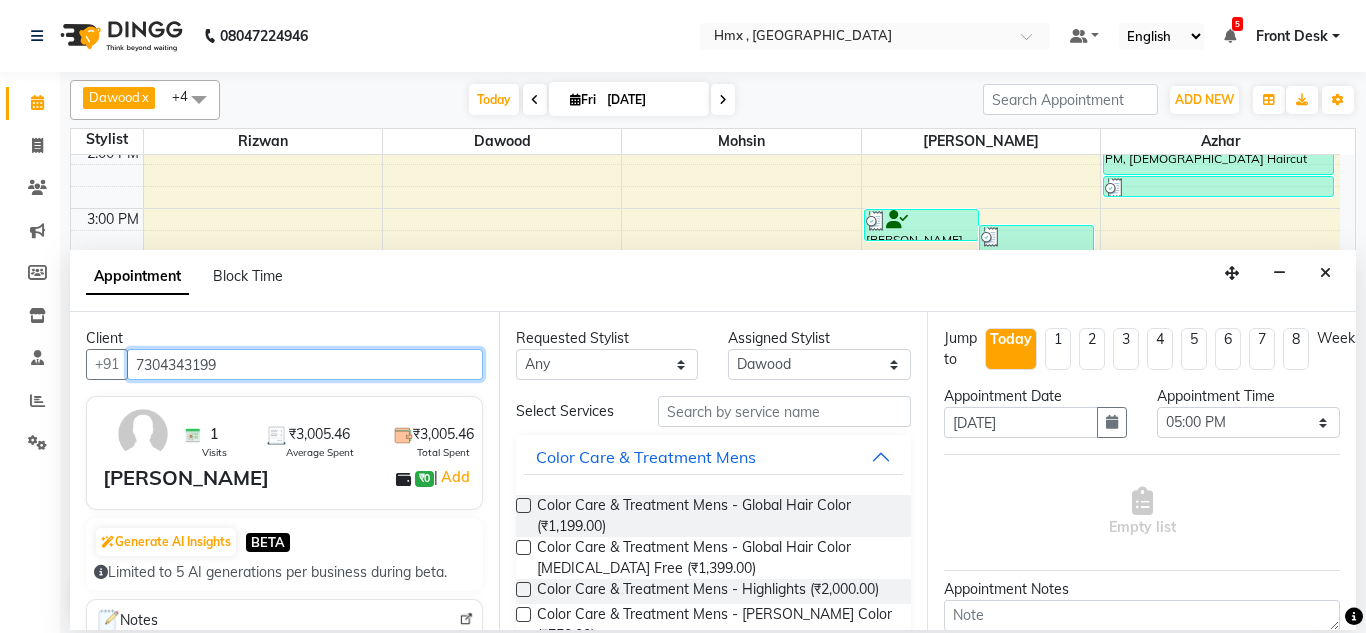 type on "7304343199" 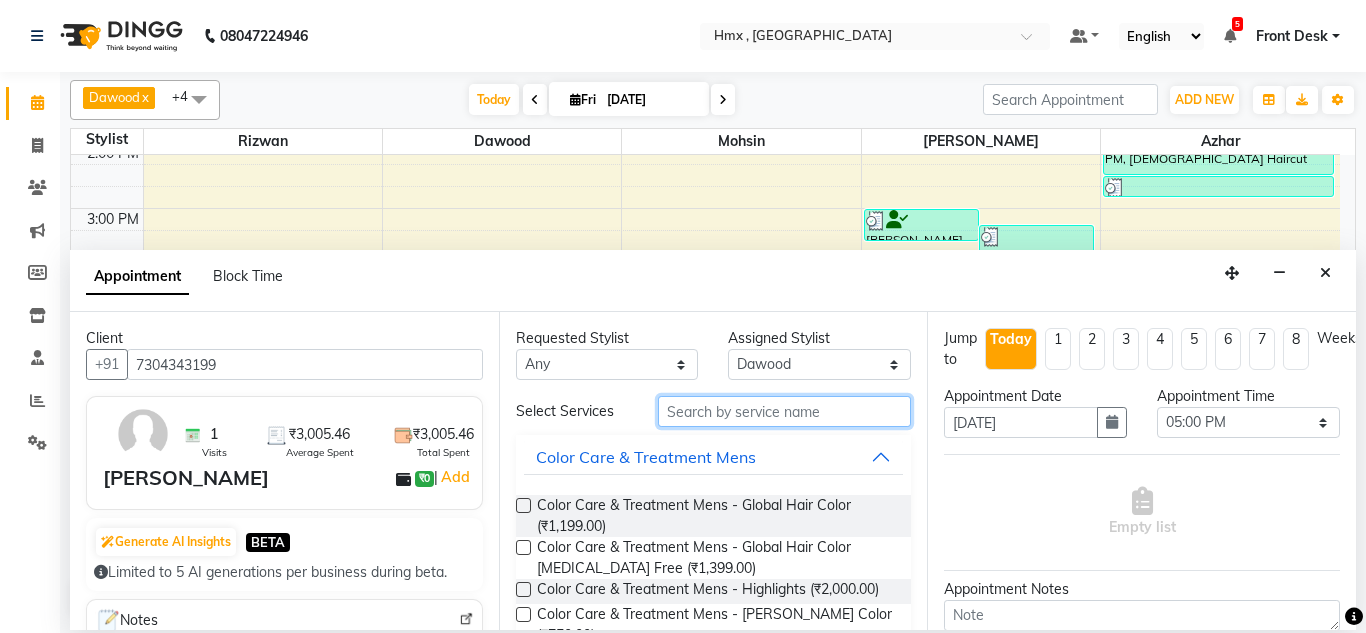 click at bounding box center (785, 411) 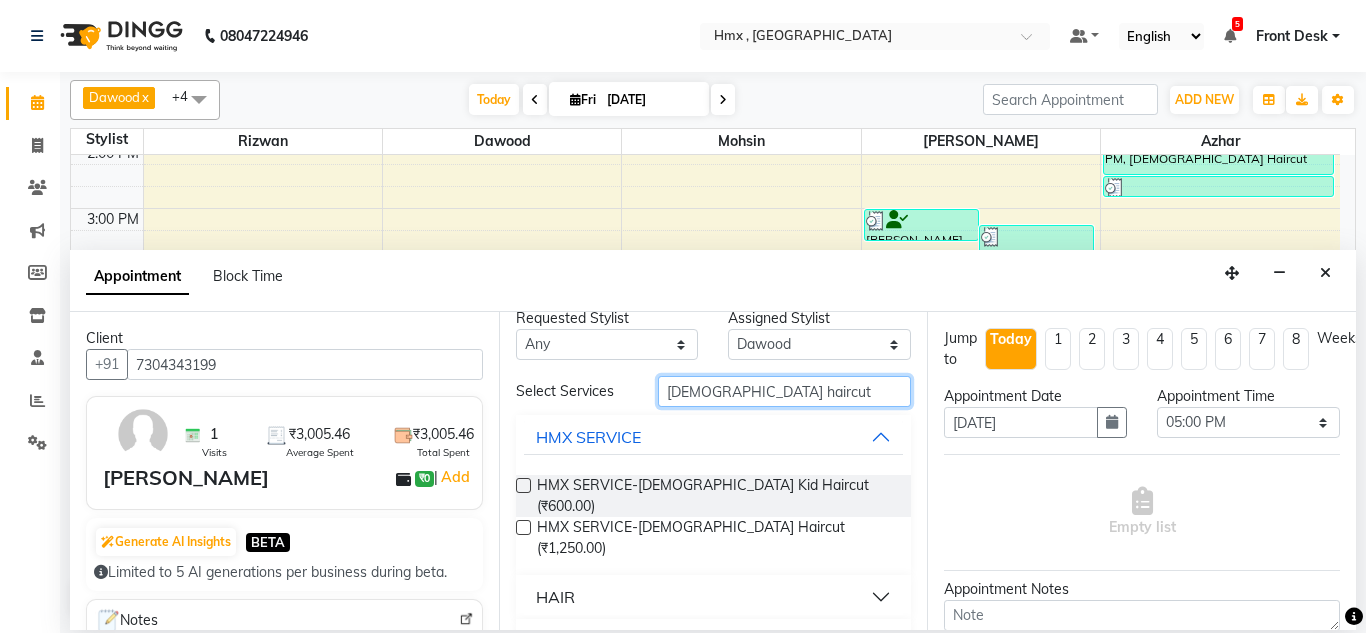 scroll, scrollTop: 35, scrollLeft: 0, axis: vertical 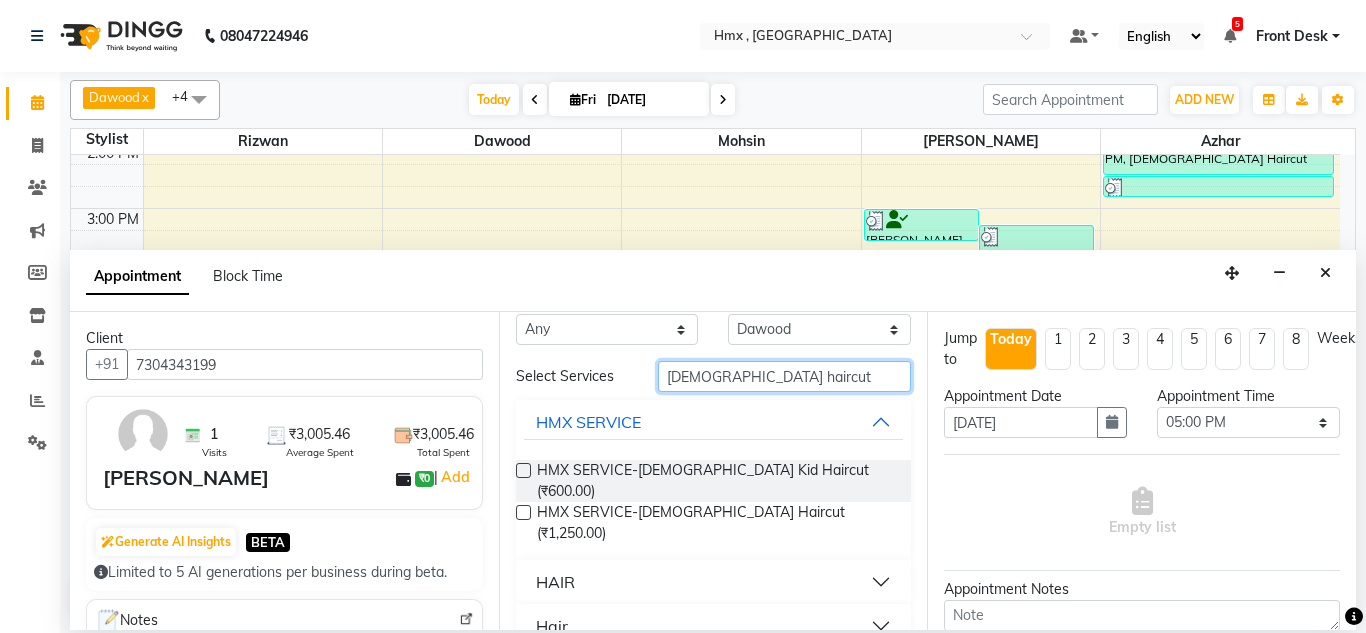 type on "male haircut" 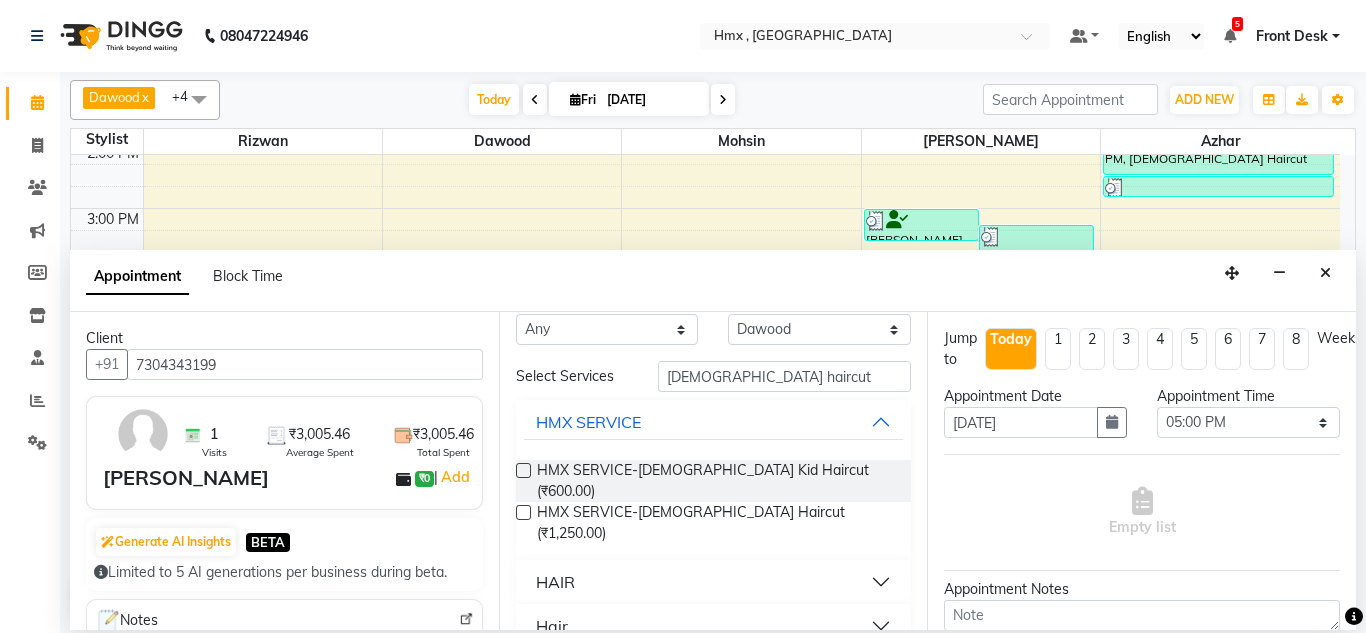 click on "HAIR" at bounding box center [555, 582] 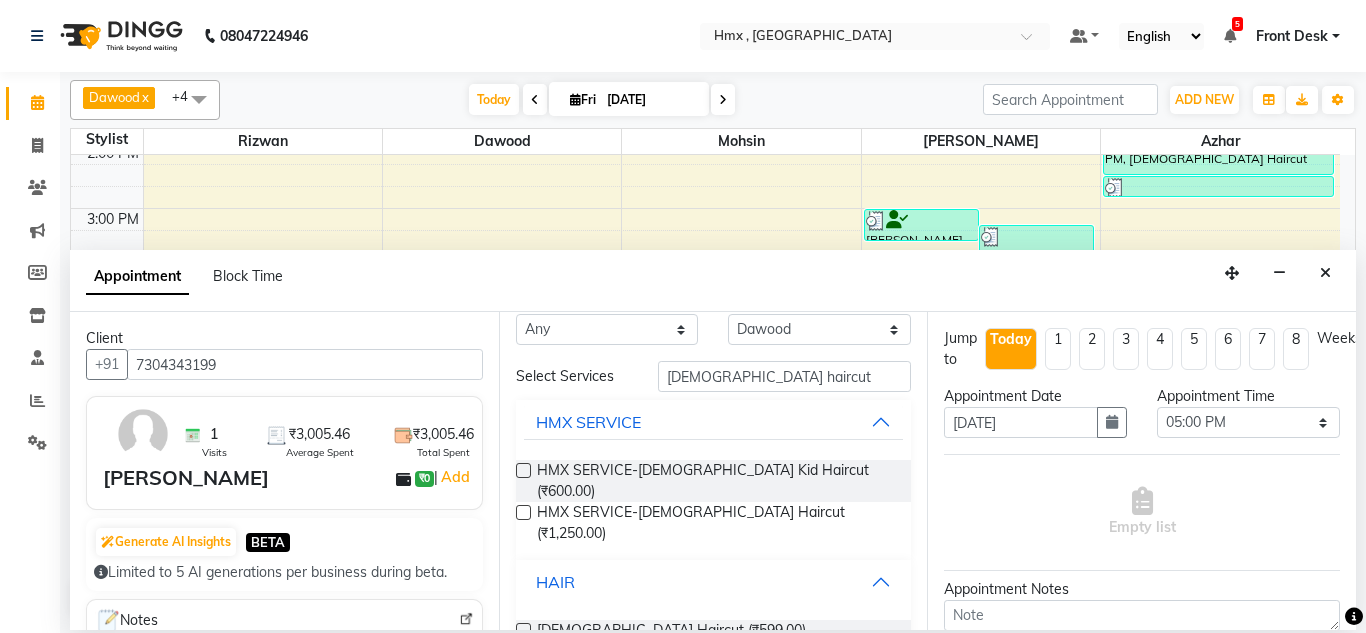 scroll, scrollTop: 109, scrollLeft: 0, axis: vertical 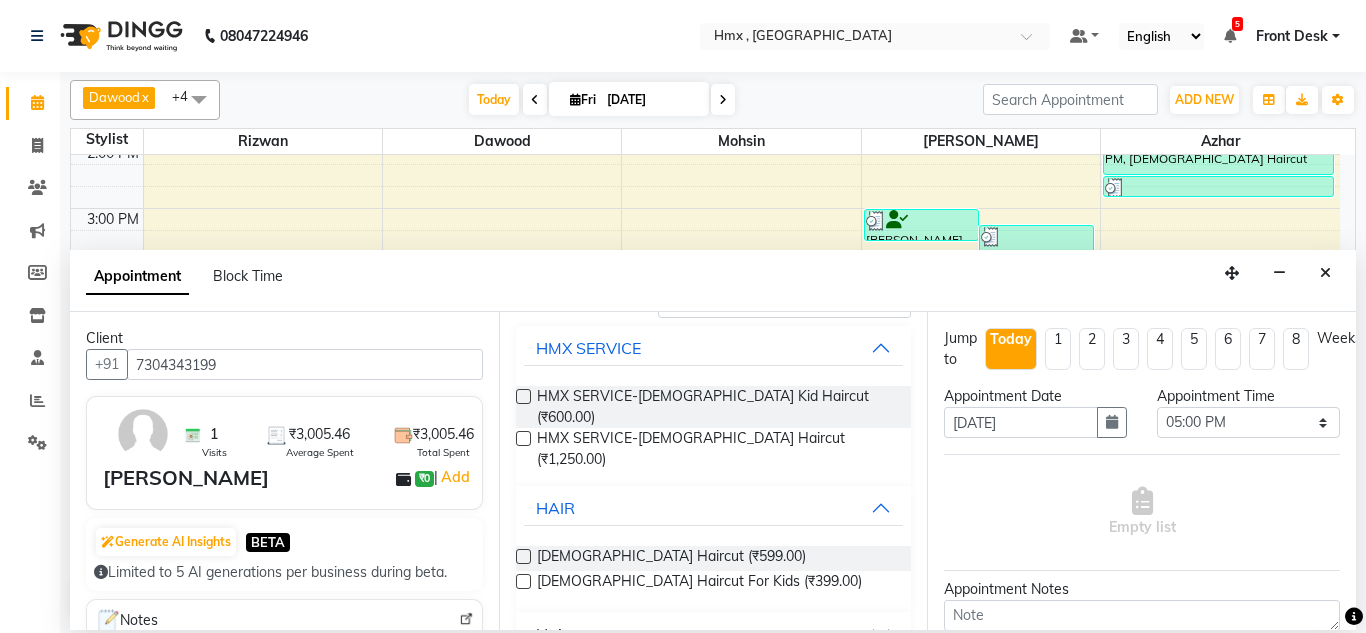 click at bounding box center (523, 556) 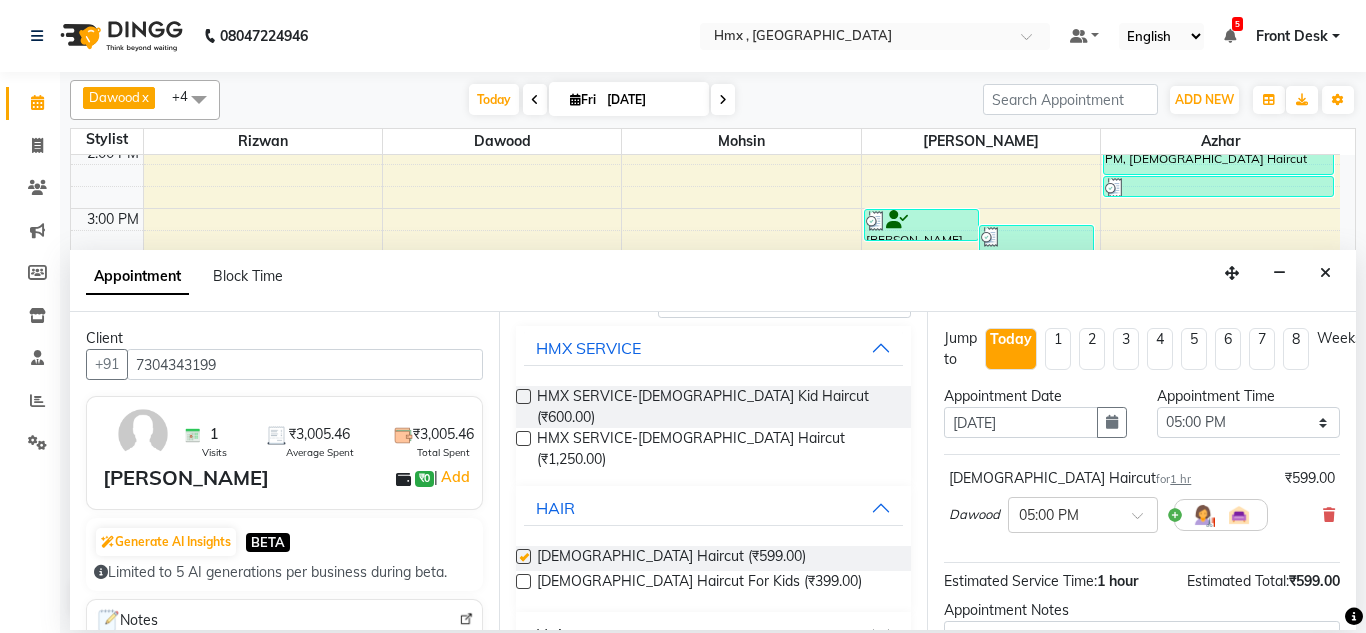 checkbox on "false" 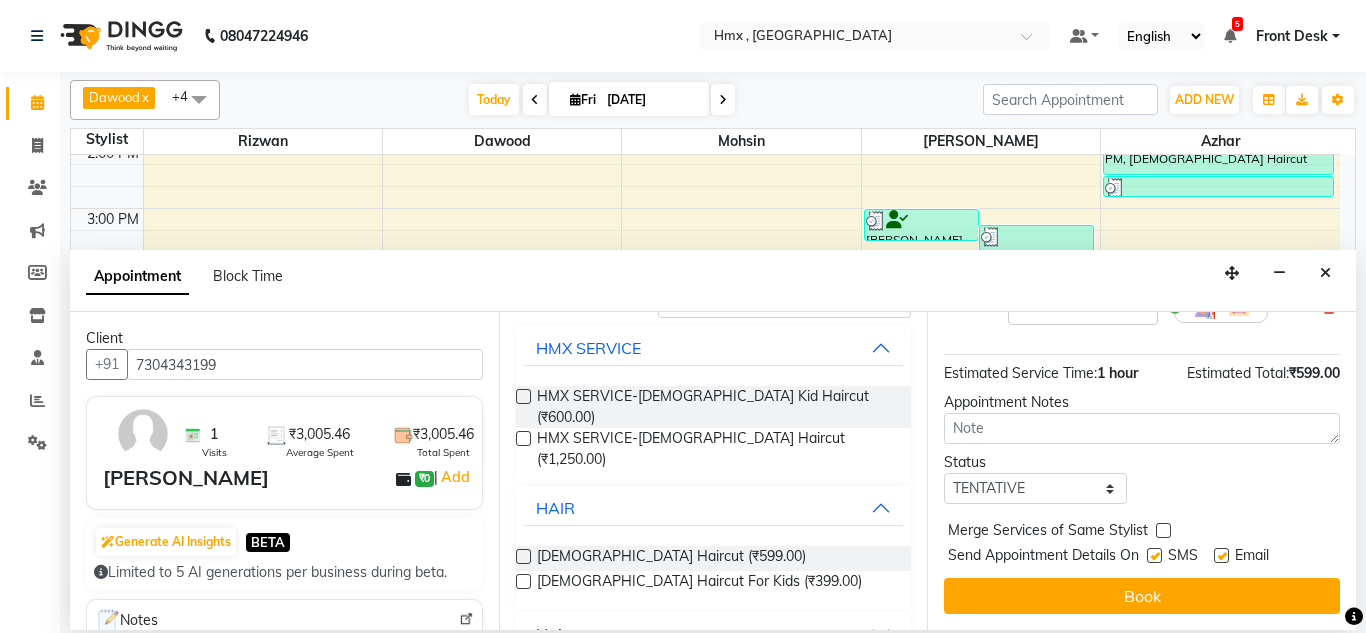 scroll, scrollTop: 223, scrollLeft: 0, axis: vertical 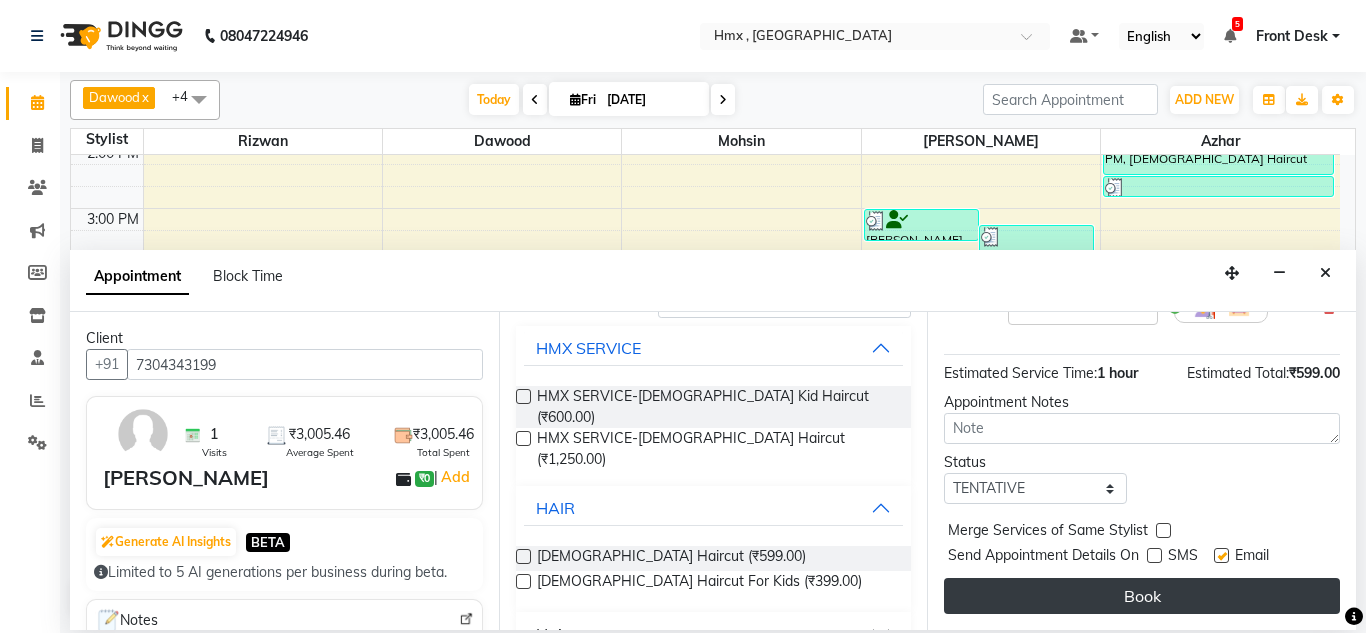 click on "Book" at bounding box center (1142, 596) 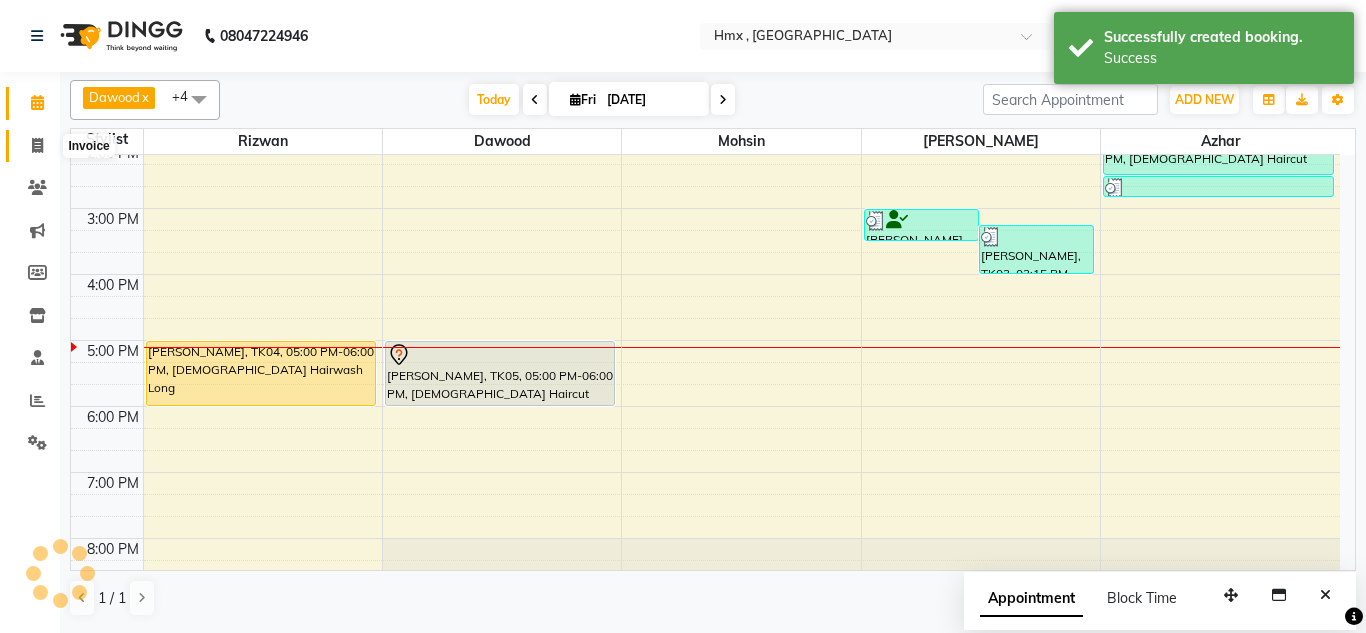 click 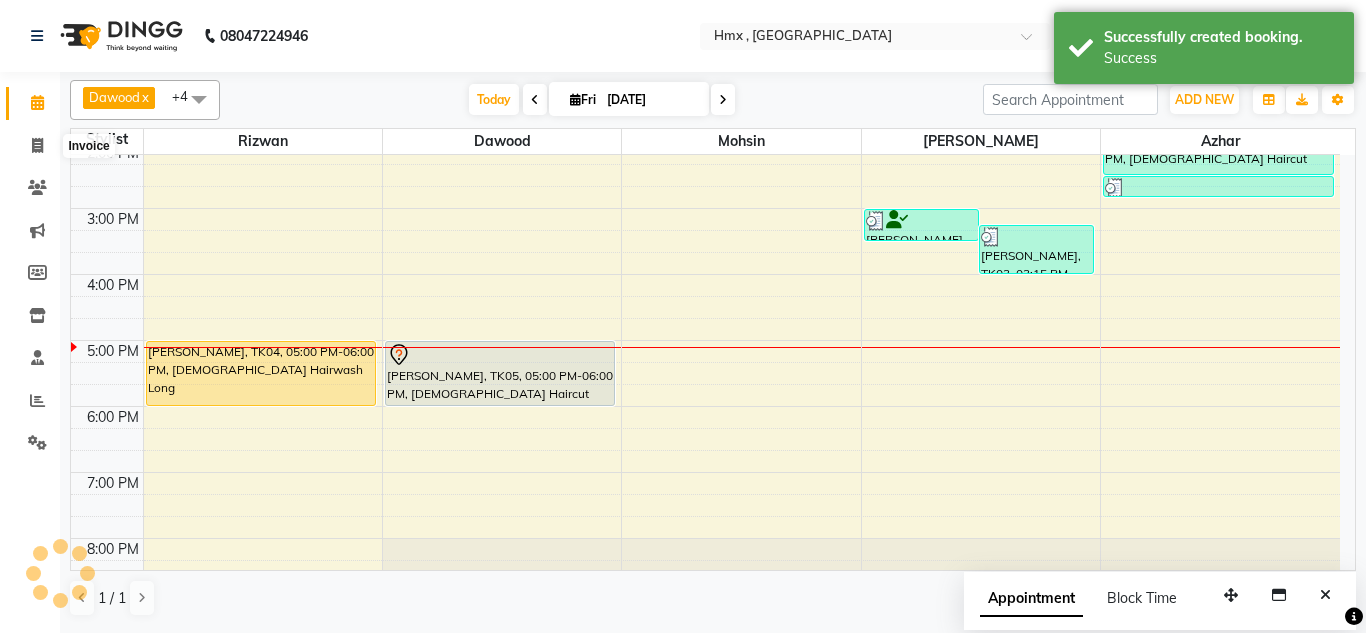 select on "service" 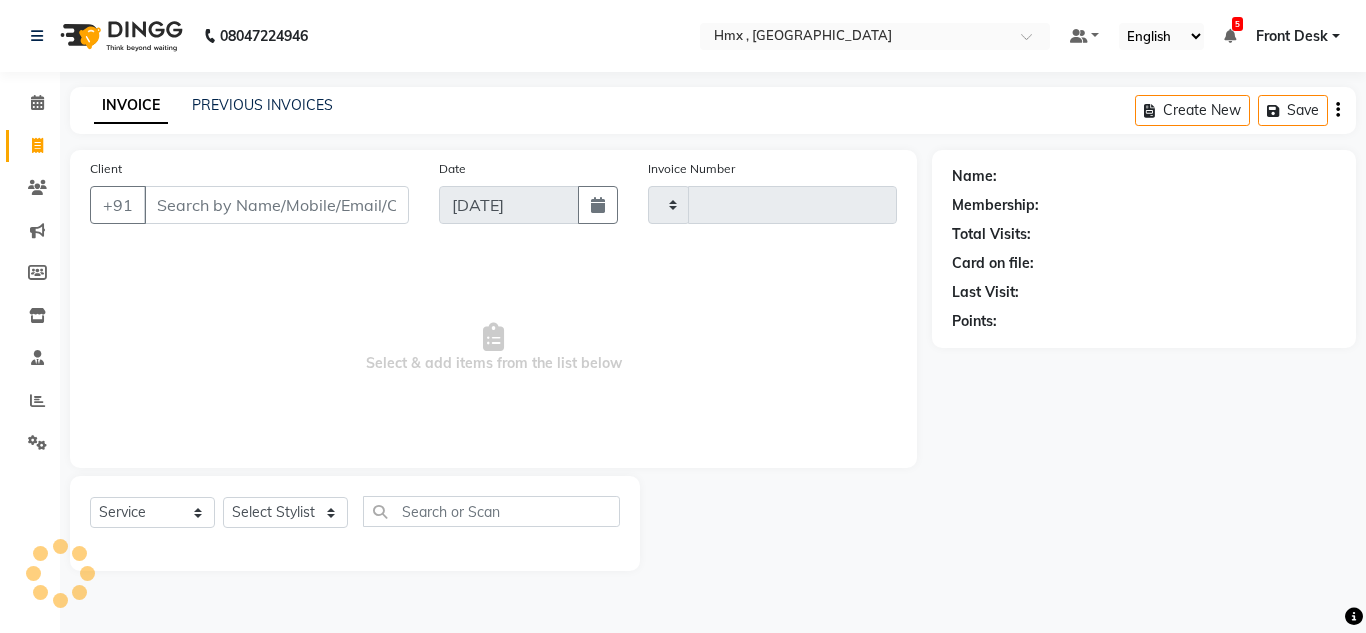 type on "1267" 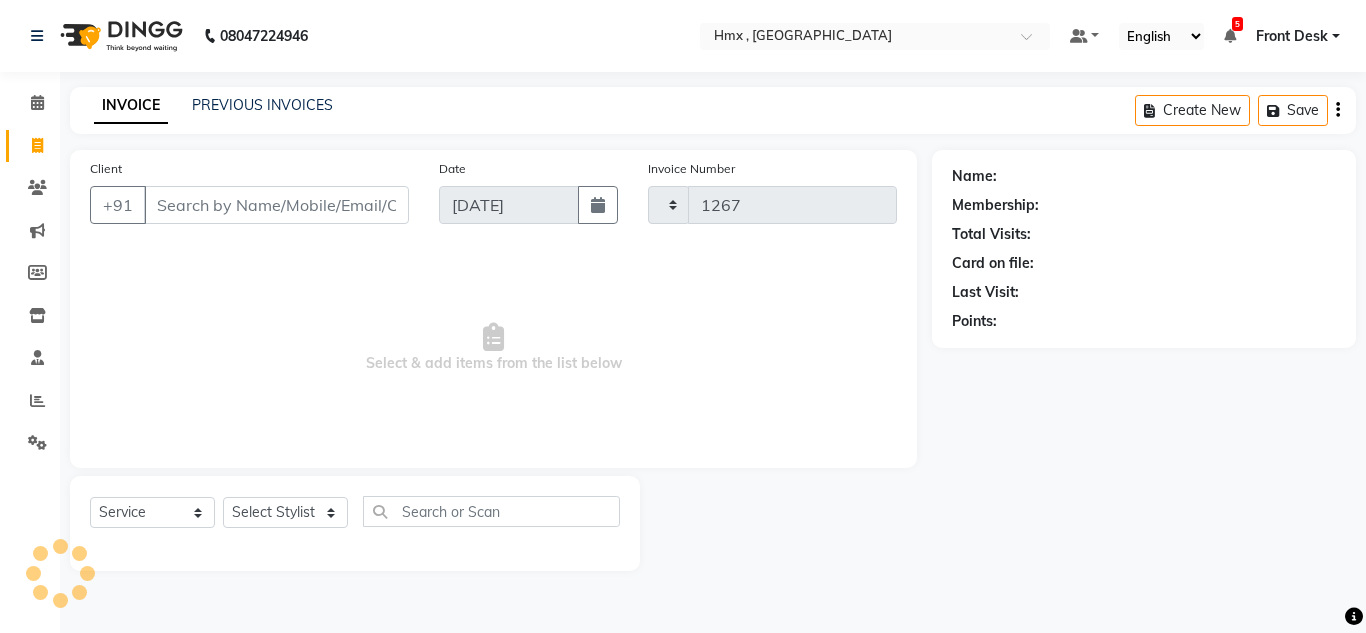 select on "5711" 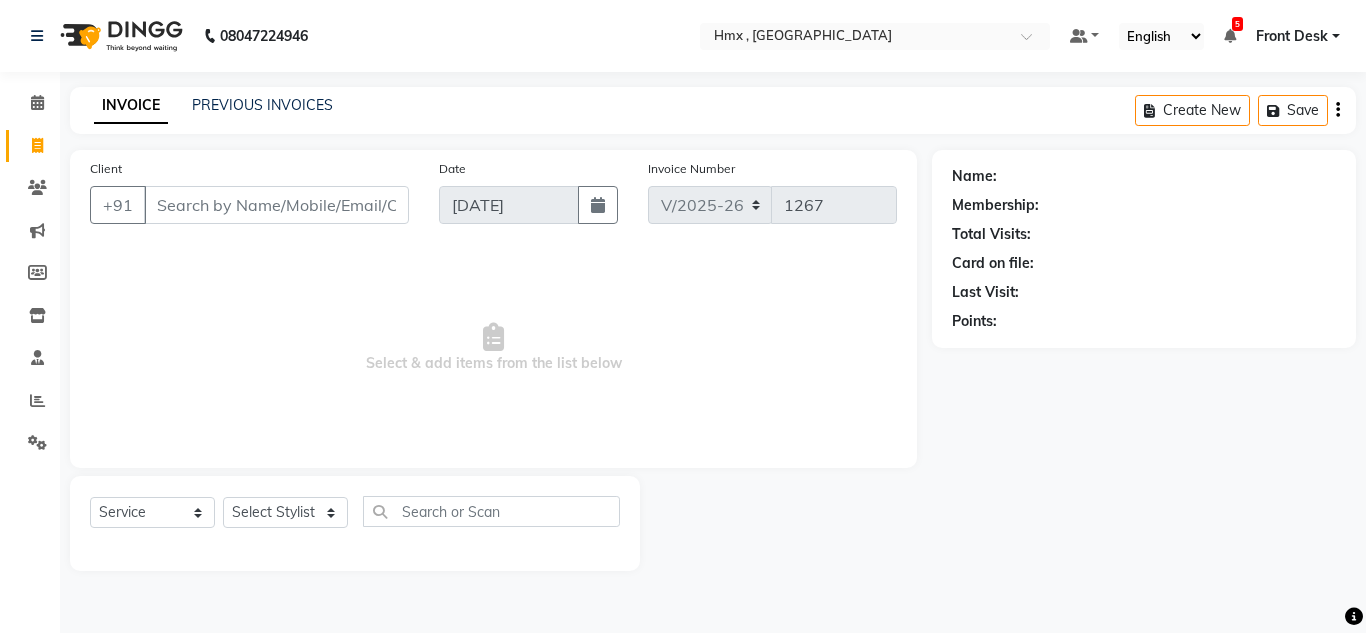 click on "Client" at bounding box center [276, 205] 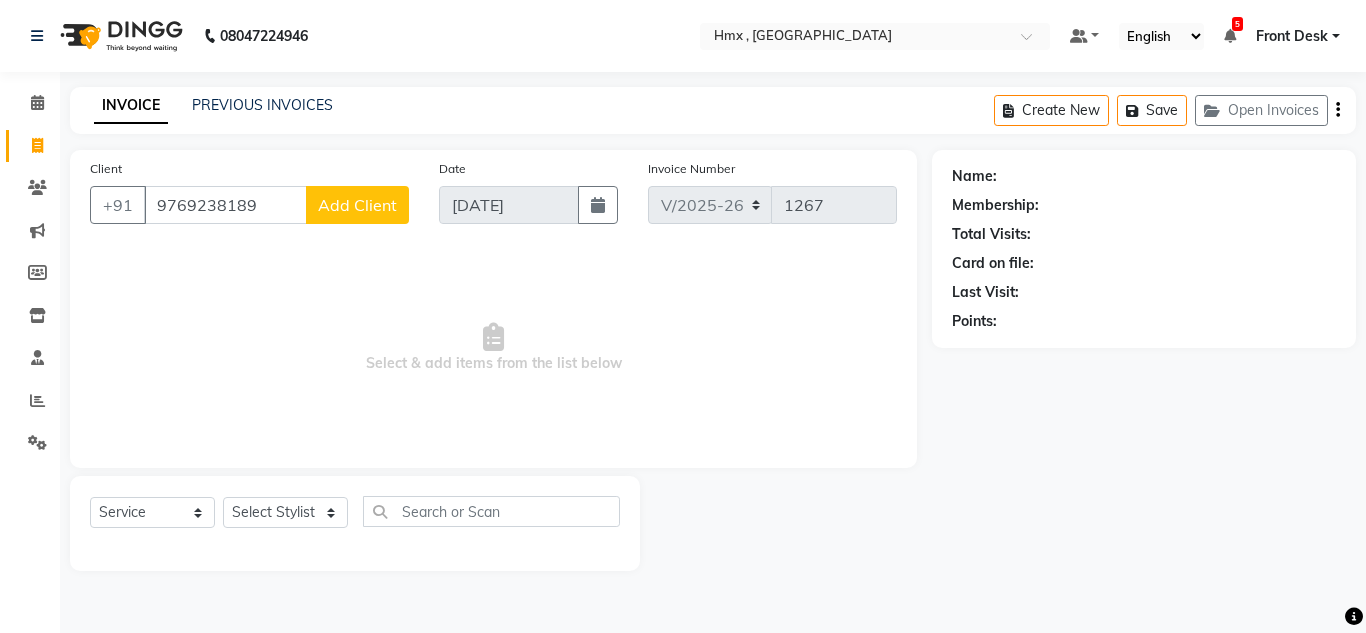 type on "9769238189" 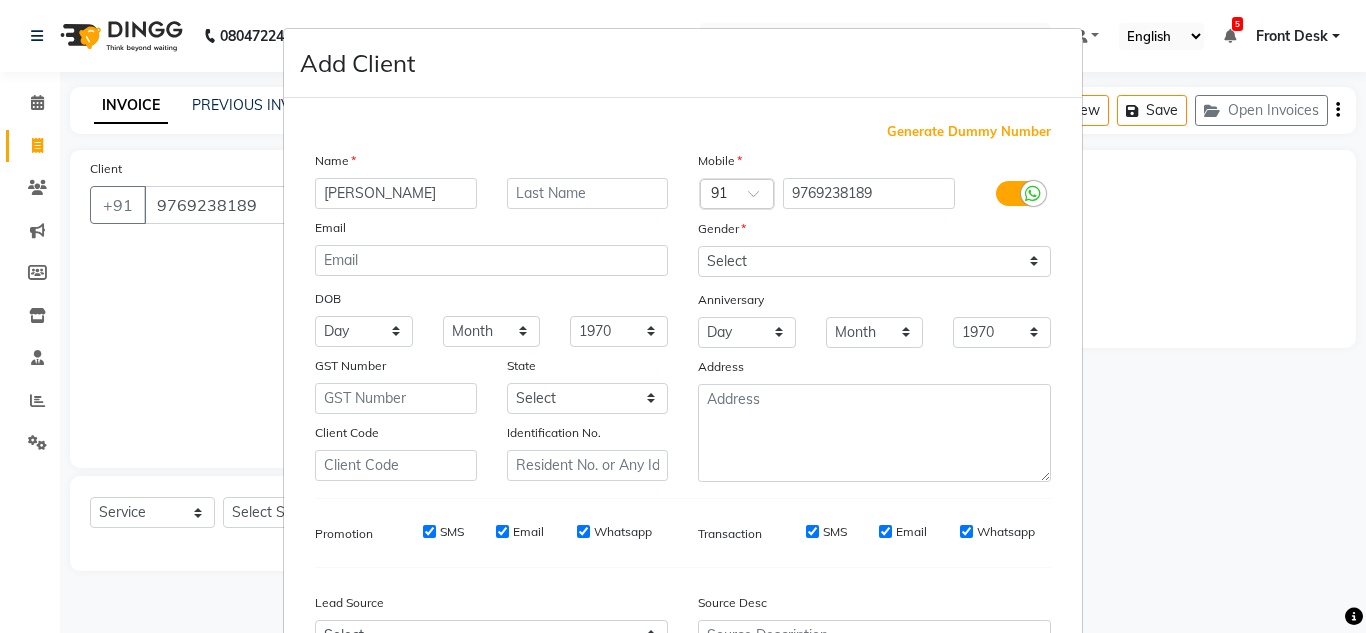 type on "Pravina" 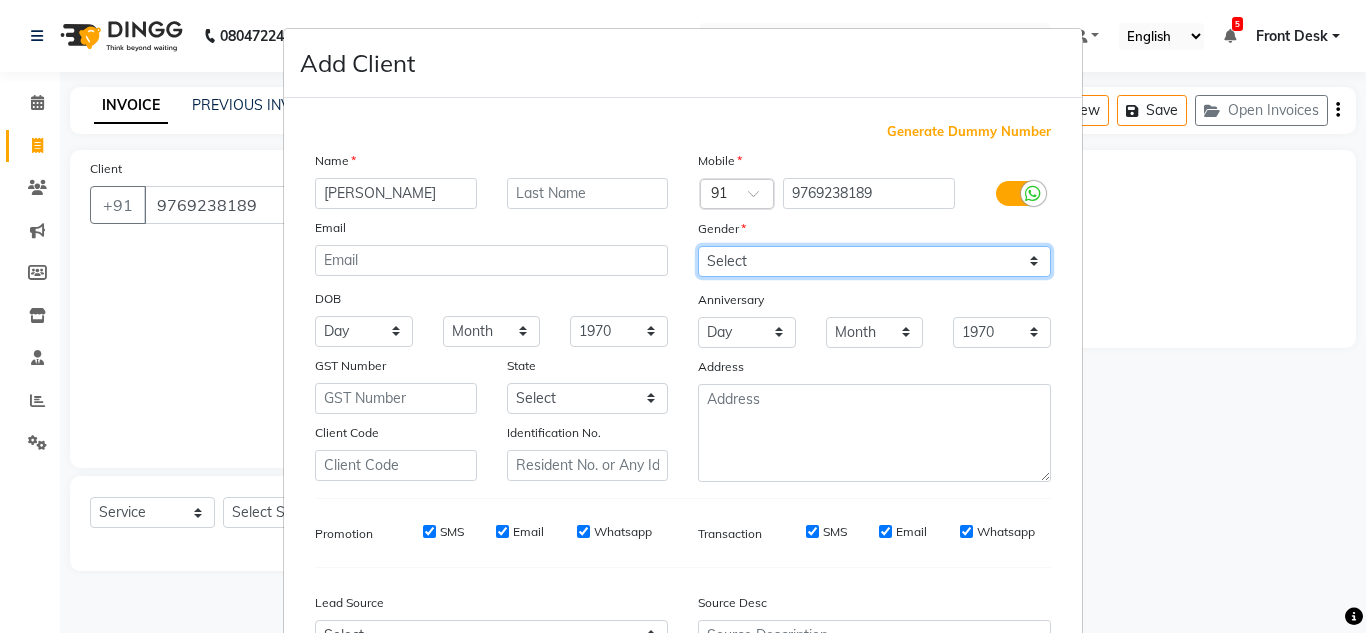 click on "Select Male Female Other Prefer Not To Say" at bounding box center [874, 261] 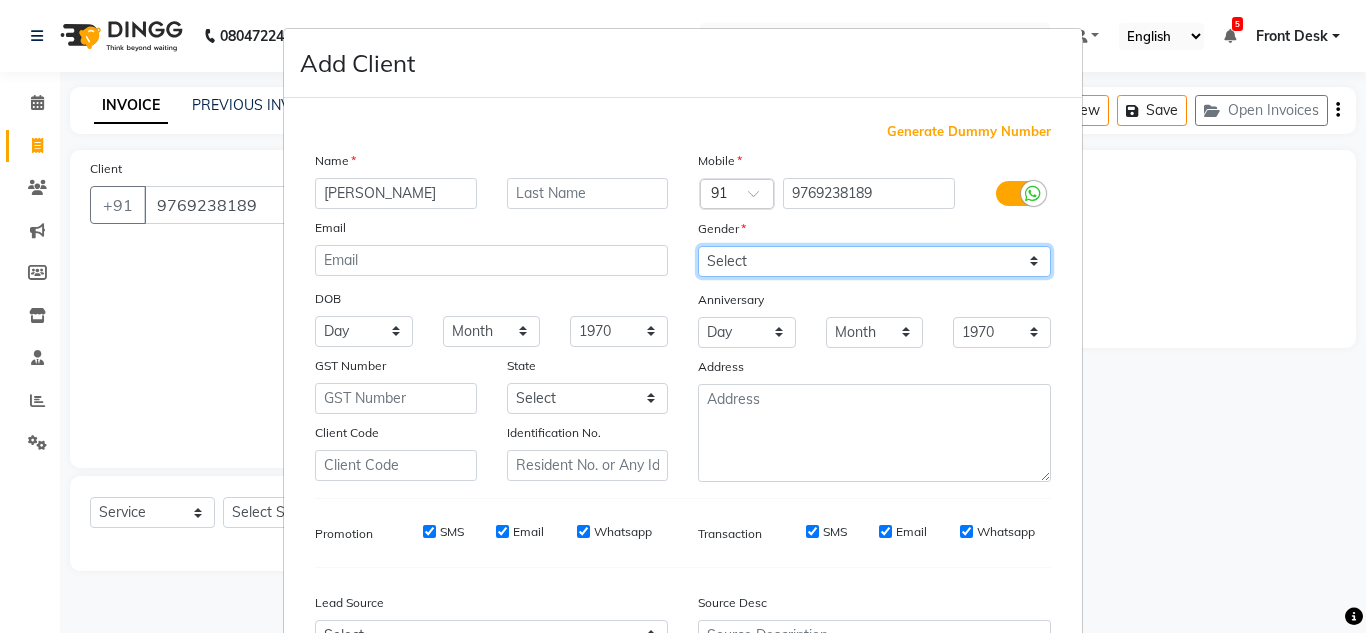 select on "female" 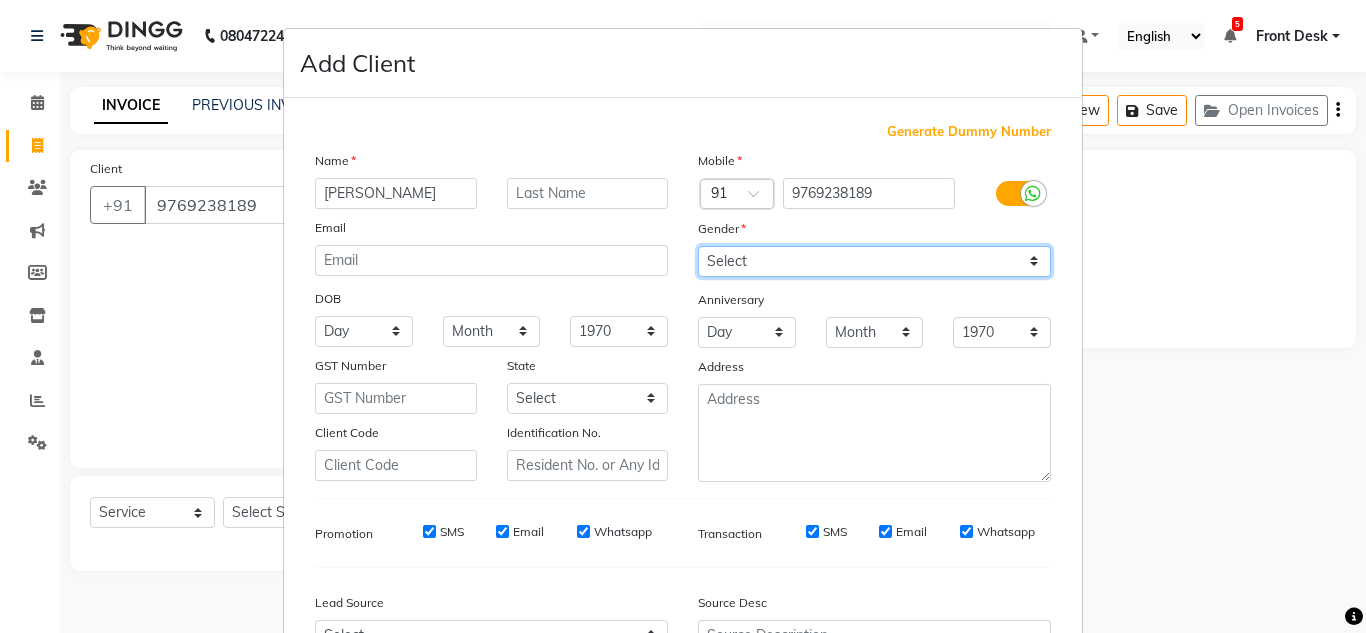 click on "Select Male Female Other Prefer Not To Say" at bounding box center [874, 261] 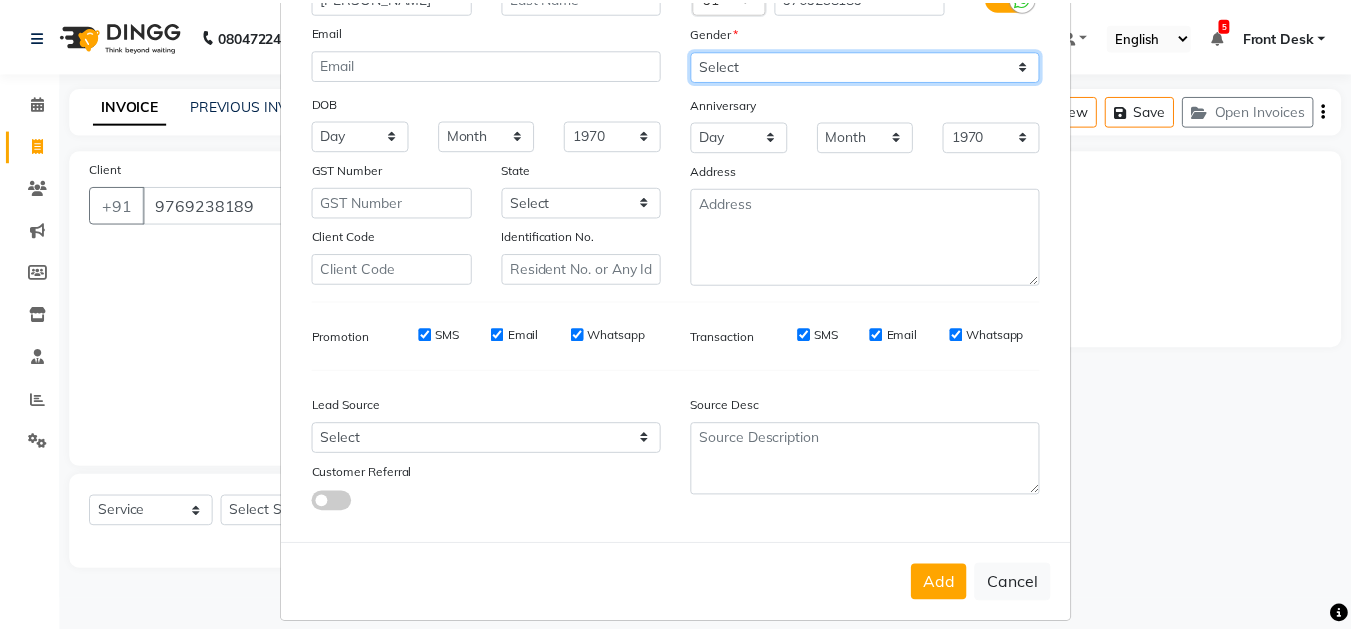 scroll, scrollTop: 216, scrollLeft: 0, axis: vertical 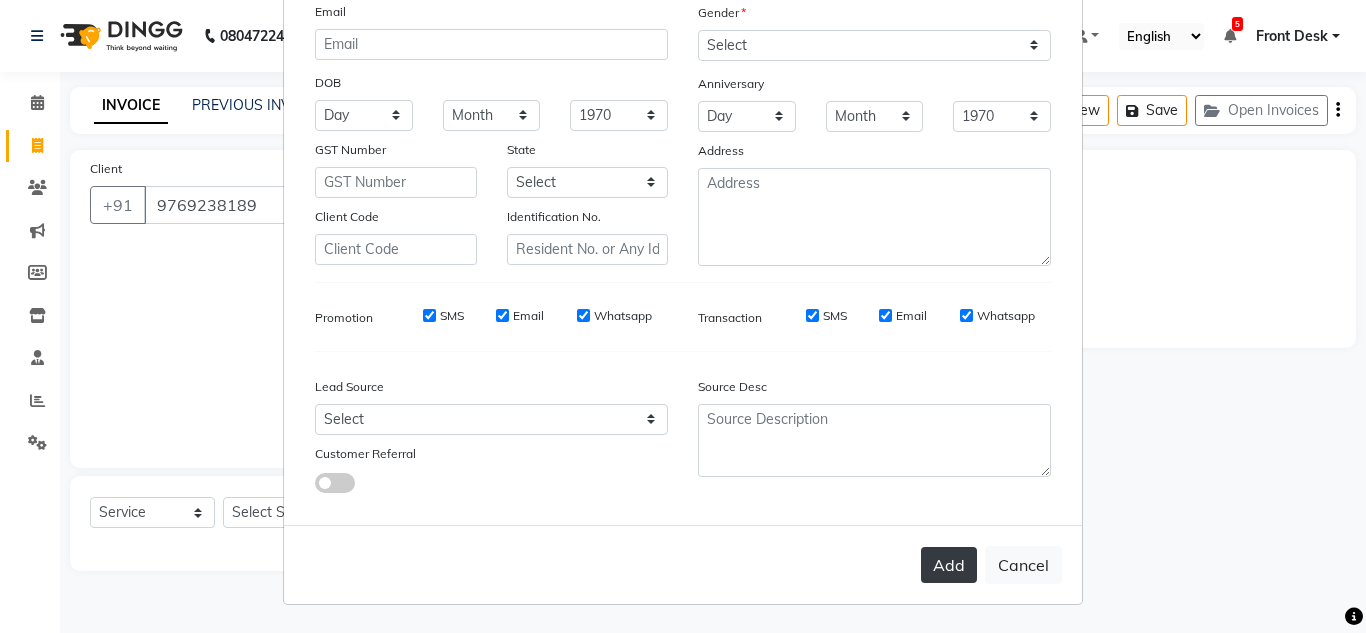 click on "Add" at bounding box center [949, 565] 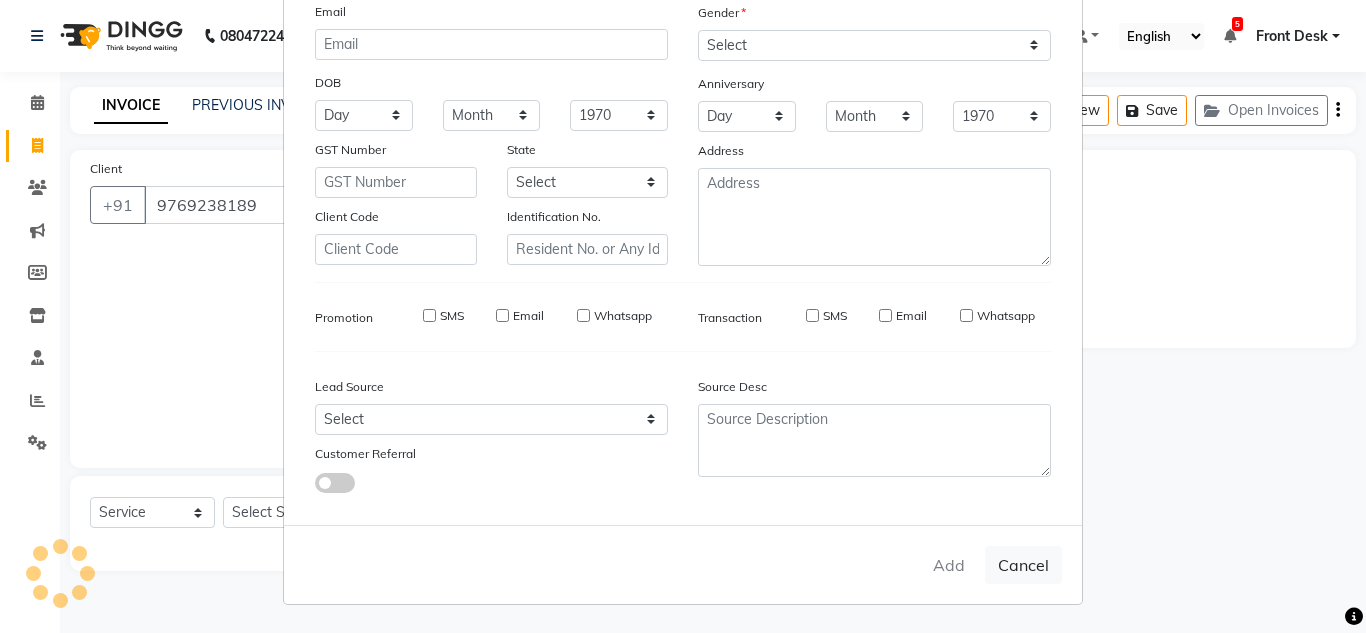 type 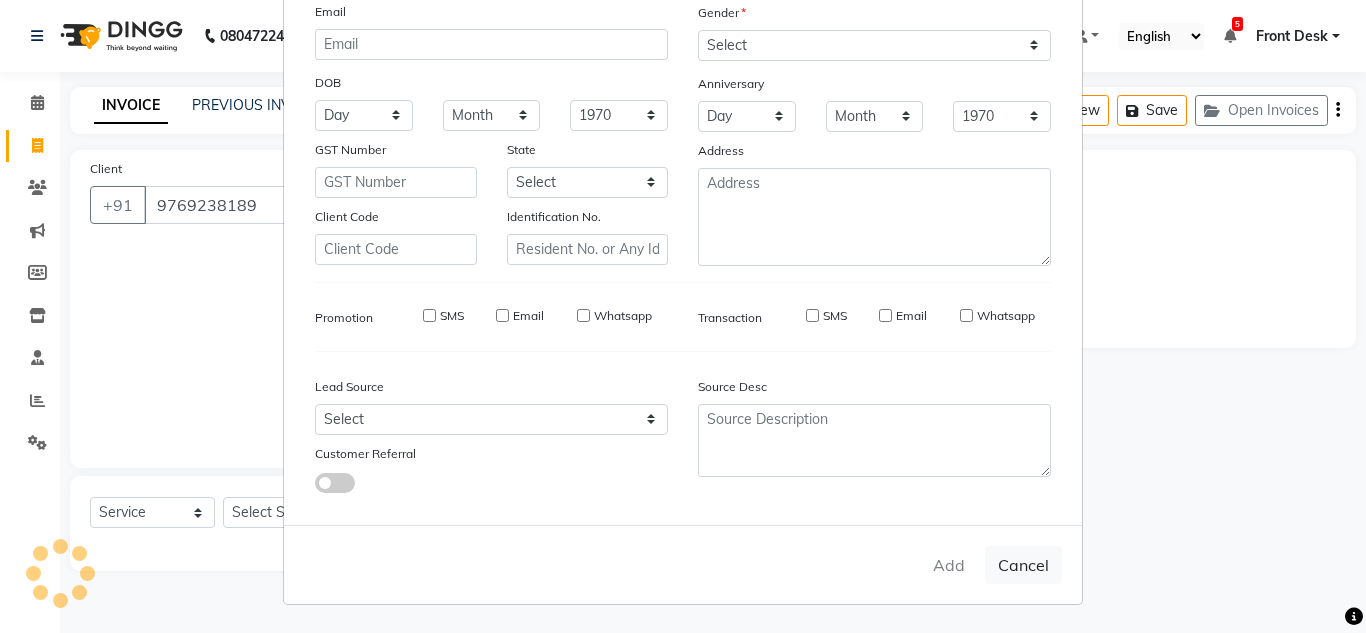 select 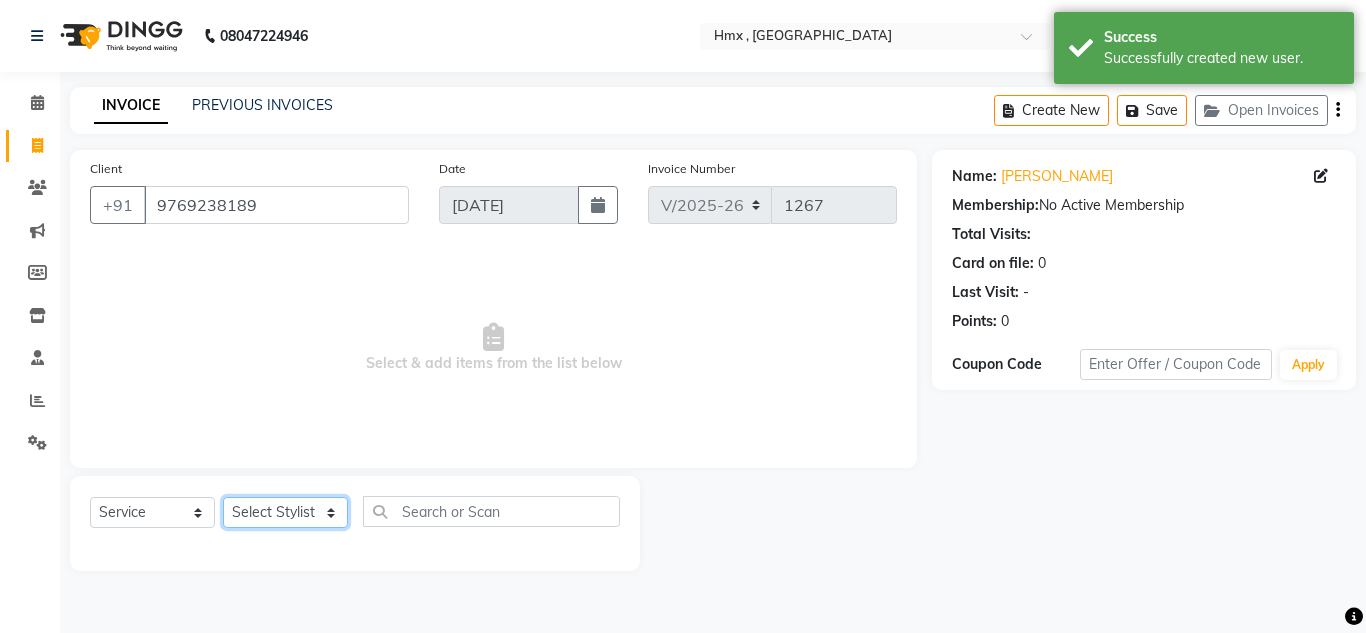 click on "Select Stylist Aakash Anmol Azhar Bilal Danish Dawood Front Desk Imran shaikh Kaikasha Shaikh Mohsin Rizwan Sanjay Sarita swapnali Uzair Vinita Yash Padrath" 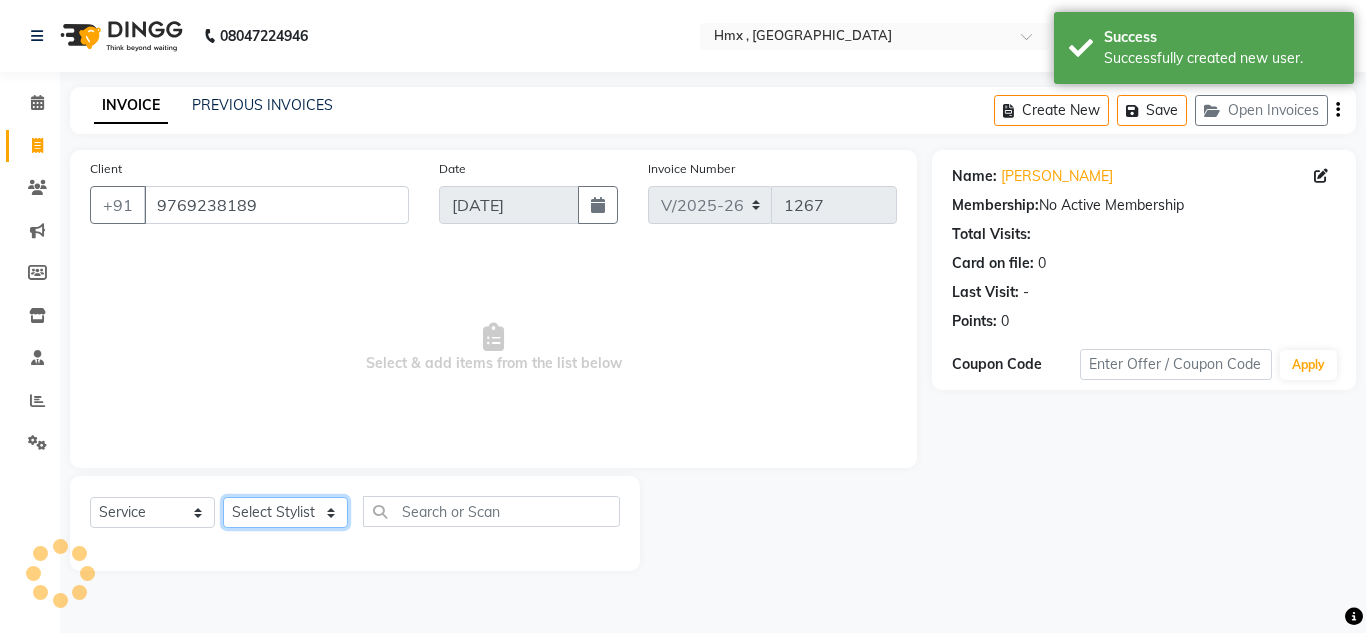 select on "39112" 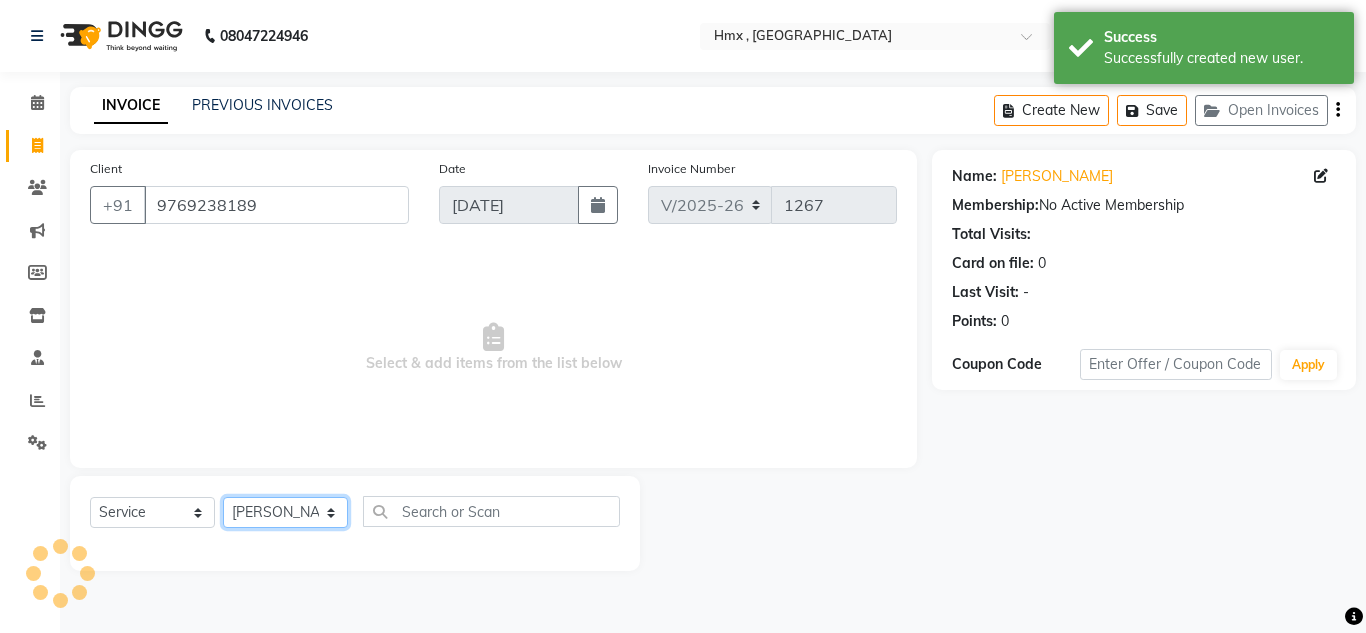 click on "Select Stylist Aakash Anmol Azhar Bilal Danish Dawood Front Desk Imran shaikh Kaikasha Shaikh Mohsin Rizwan Sanjay Sarita swapnali Uzair Vinita Yash Padrath" 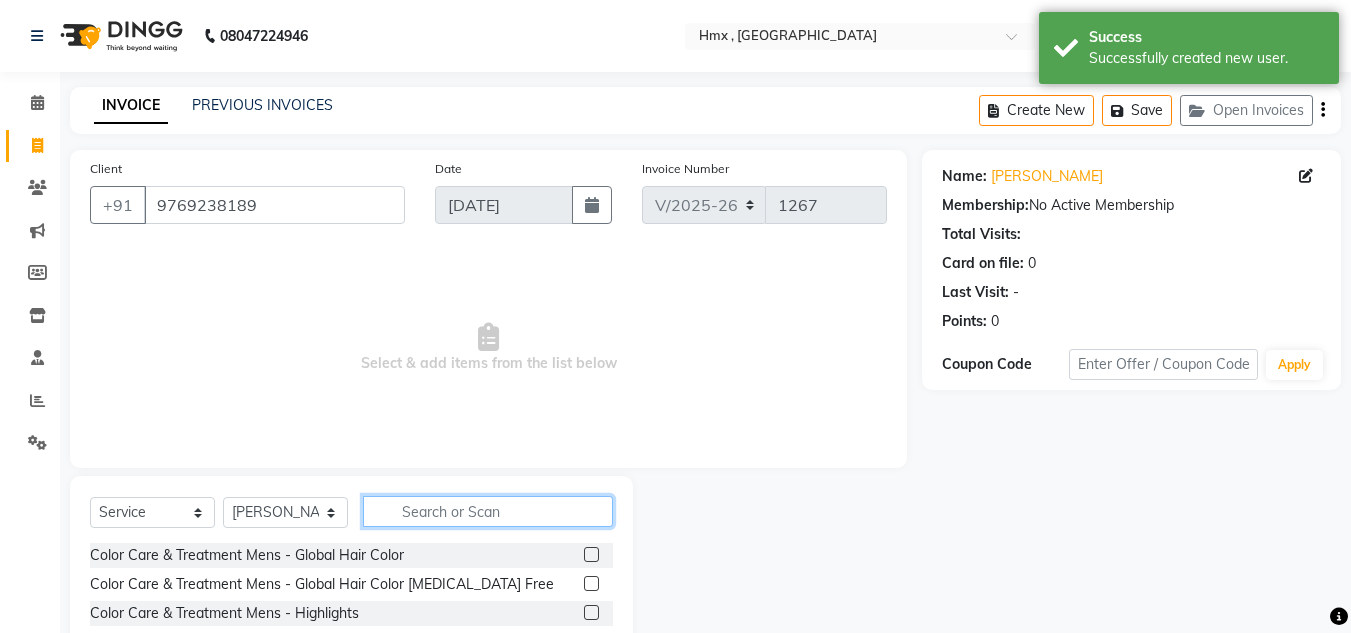 click 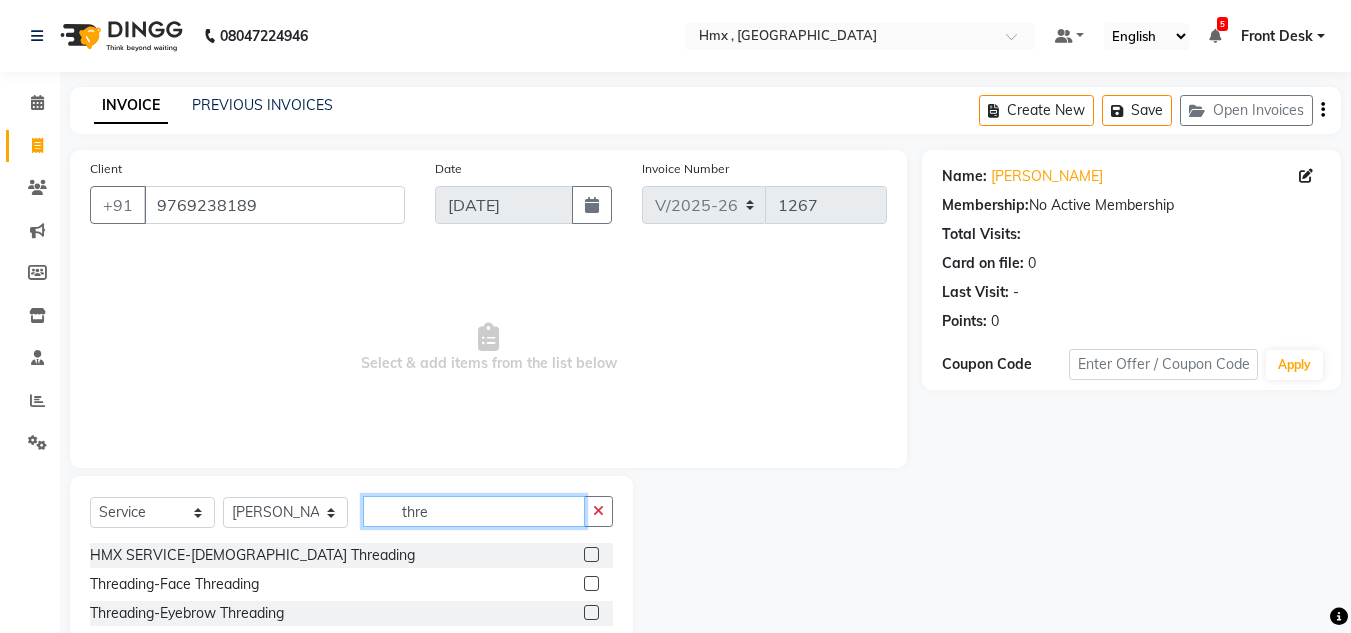 type on "thre" 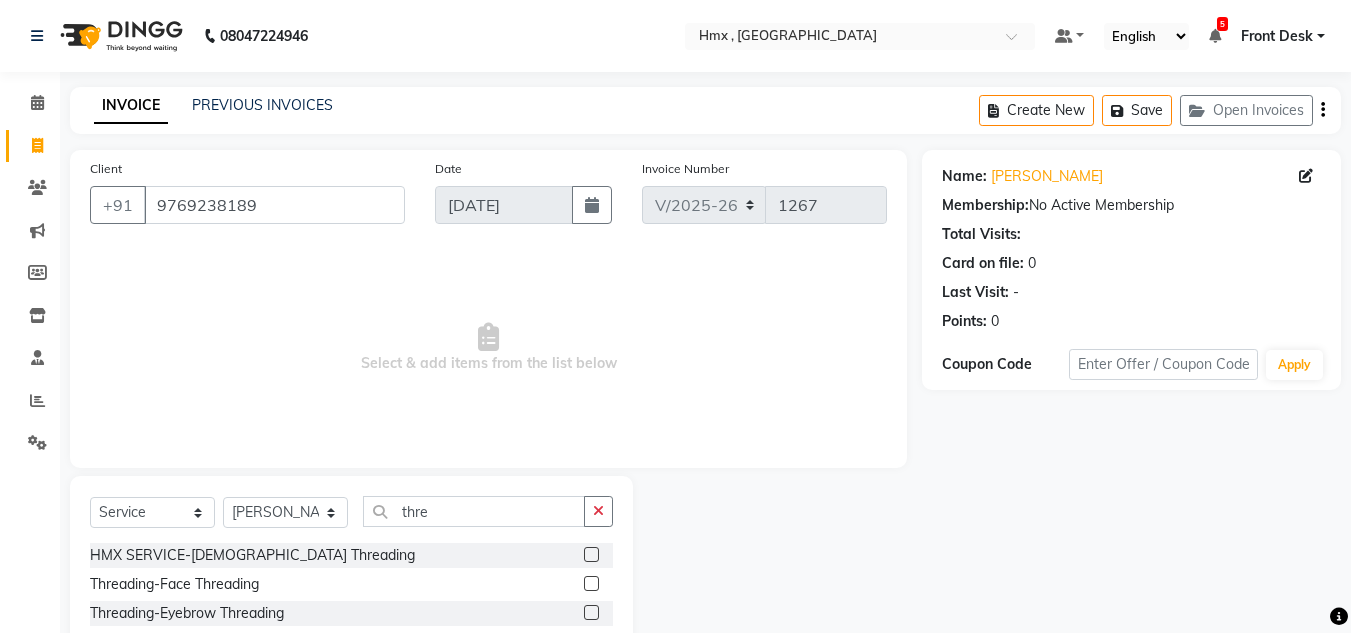 click 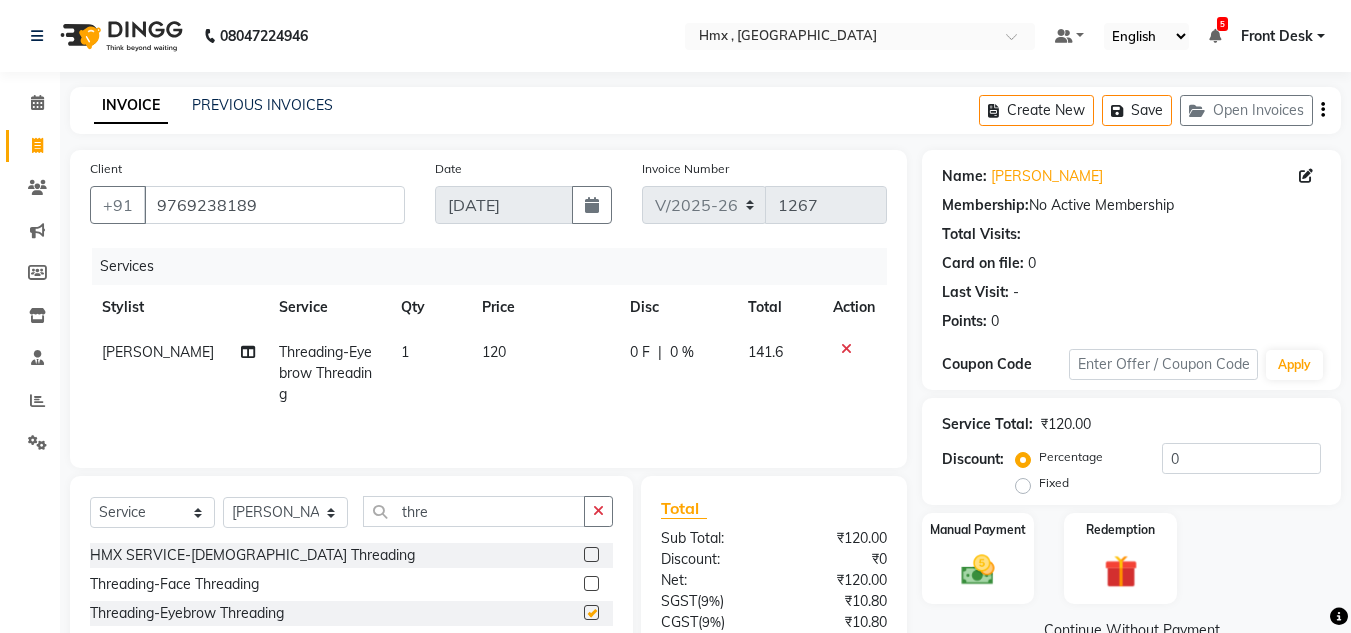 checkbox on "false" 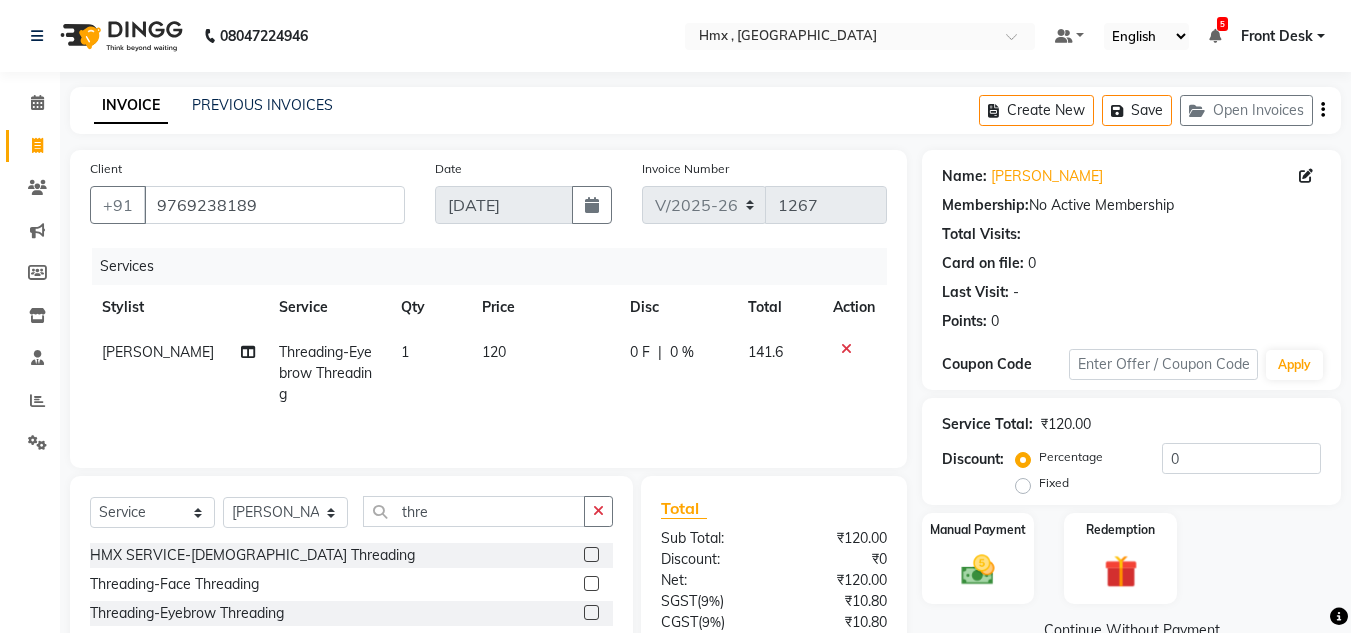 scroll, scrollTop: 168, scrollLeft: 0, axis: vertical 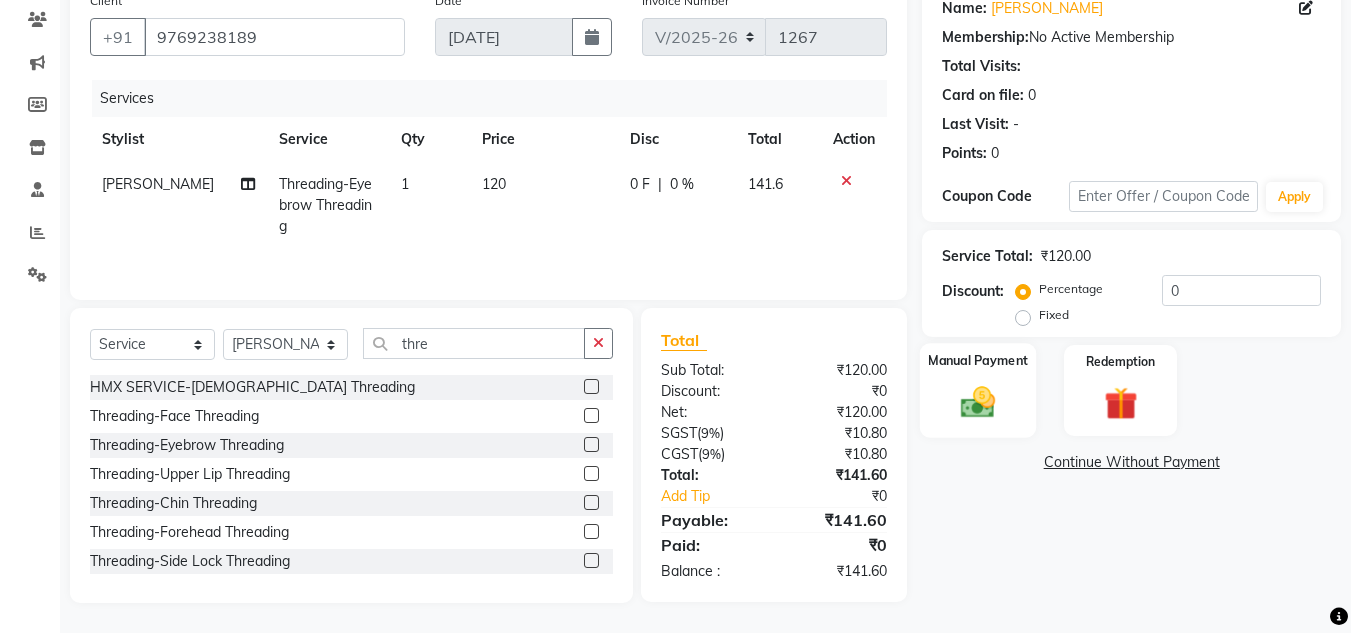 click on "Manual Payment" 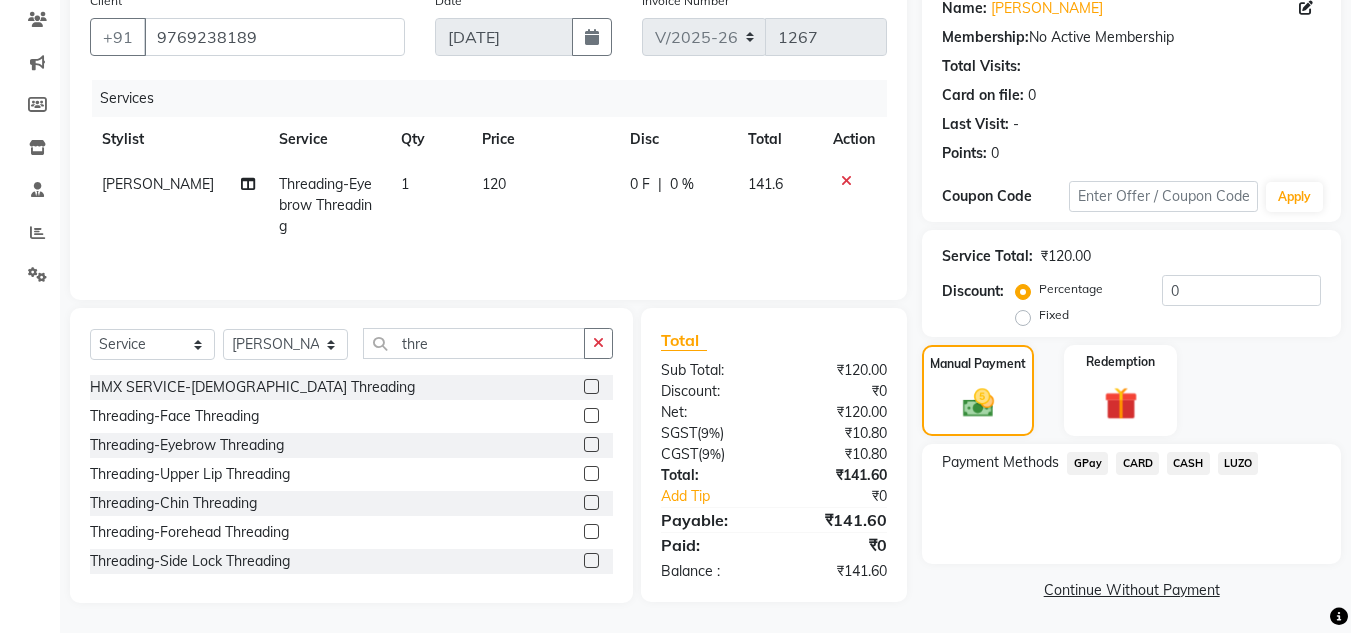 click on "CASH" 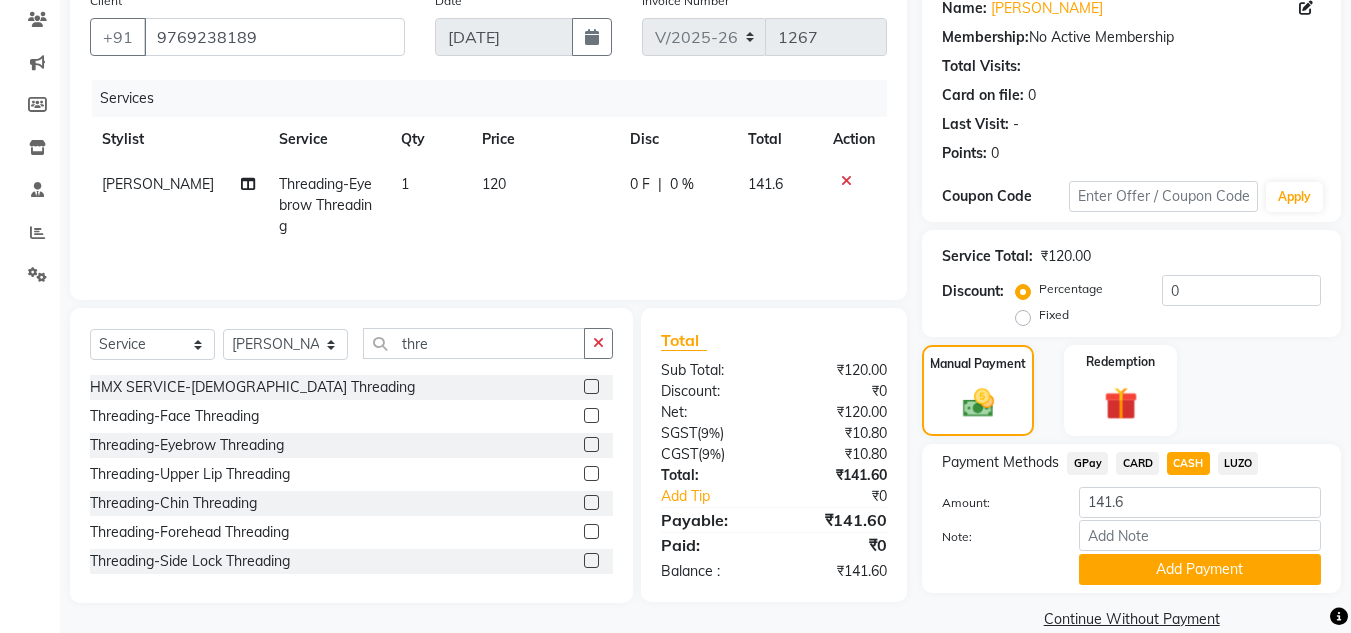 click on "Add Payment" 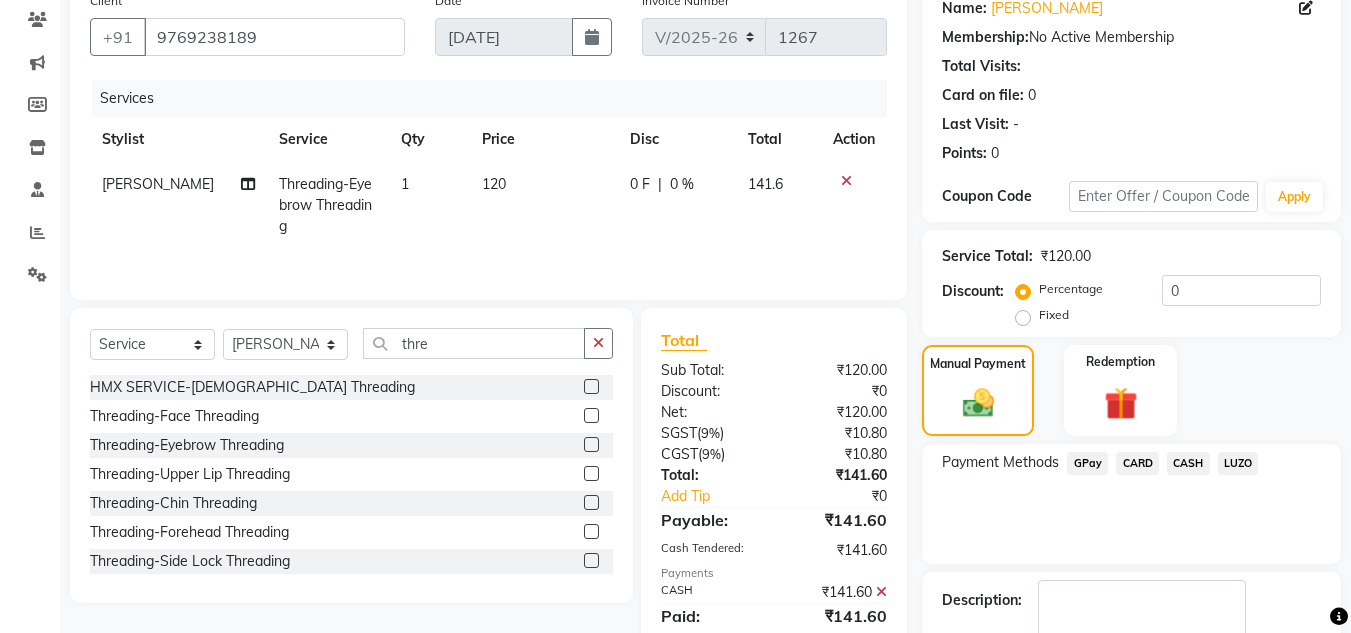 scroll, scrollTop: 283, scrollLeft: 0, axis: vertical 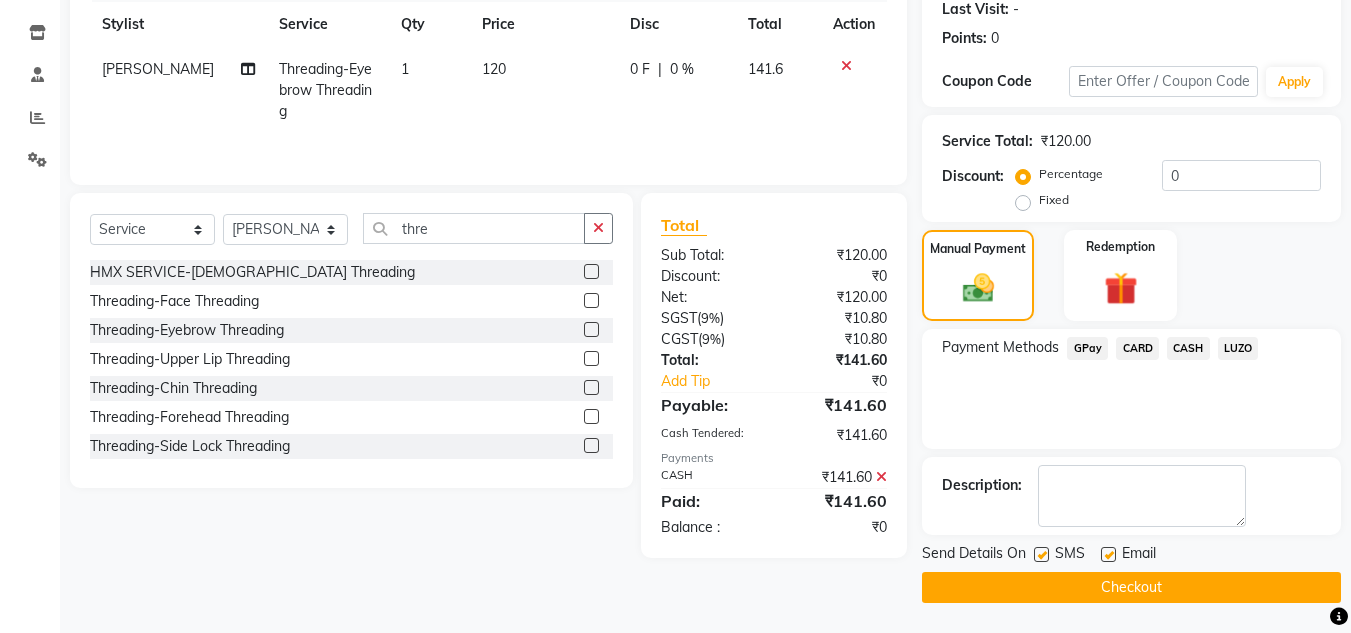 click 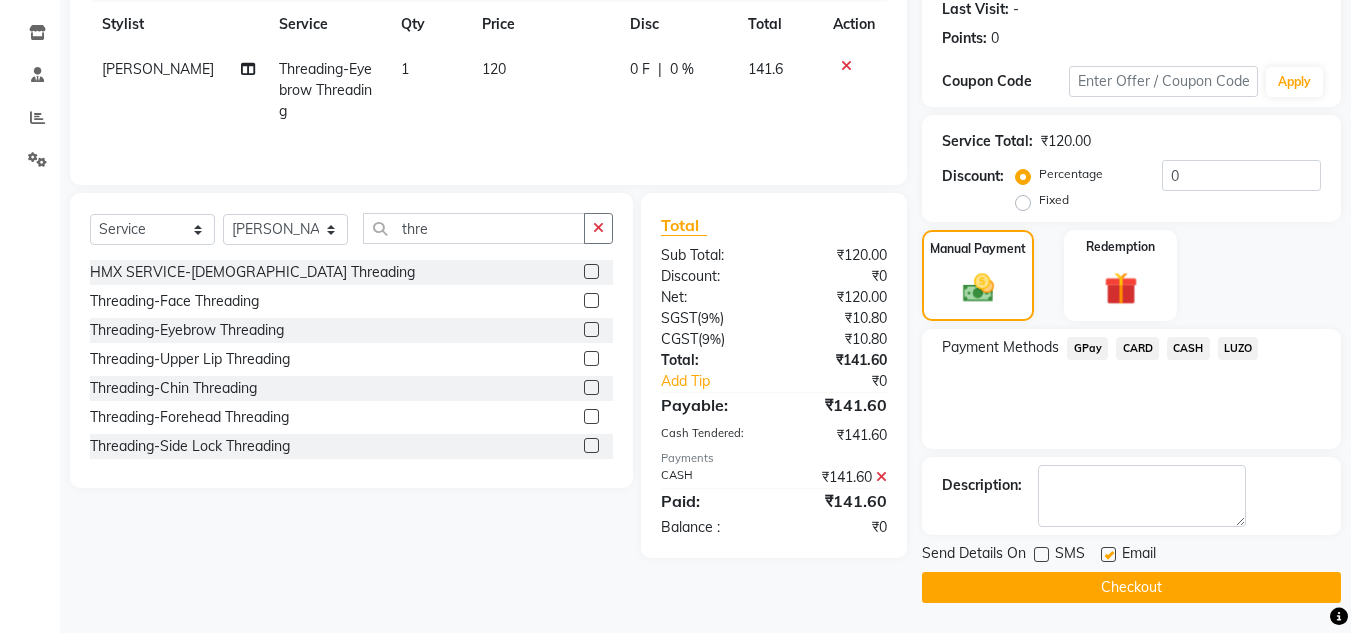 click on "Checkout" 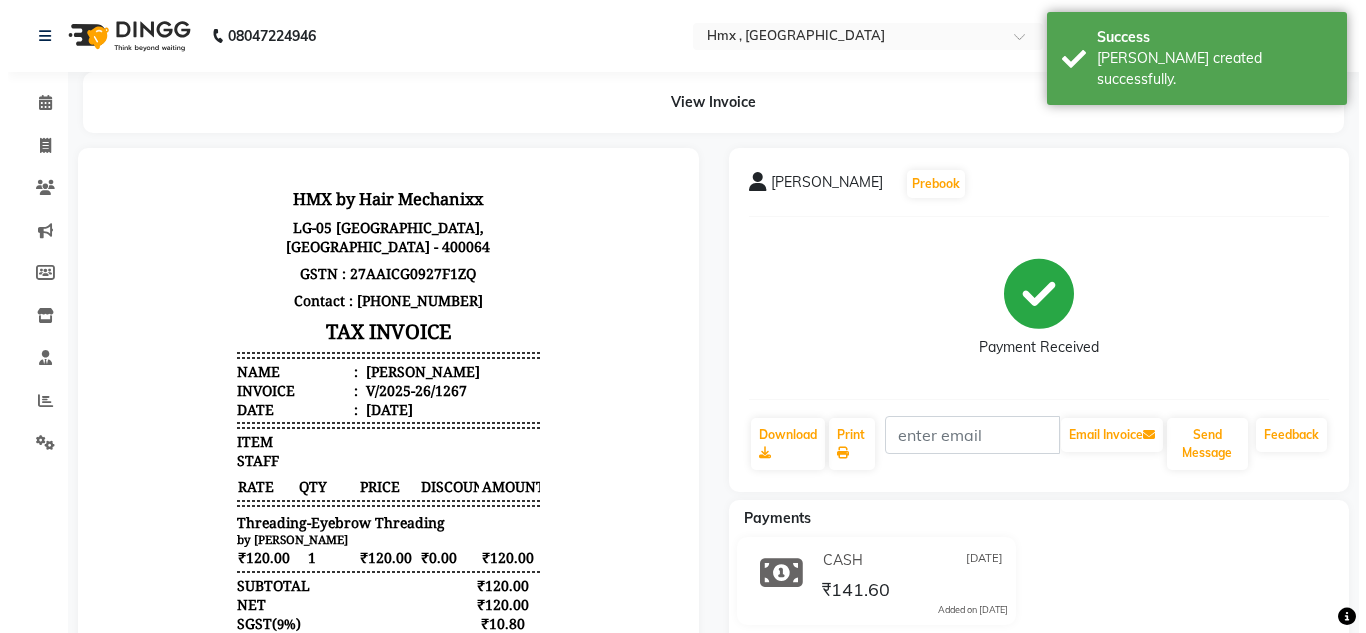 scroll, scrollTop: 0, scrollLeft: 0, axis: both 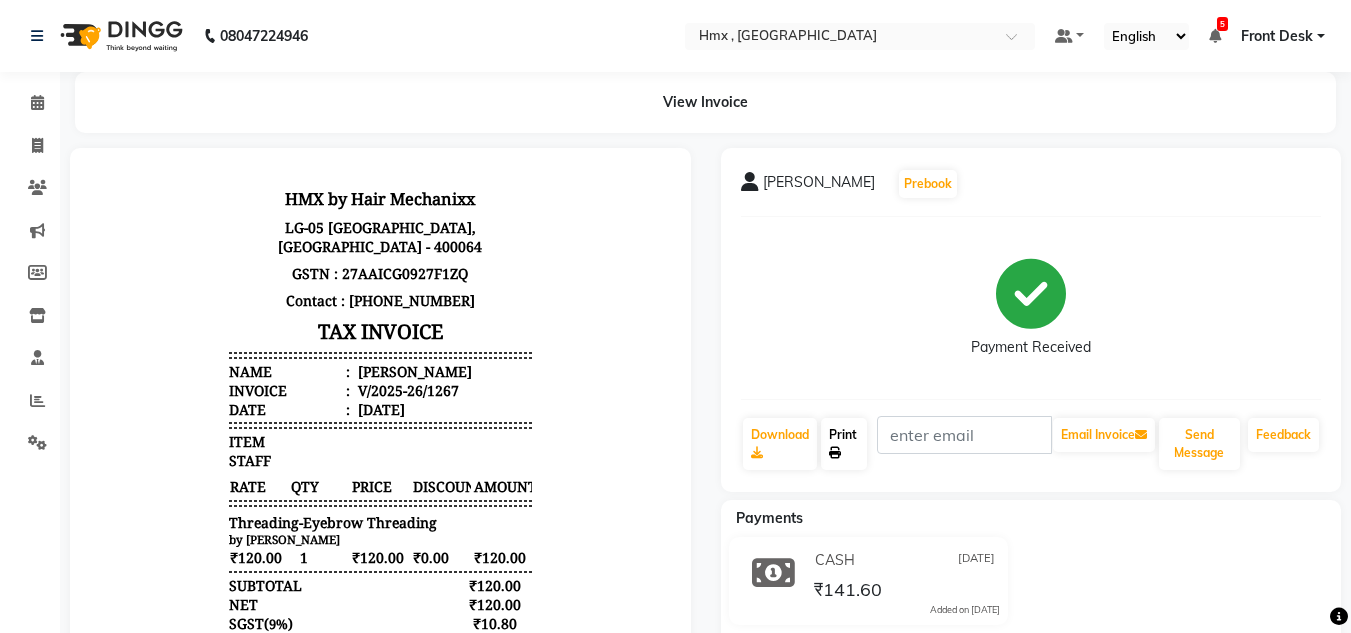 click on "Print" 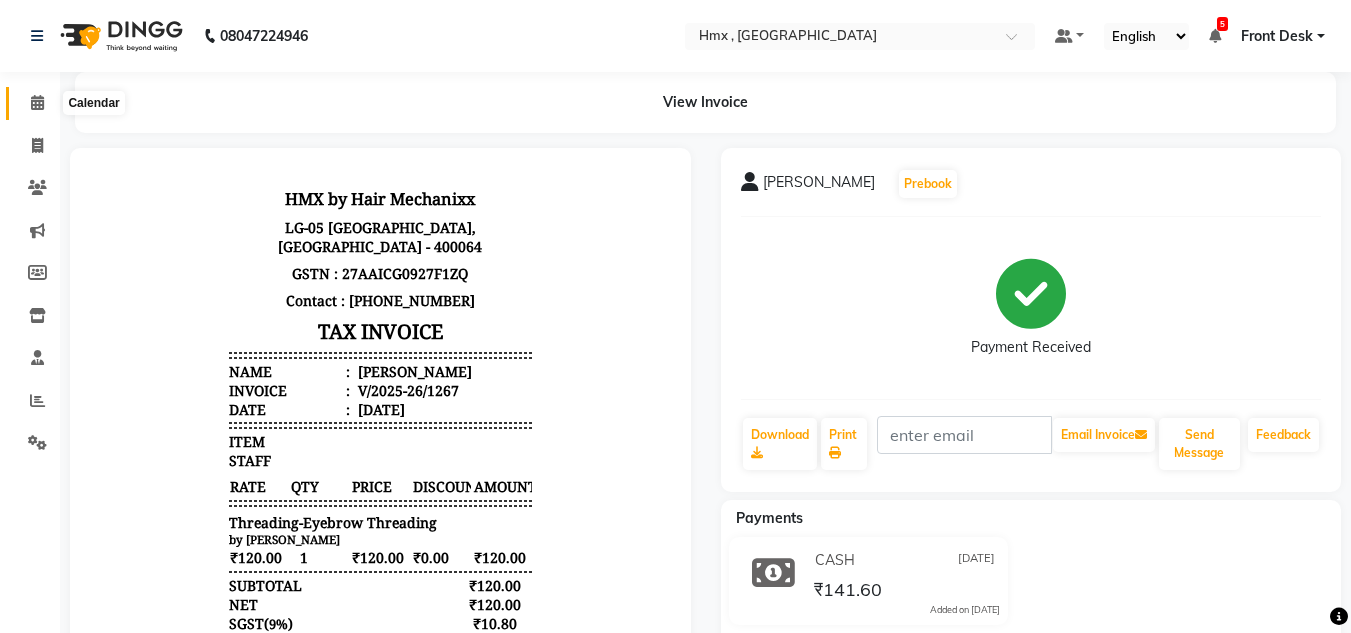 click 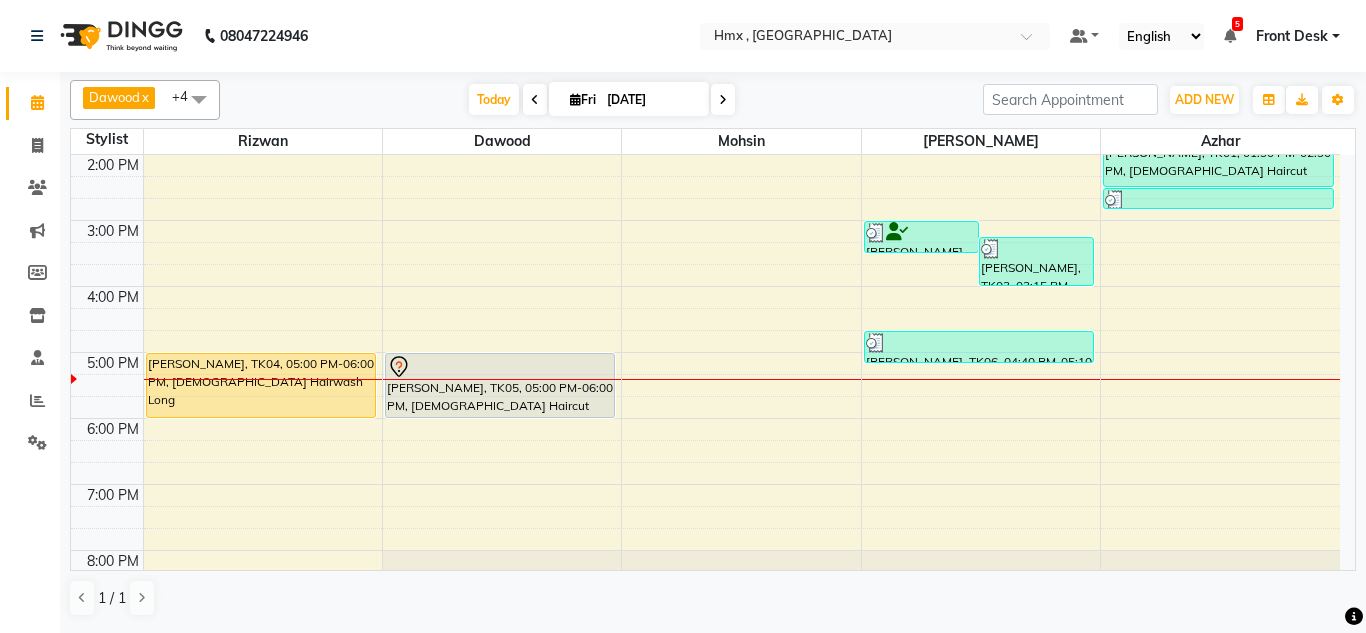 scroll, scrollTop: 400, scrollLeft: 0, axis: vertical 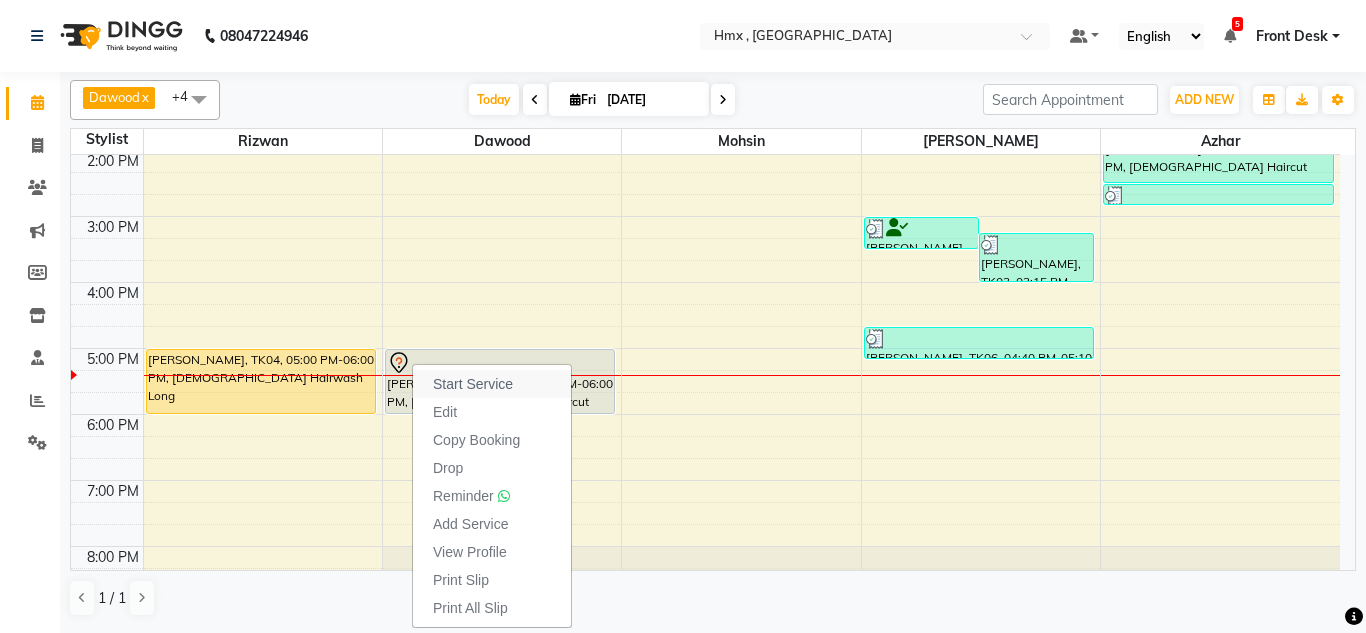 click on "Start Service" at bounding box center (473, 384) 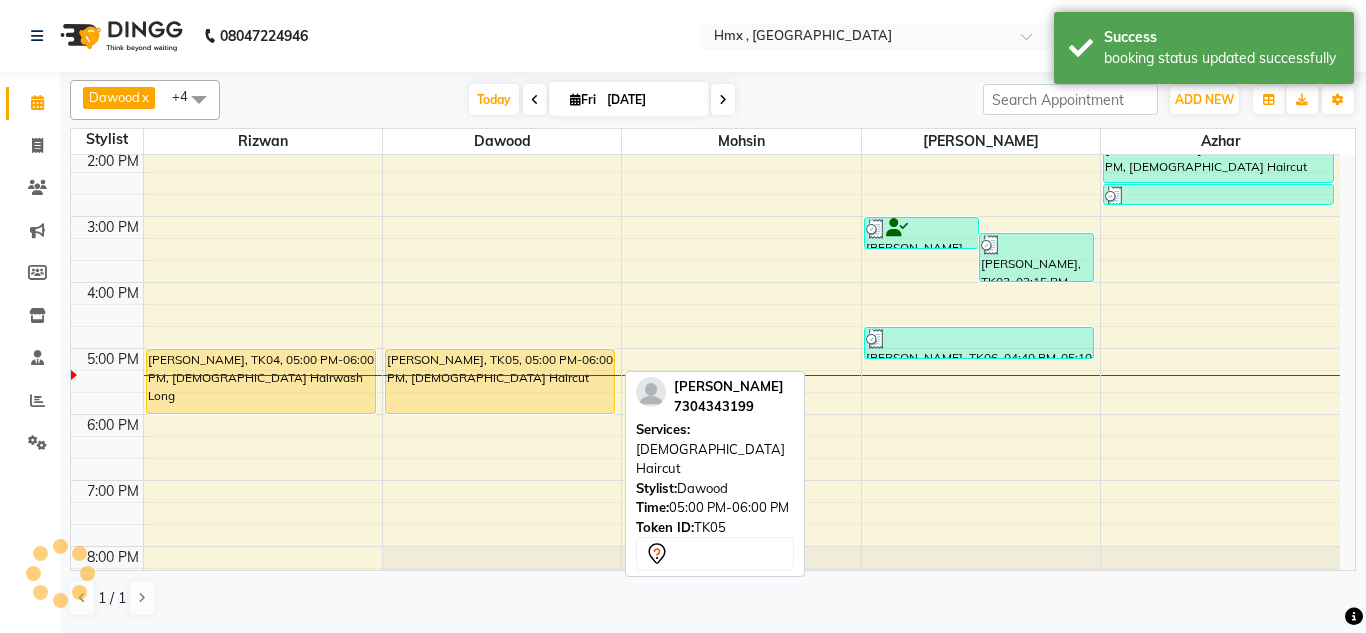 click on "Aniket Desai, TK05, 05:00 PM-06:00 PM, Male Haircut" at bounding box center (500, 381) 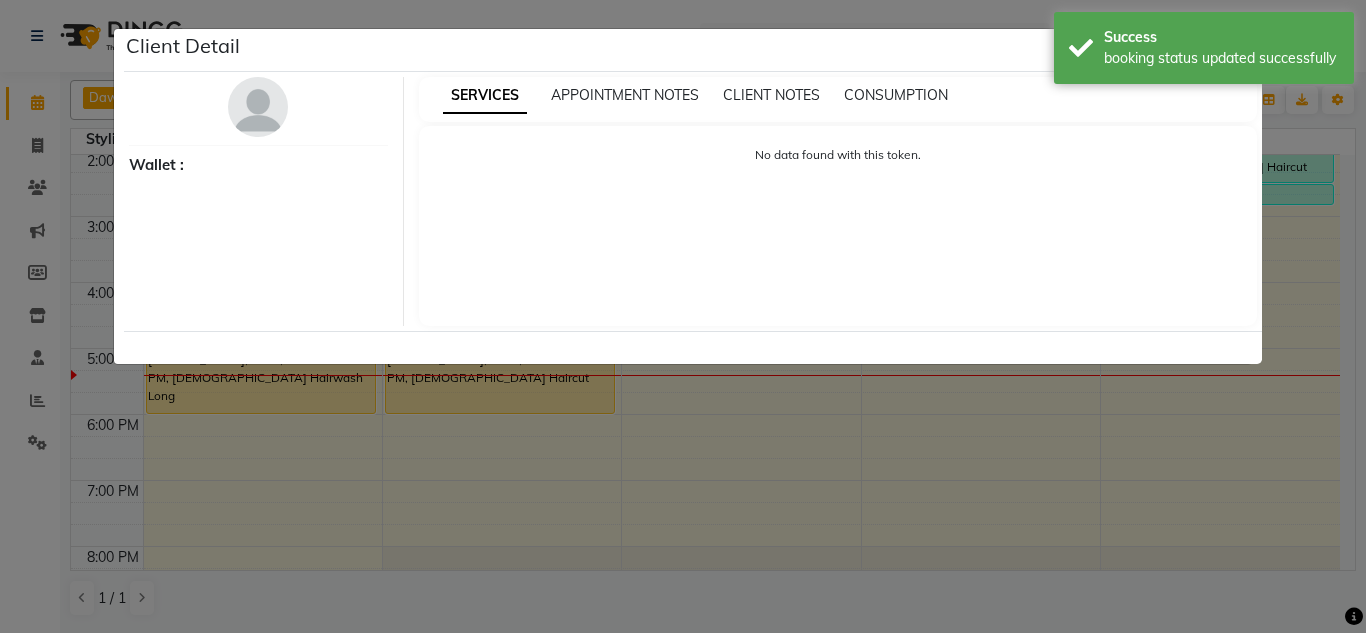 select on "1" 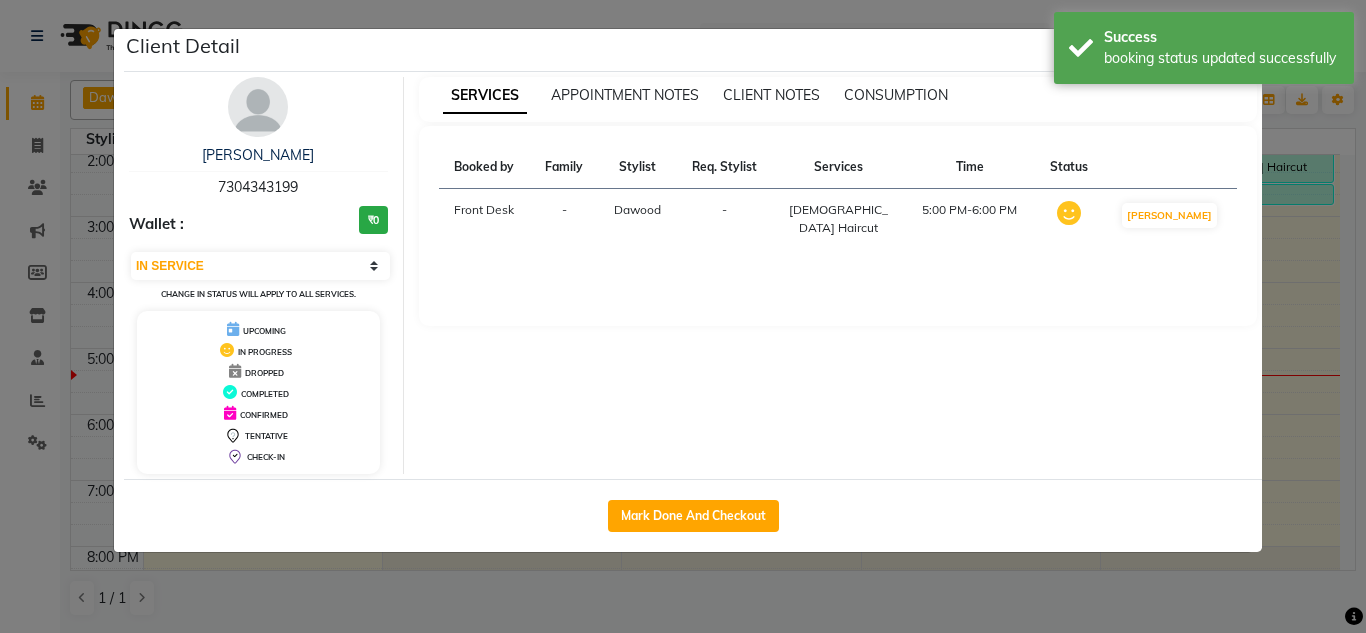 click at bounding box center (258, 107) 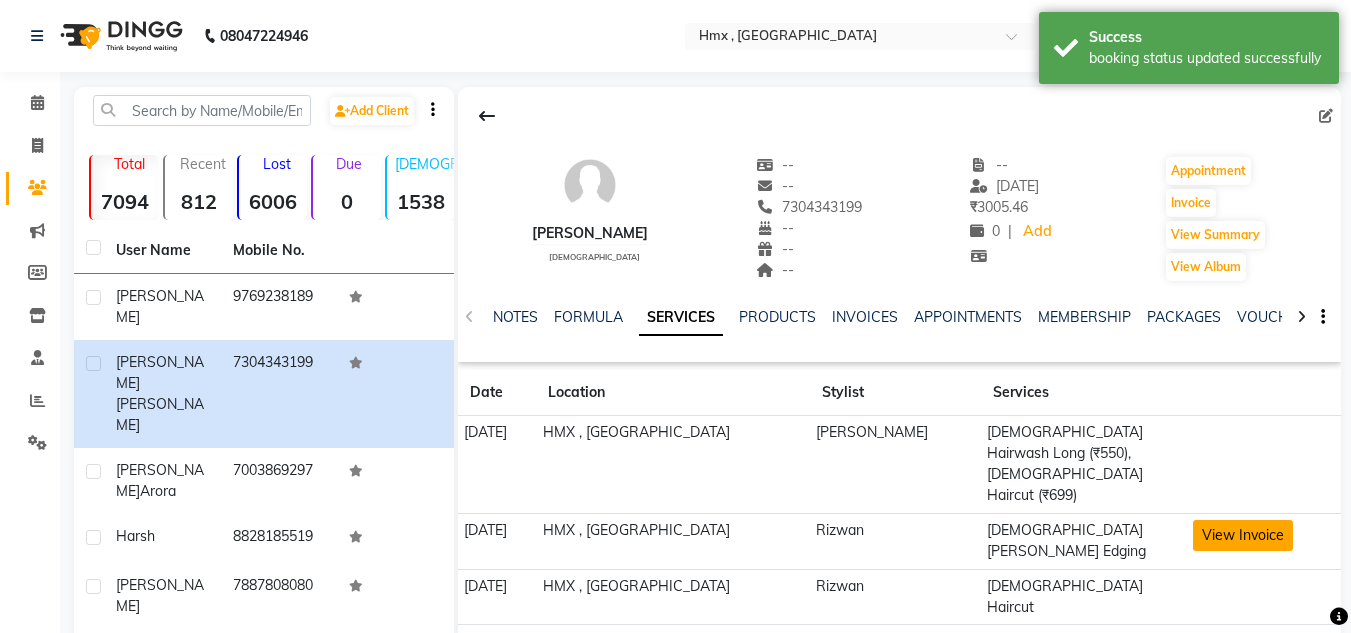 click on "View Invoice" 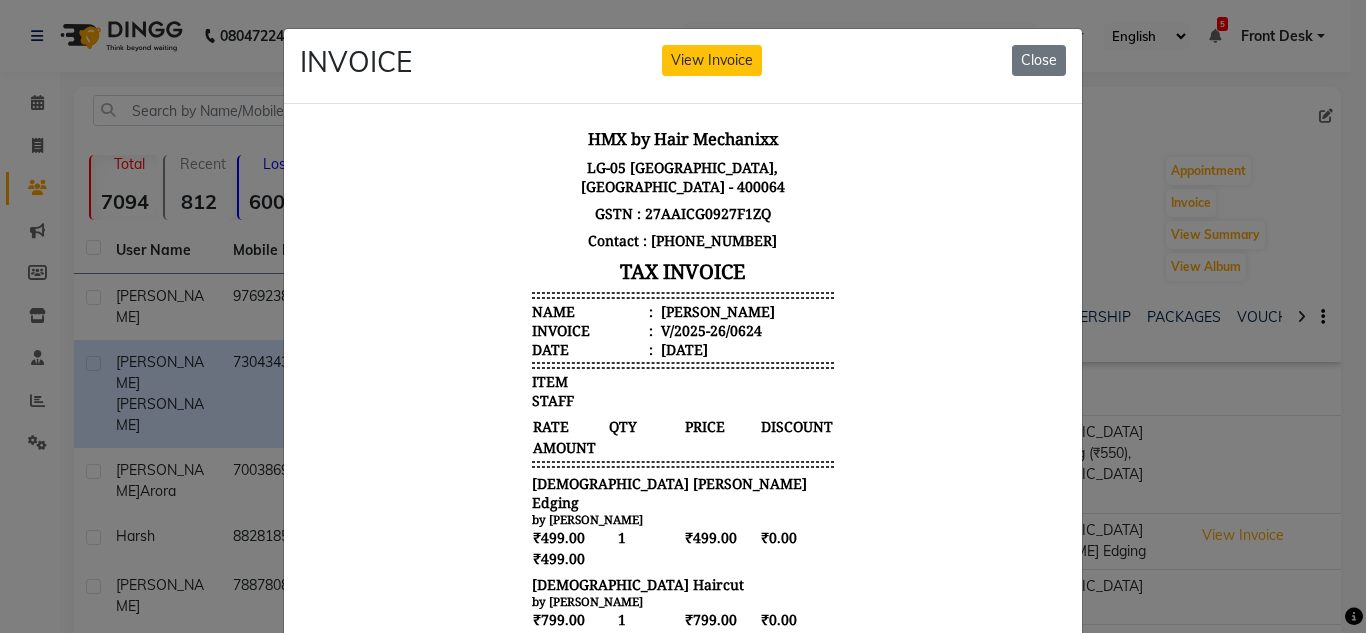 scroll, scrollTop: 16, scrollLeft: 0, axis: vertical 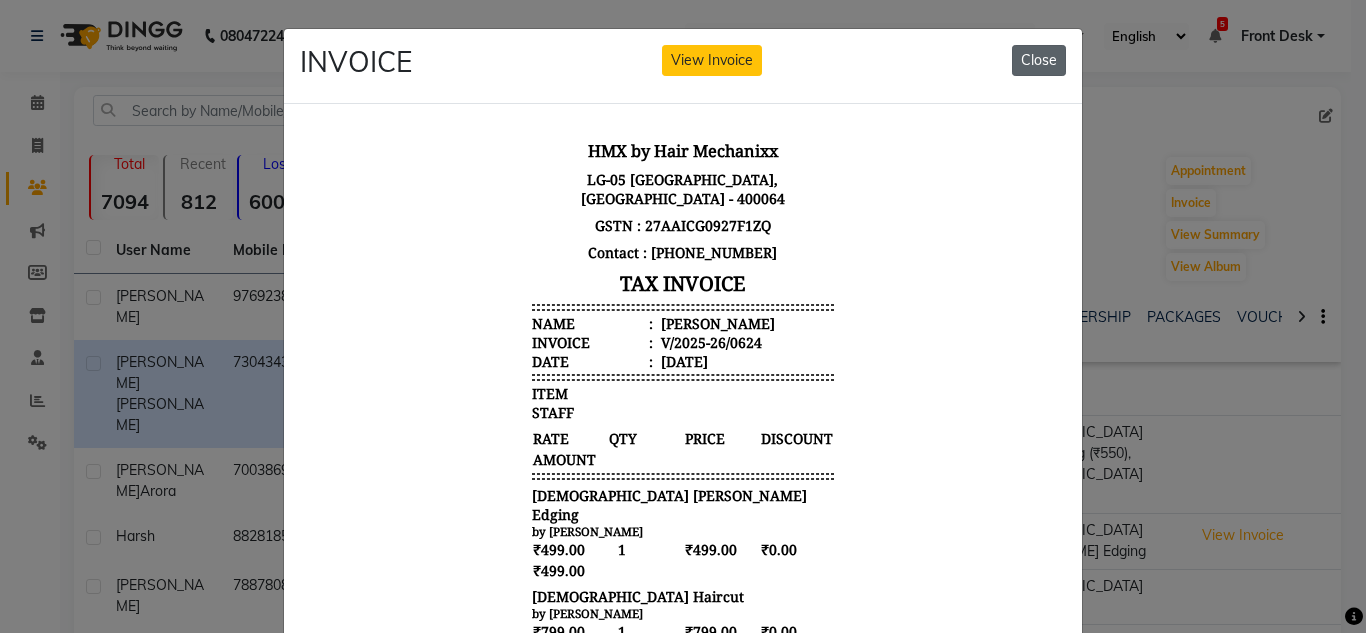 drag, startPoint x: 1026, startPoint y: 53, endPoint x: 741, endPoint y: 10, distance: 288.22562 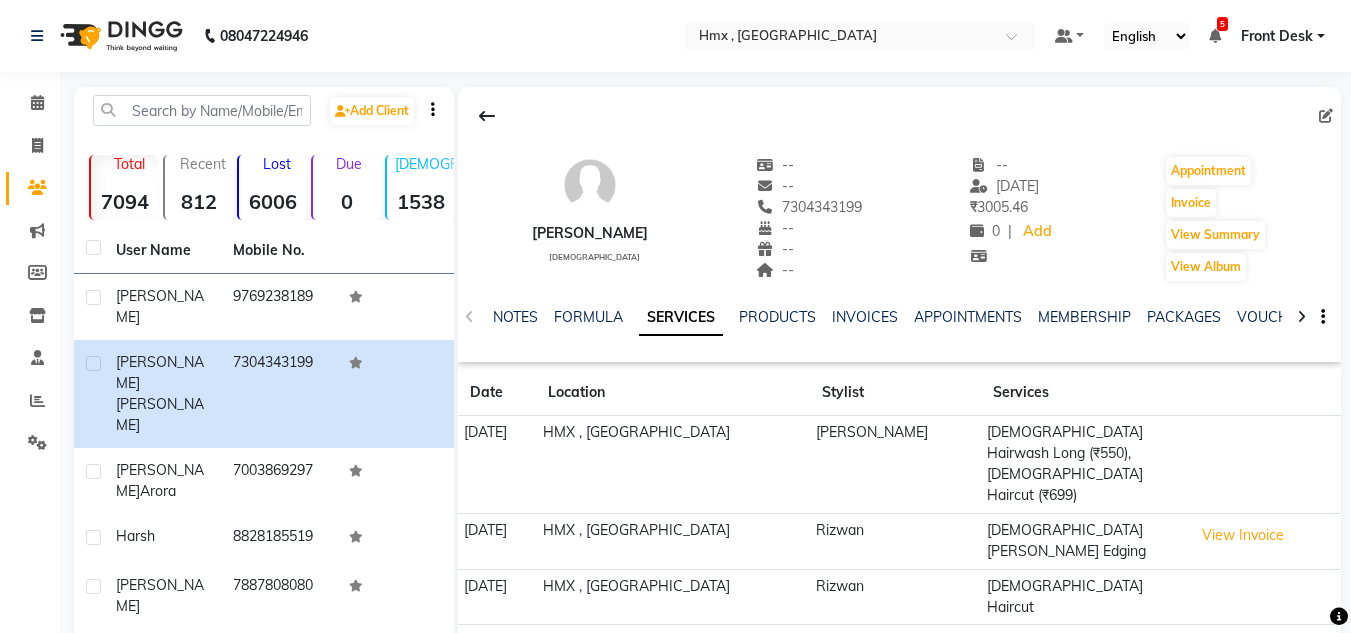 click 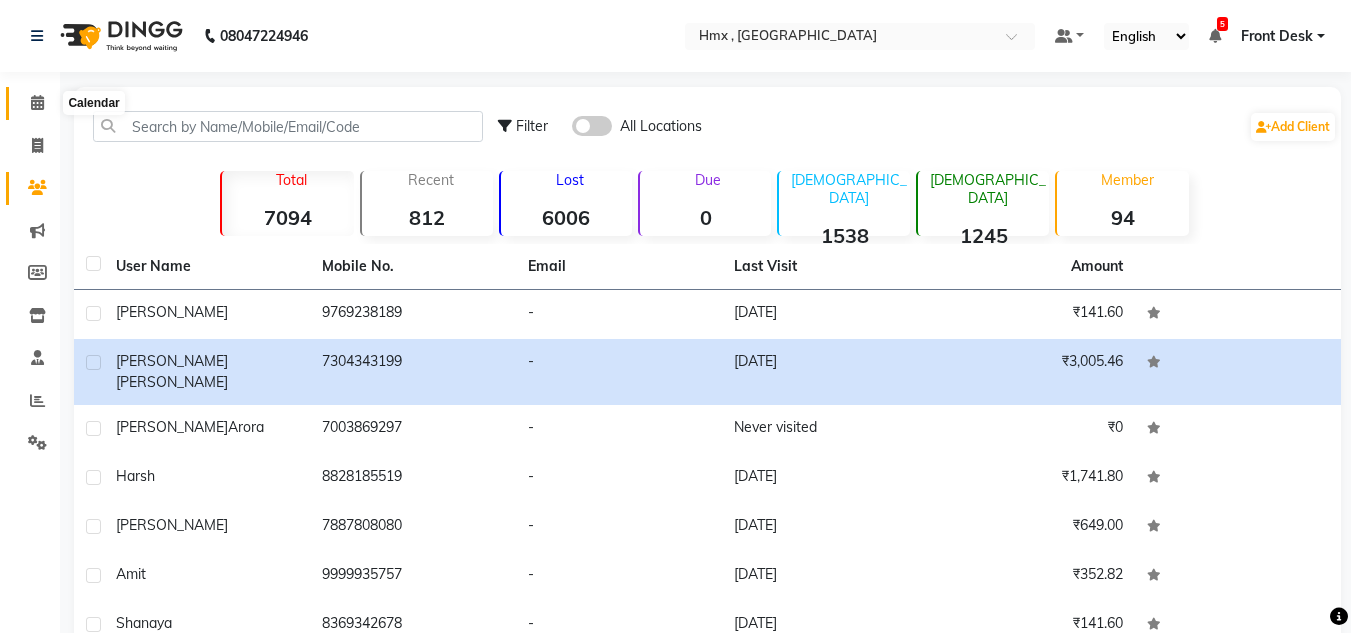 click 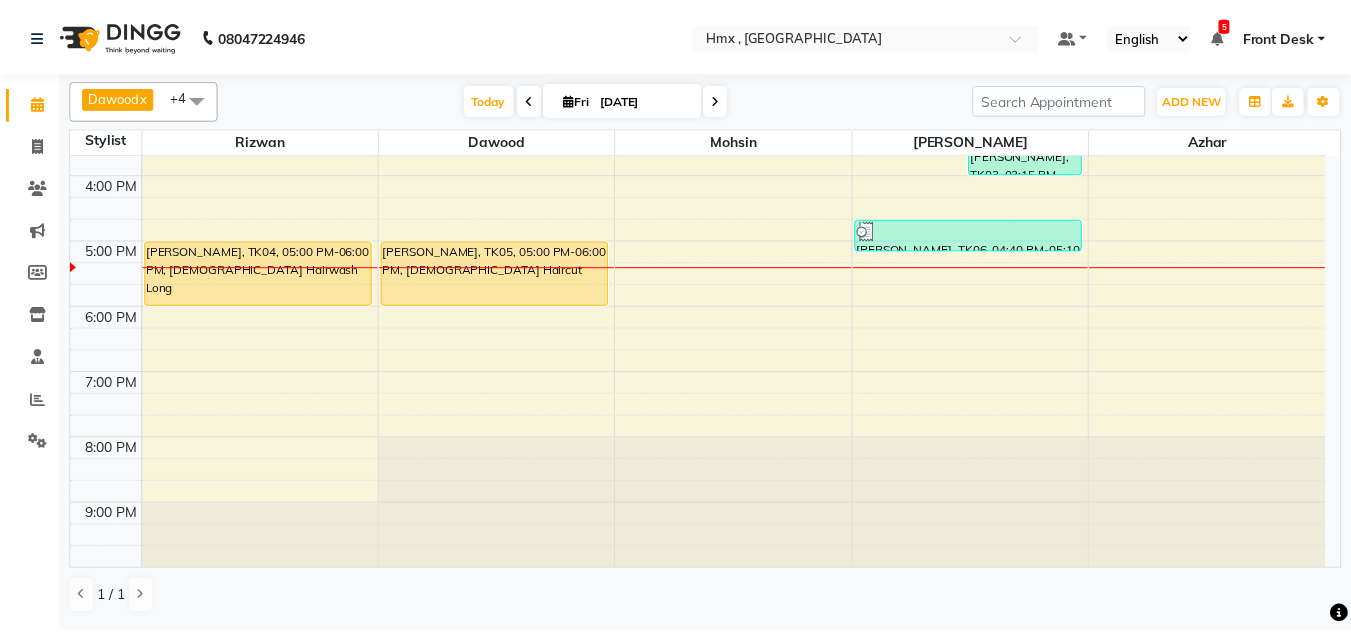 scroll, scrollTop: 408, scrollLeft: 0, axis: vertical 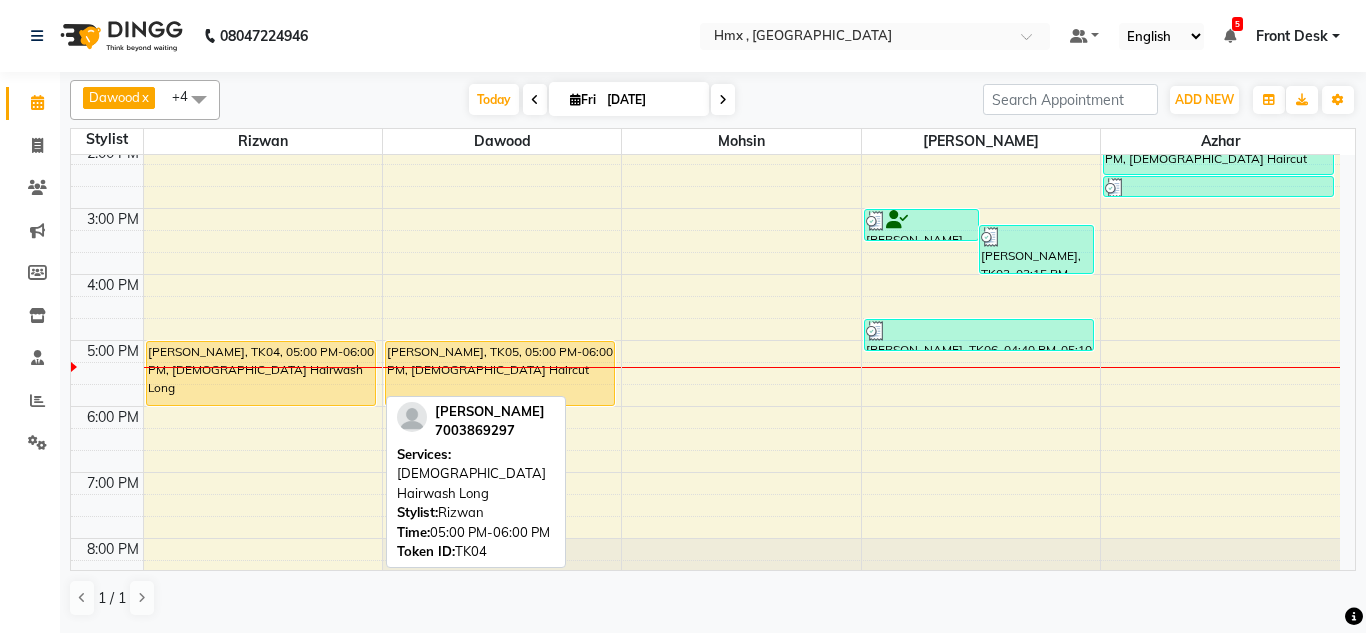 click on "Simran Arora, TK04, 05:00 PM-06:00 PM, Female Hairwash Long" at bounding box center [261, 373] 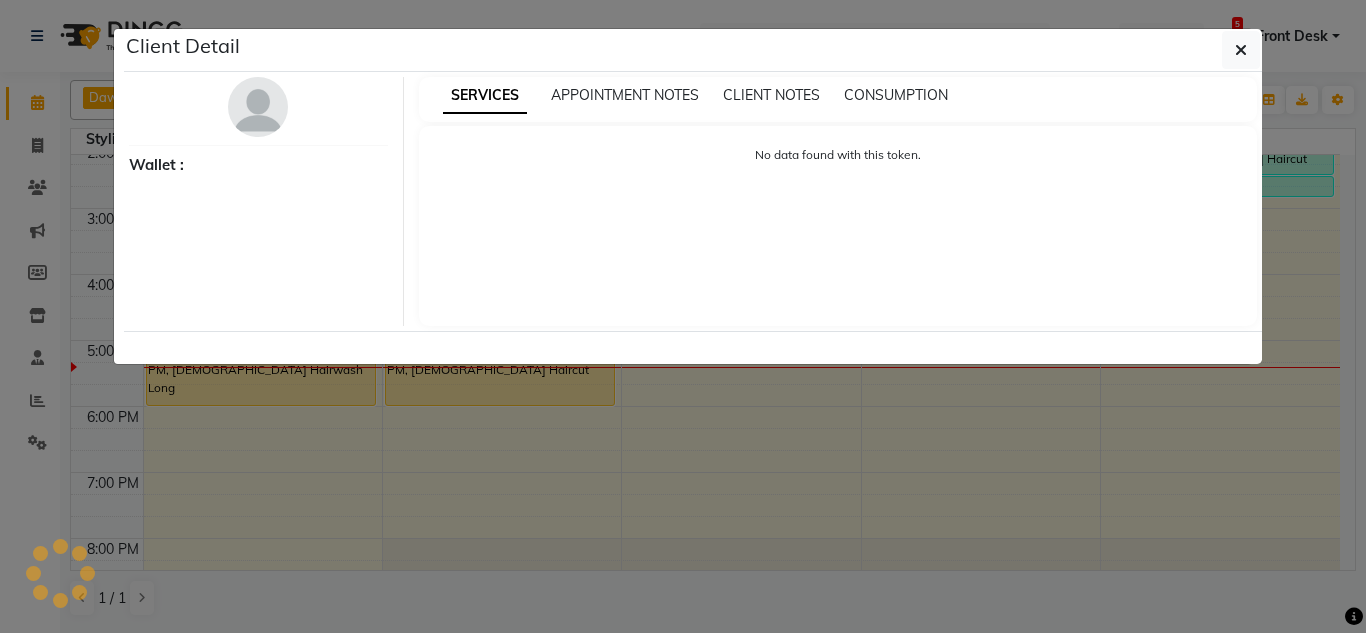 select on "1" 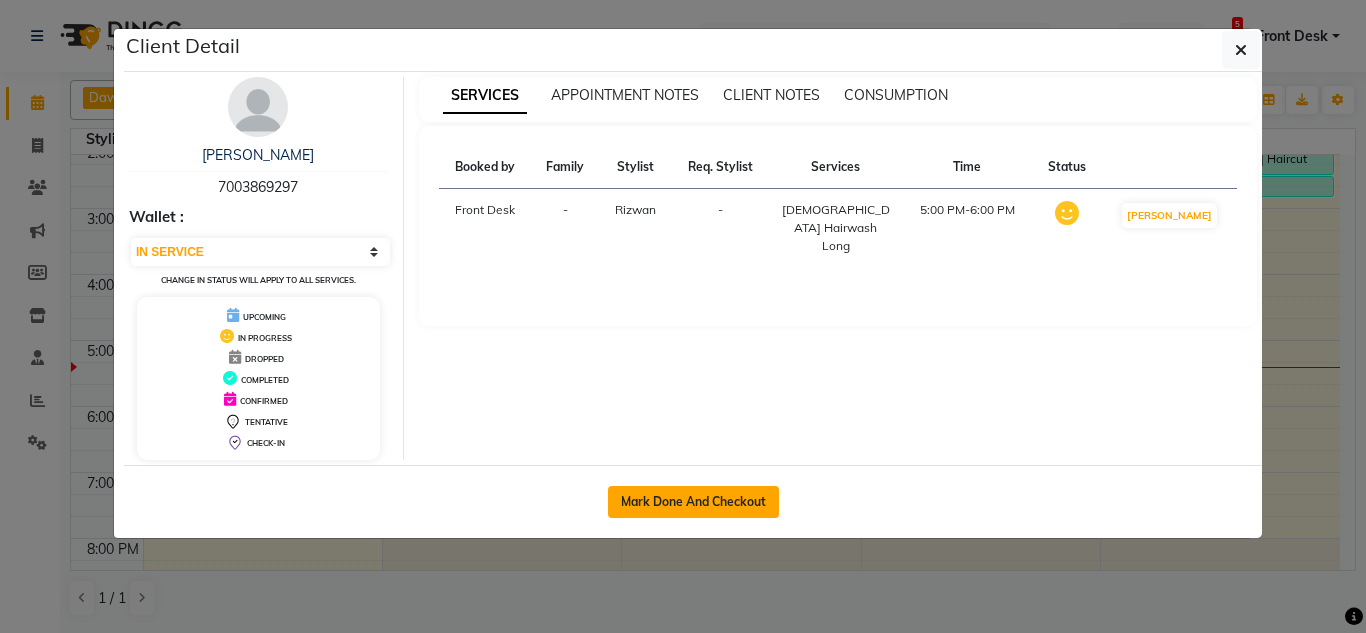 click on "Mark Done And Checkout" 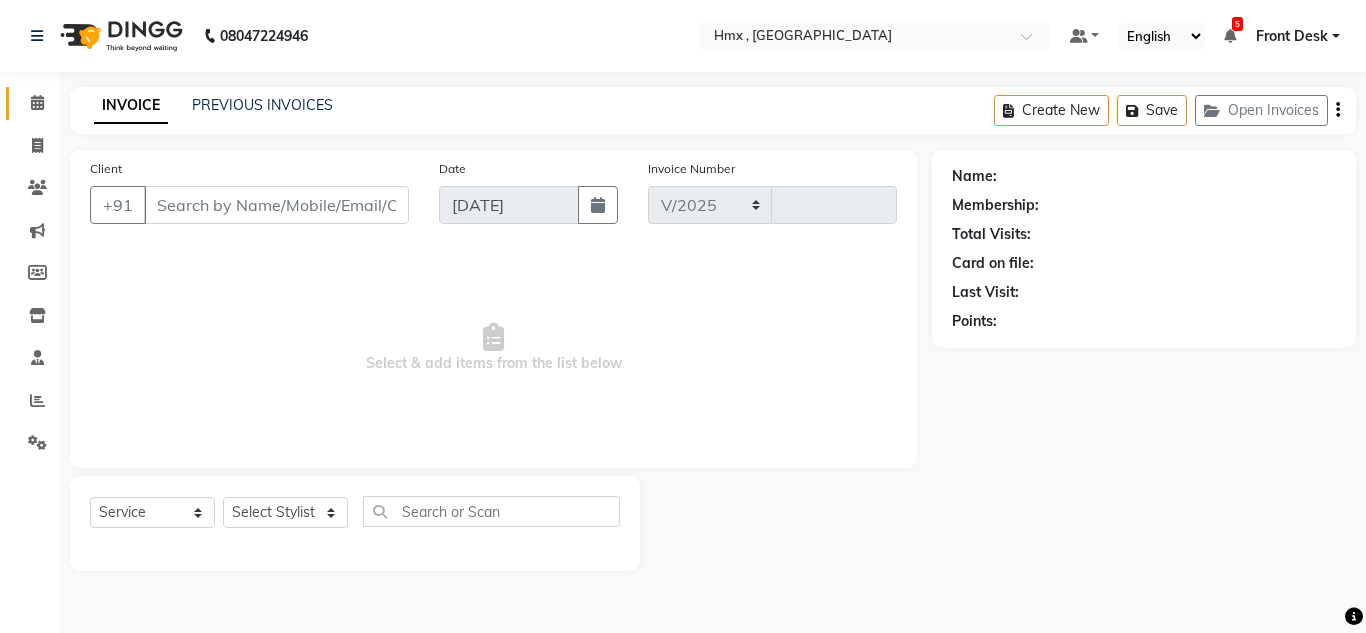 select on "5711" 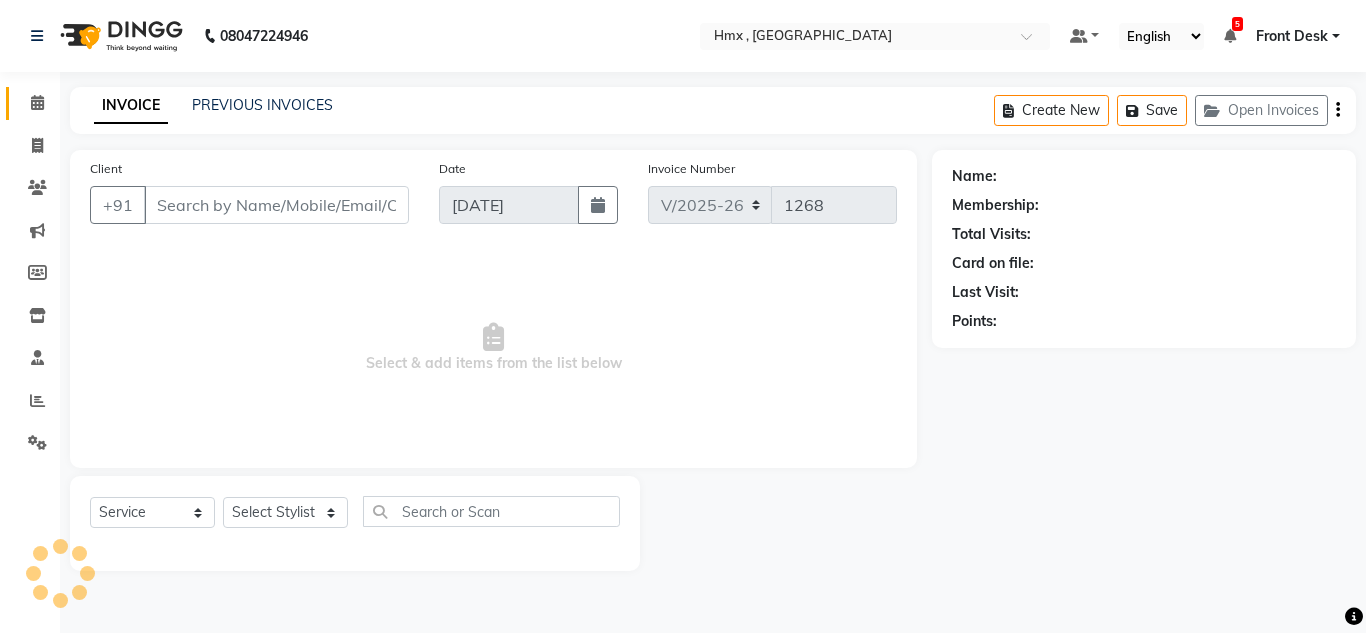 type on "7003869297" 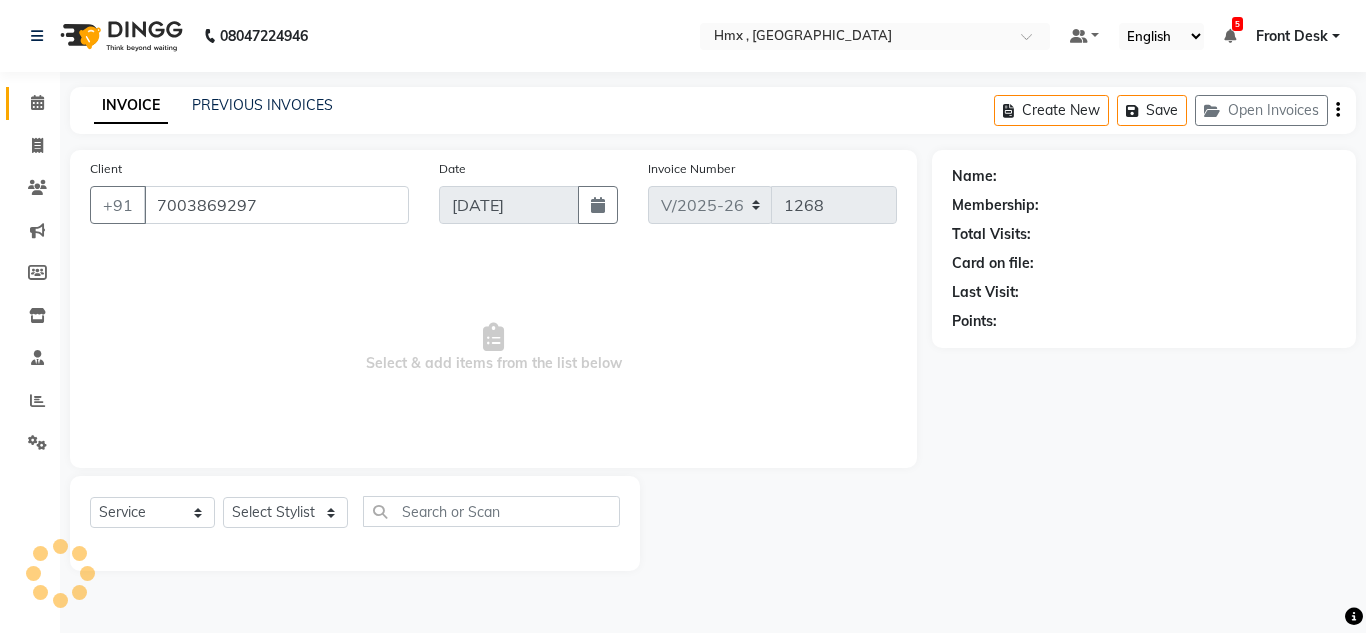 select on "76837" 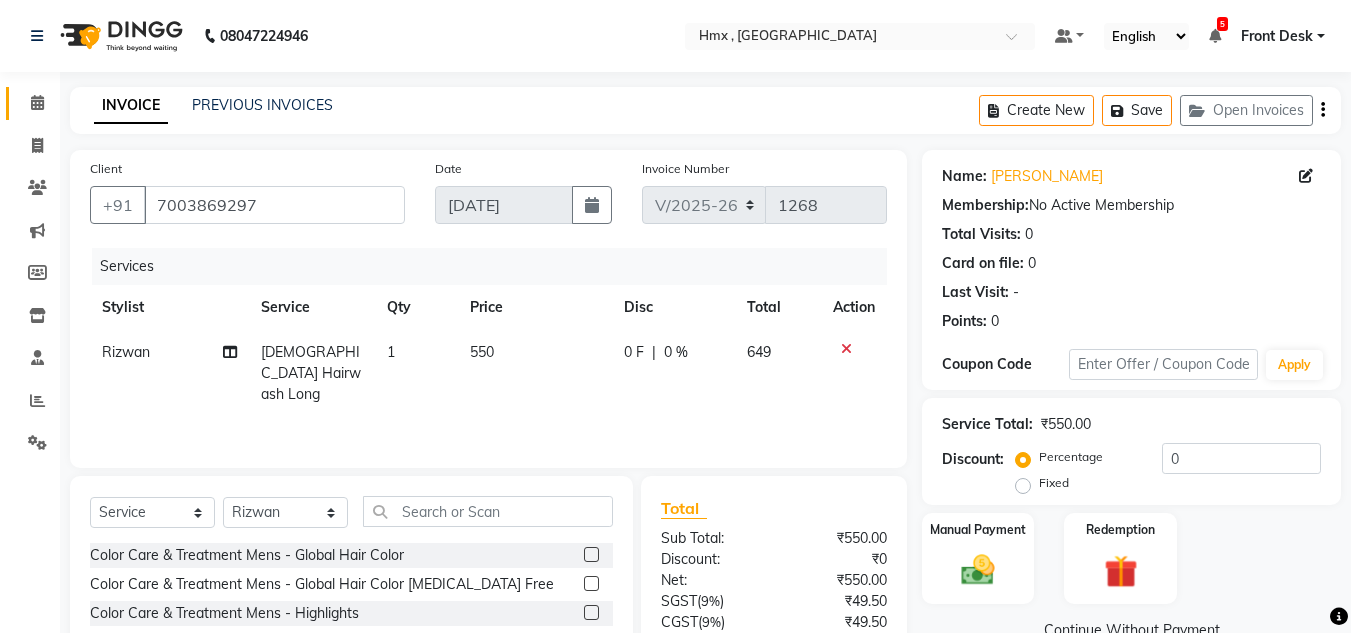 scroll, scrollTop: 168, scrollLeft: 0, axis: vertical 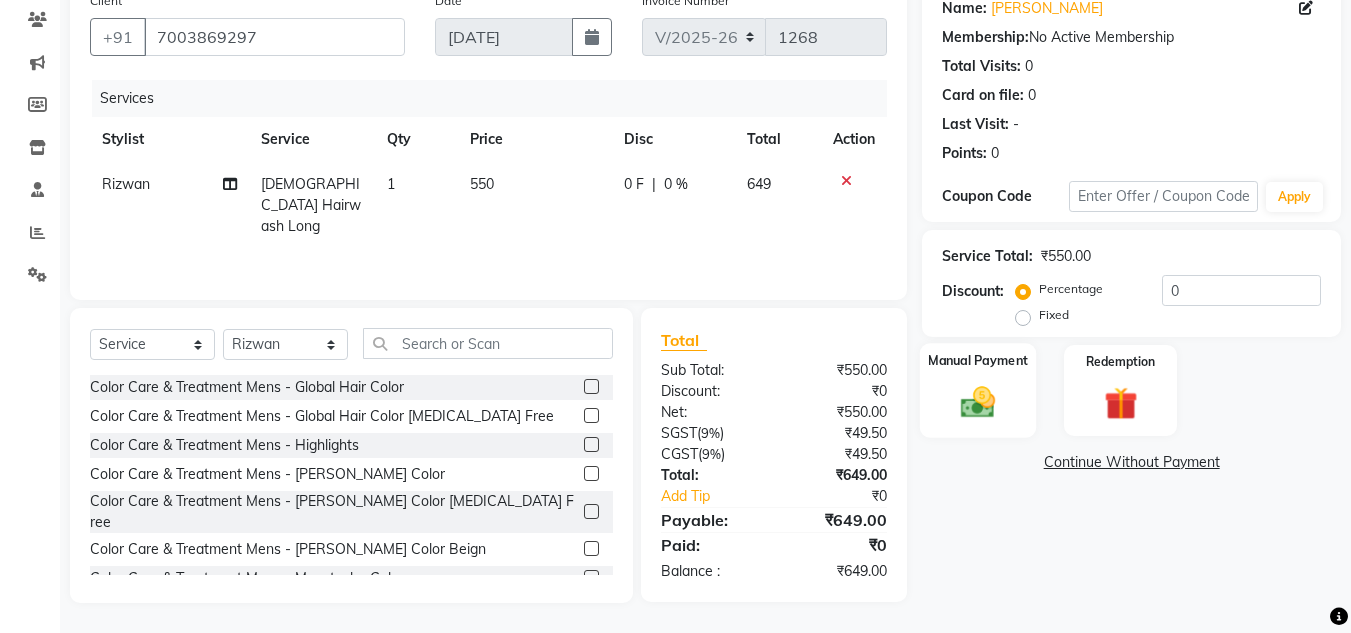 click on "Manual Payment" 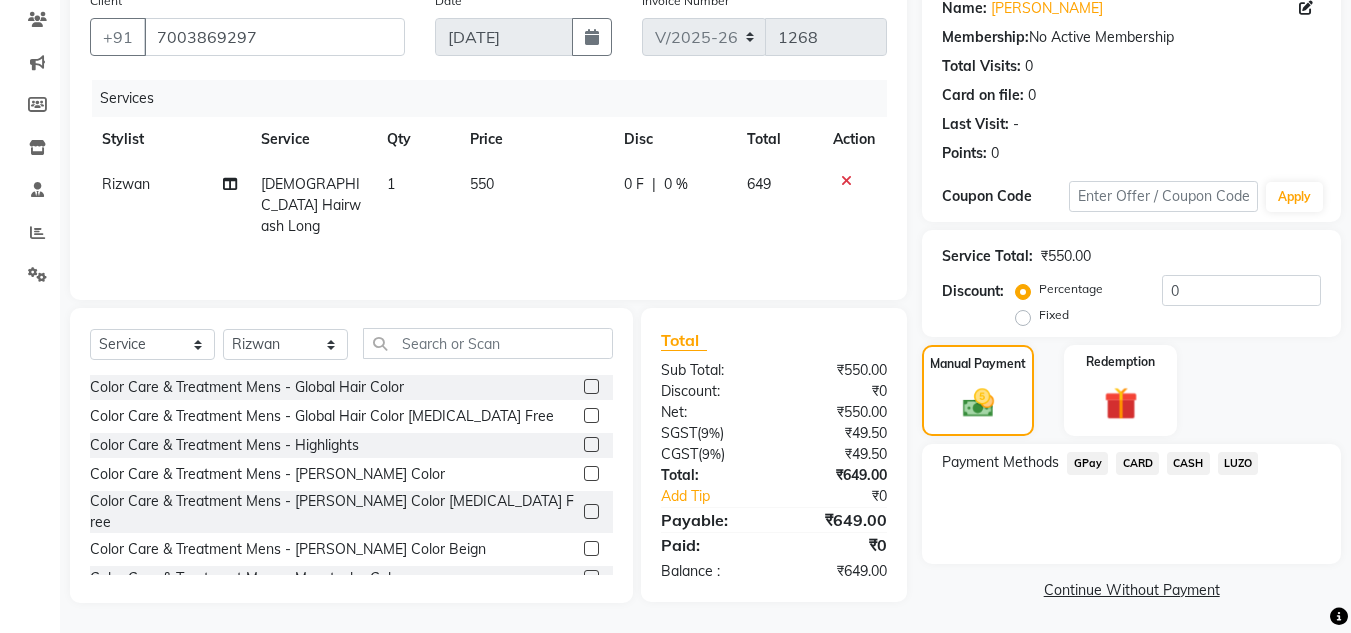 click on "GPay" 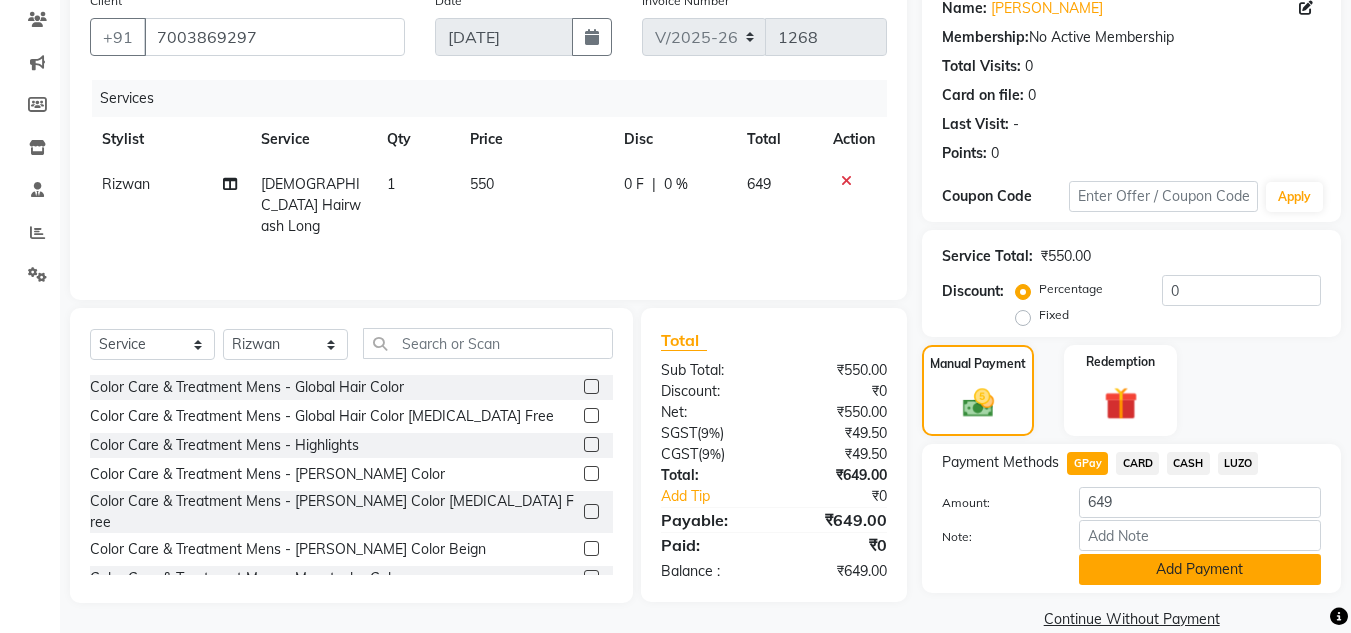 click on "Add Payment" 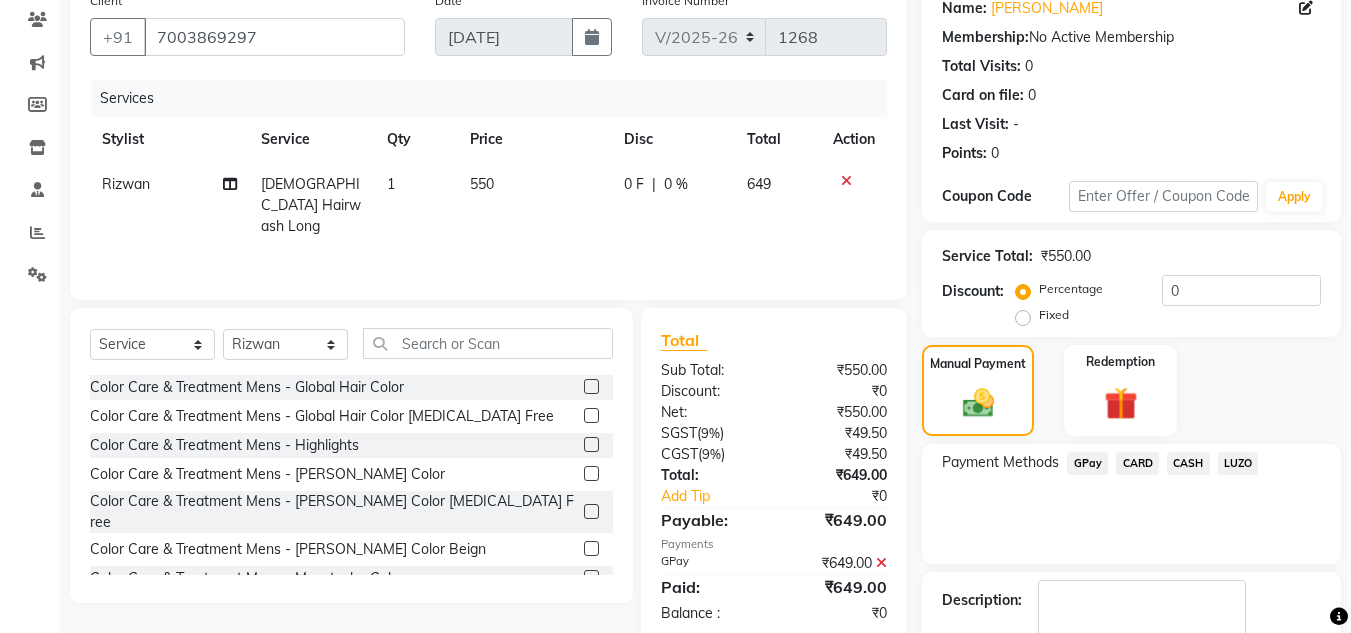 scroll, scrollTop: 283, scrollLeft: 0, axis: vertical 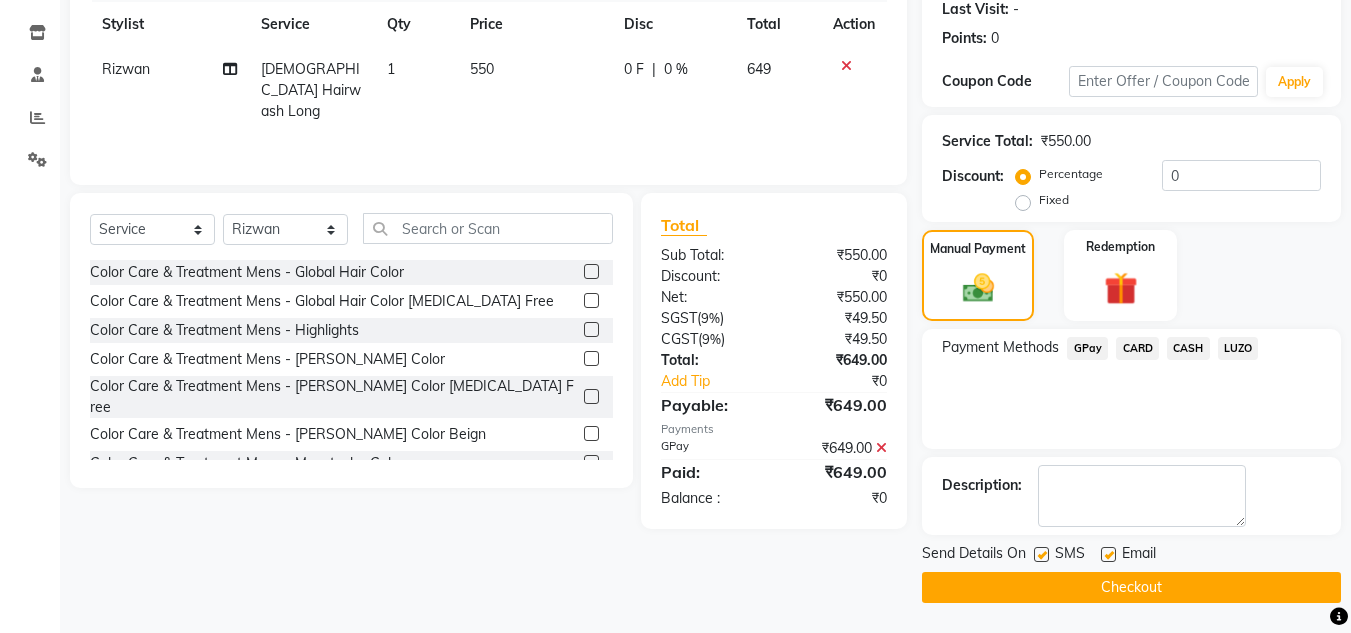 click on "Checkout" 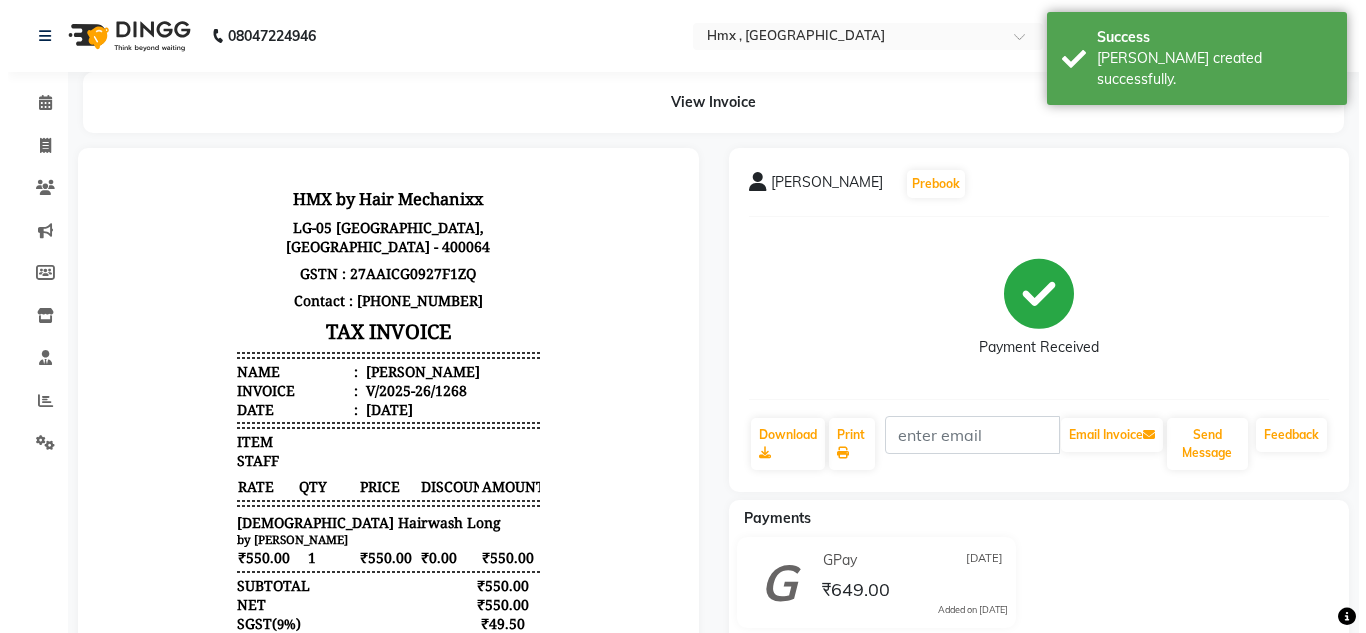 scroll, scrollTop: 0, scrollLeft: 0, axis: both 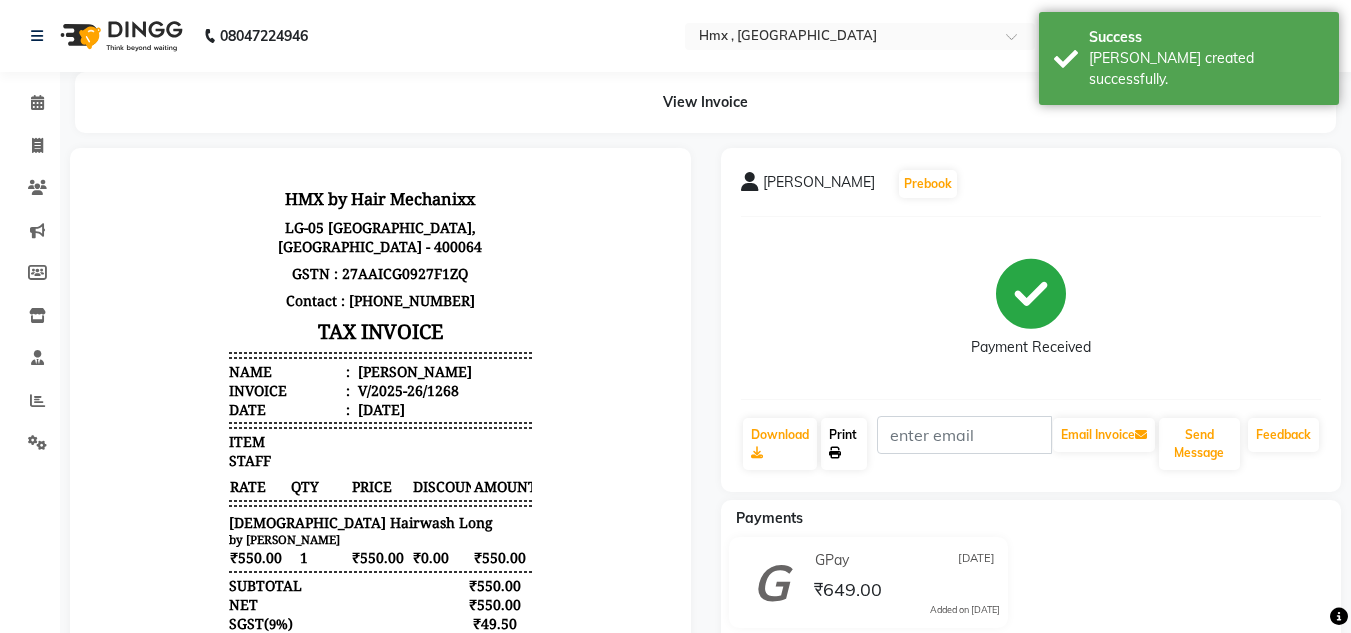 click 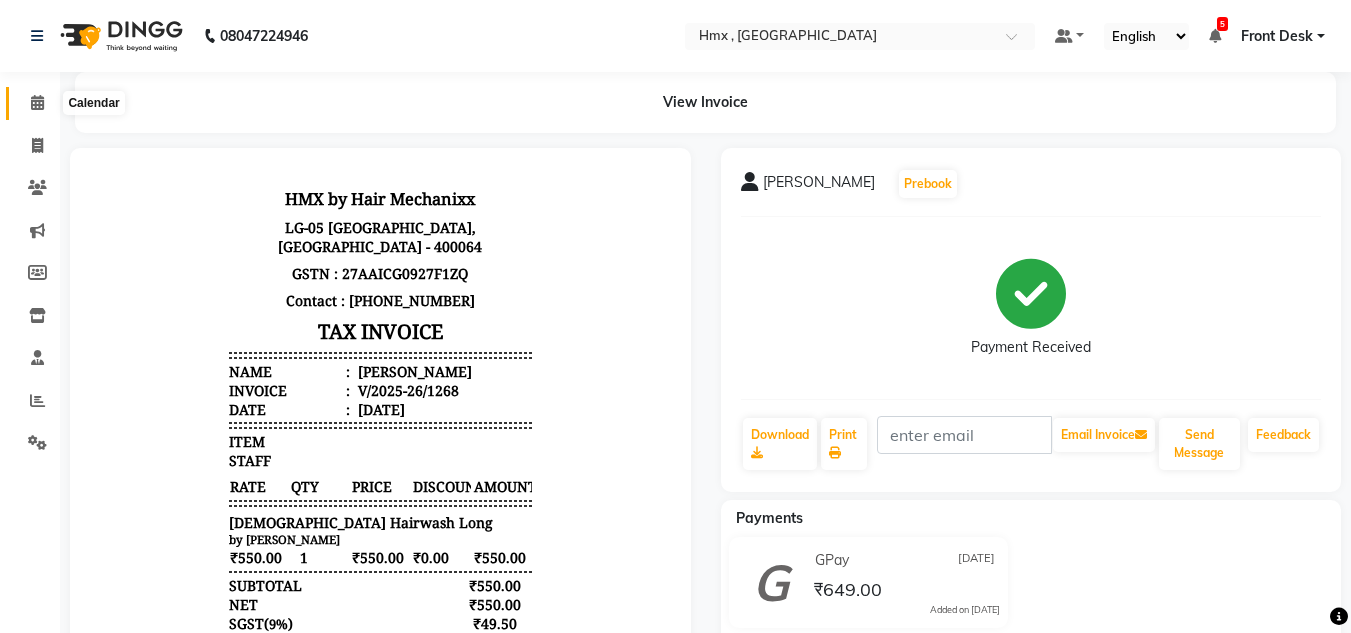 click 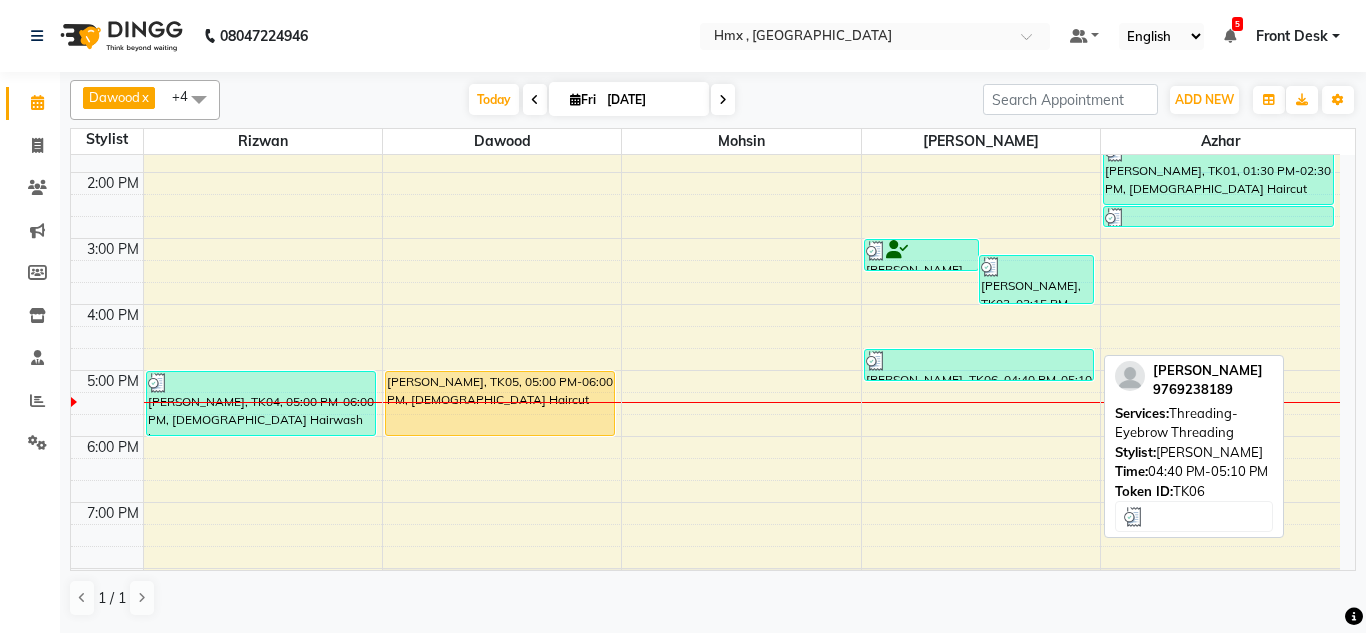 scroll, scrollTop: 500, scrollLeft: 0, axis: vertical 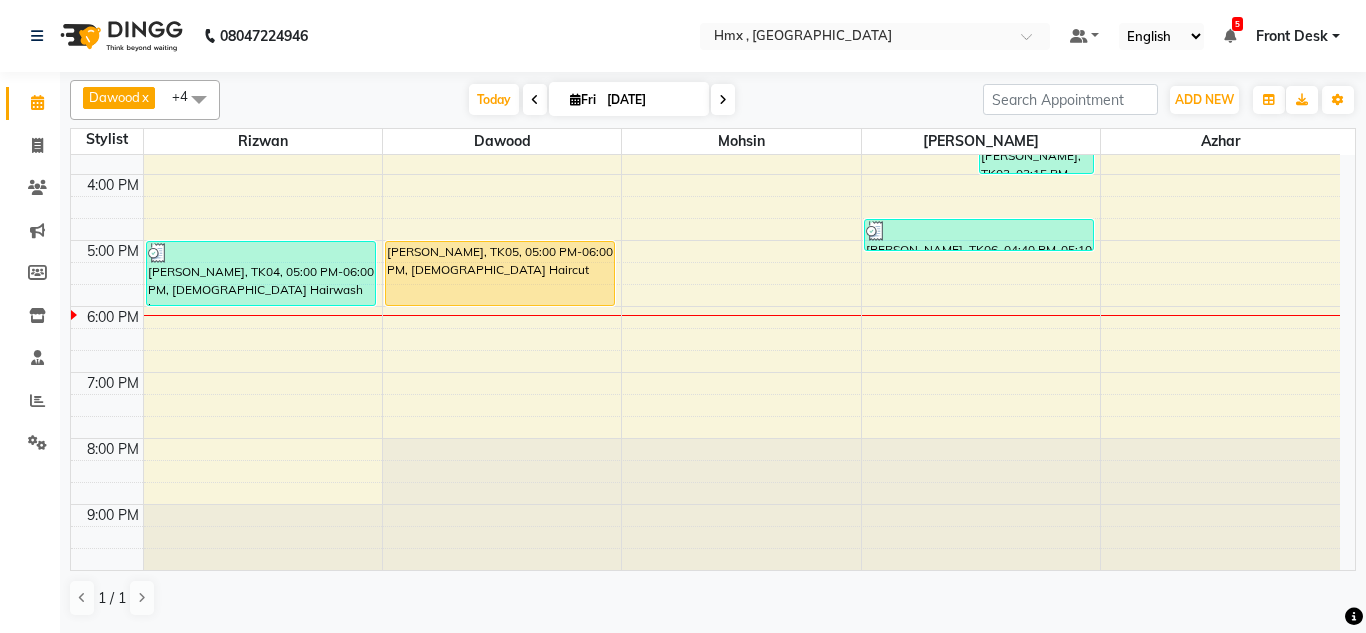 click at bounding box center [981, 315] 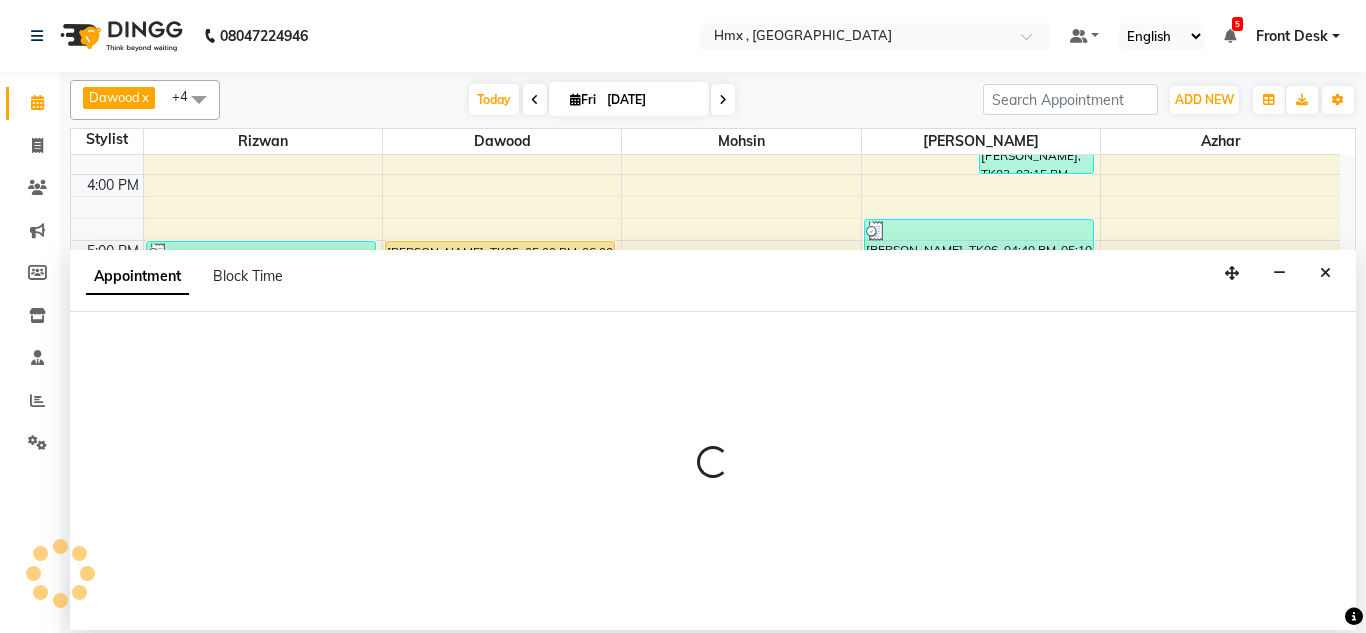 select on "39112" 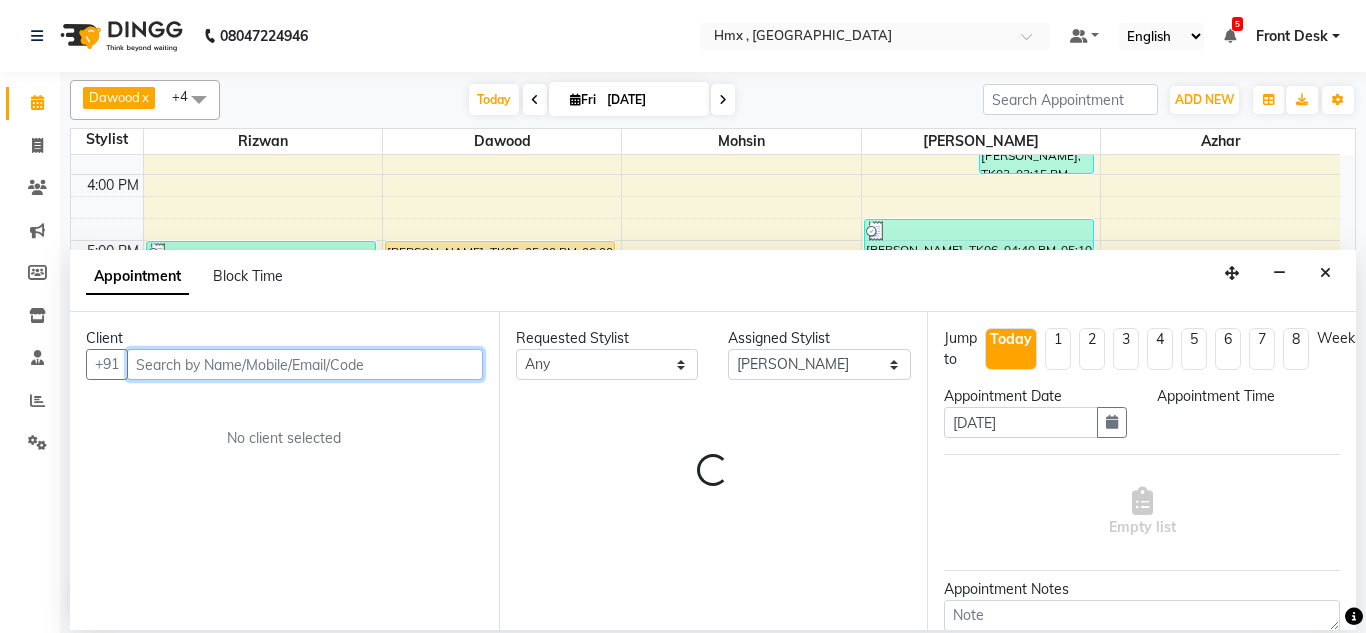 select on "1080" 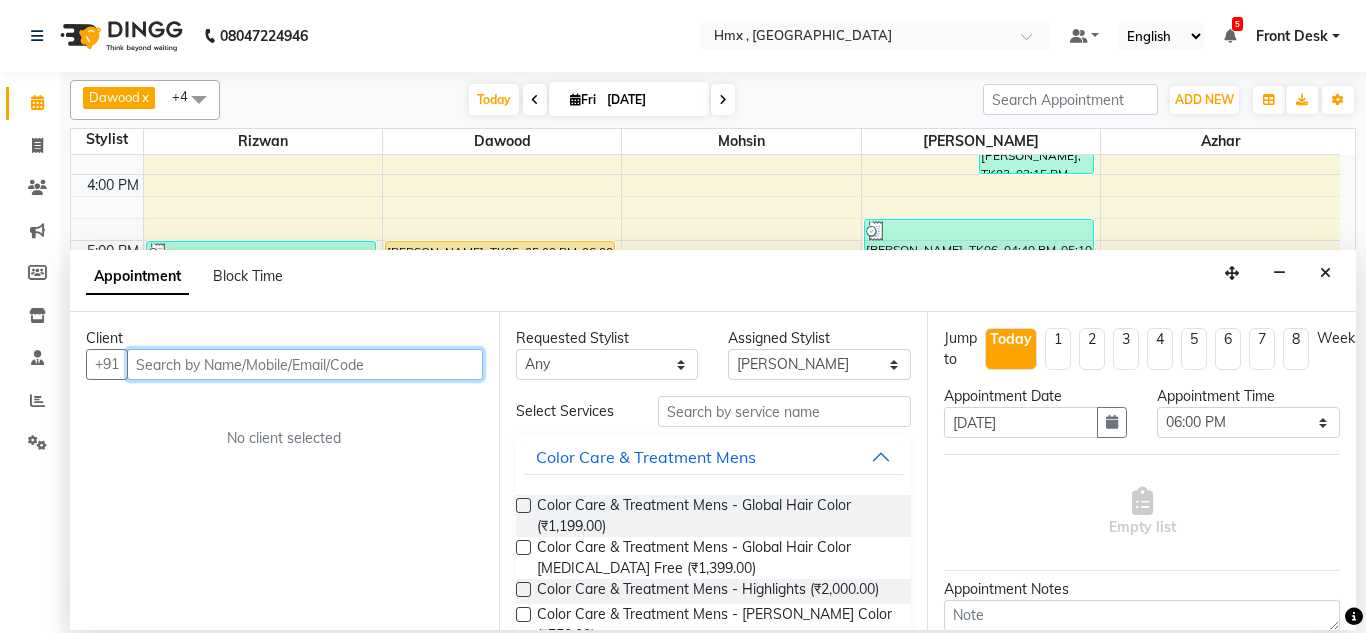 click at bounding box center [305, 364] 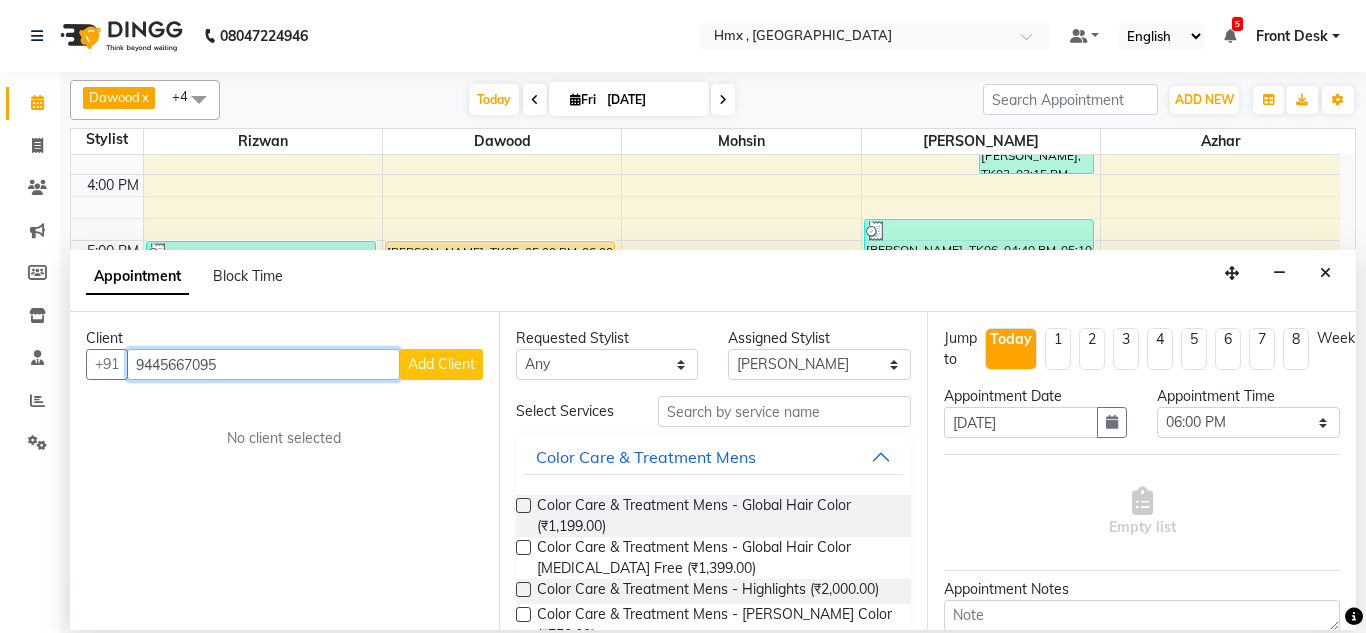 type on "9445667095" 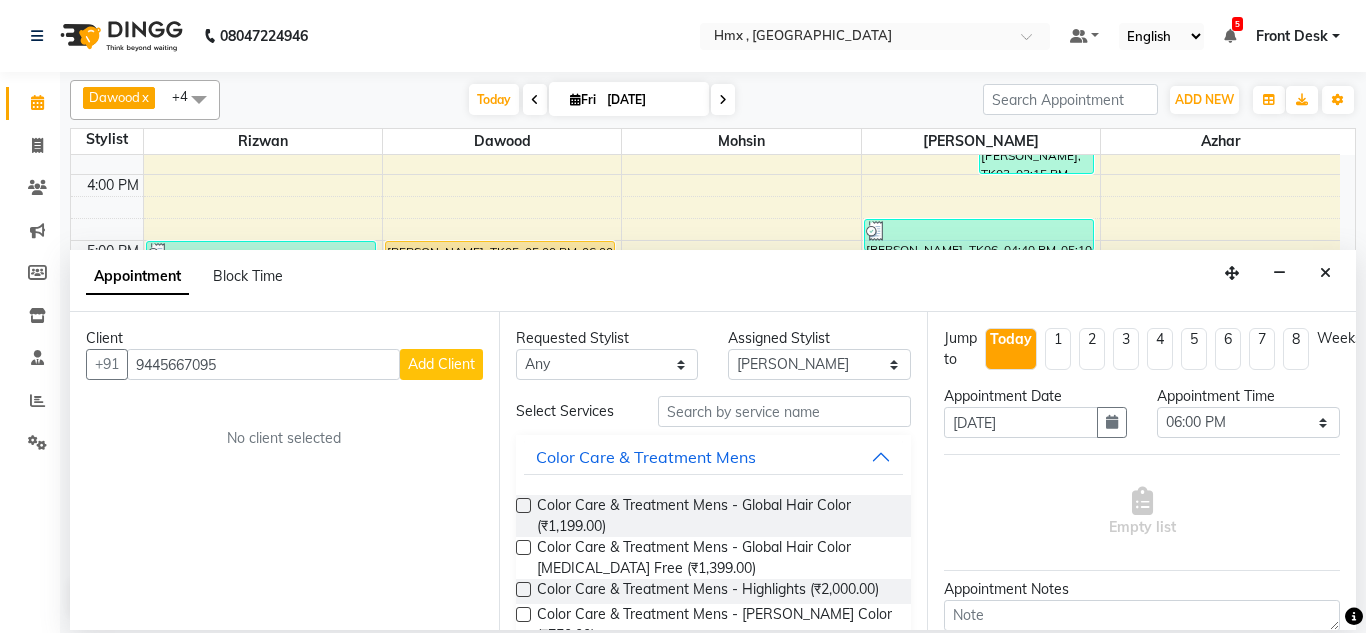 click on "Add Client" at bounding box center [441, 364] 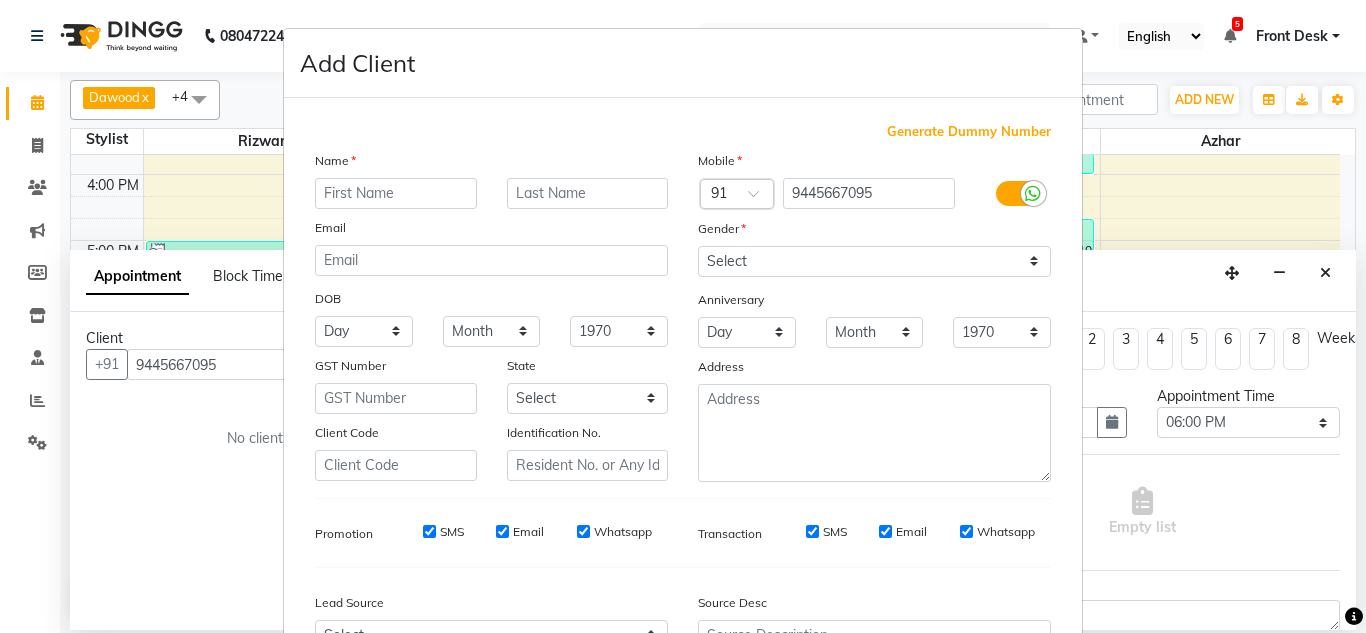 click at bounding box center [396, 193] 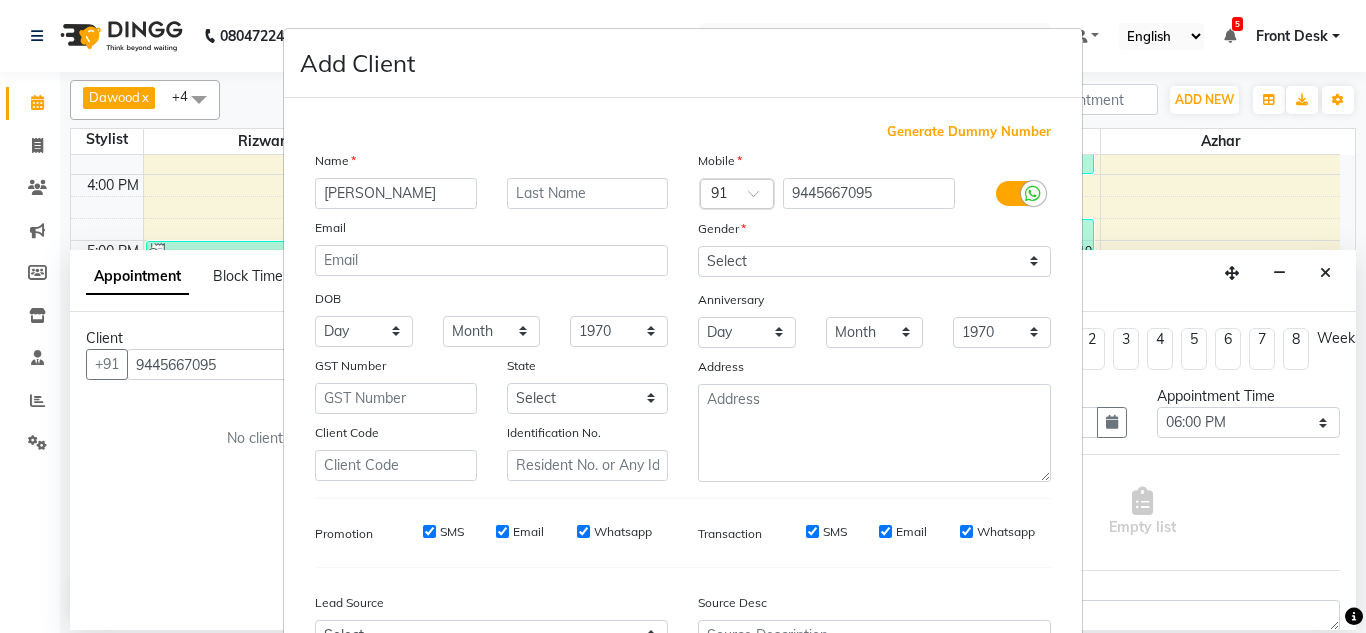 type on "Yashodhara" 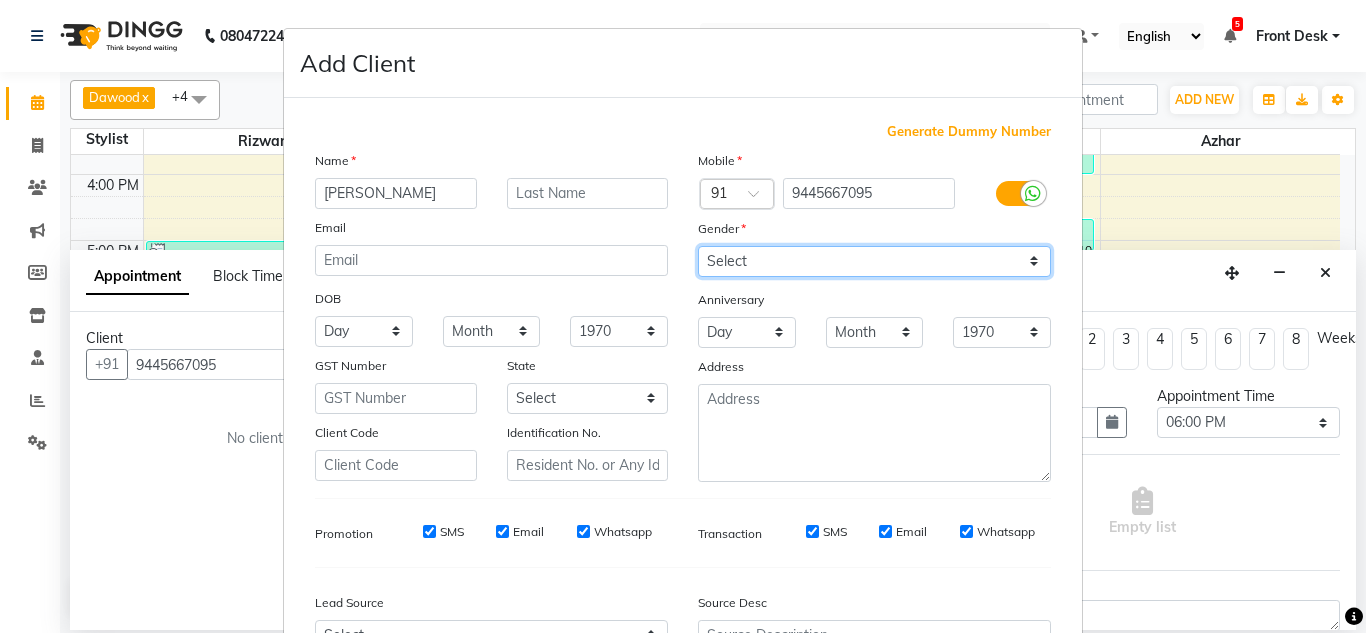 click on "Select Male Female Other Prefer Not To Say" at bounding box center (874, 261) 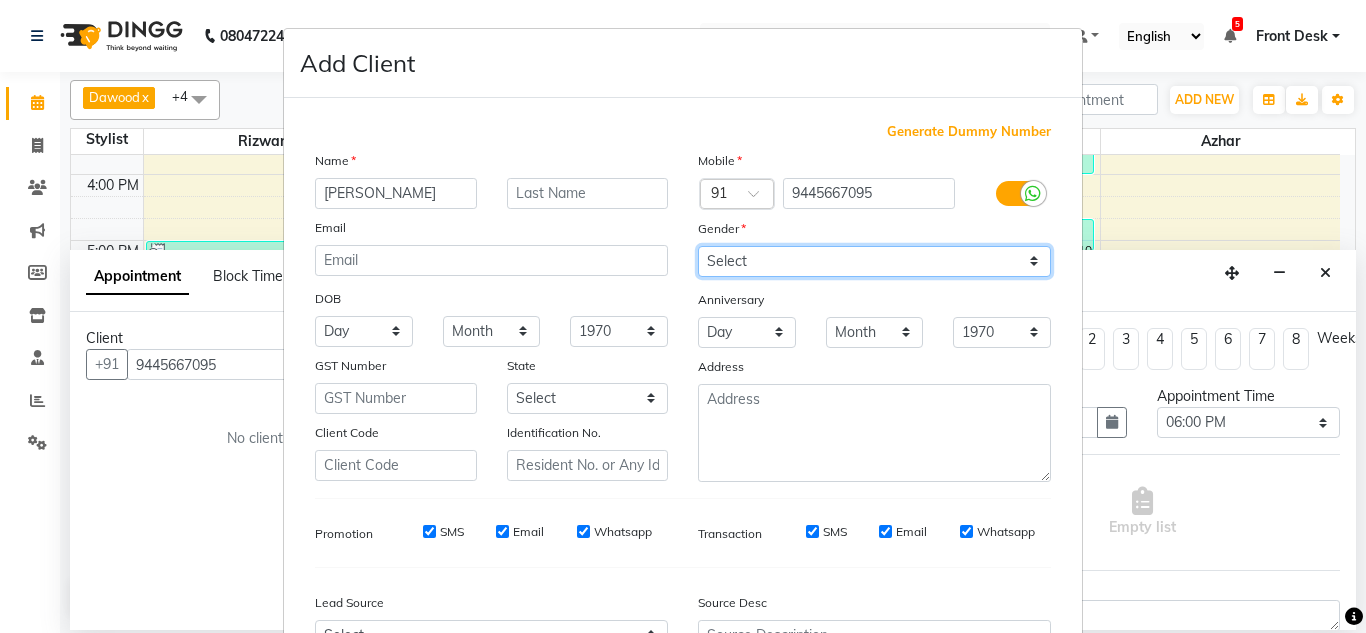 select on "female" 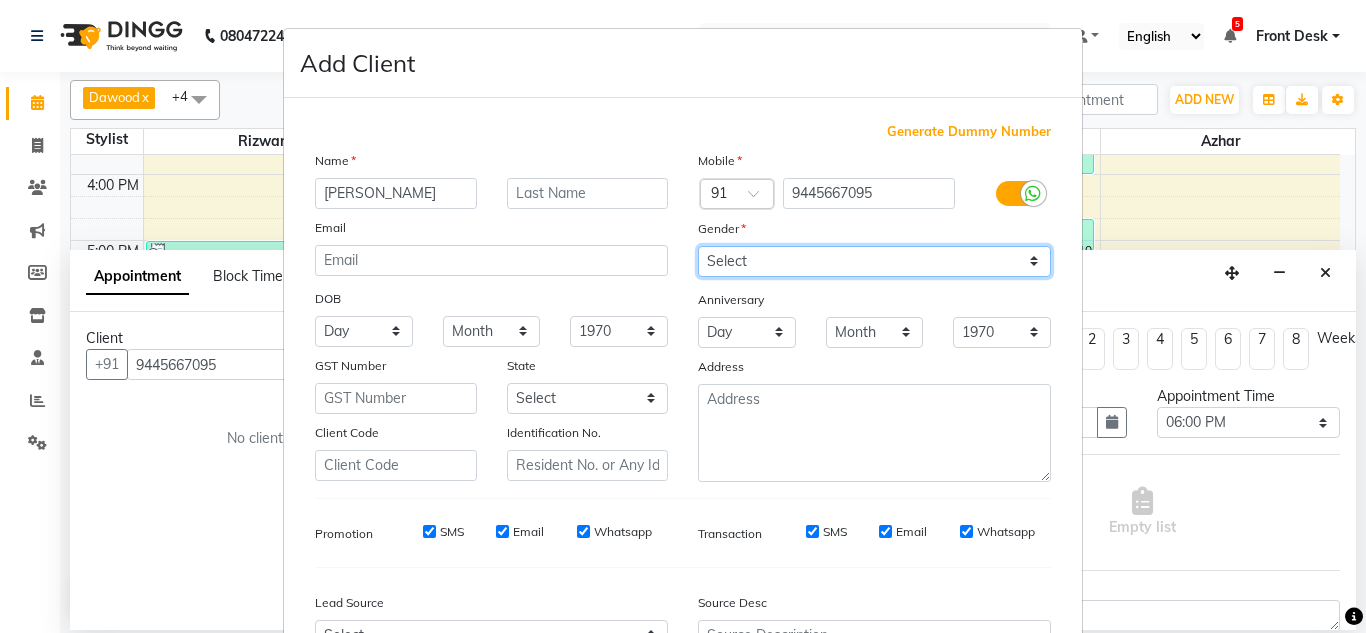 click on "Select Male Female Other Prefer Not To Say" at bounding box center (874, 261) 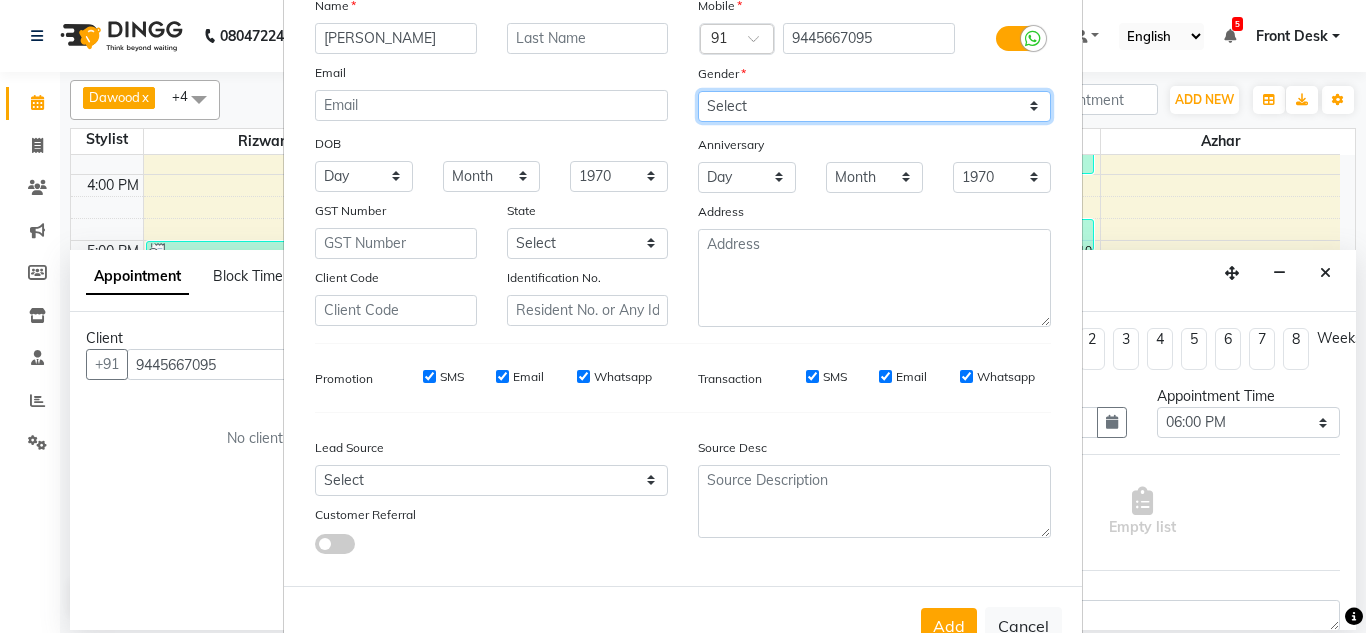 scroll, scrollTop: 216, scrollLeft: 0, axis: vertical 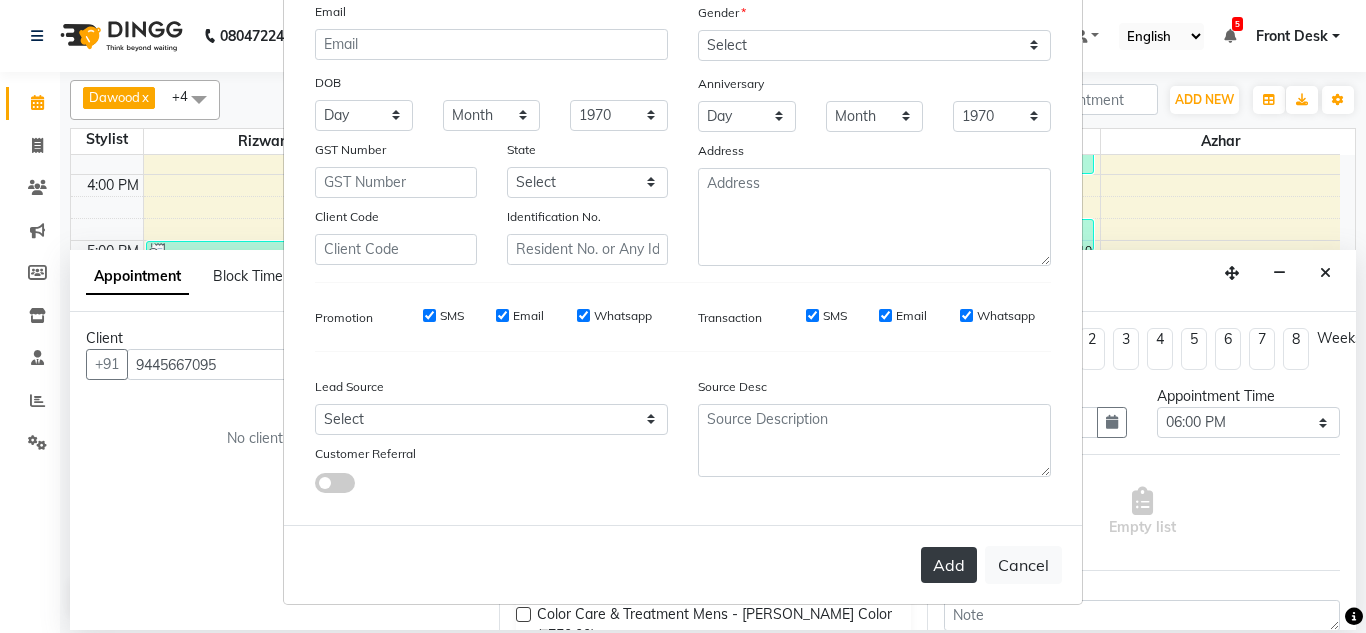 click on "Add" at bounding box center (949, 565) 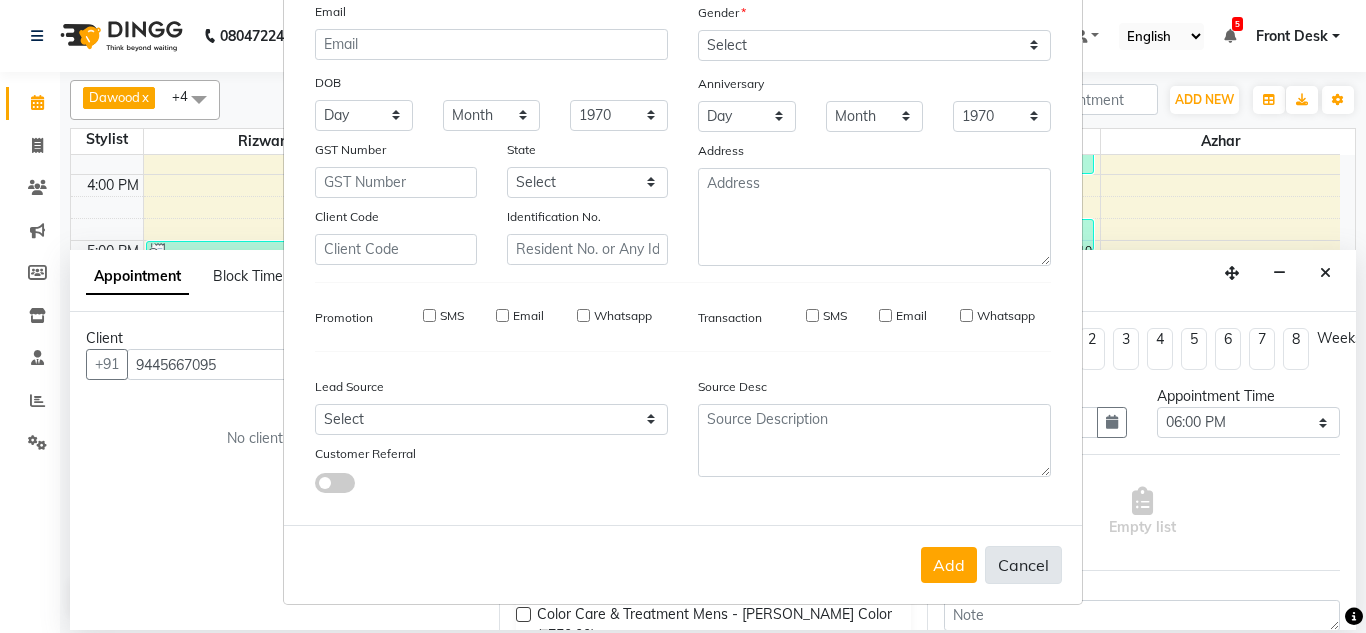 type 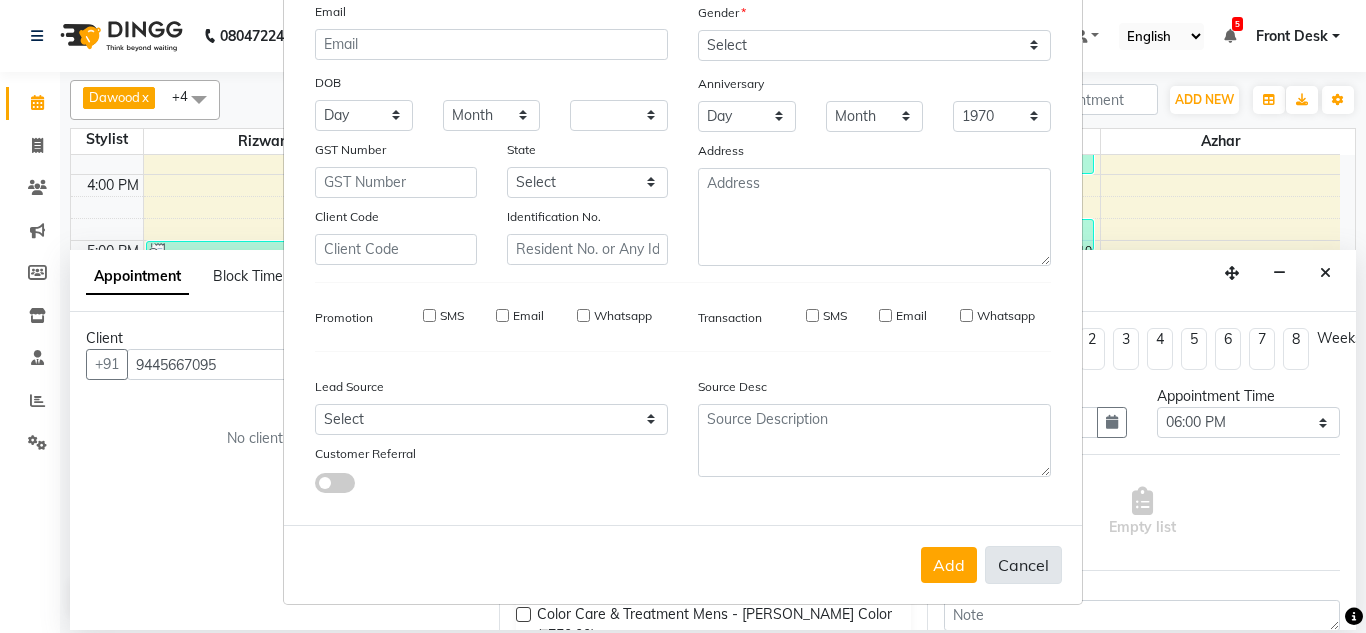 select 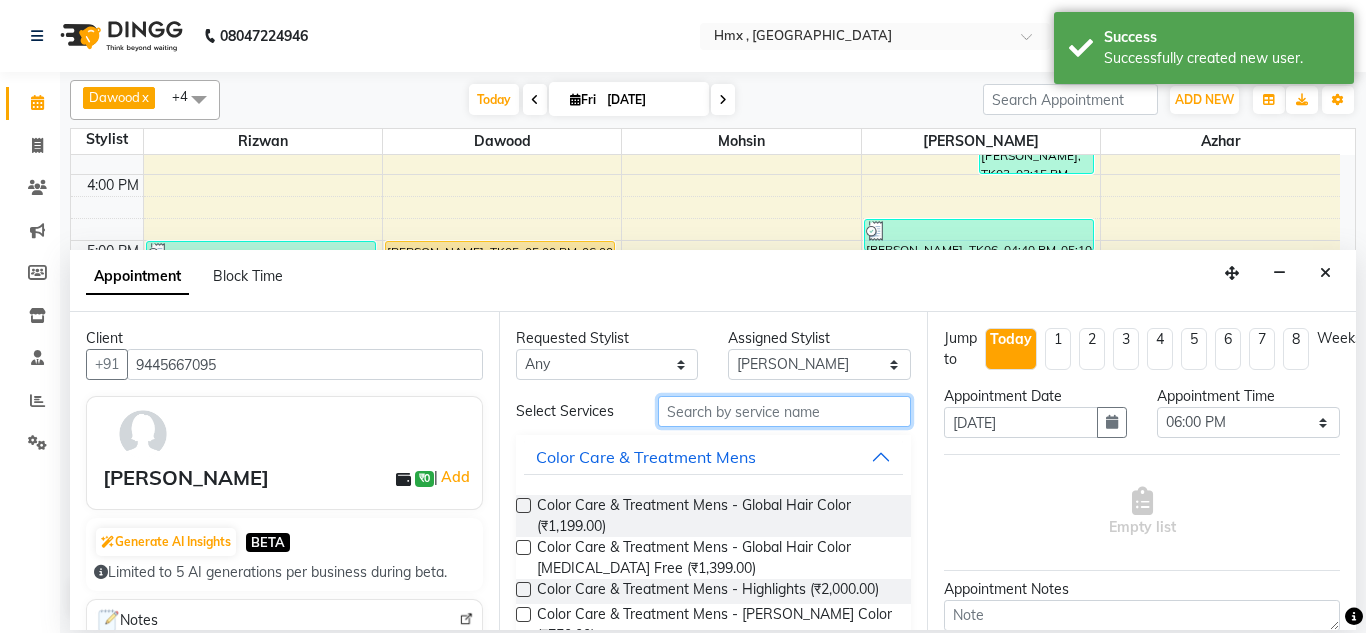 click at bounding box center [785, 411] 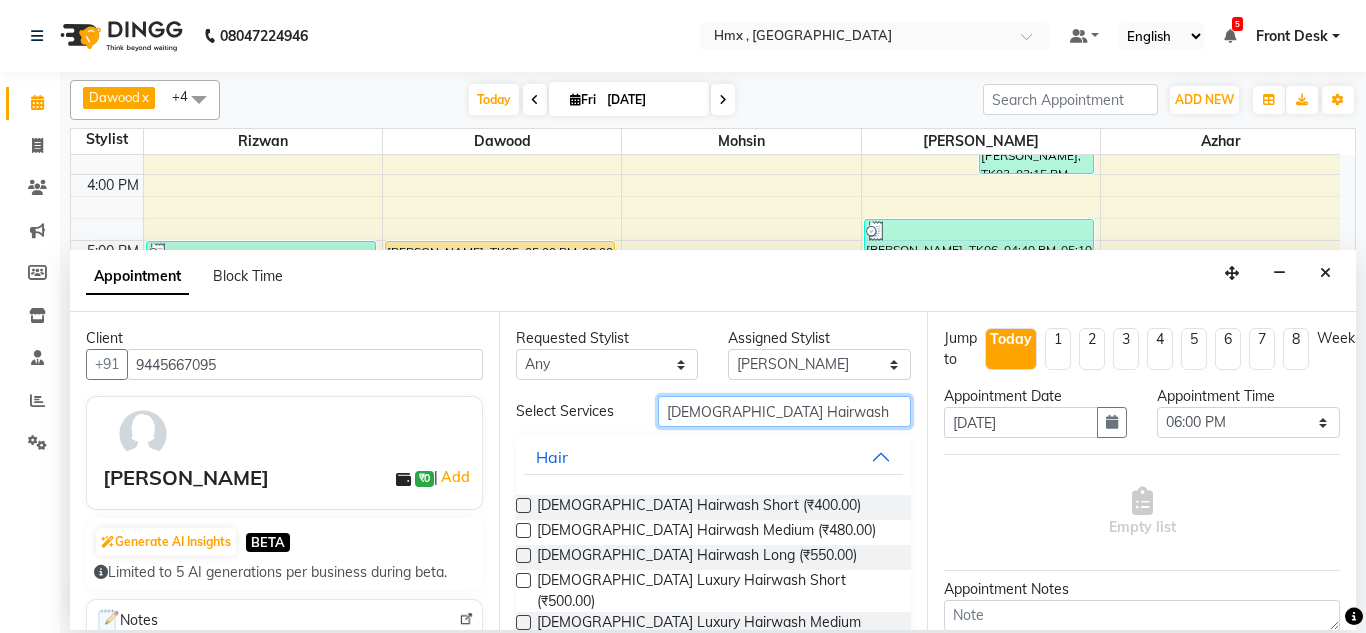 type on "Female Hairwash" 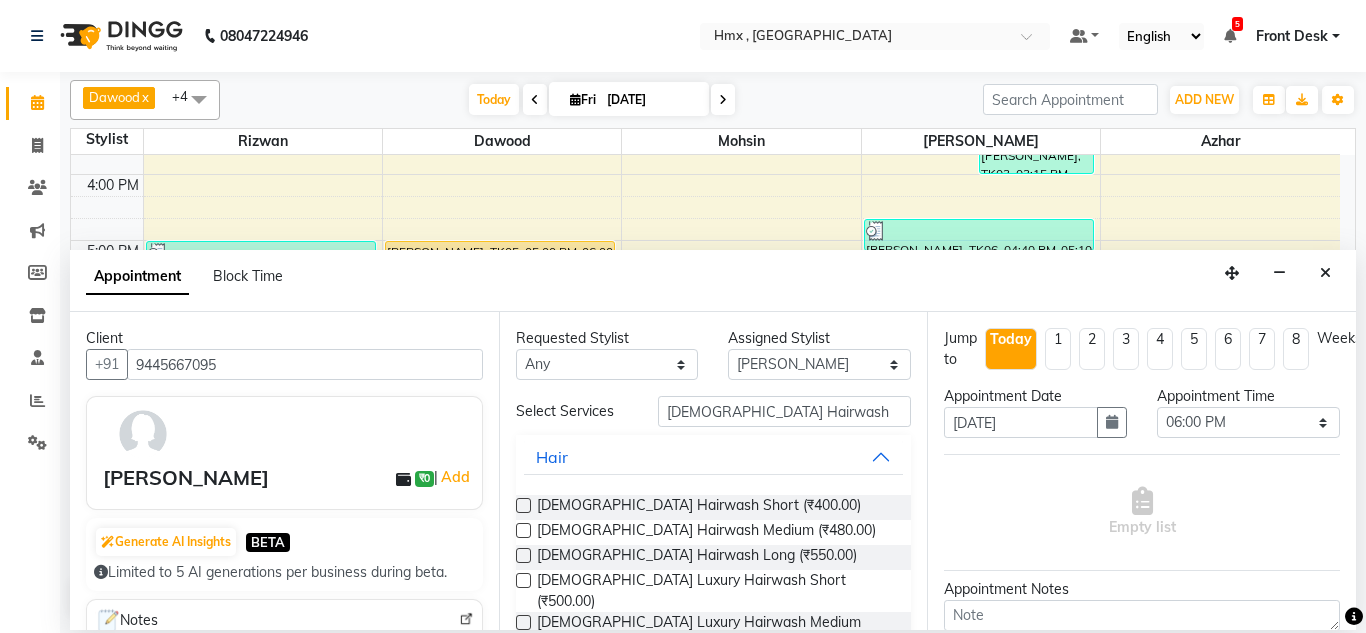 click at bounding box center [523, 555] 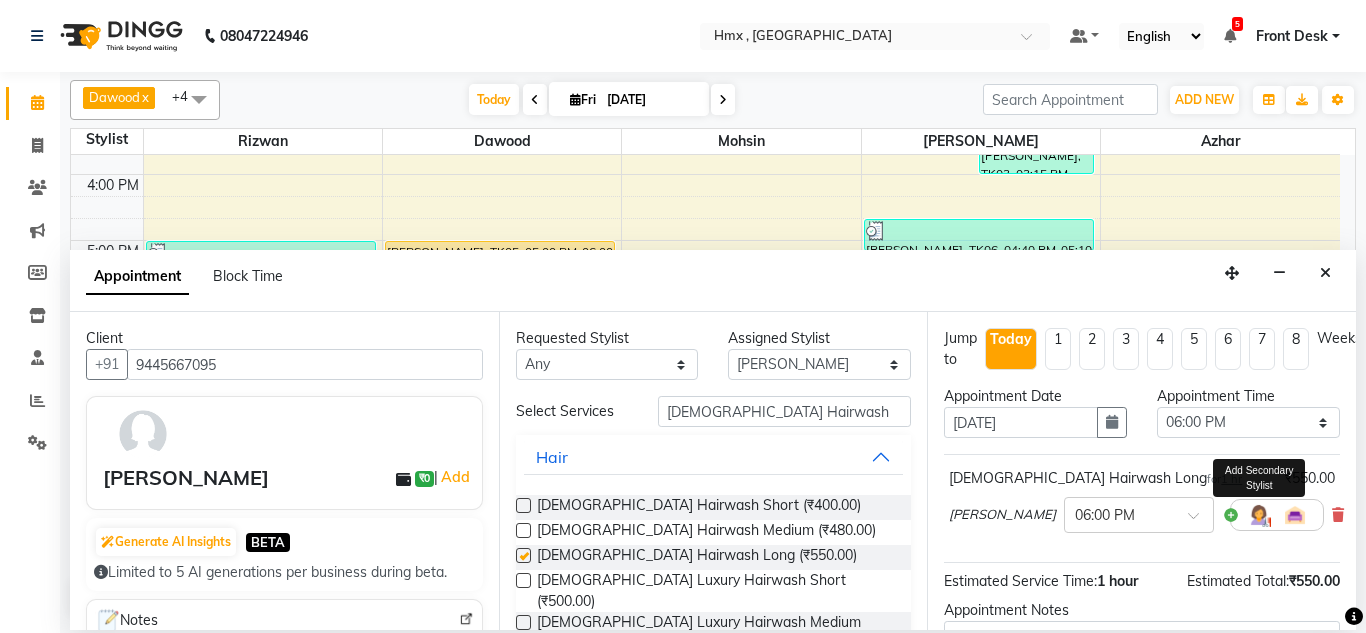 checkbox on "false" 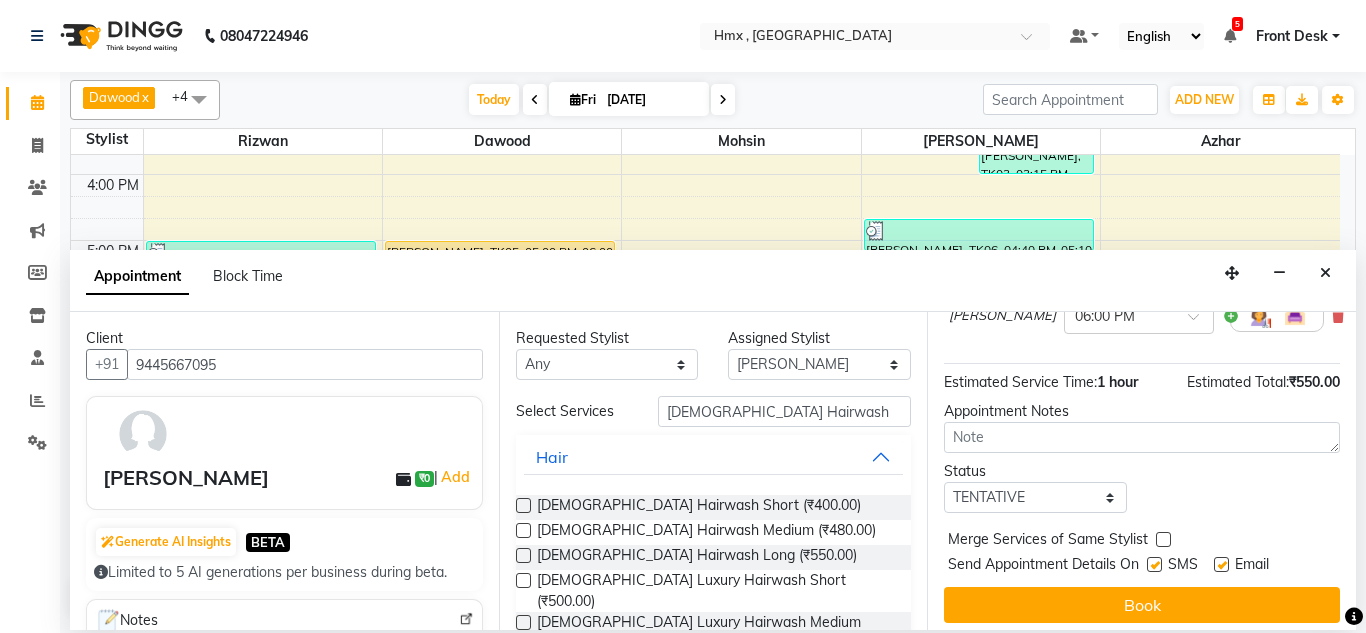 scroll, scrollTop: 223, scrollLeft: 0, axis: vertical 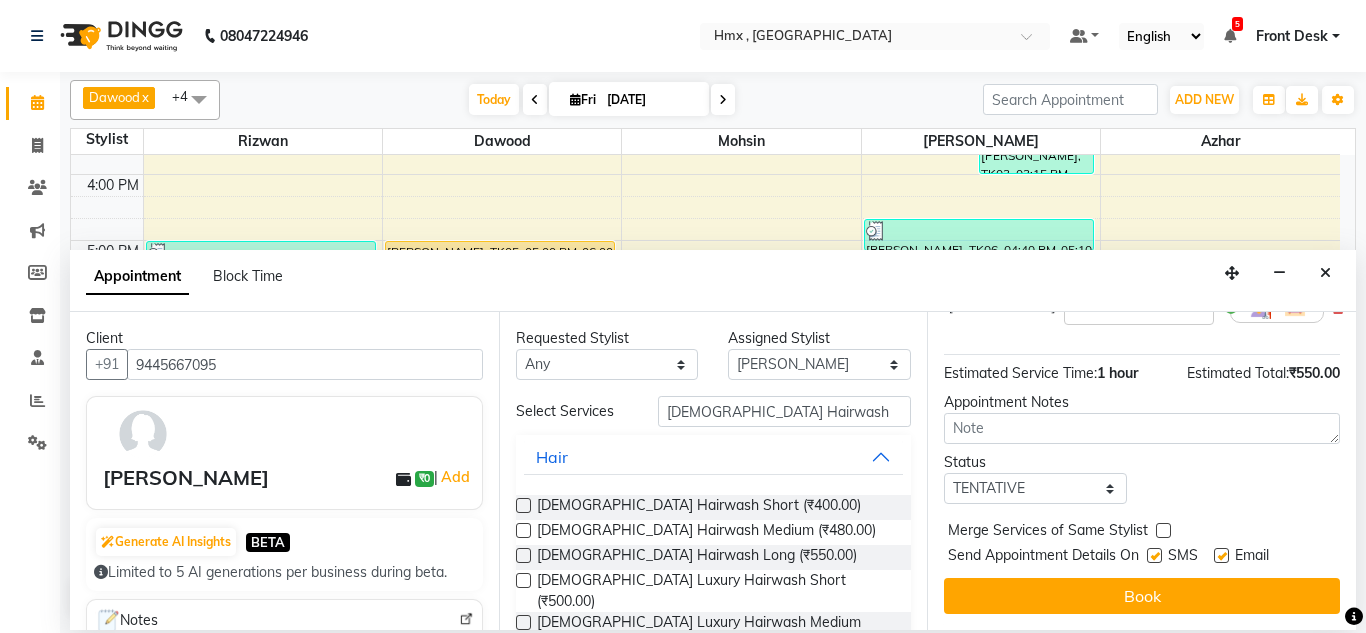 click at bounding box center (1154, 555) 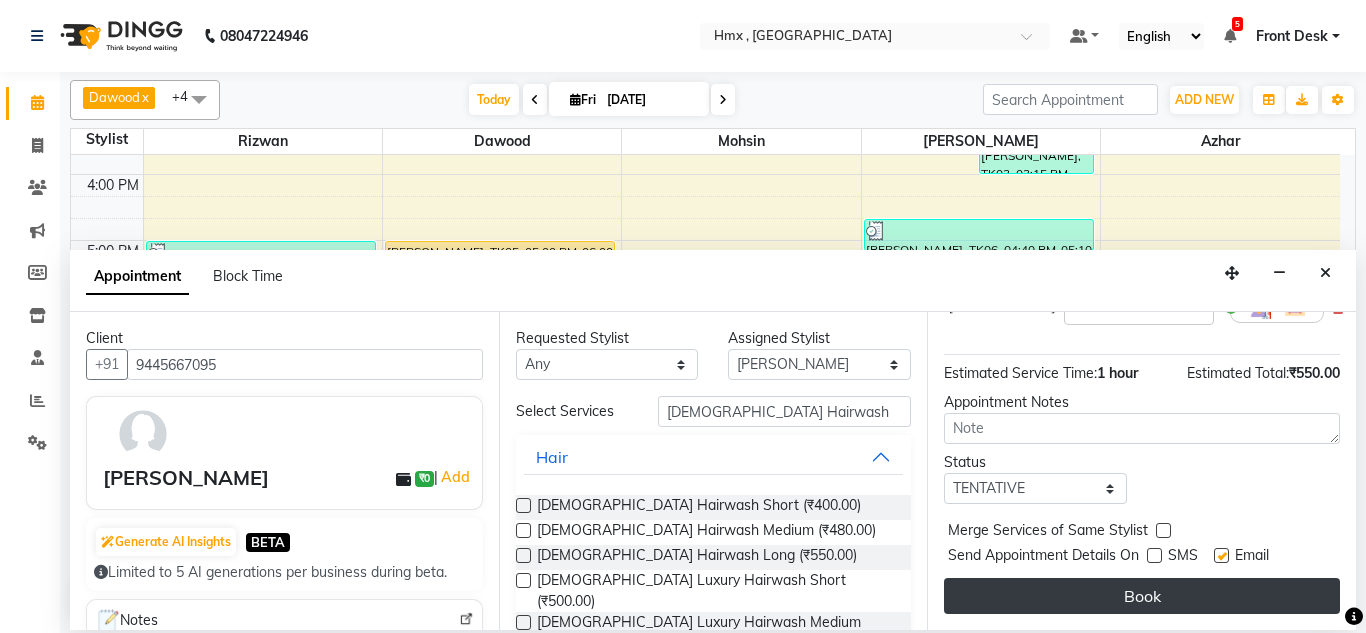 click on "Book" at bounding box center (1142, 596) 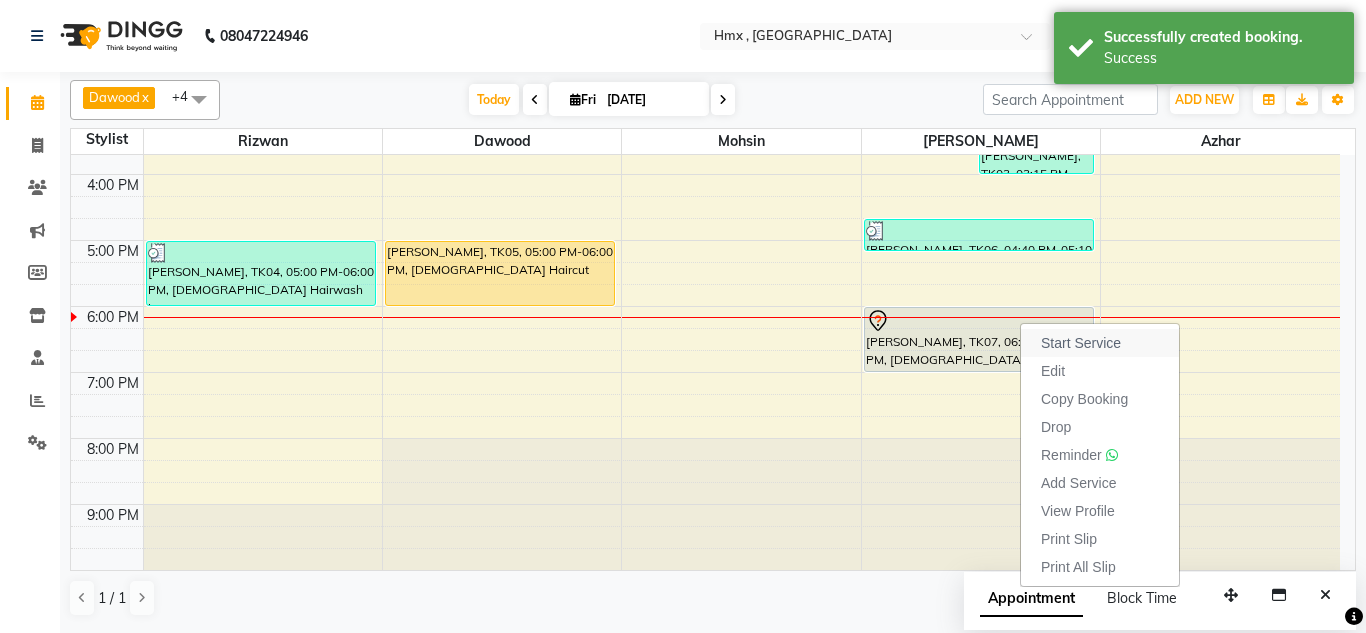 click on "Start Service" at bounding box center (1100, 343) 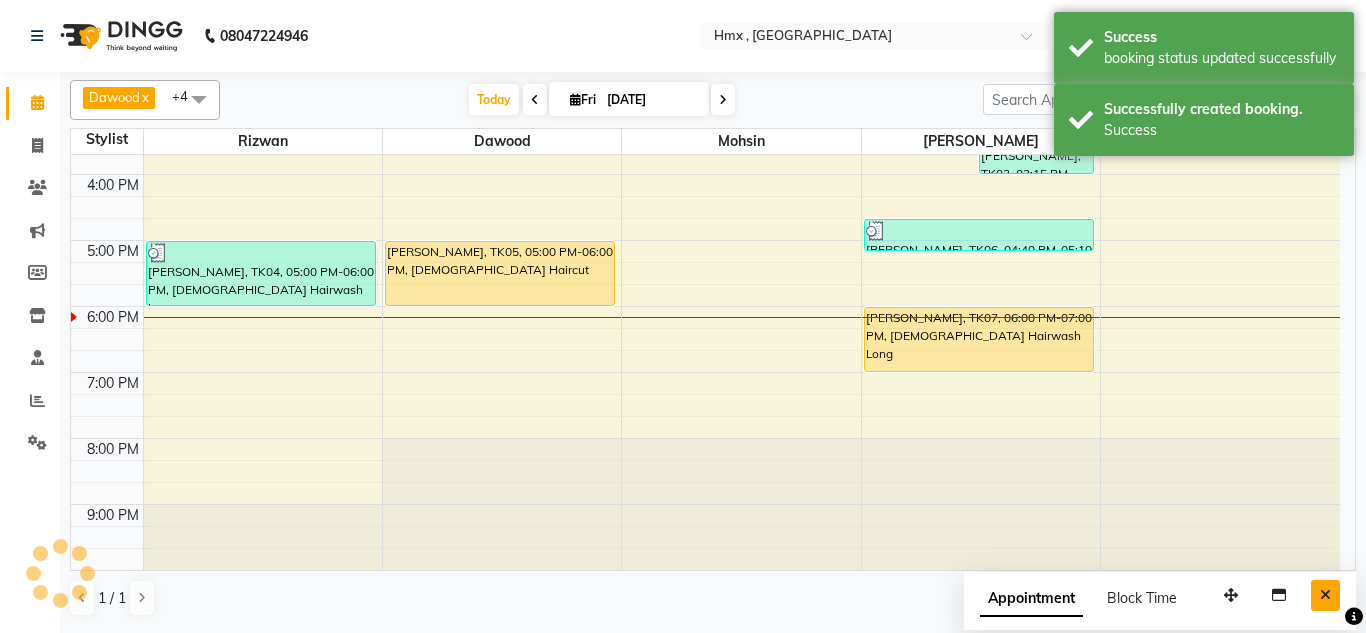 click at bounding box center [1325, 595] 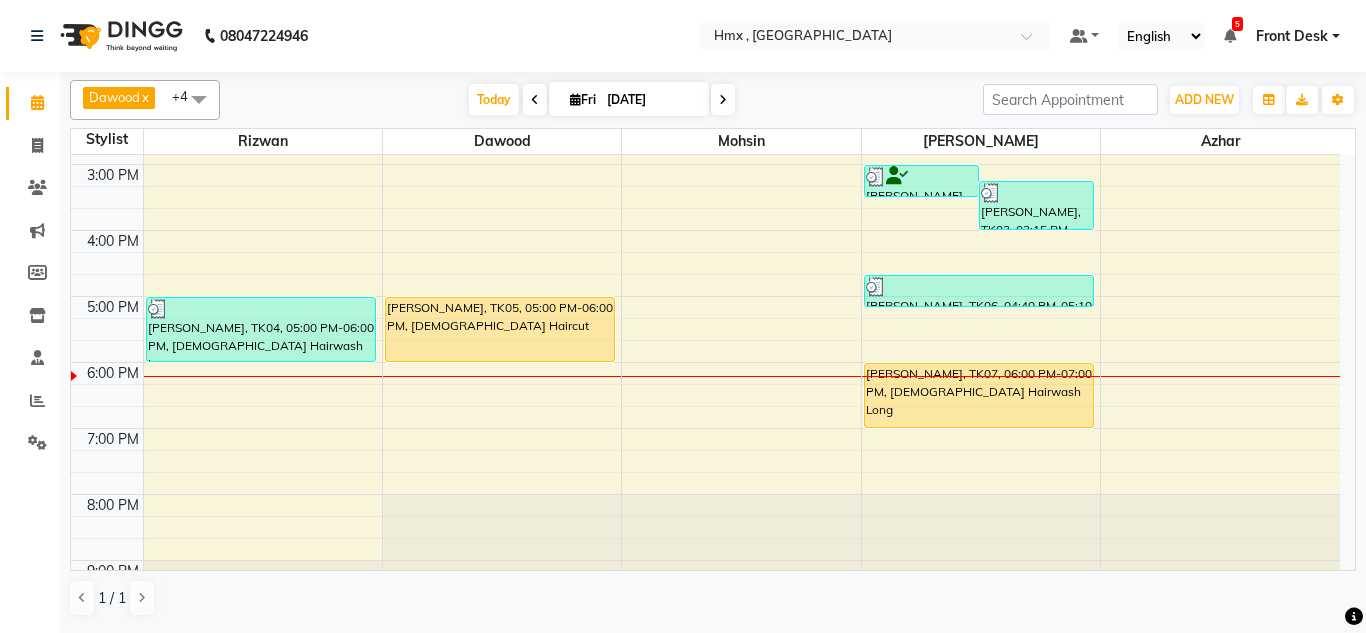 scroll, scrollTop: 508, scrollLeft: 0, axis: vertical 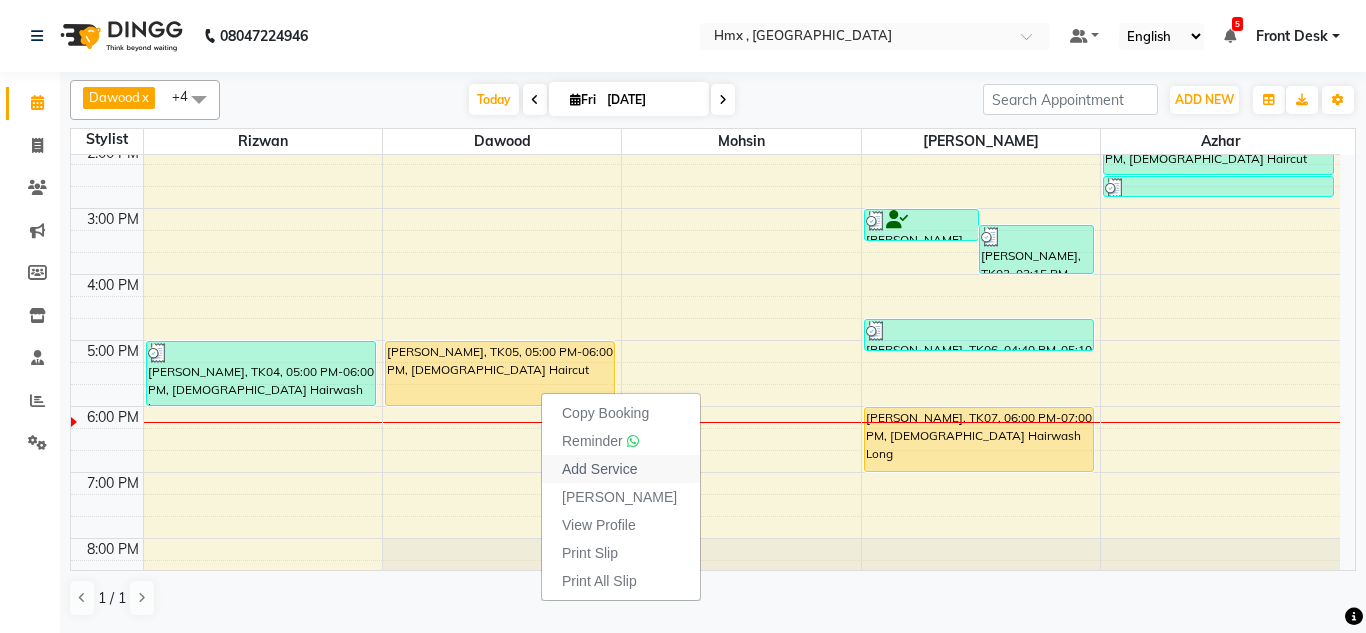 click on "Add Service" at bounding box center (599, 469) 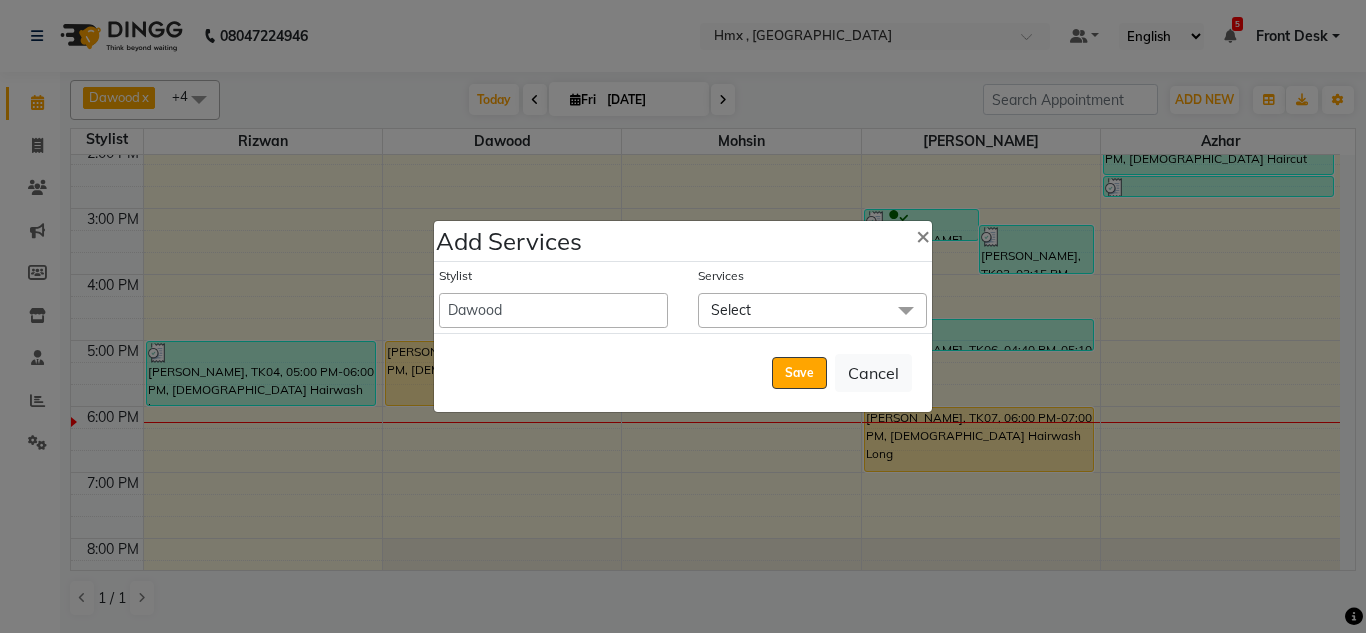 click on "Select" 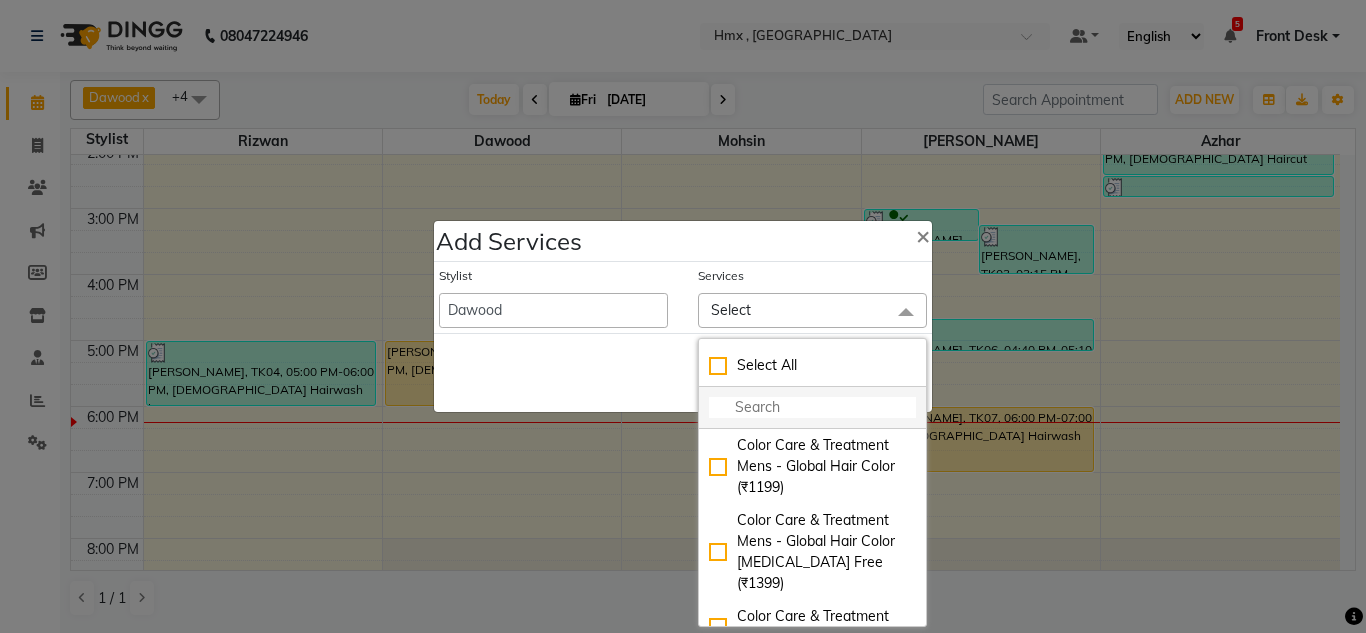 click 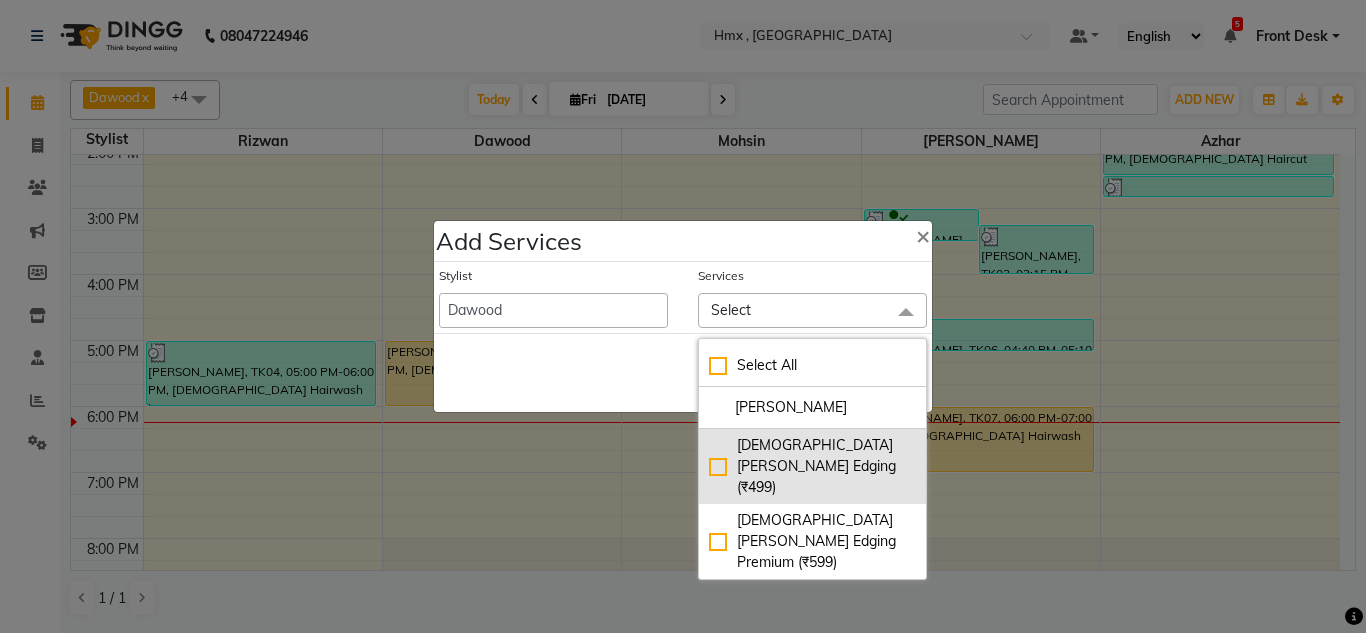 type on "beard ed" 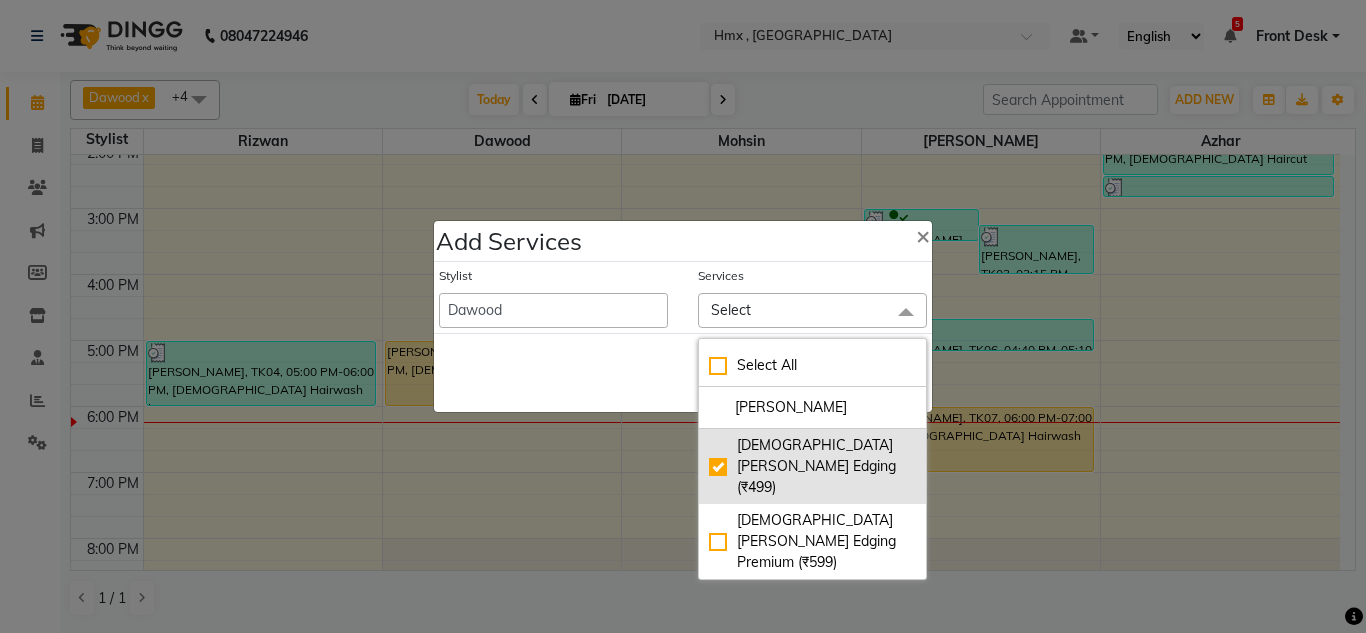 checkbox on "true" 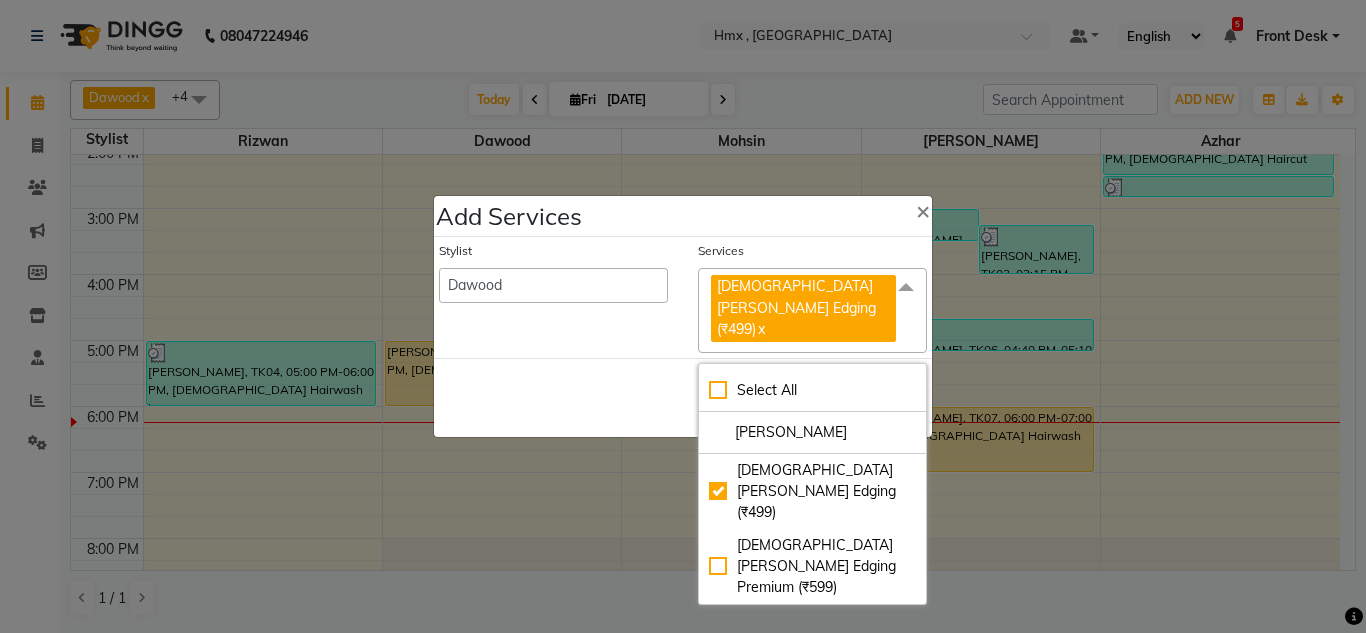 click on "Save   Cancel" 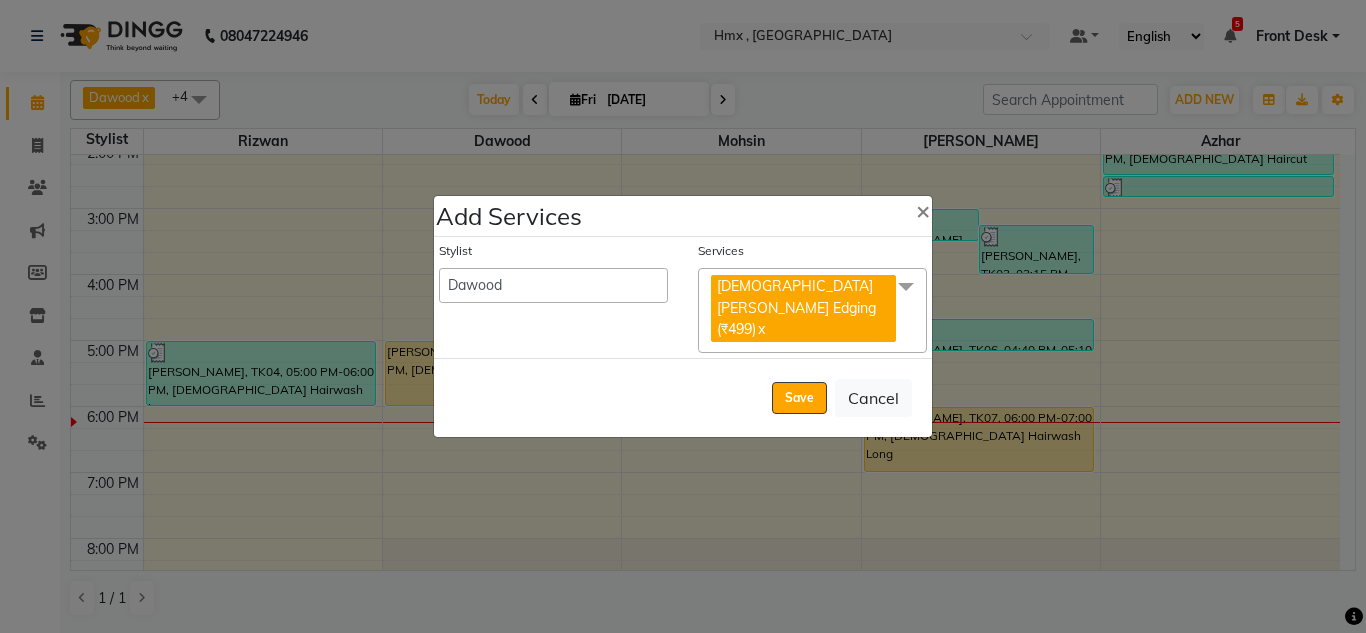 click on "Save" 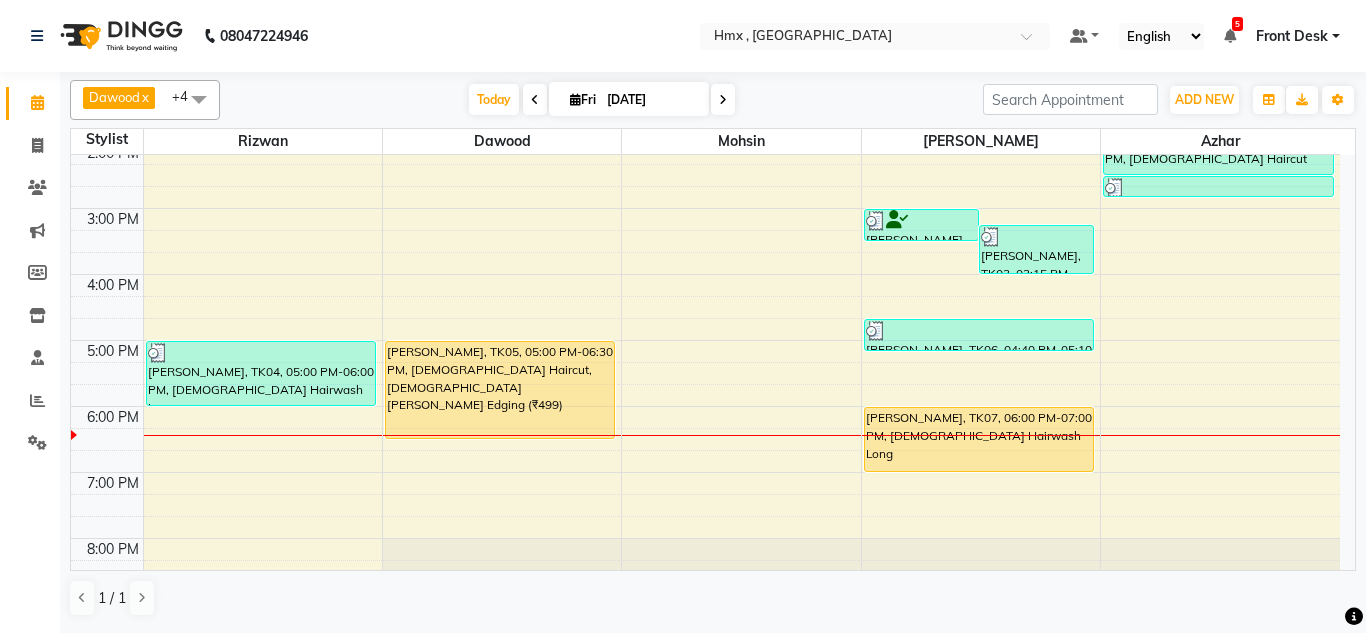 click on "8:00 AM 9:00 AM 10:00 AM 11:00 AM 12:00 PM 1:00 PM 2:00 PM 3:00 PM 4:00 PM 5:00 PM 6:00 PM 7:00 PM 8:00 PM 9:00 PM     Simran Arora, TK04, 05:00 PM-06:00 PM, Female Hairwash Long    Aniket Desai, TK05, 05:00 PM-06:30 PM, Male Haircut,Male Beard Edging (₹499)     Shanaya, TK02, 03:00 PM-03:30 PM, Threading-Eyebrow Threading     Sannidhi, TK03, 03:15 PM-04:00 PM, HMX SERVICE-Female Hair Wash     Pravina, TK06, 04:40 PM-05:10 PM, Threading-Eyebrow Threading    Yashodhara, TK07, 06:00 PM-07:00 PM, Female Hairwash Long     Jatin, TK01, 01:30 PM-02:30 PM, Male Haircut     Jatin, TK01, 02:30 PM-02:50 PM, HMX SERVICE-Beard trim + line up" at bounding box center (705, 208) 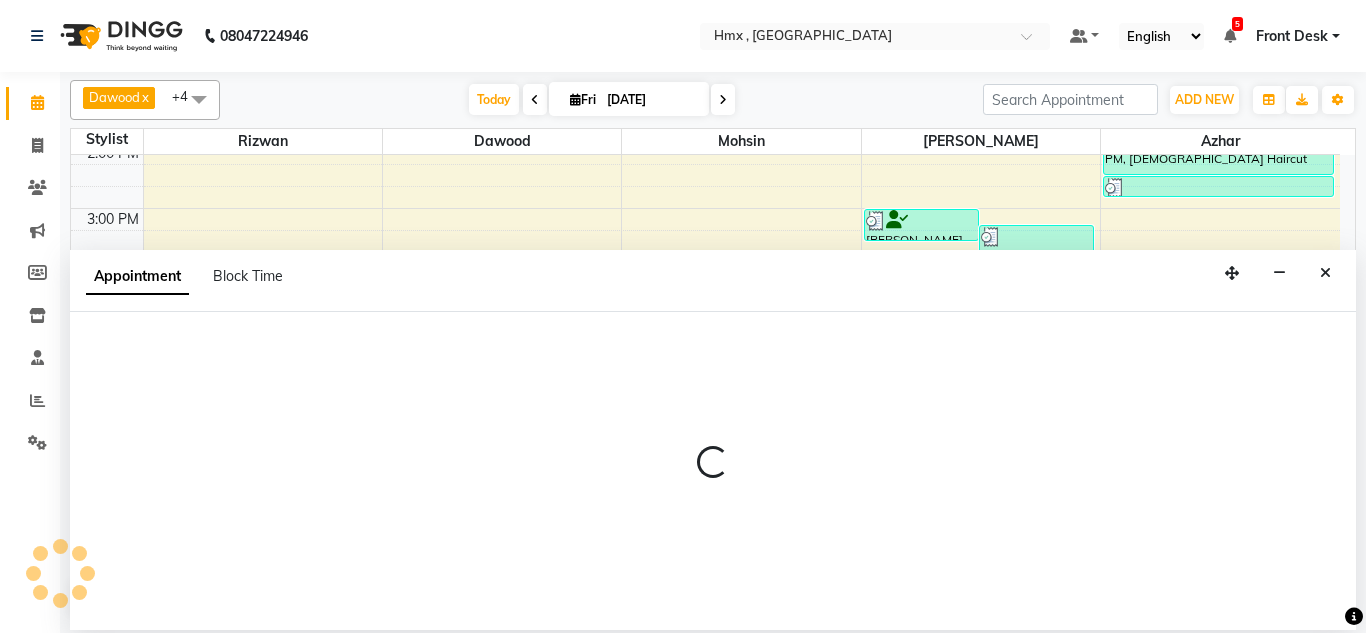 select on "39110" 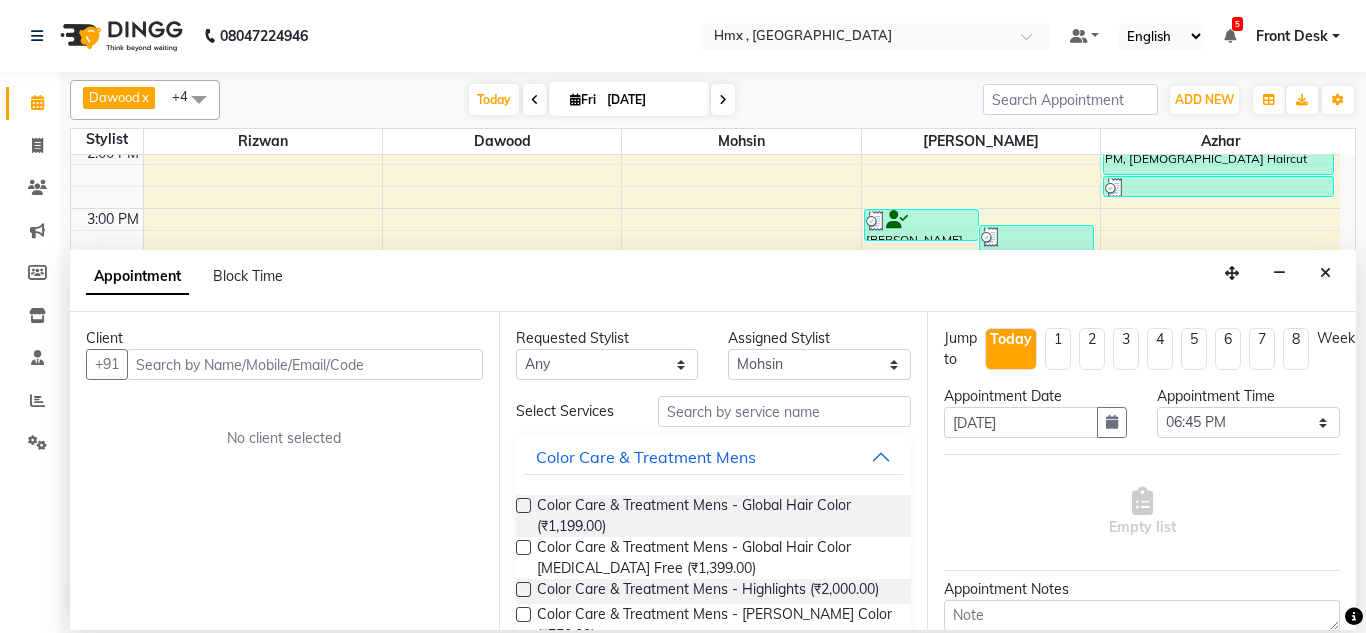 click at bounding box center [305, 364] 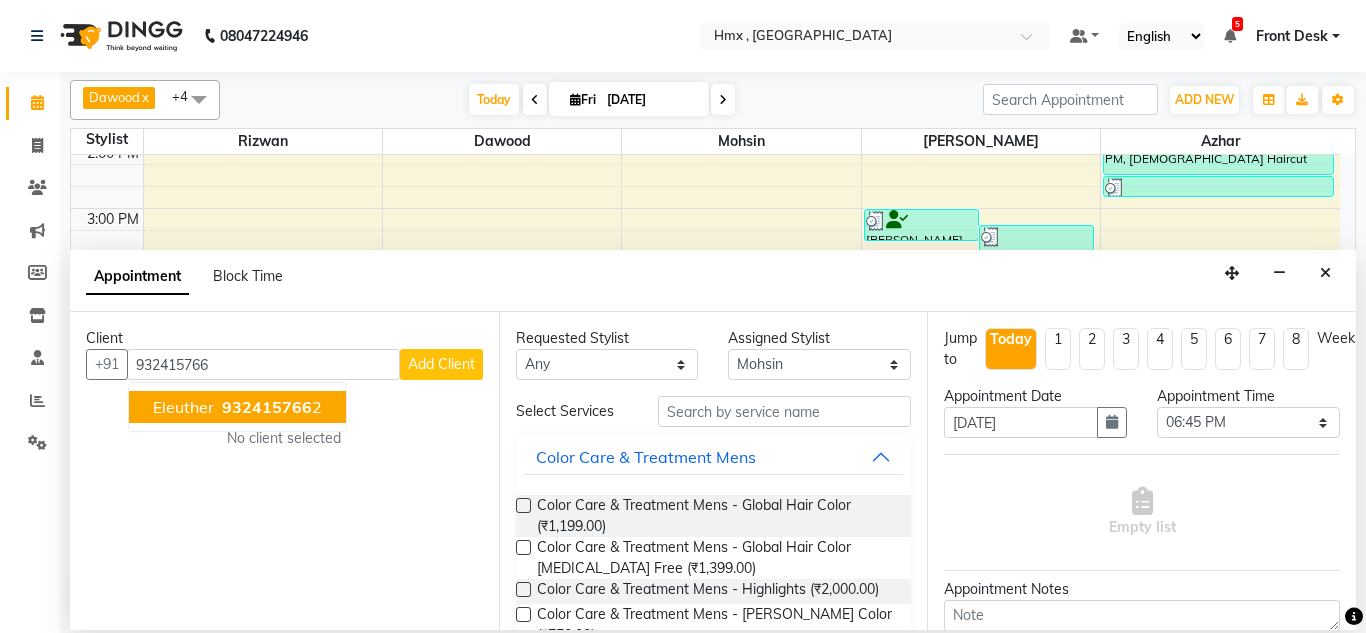 click on "932415766" at bounding box center [267, 407] 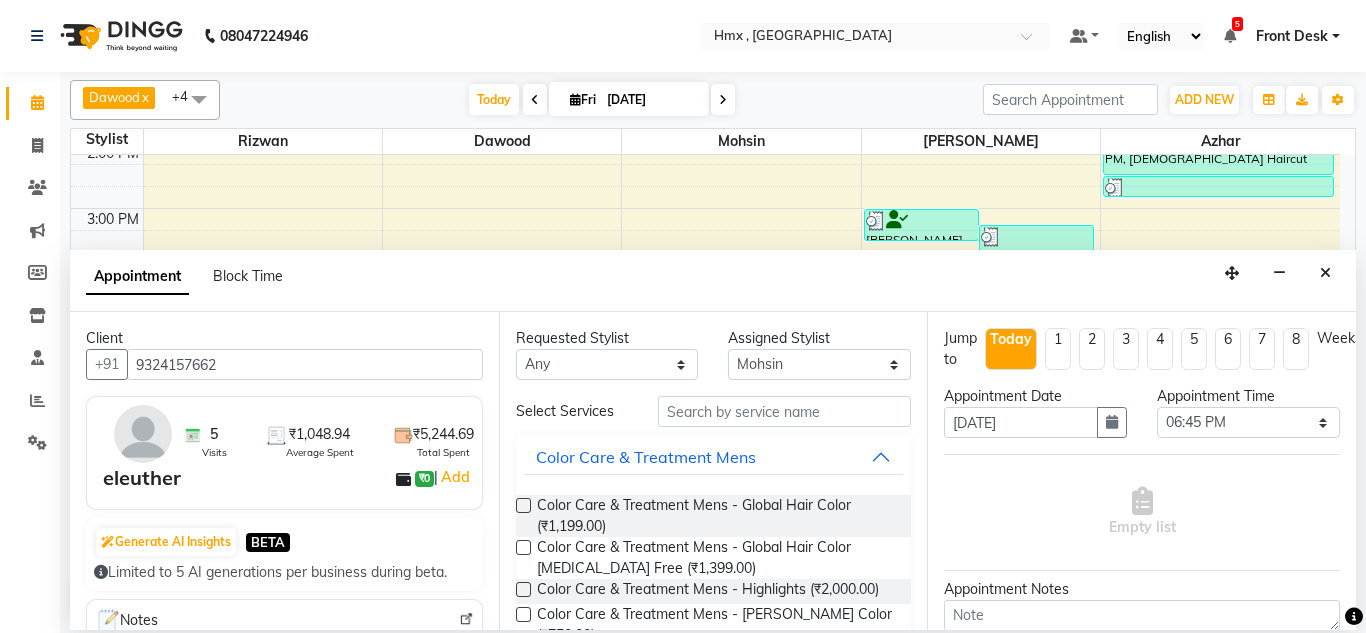 type on "9324157662" 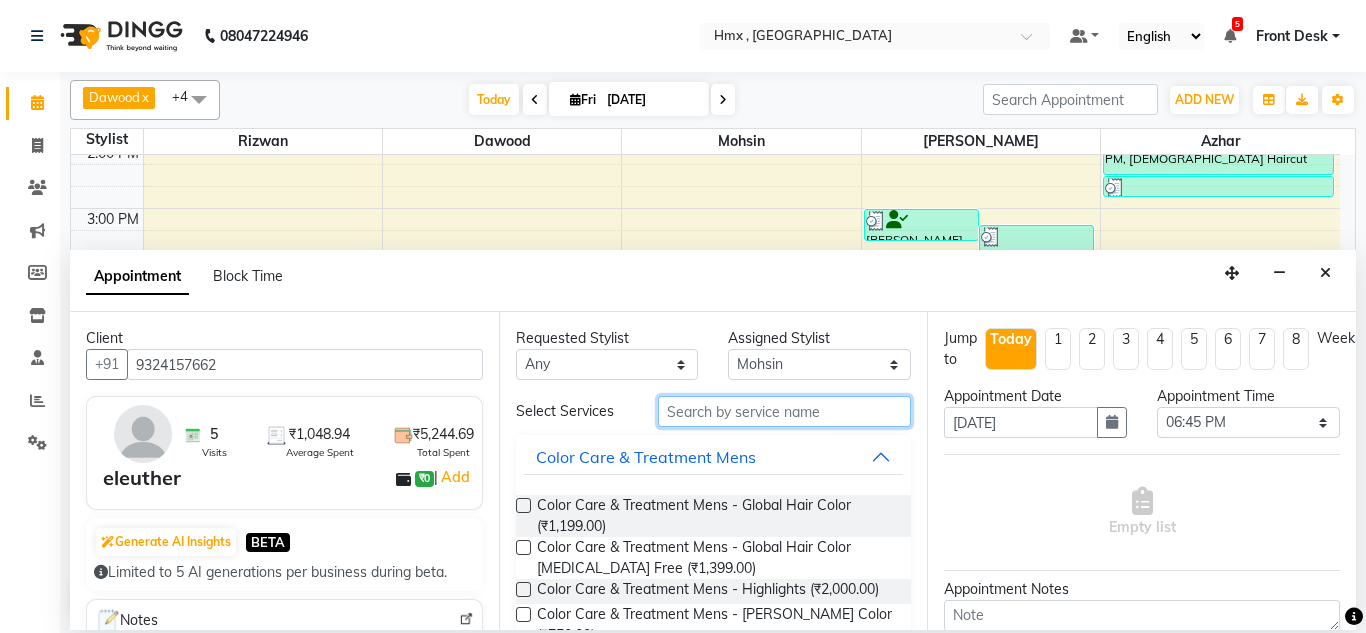 click at bounding box center [785, 411] 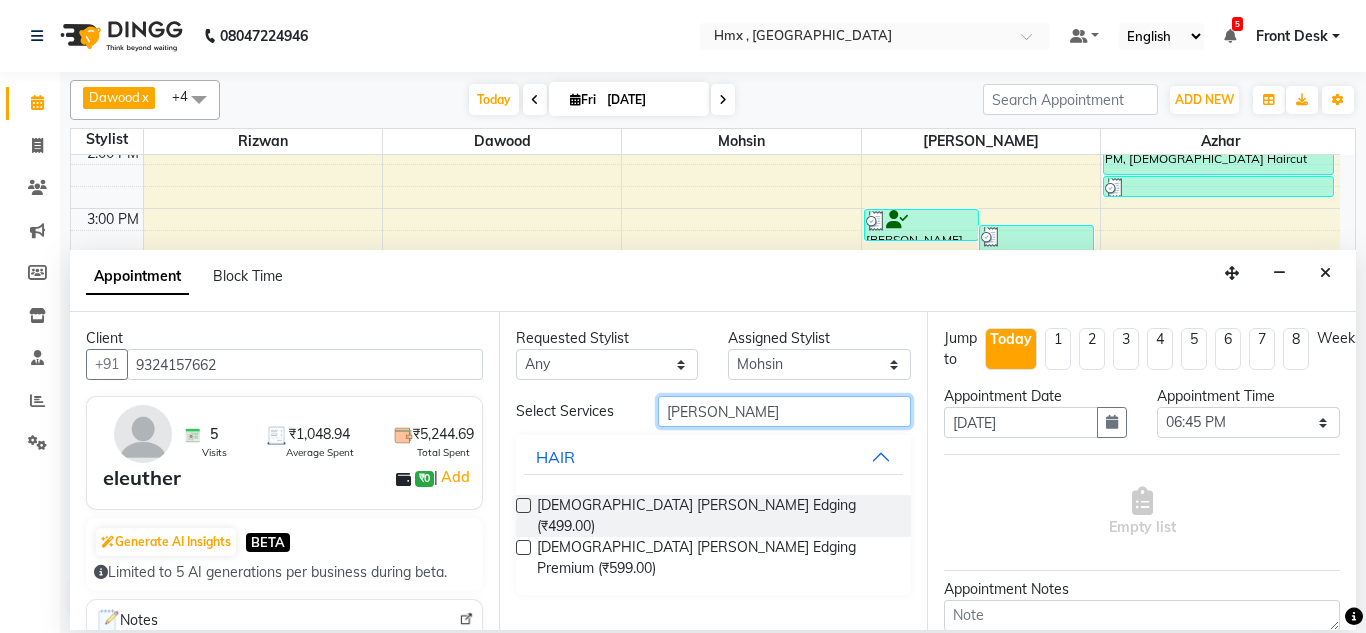 type on "beard ed" 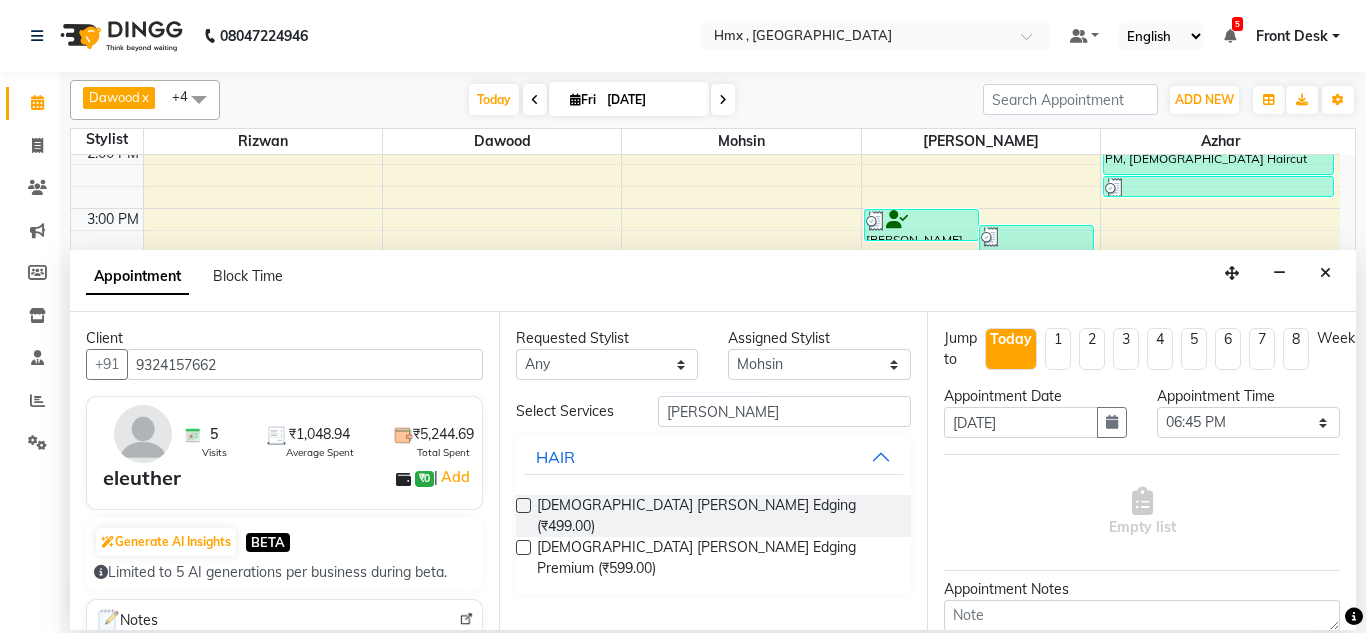 drag, startPoint x: 524, startPoint y: 507, endPoint x: 701, endPoint y: 524, distance: 177.81451 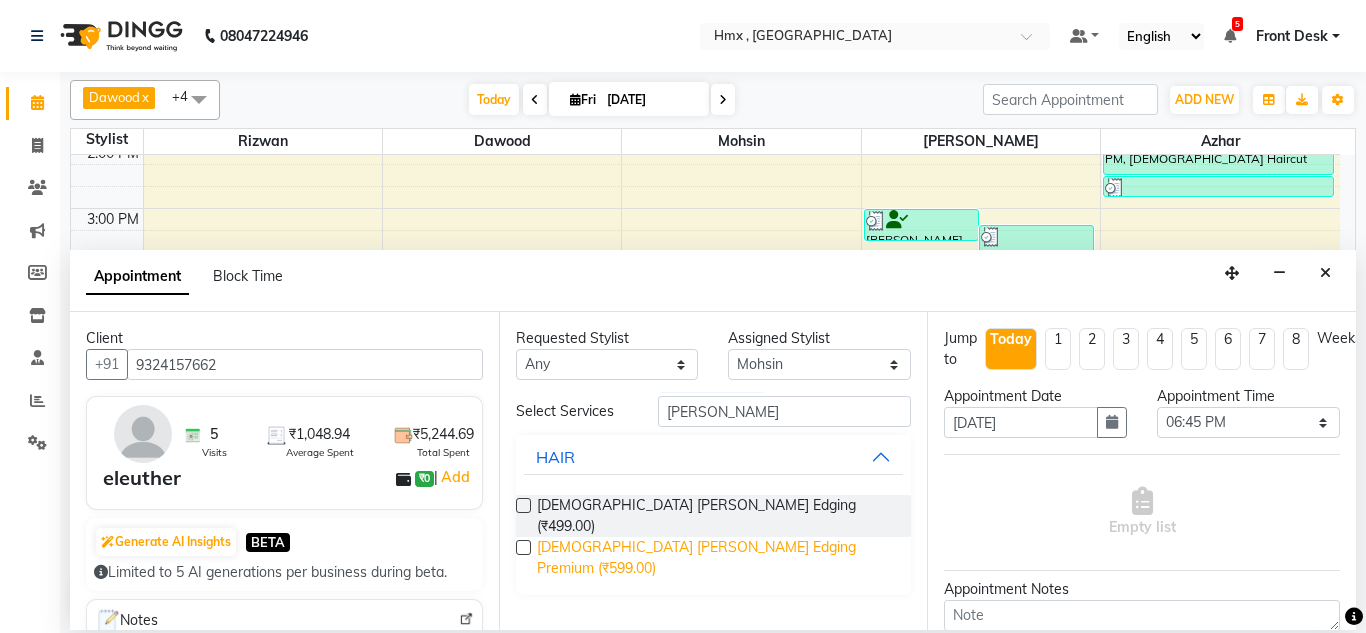 click at bounding box center (523, 505) 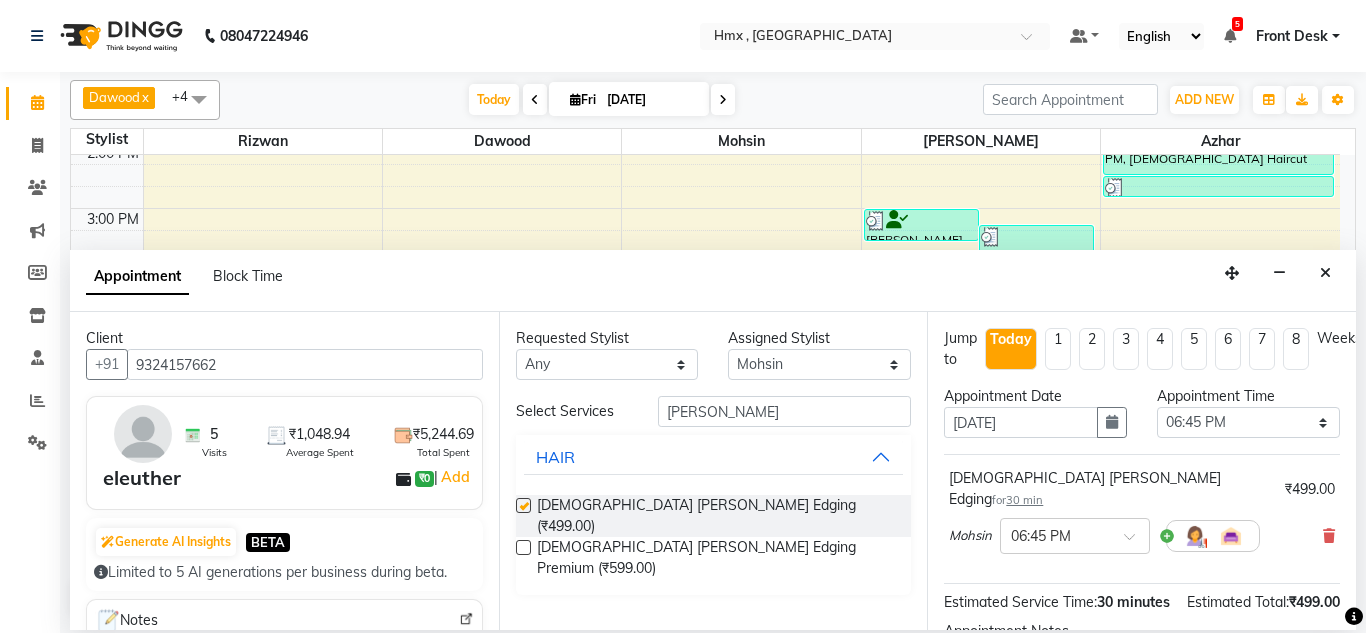 checkbox on "false" 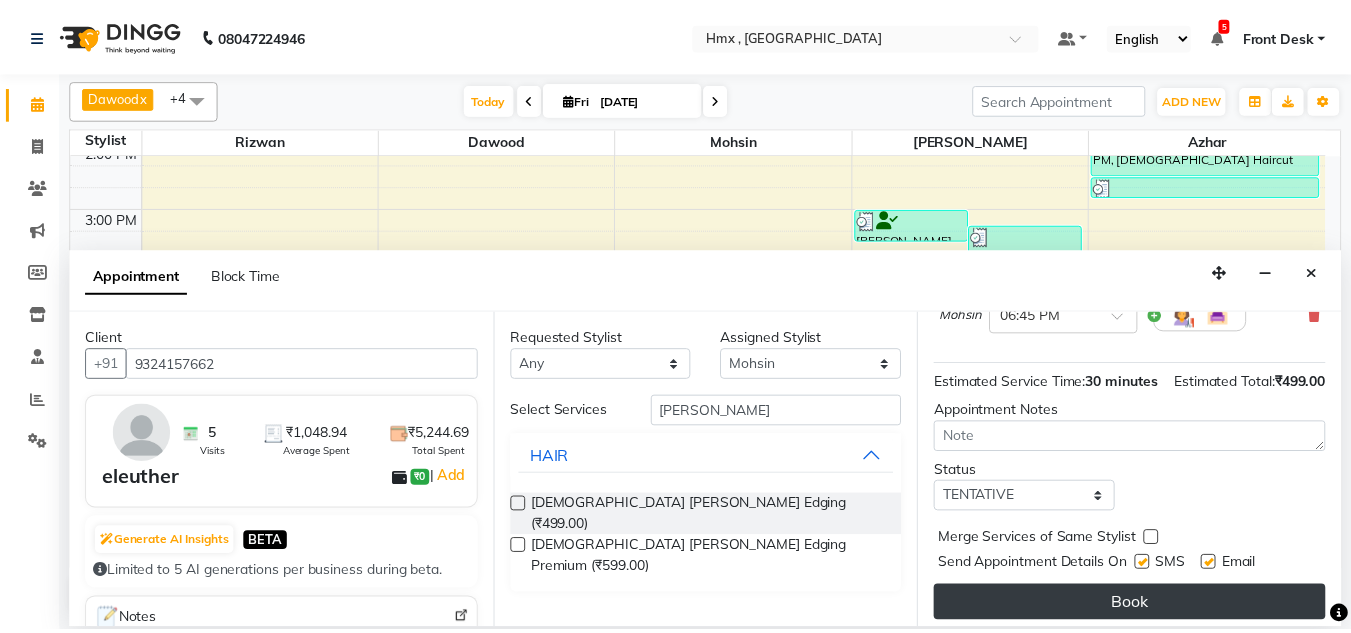 scroll, scrollTop: 244, scrollLeft: 0, axis: vertical 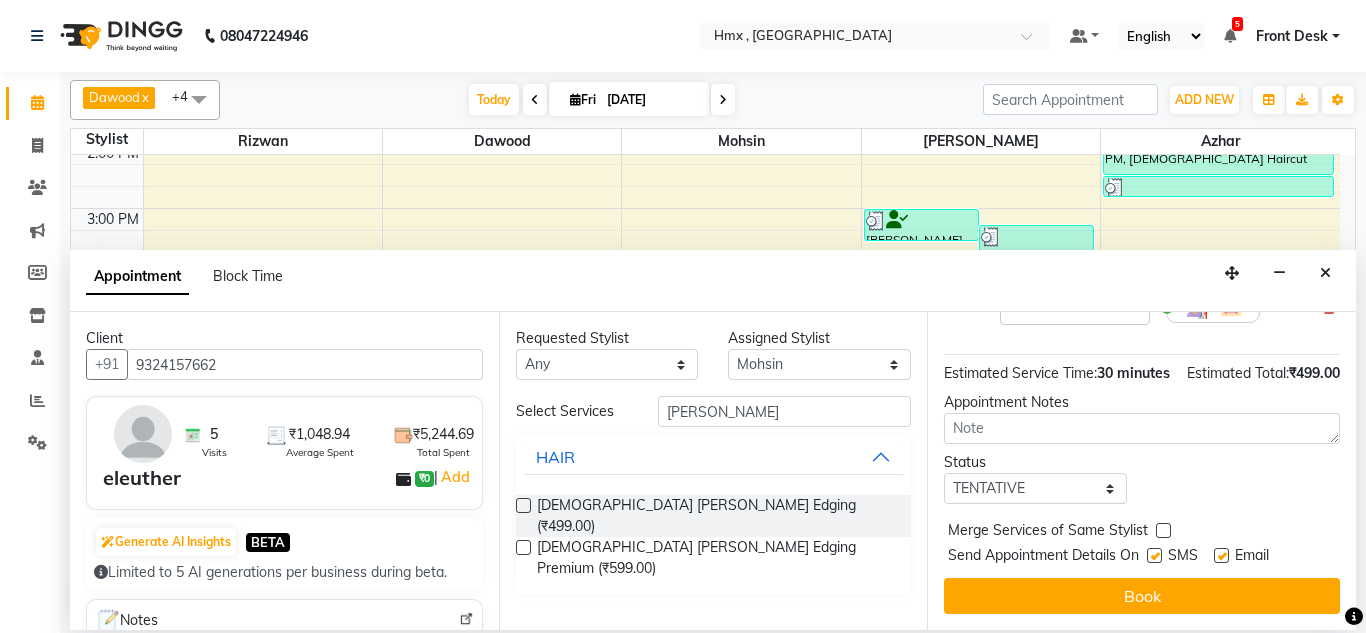 click at bounding box center [1154, 555] 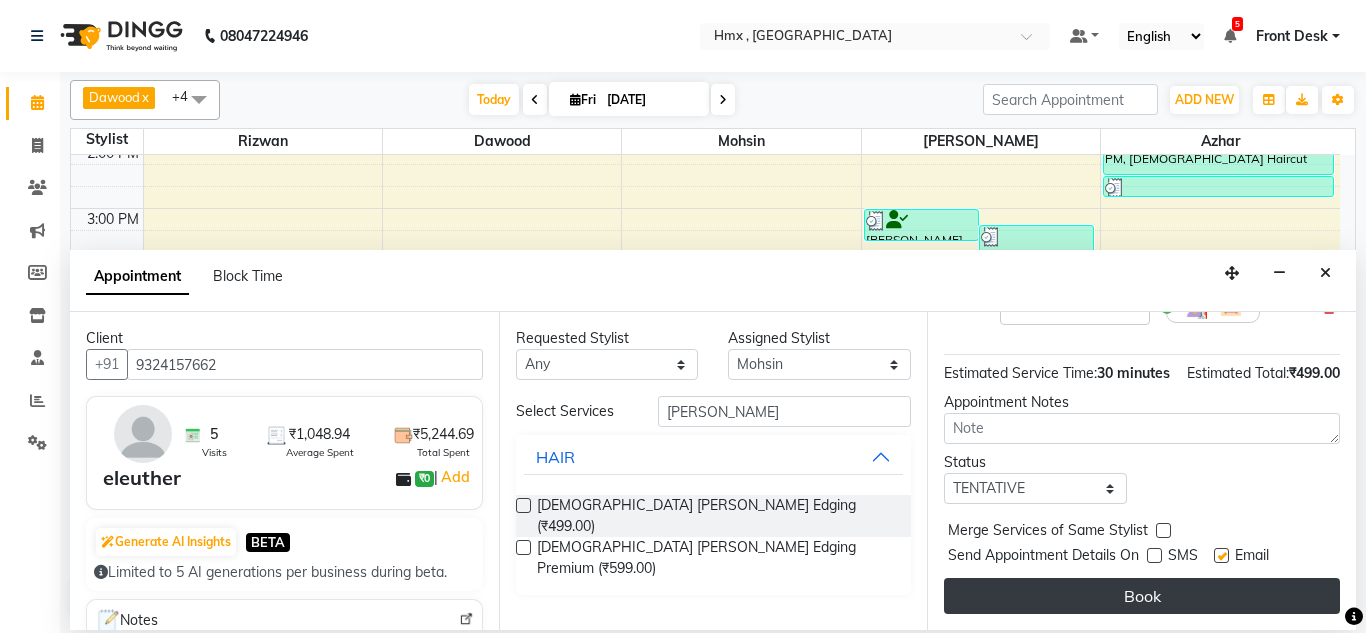 click on "Book" at bounding box center [1142, 596] 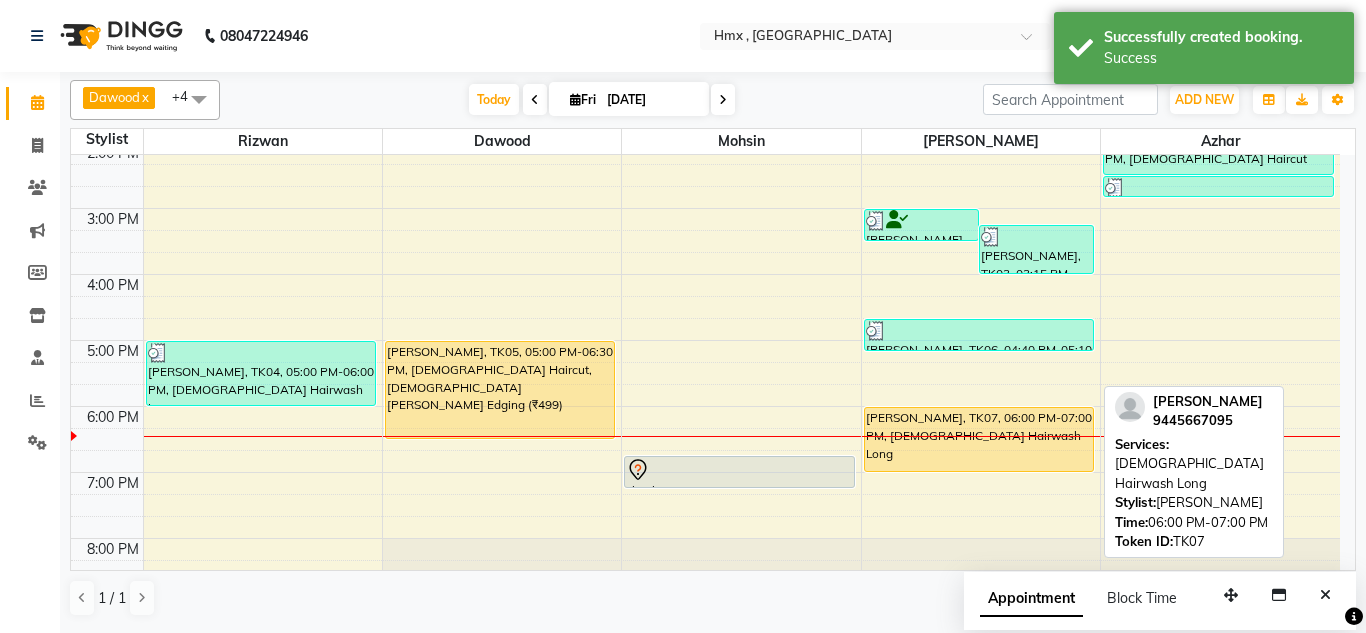 click on "Yashodhara, TK07, 06:00 PM-07:00 PM, Female Hairwash Long" at bounding box center (979, 439) 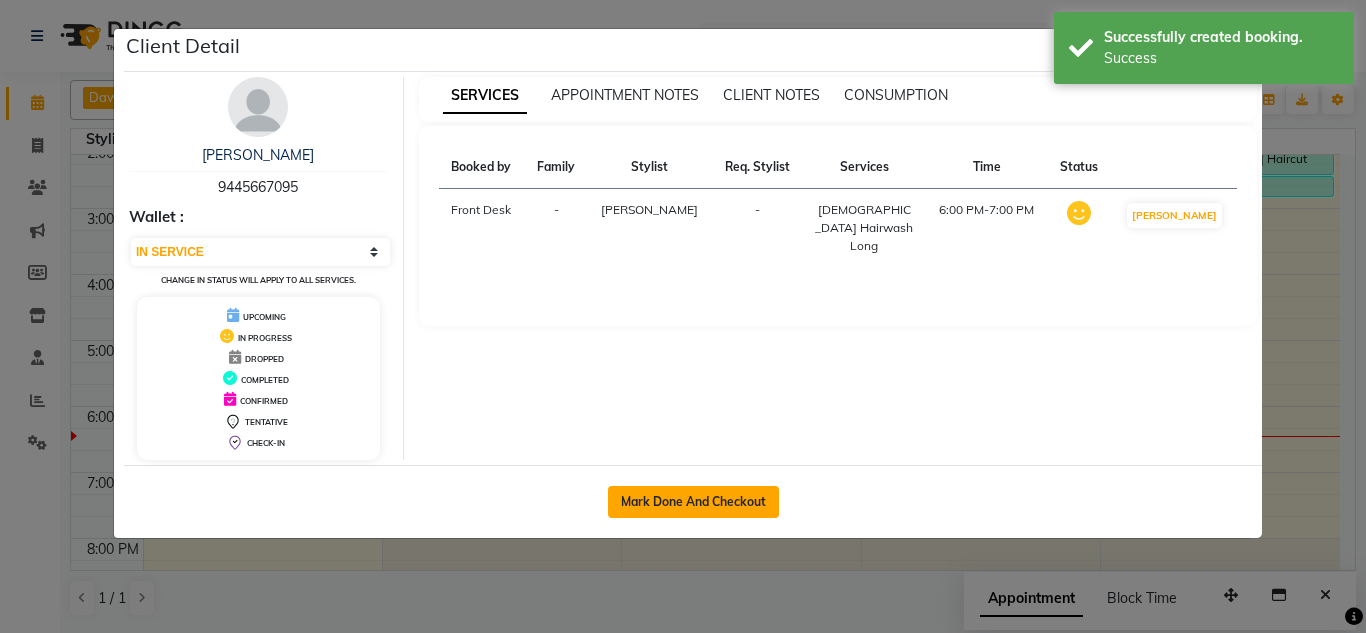 click on "Mark Done And Checkout" 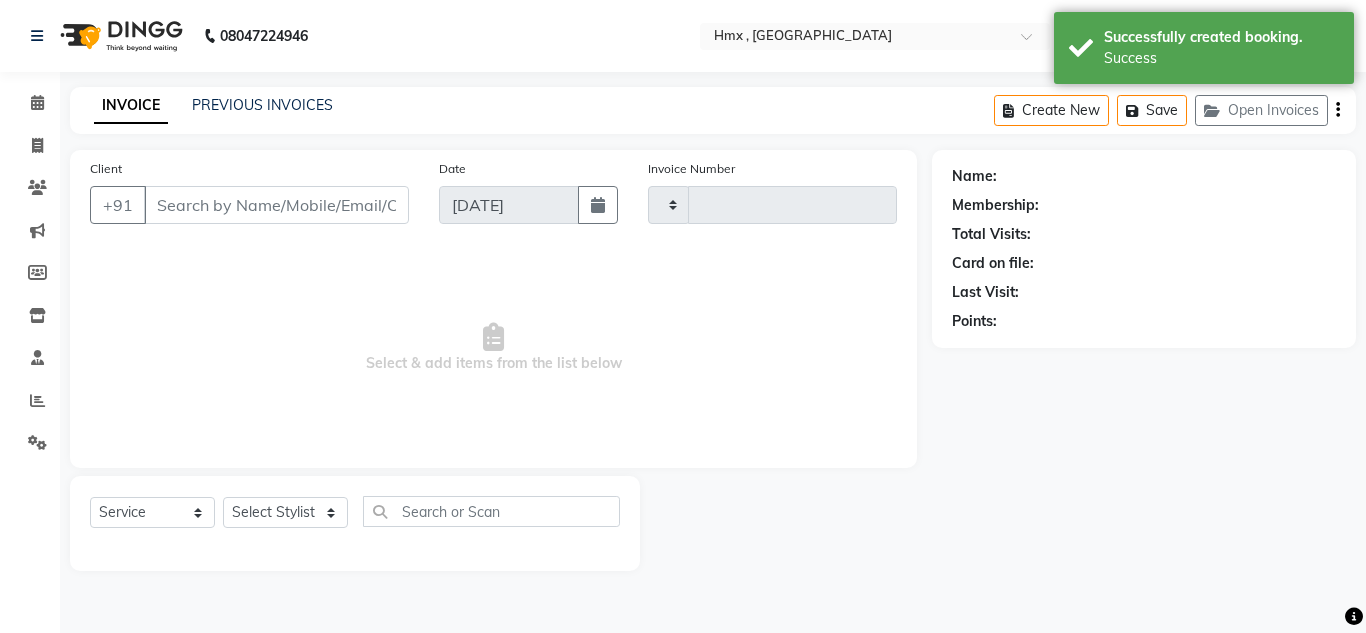 type on "1269" 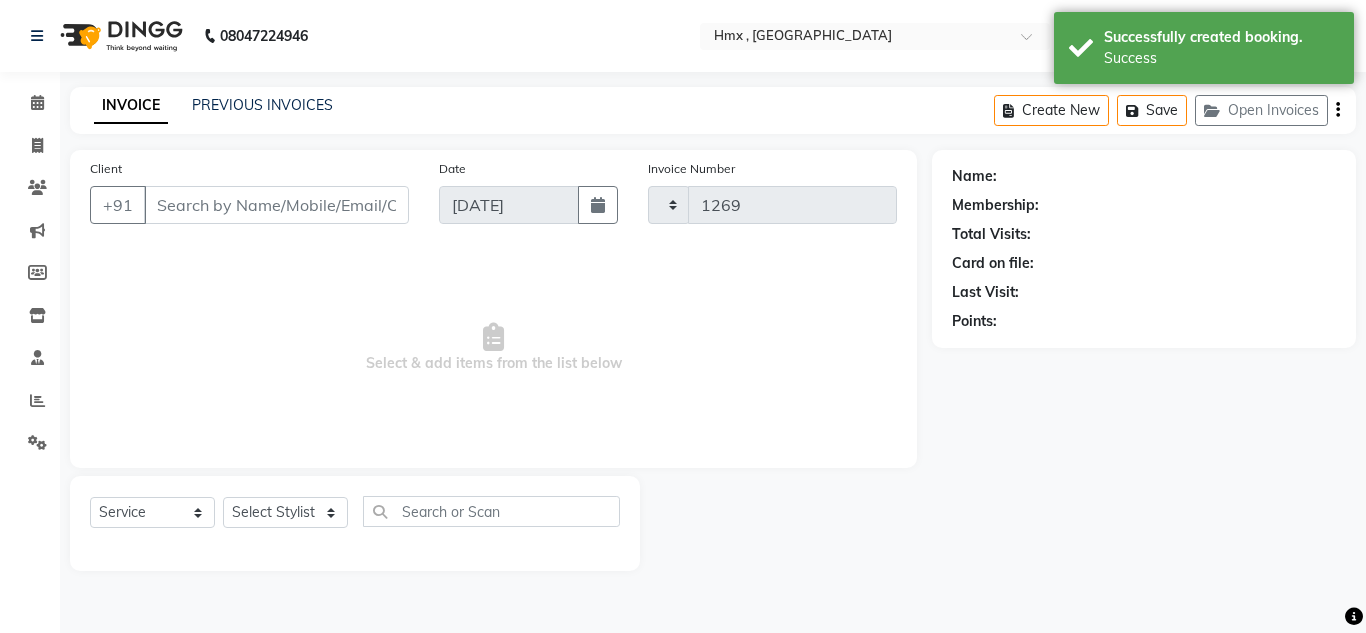 select on "5711" 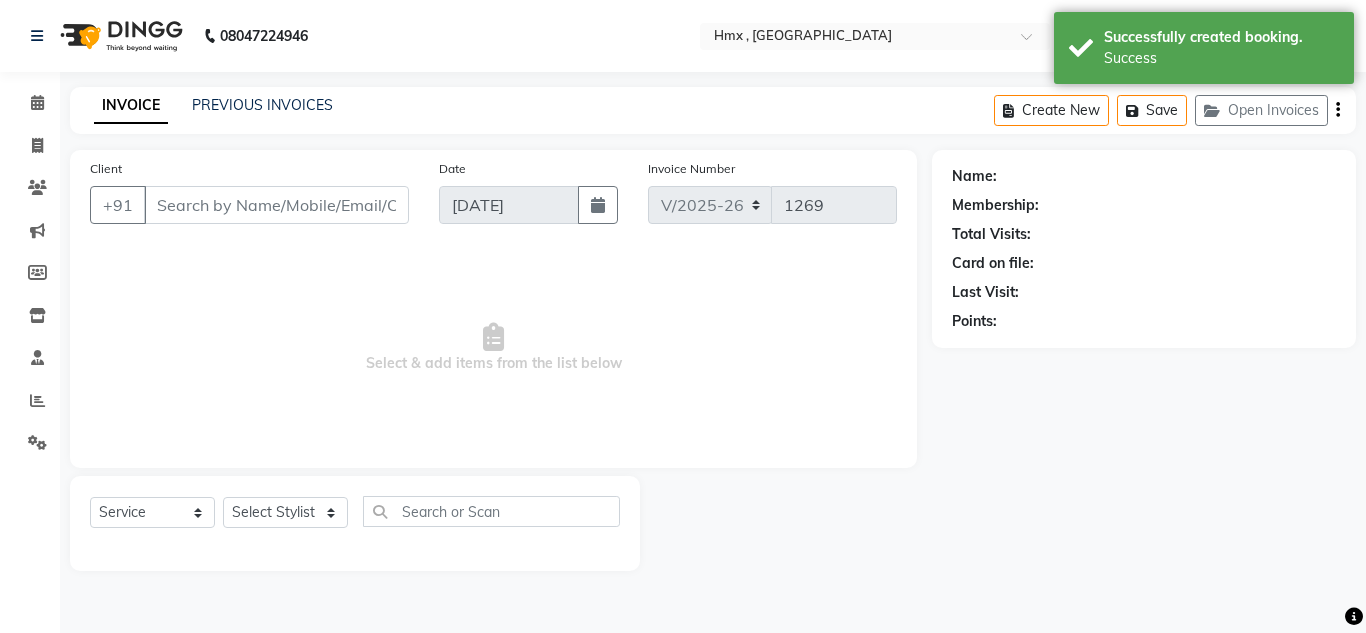 type on "9445667095" 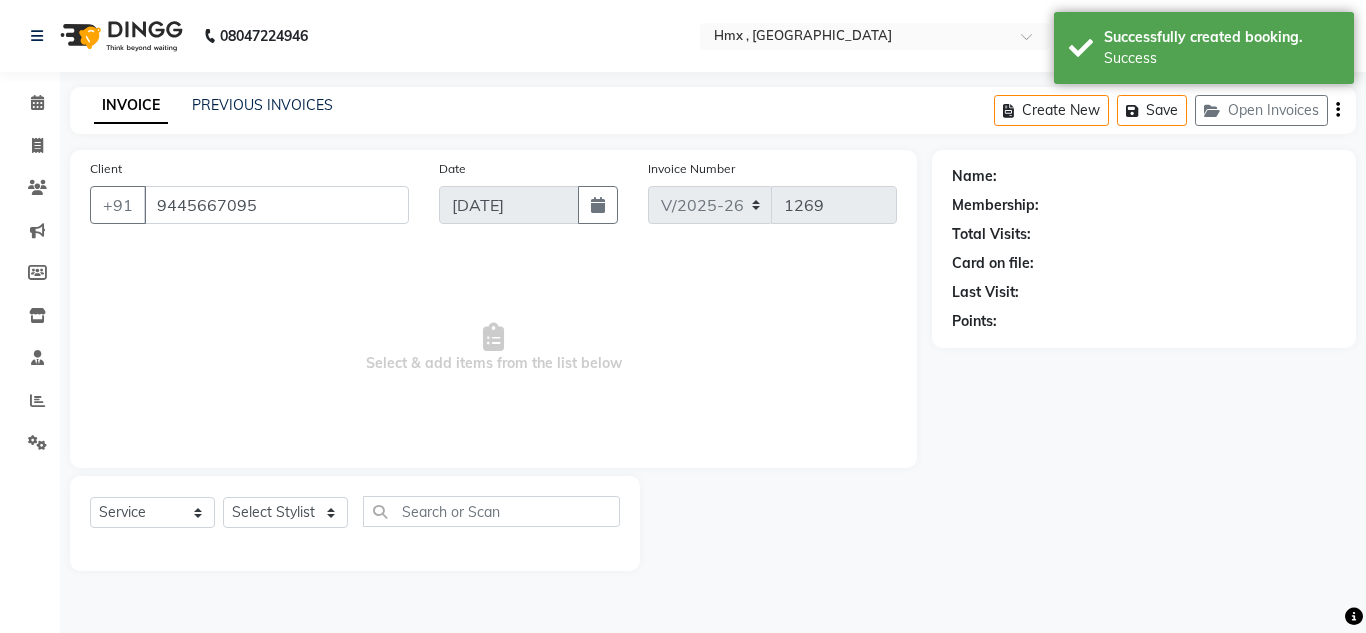 select on "39112" 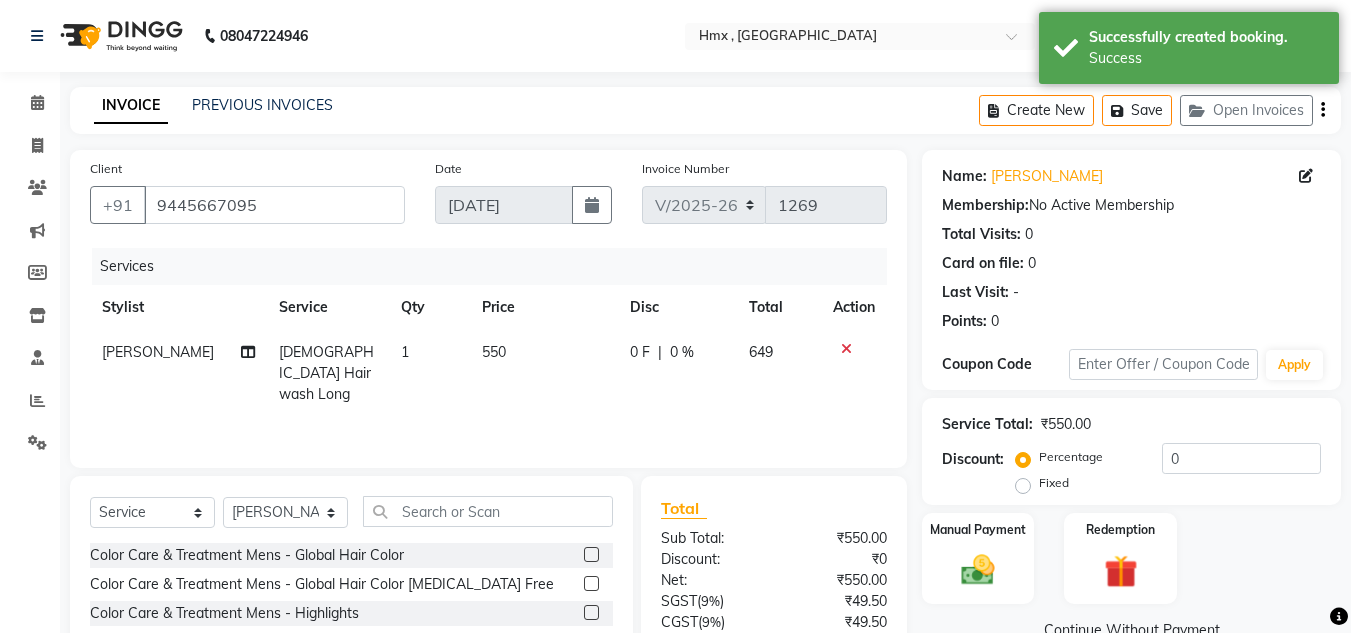 click on "550" 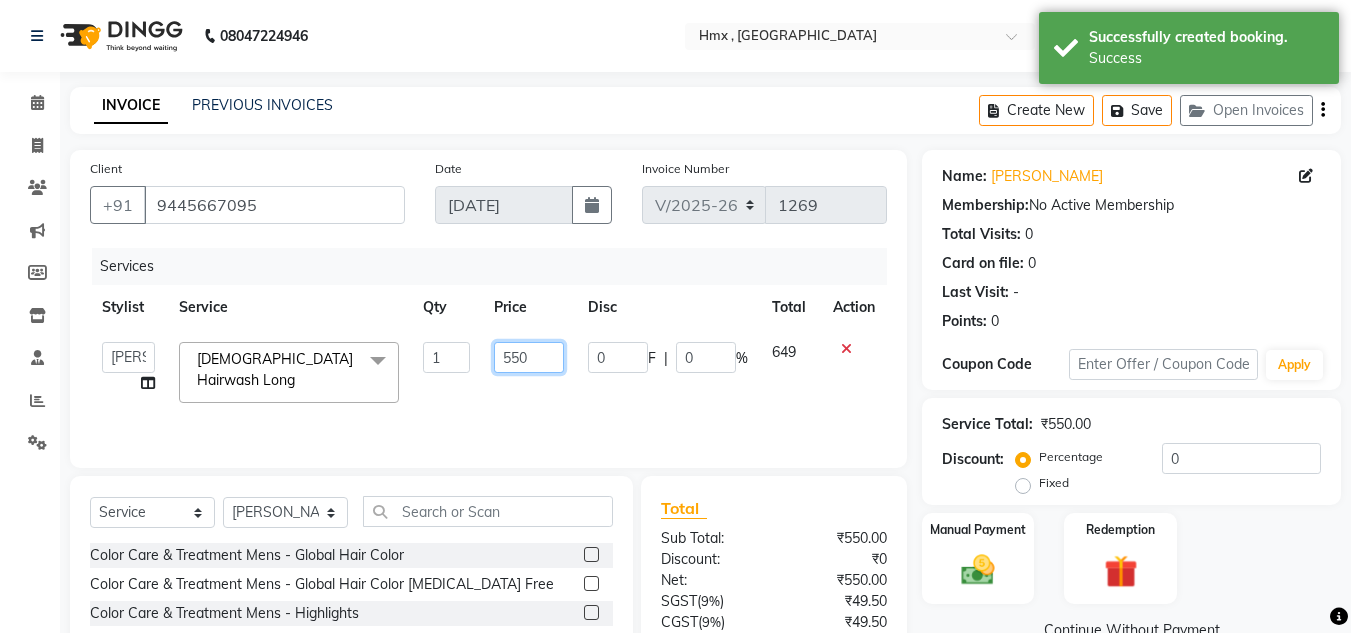 click on "550" 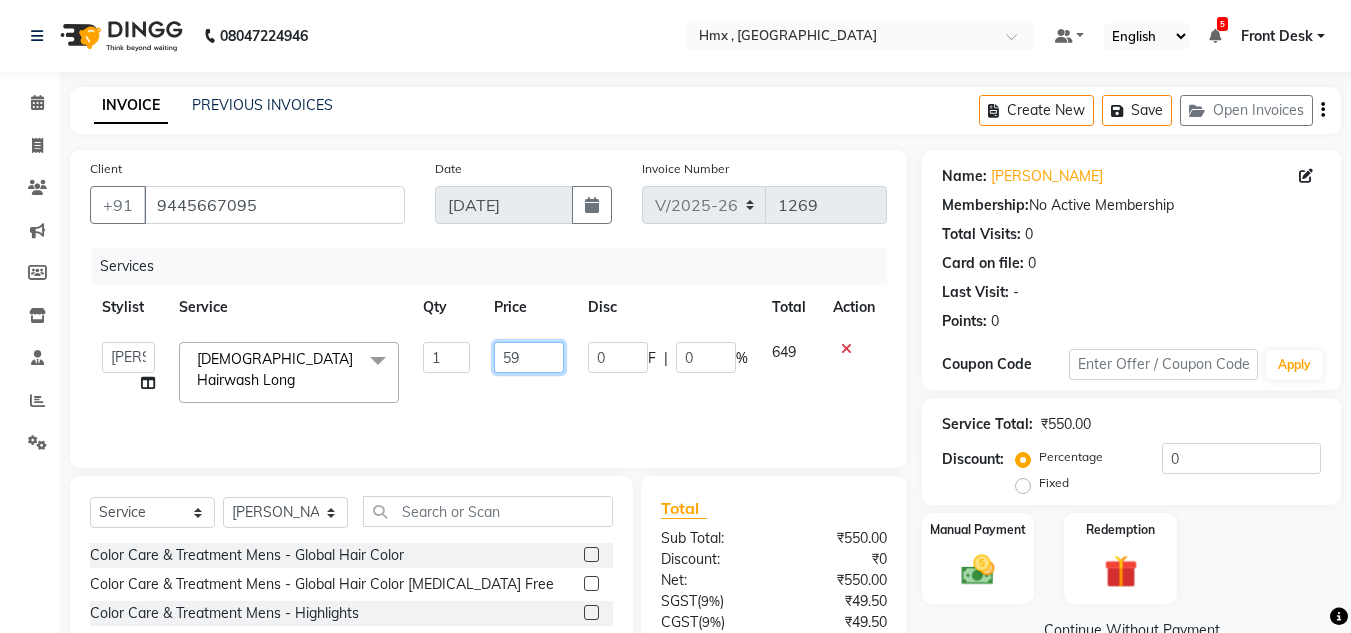 type on "599" 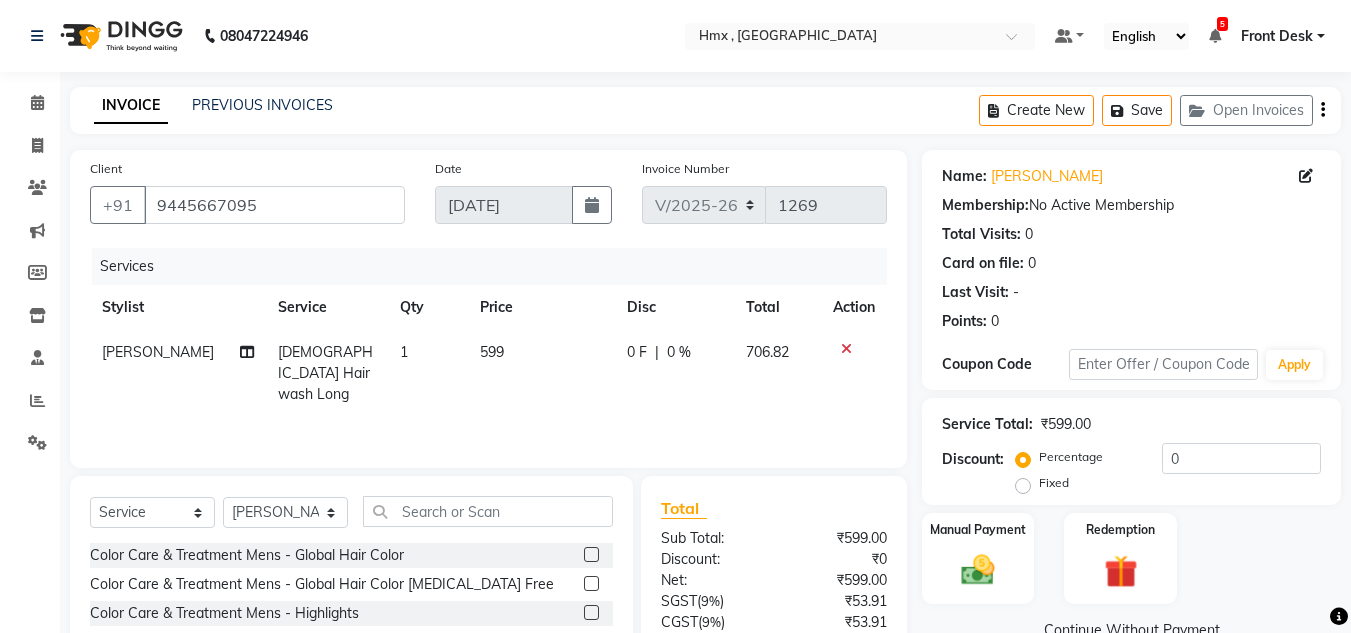 scroll, scrollTop: 168, scrollLeft: 0, axis: vertical 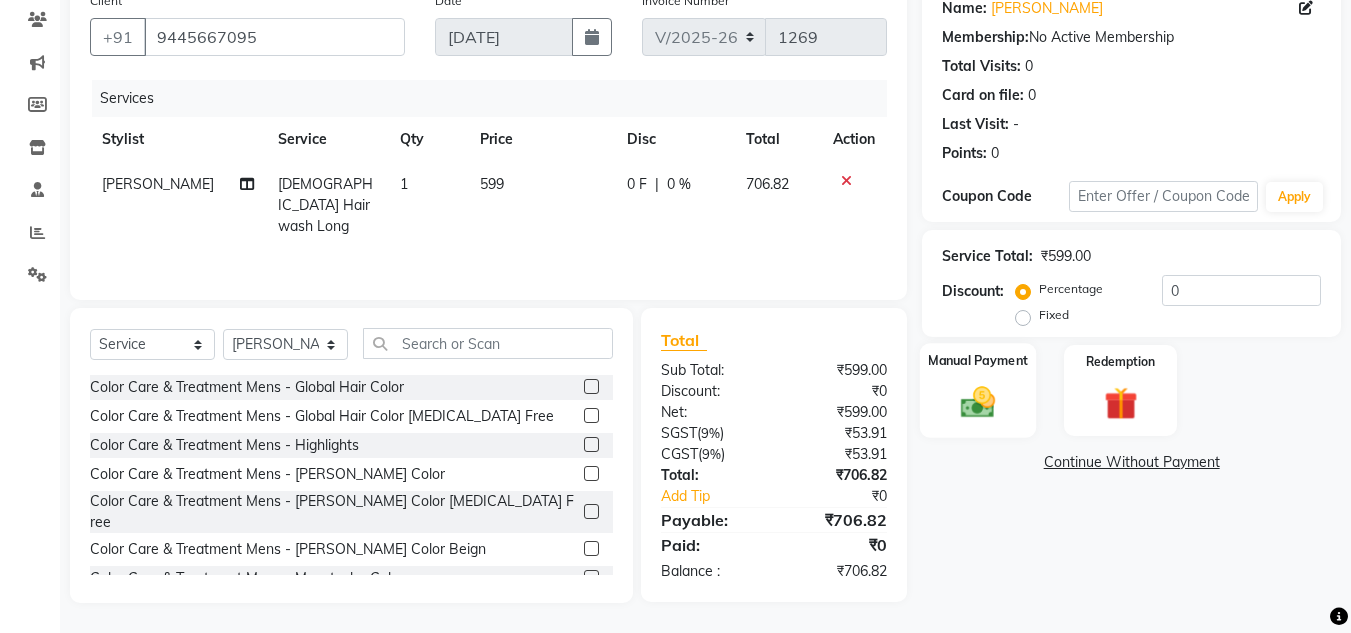 click on "Manual Payment" 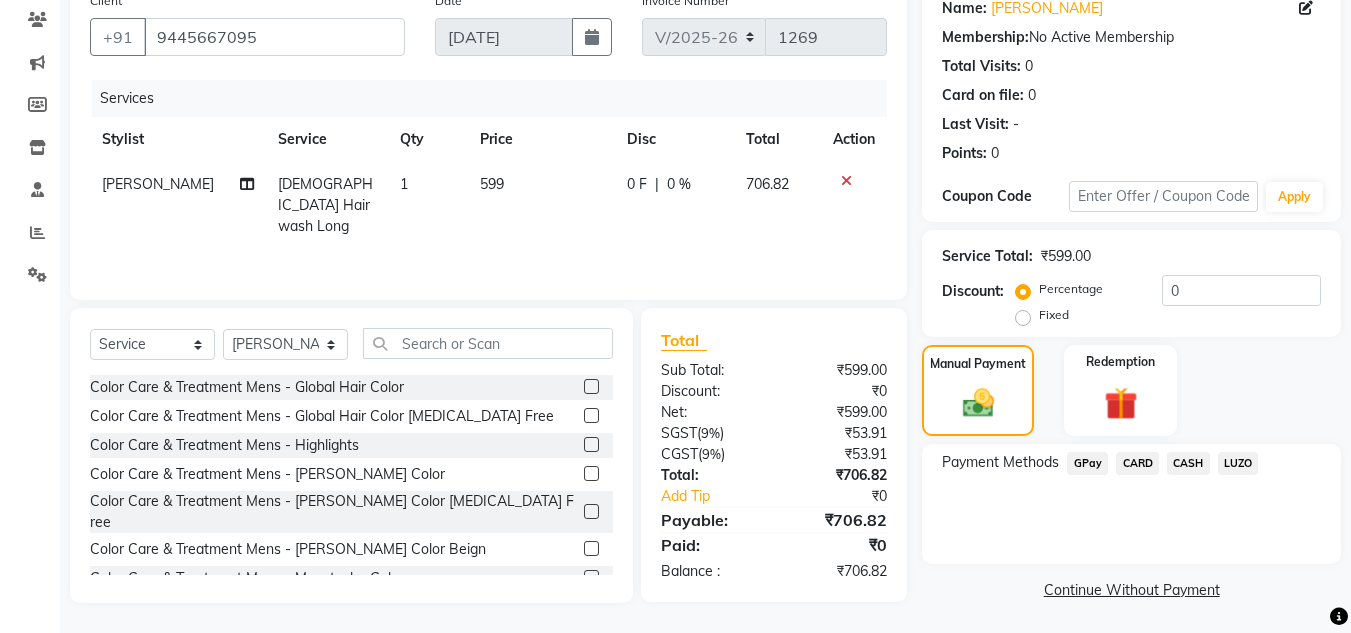 click on "GPay" 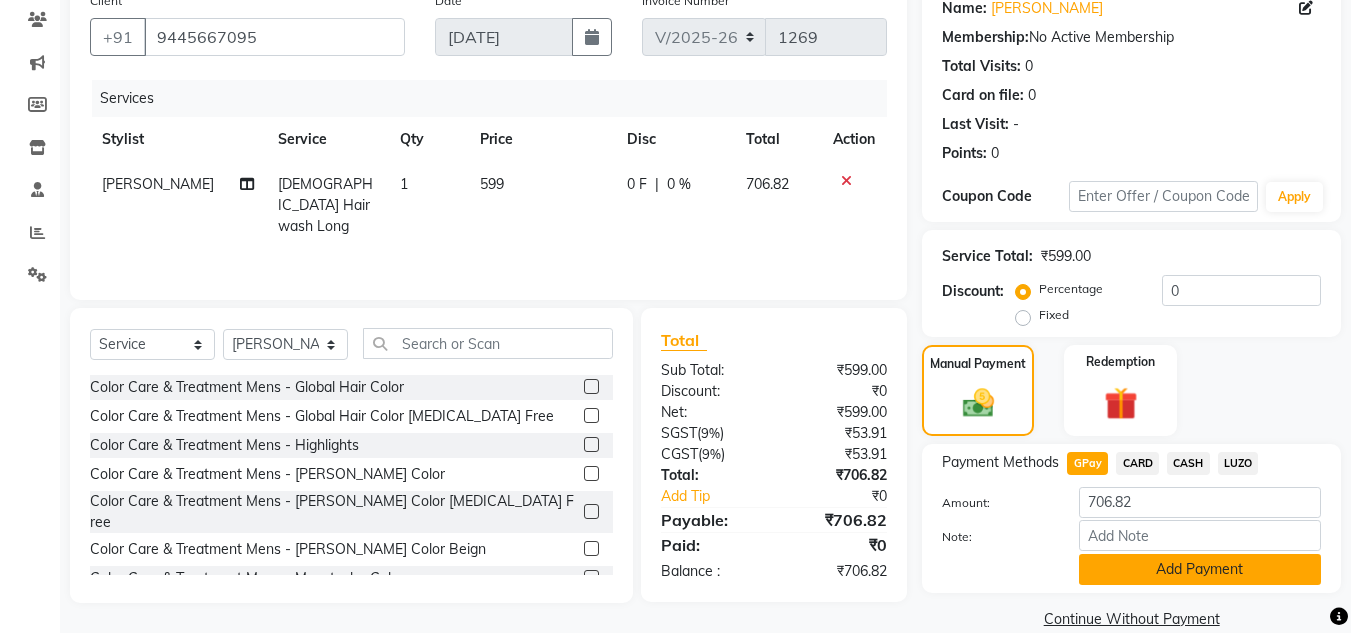 click on "Add Payment" 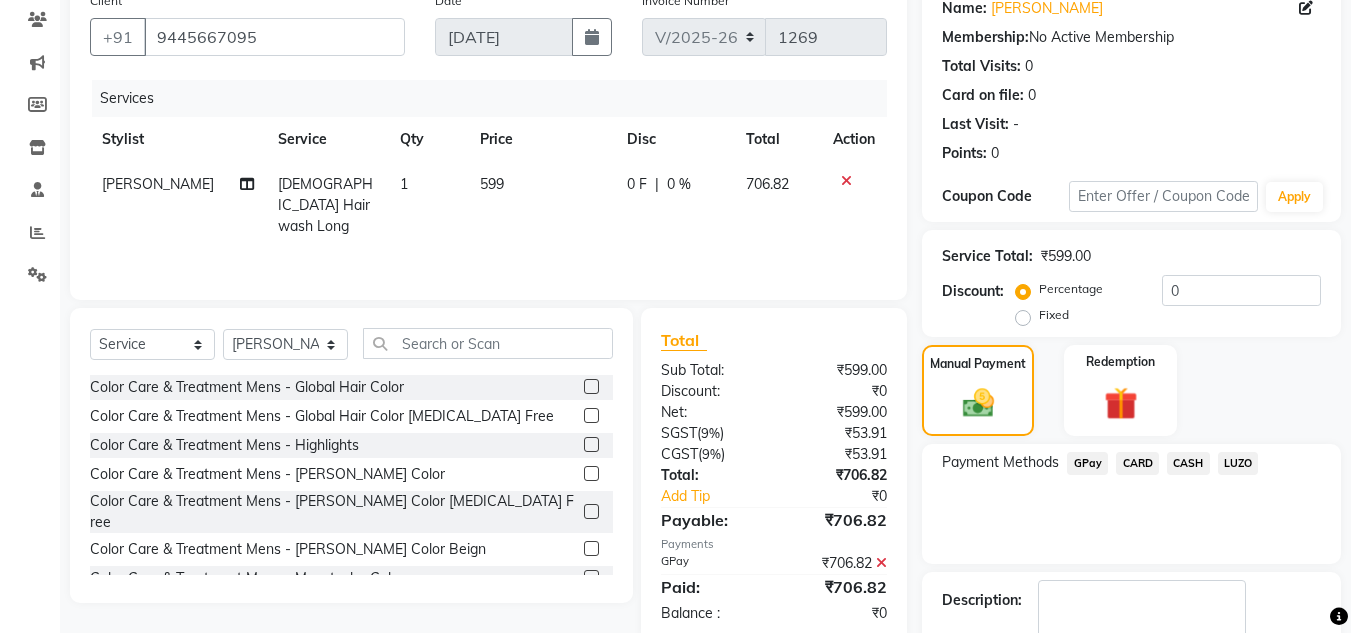 scroll, scrollTop: 283, scrollLeft: 0, axis: vertical 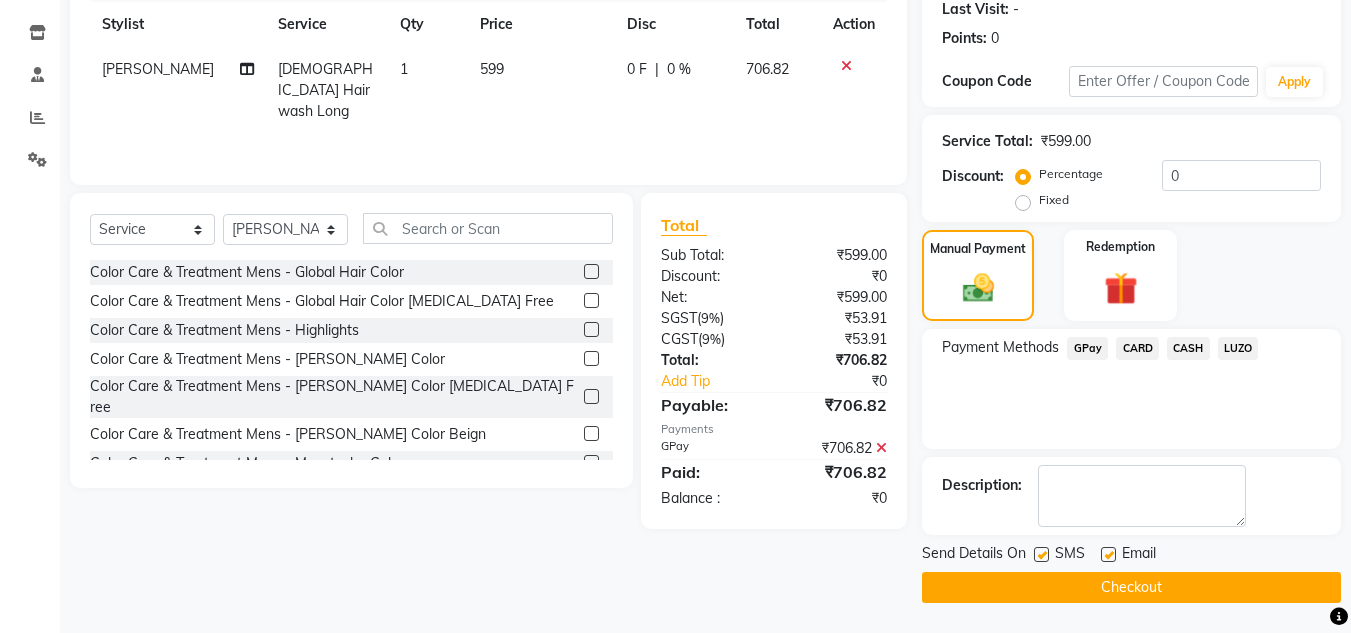 click on "Checkout" 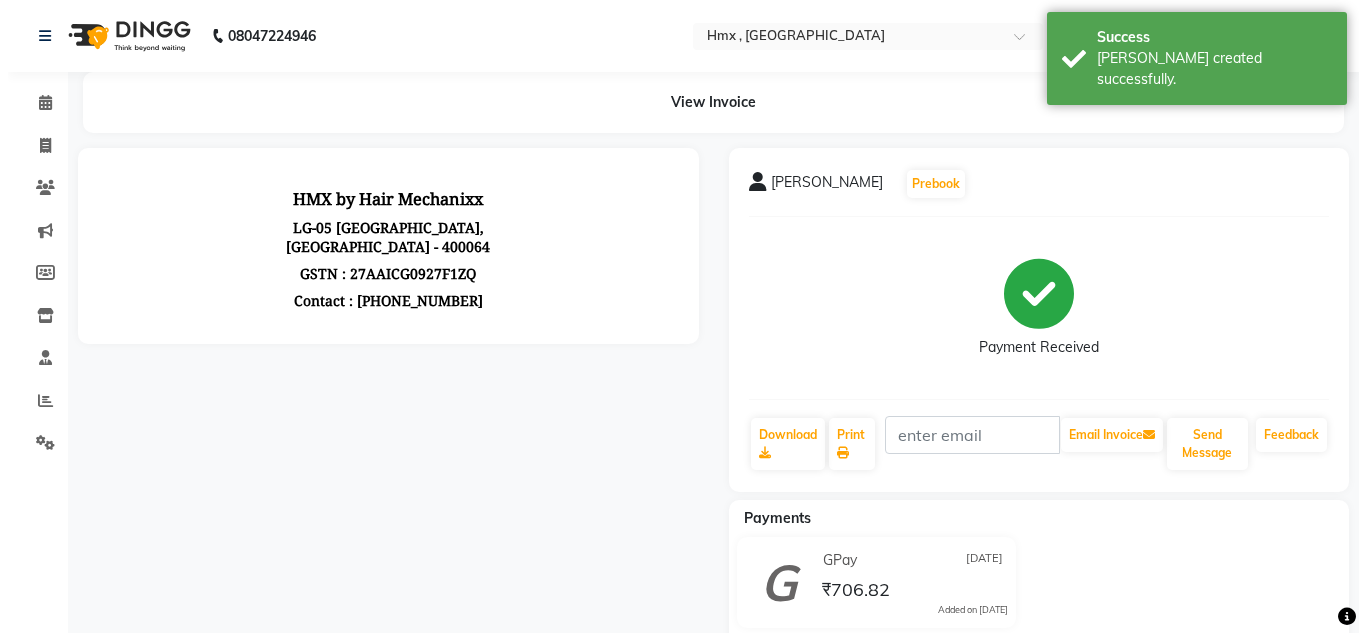 scroll, scrollTop: 0, scrollLeft: 0, axis: both 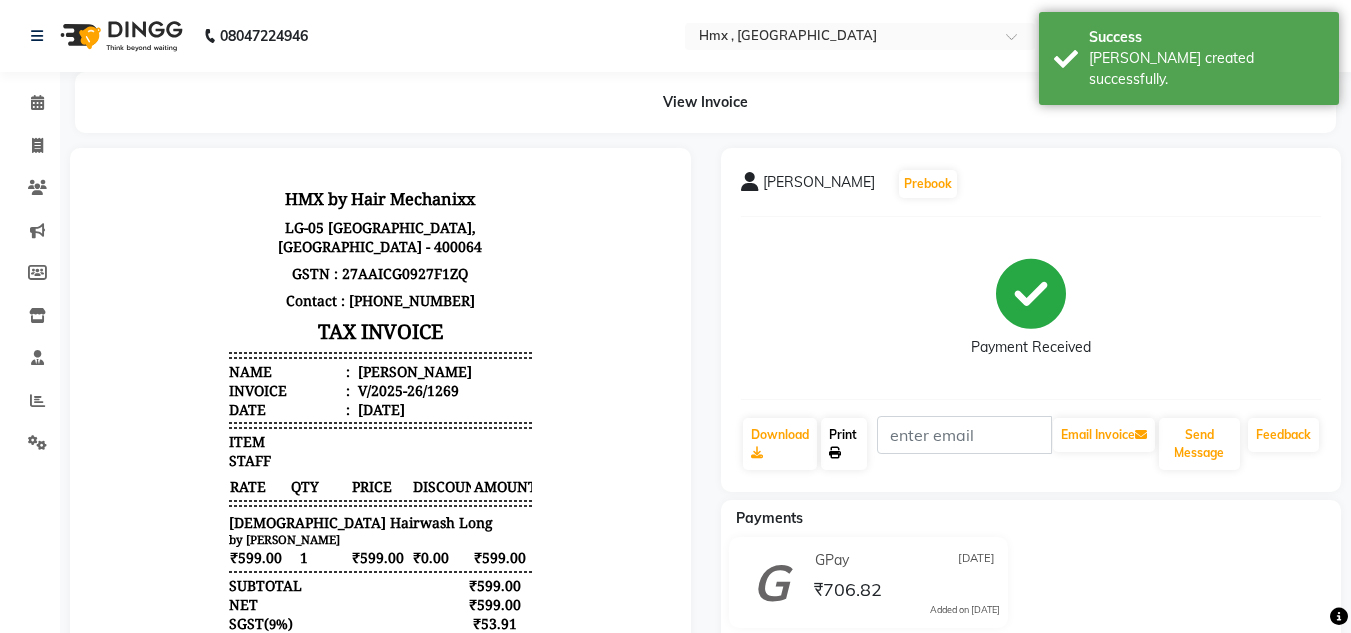 click on "Print" 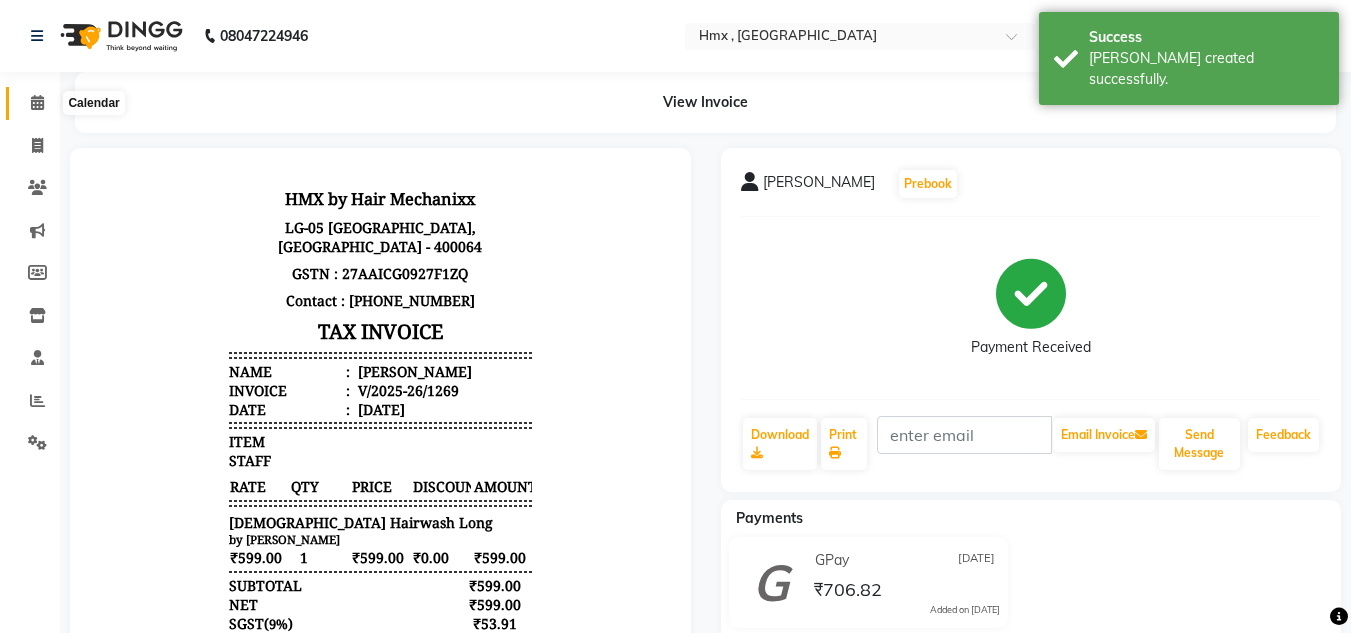 click 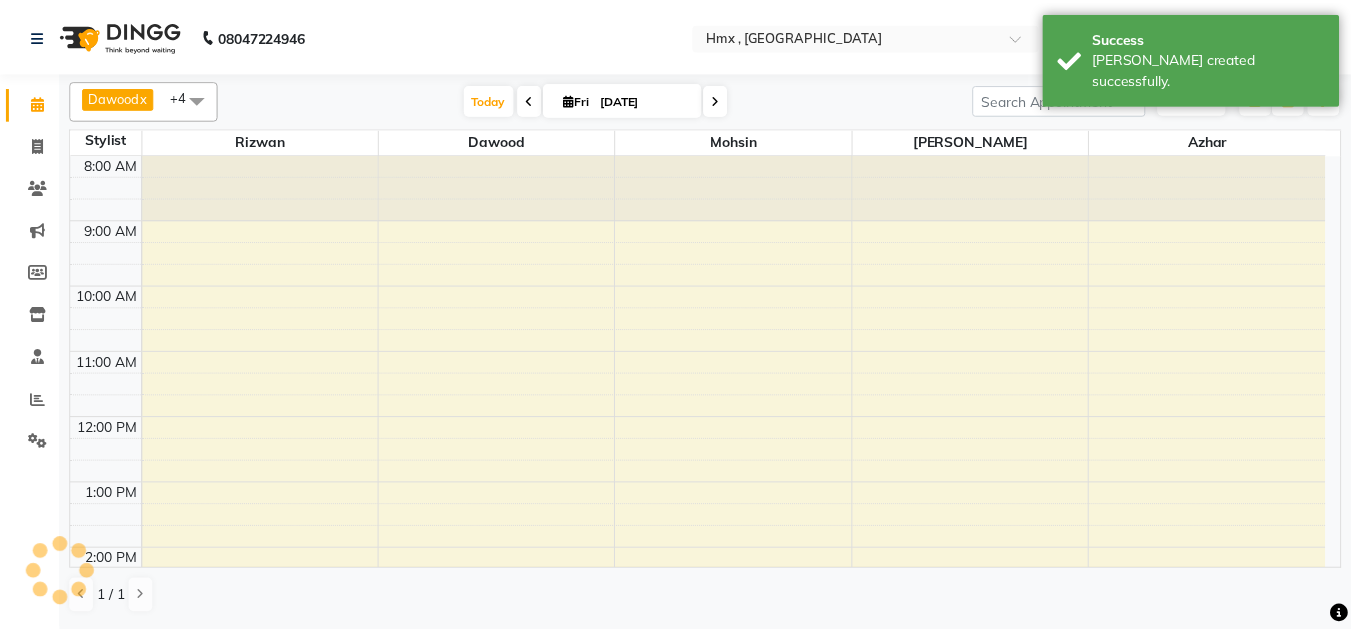 scroll, scrollTop: 470, scrollLeft: 0, axis: vertical 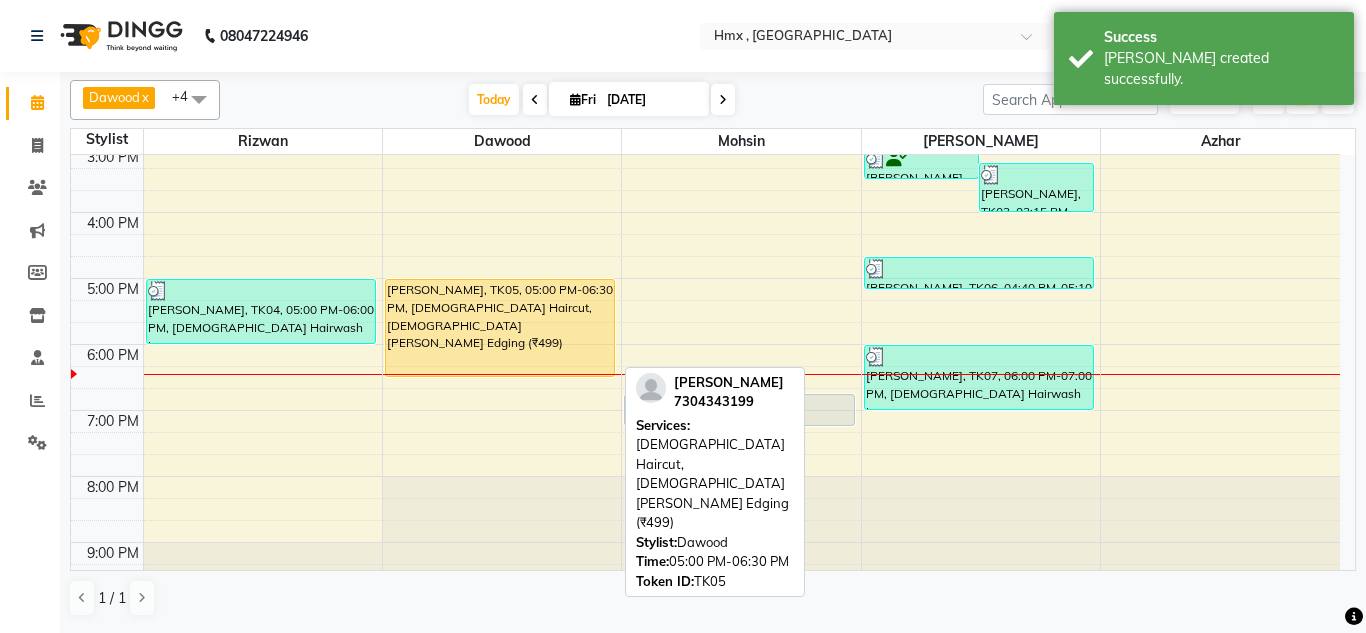 click on "Aniket Desai, TK05, 05:00 PM-06:30 PM, Male Haircut,Male Beard Edging (₹499)" at bounding box center [500, 328] 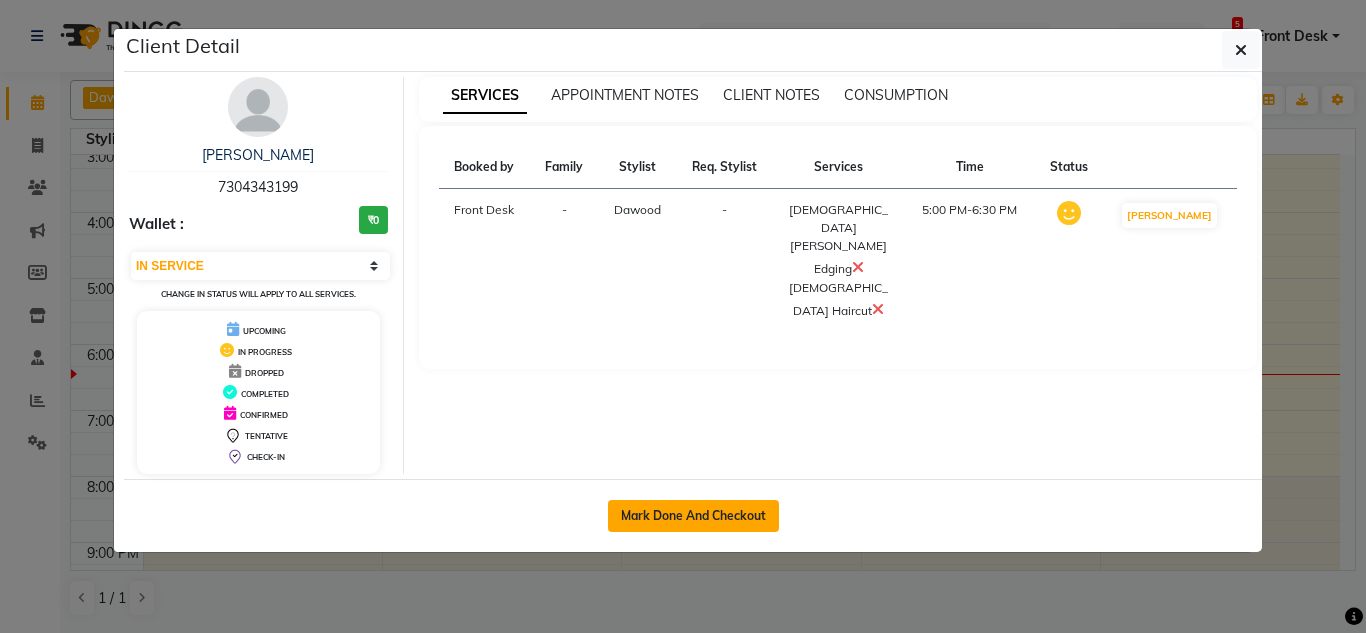 click on "Mark Done And Checkout" 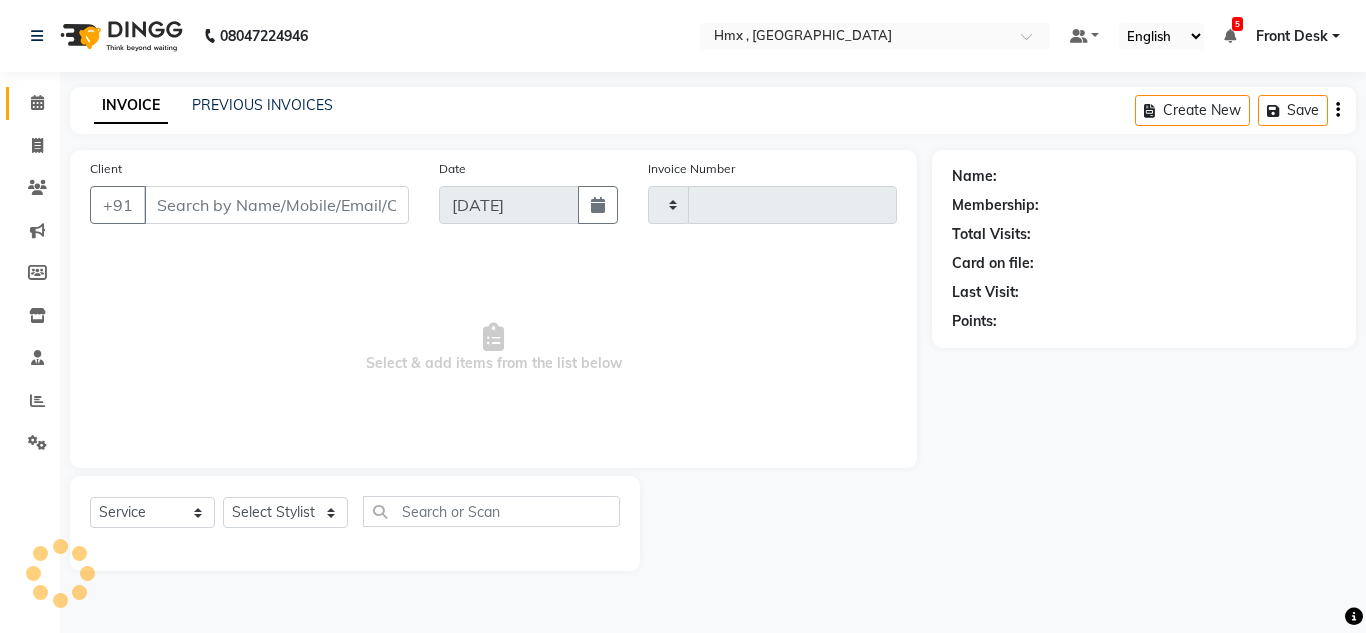 select on "3" 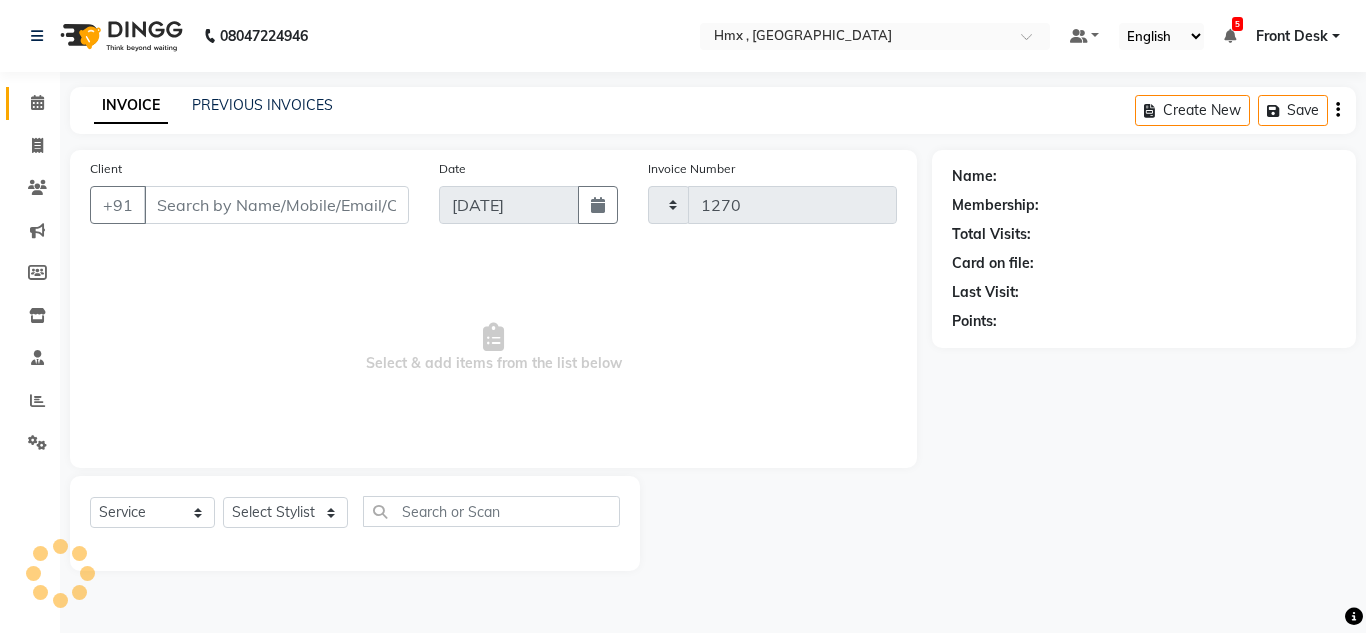 select on "5711" 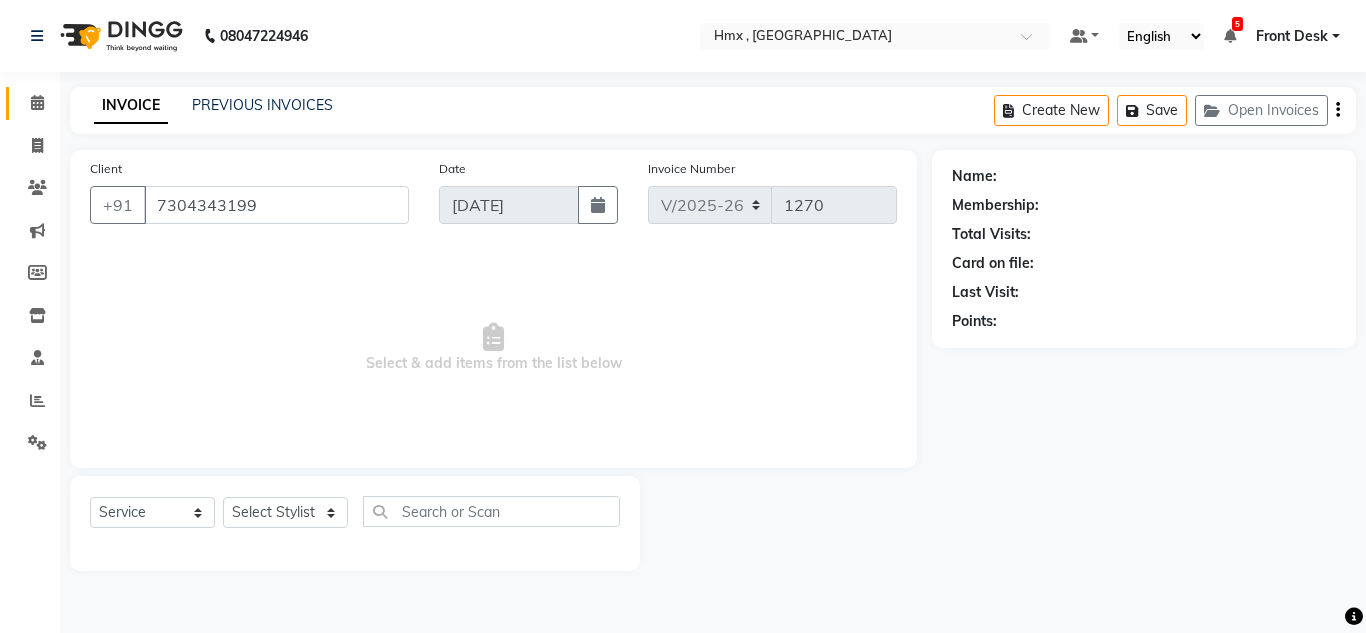 select on "39095" 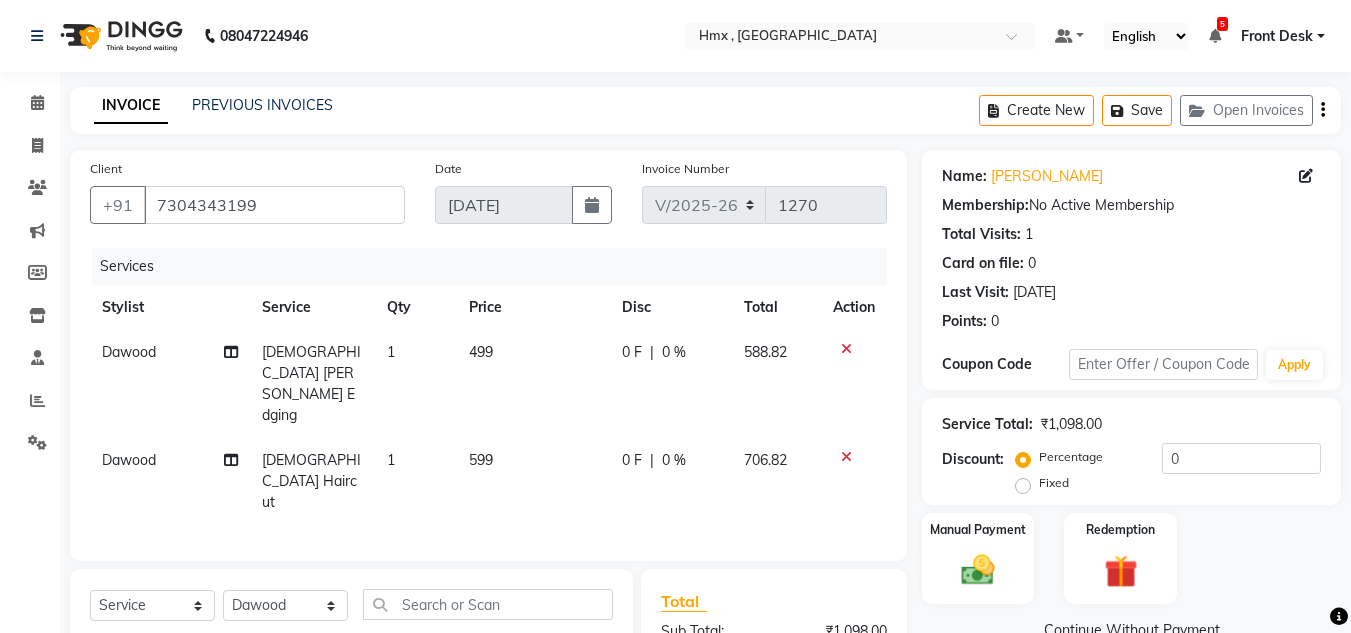 click on "599" 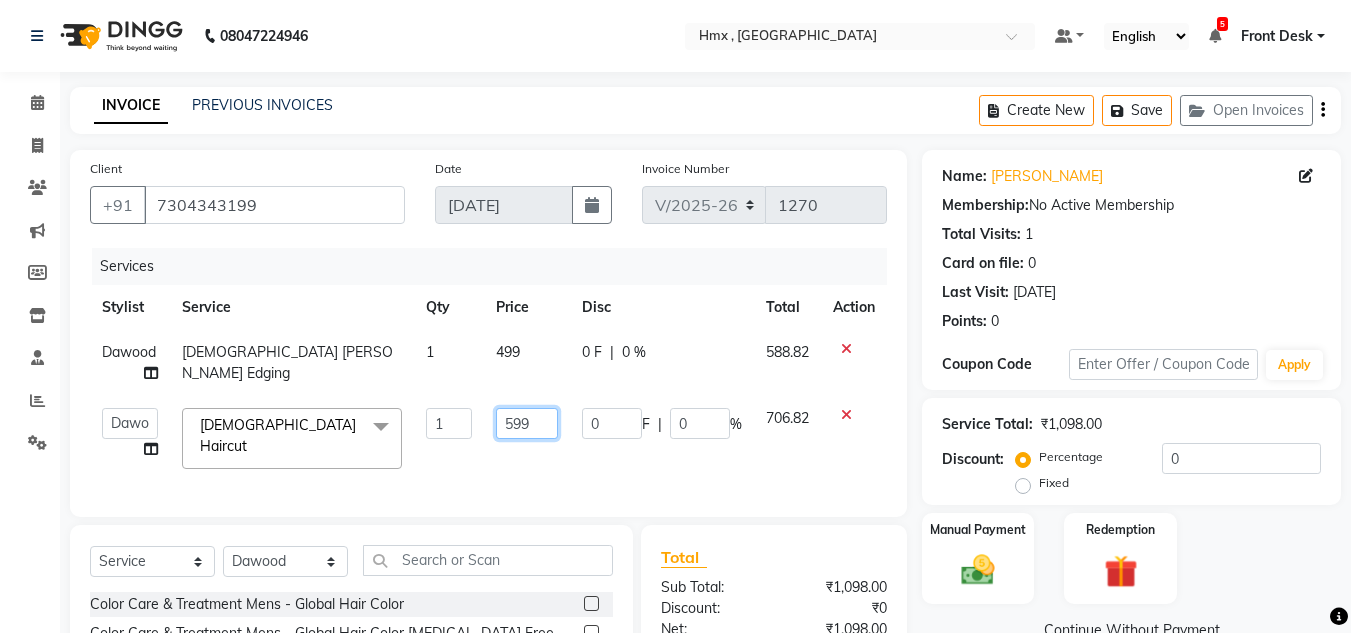 click on "599" 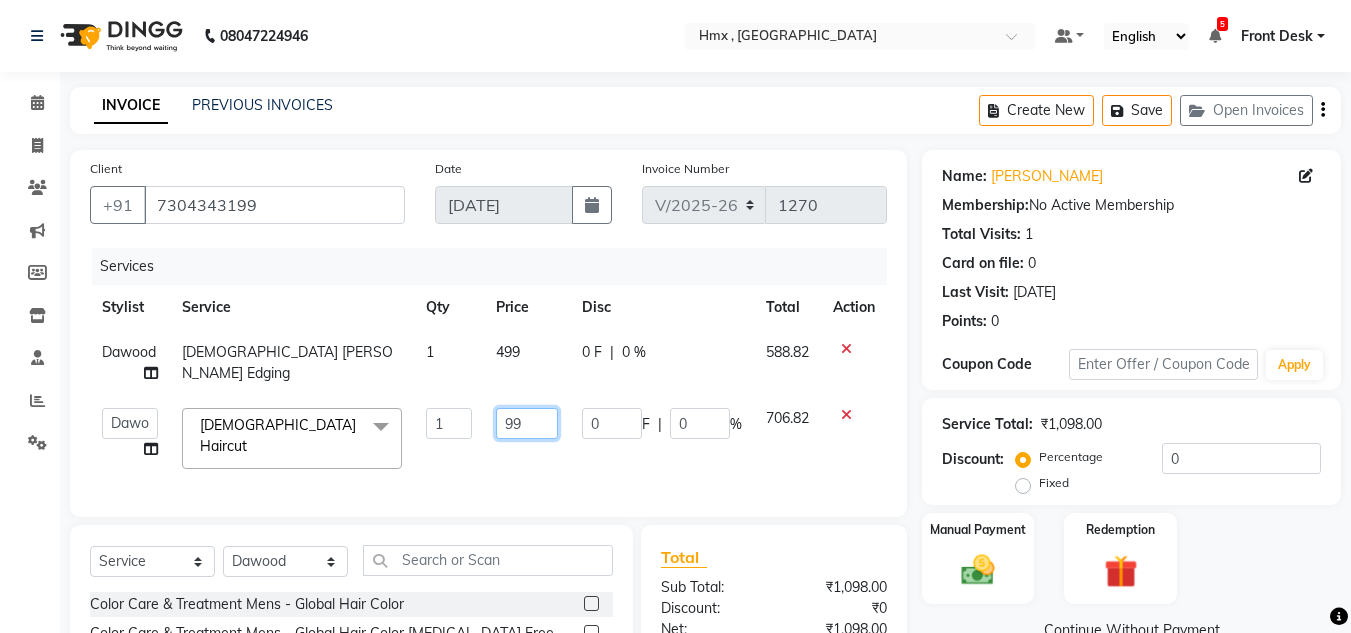 type on "799" 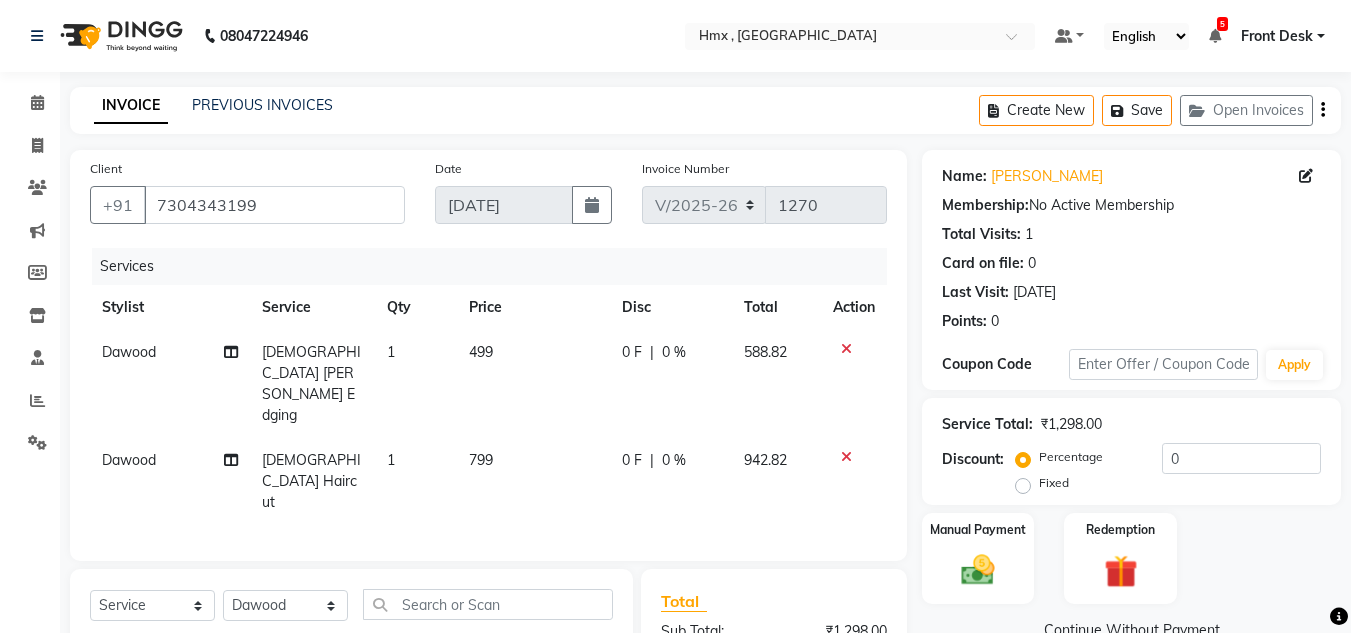 scroll, scrollTop: 192, scrollLeft: 0, axis: vertical 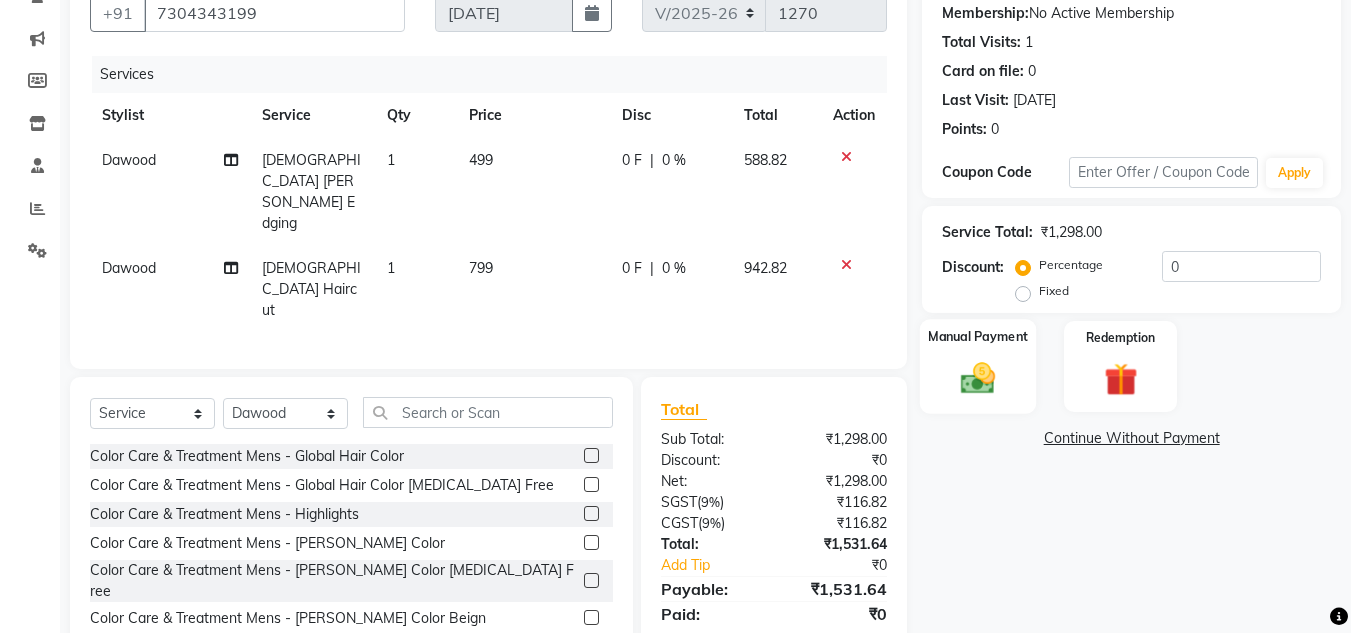 click on "Manual Payment" 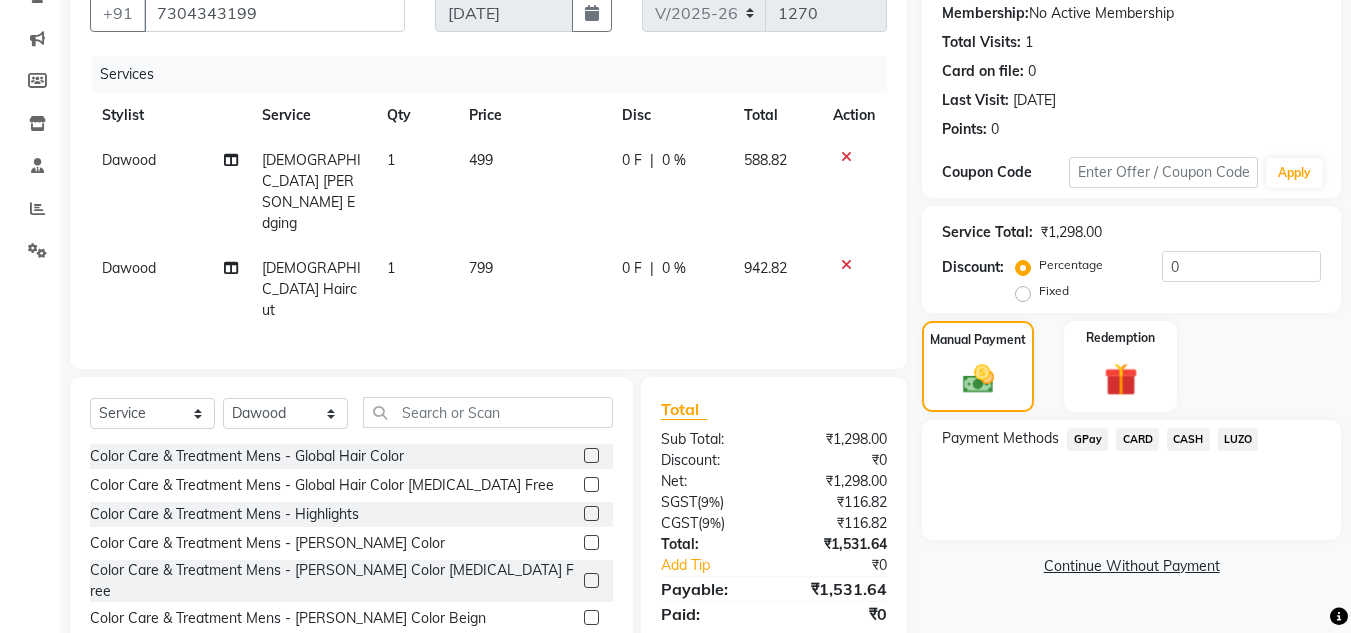 click on "GPay" 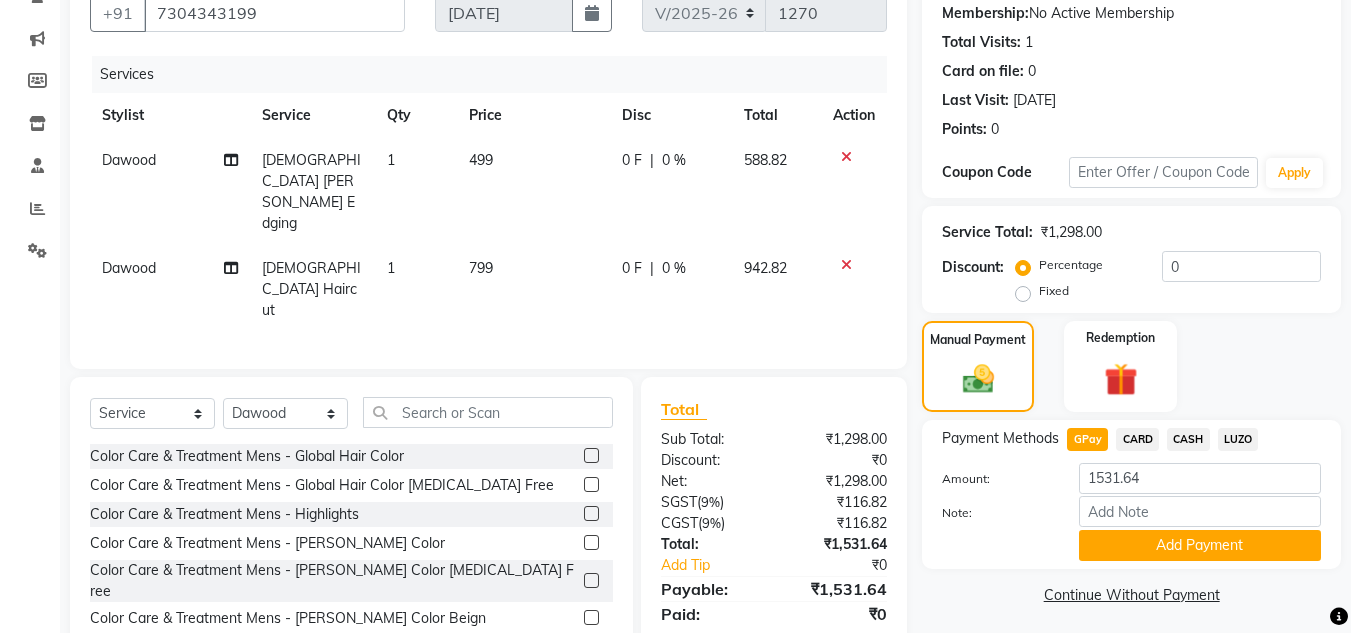 click on "CARD" 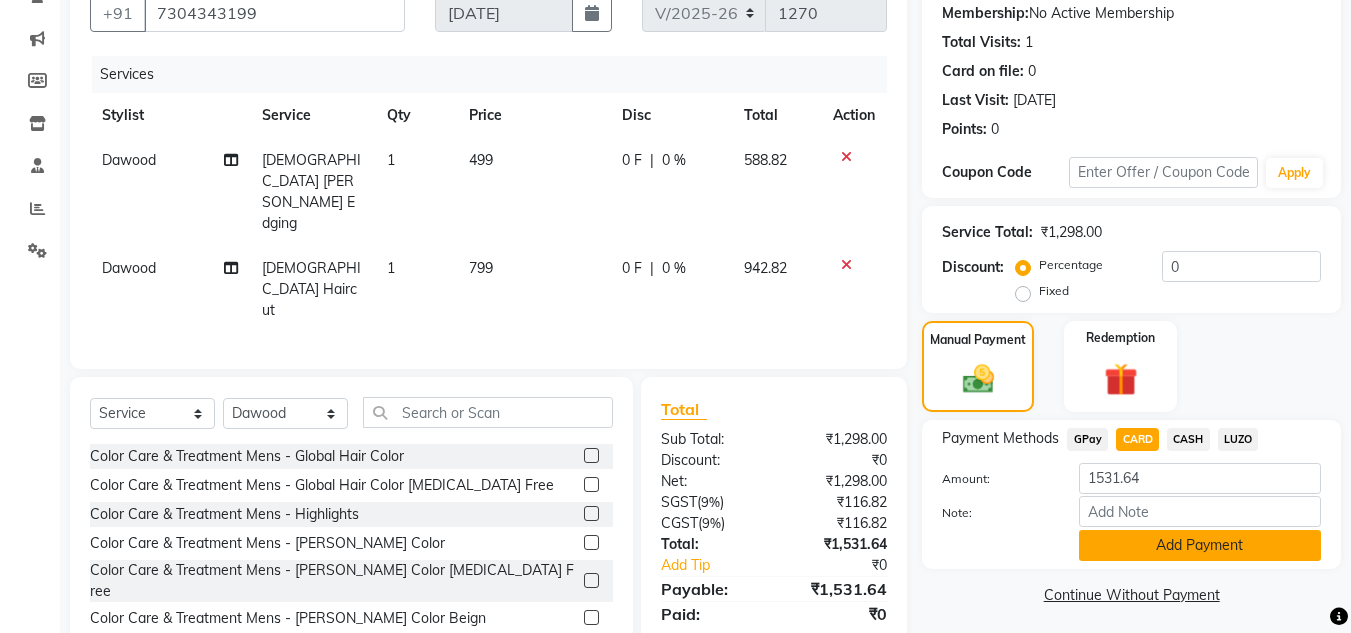 click on "Add Payment" 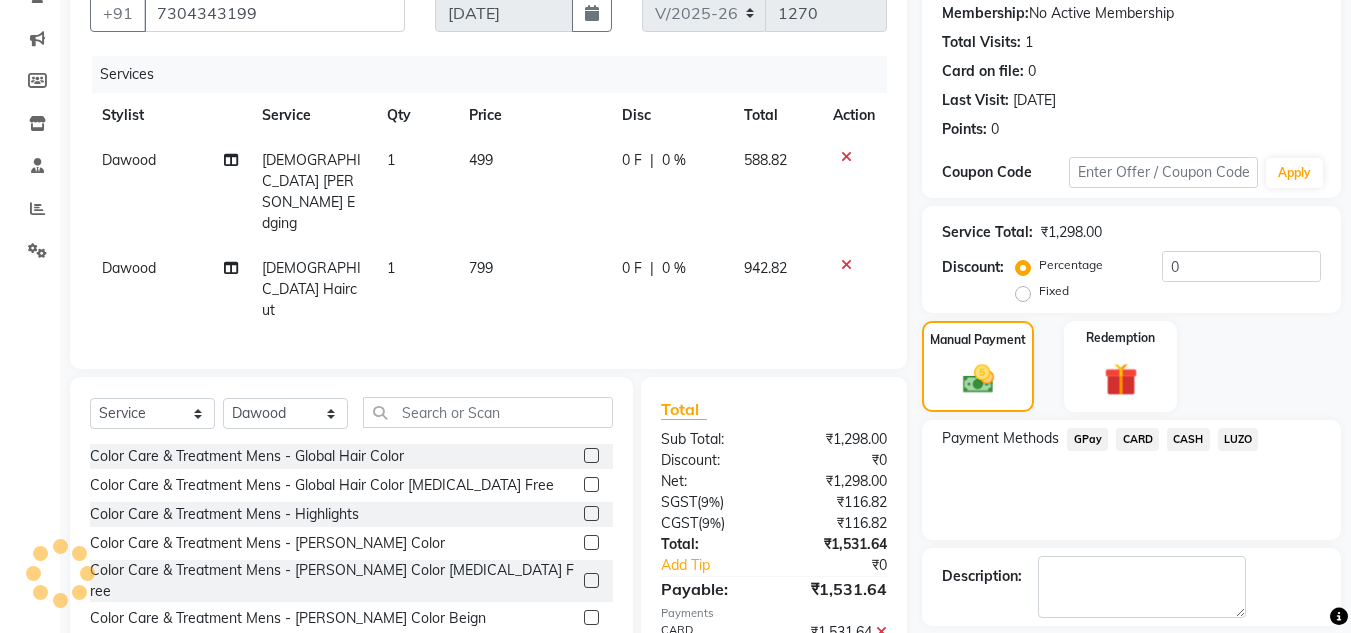 scroll, scrollTop: 283, scrollLeft: 0, axis: vertical 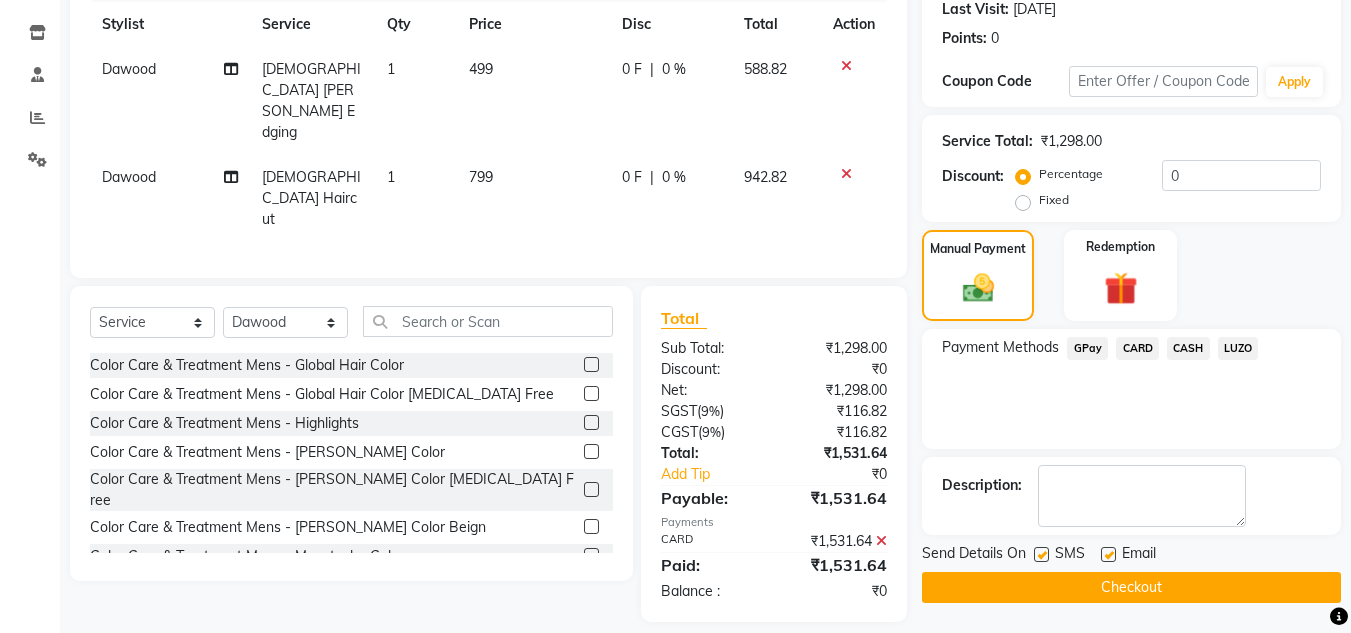 click on "Checkout" 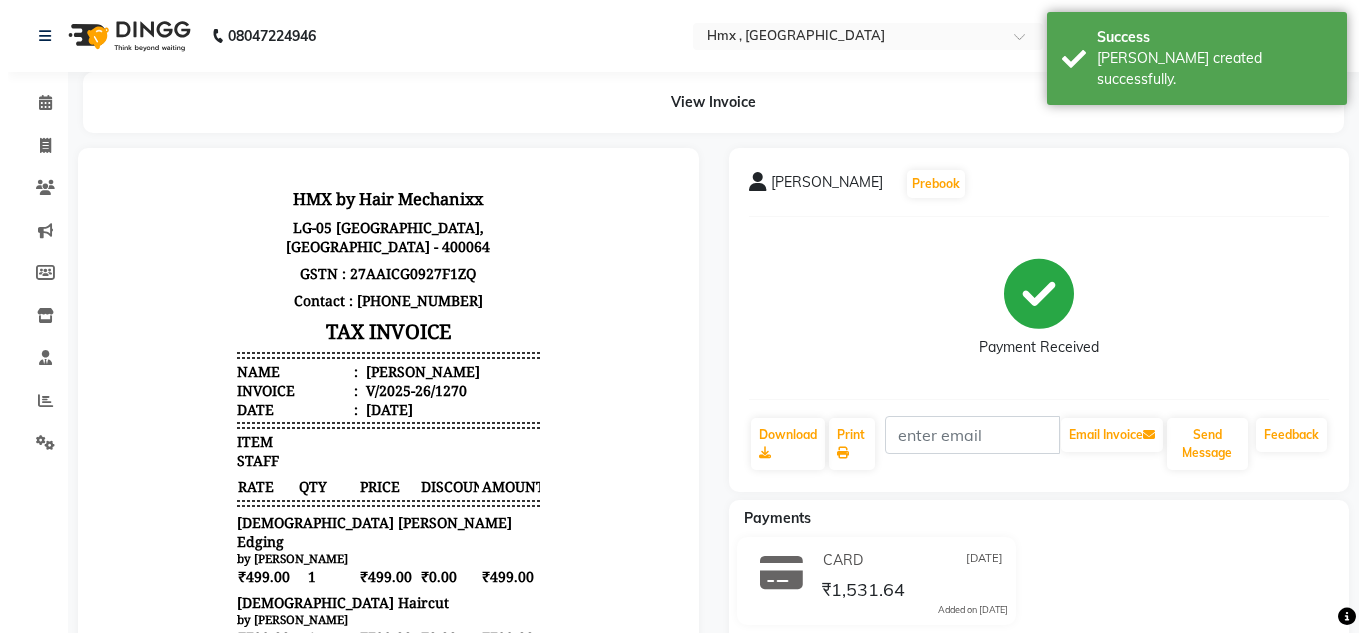 scroll, scrollTop: 0, scrollLeft: 0, axis: both 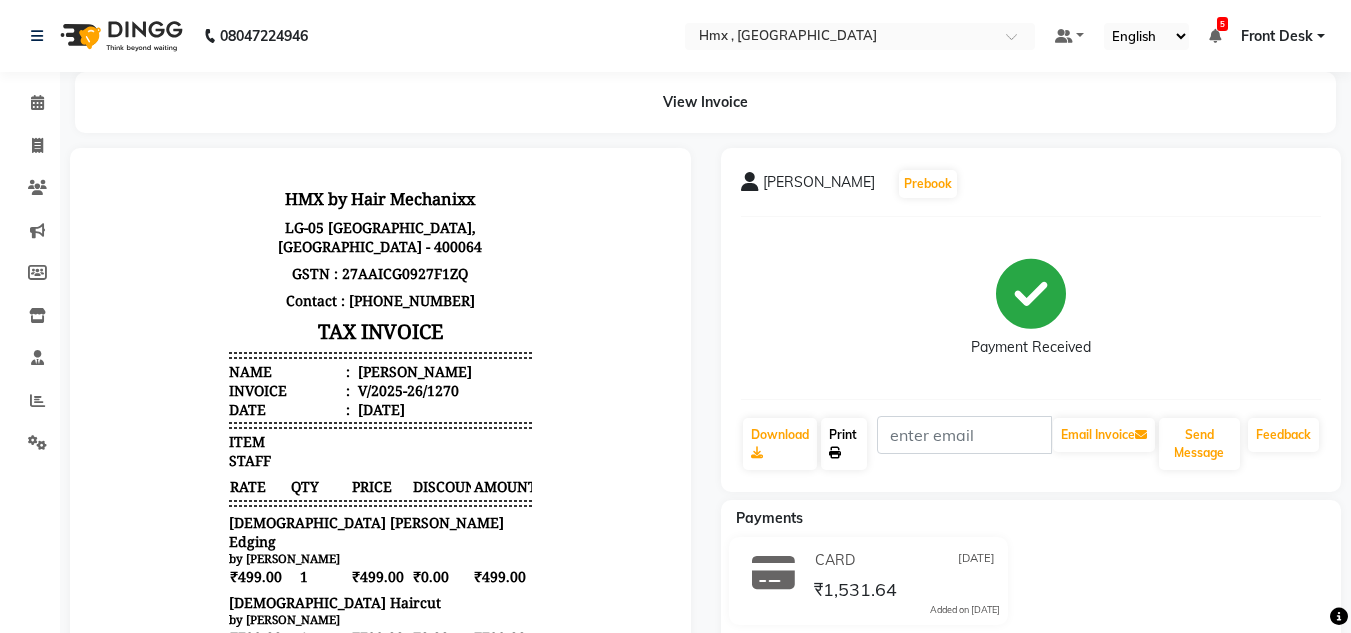 click on "Print" 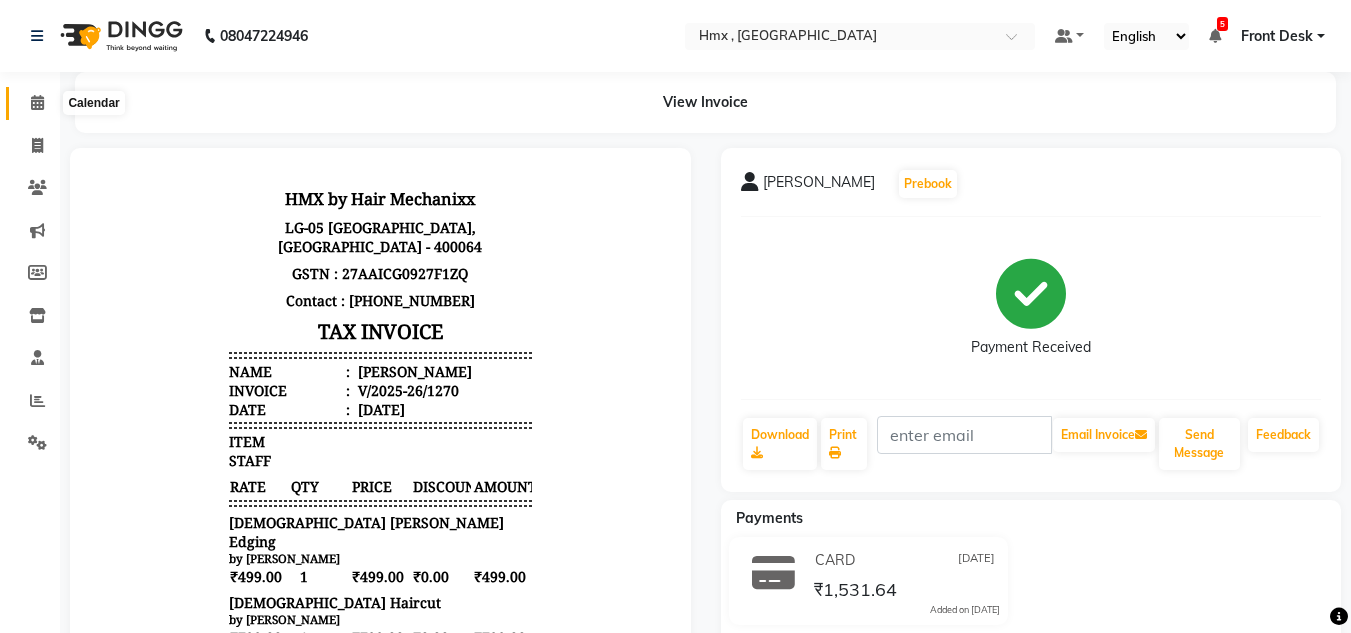 click 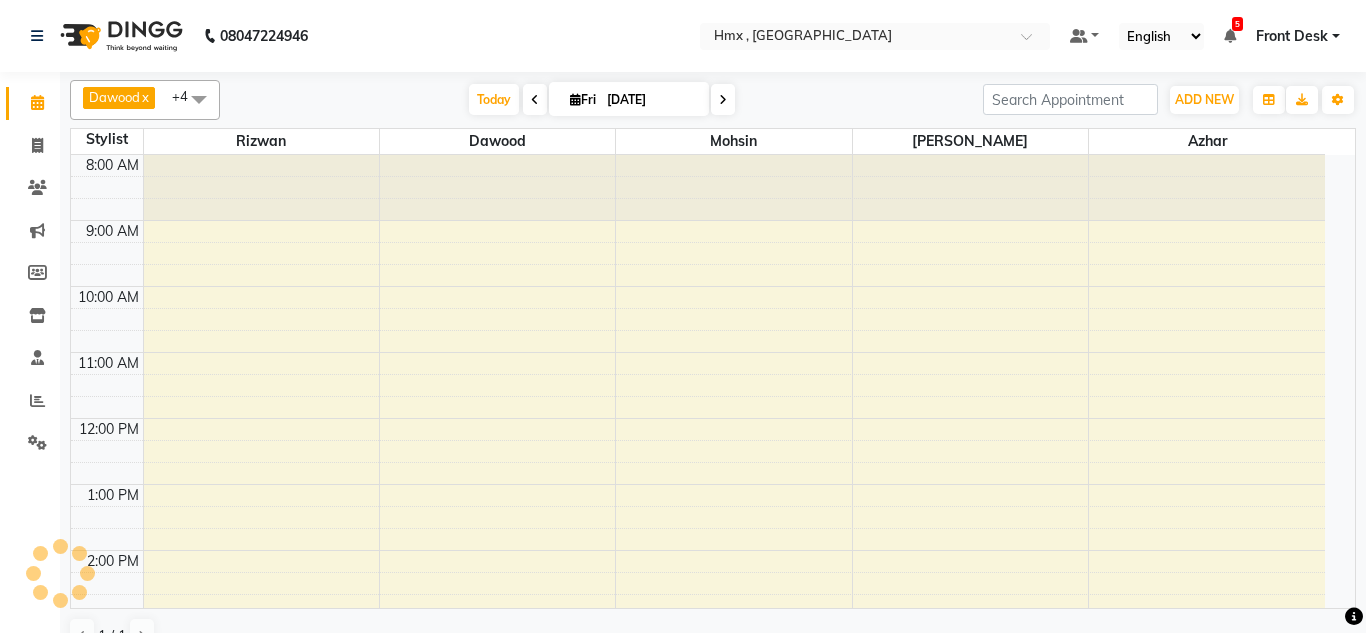 scroll, scrollTop: 470, scrollLeft: 0, axis: vertical 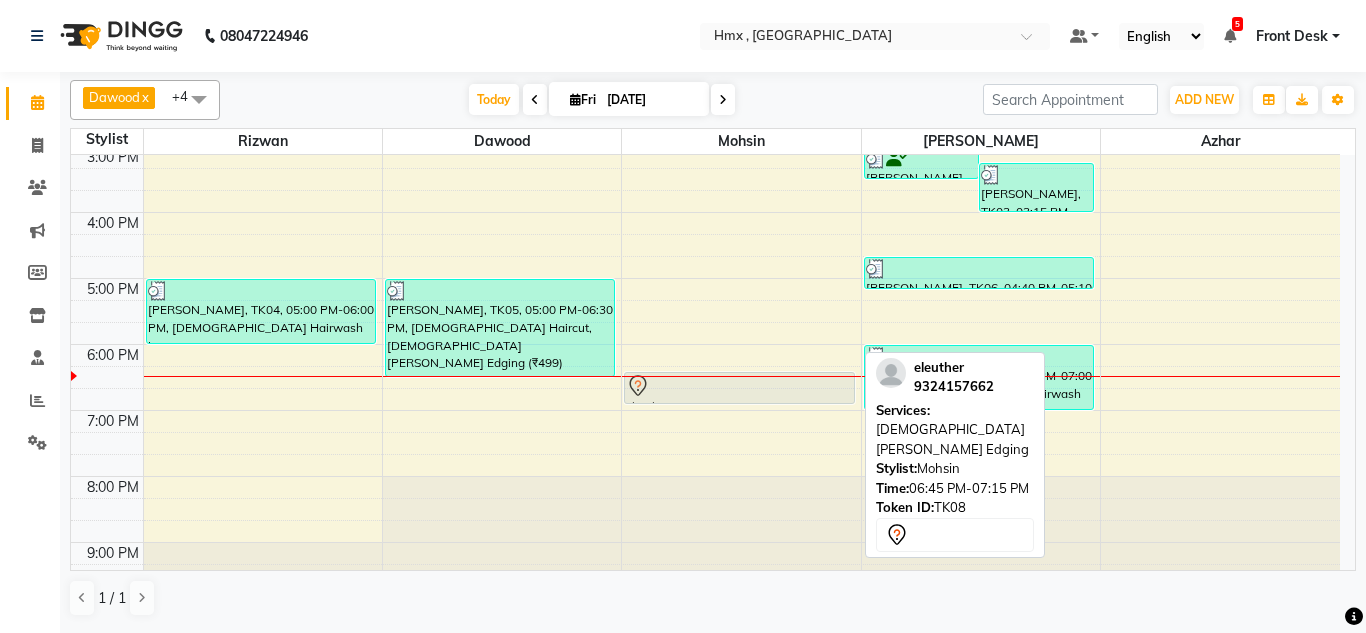 drag, startPoint x: 694, startPoint y: 397, endPoint x: 696, endPoint y: 381, distance: 16.124516 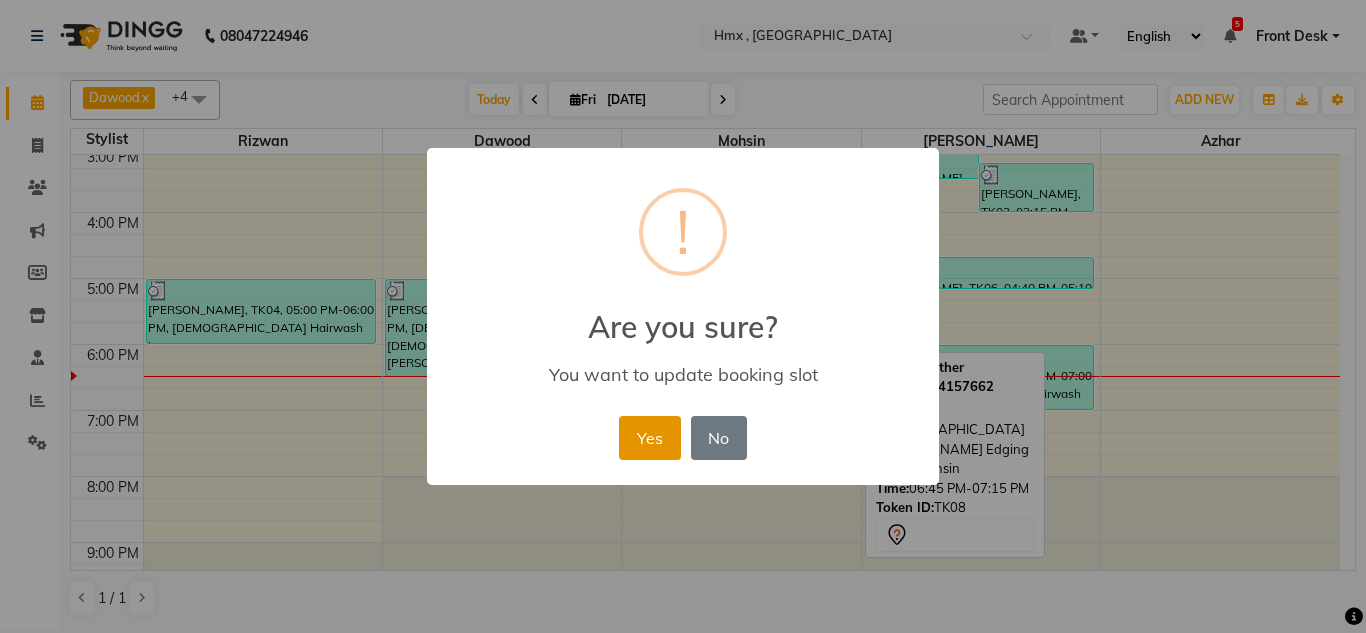 click on "Yes" at bounding box center [649, 438] 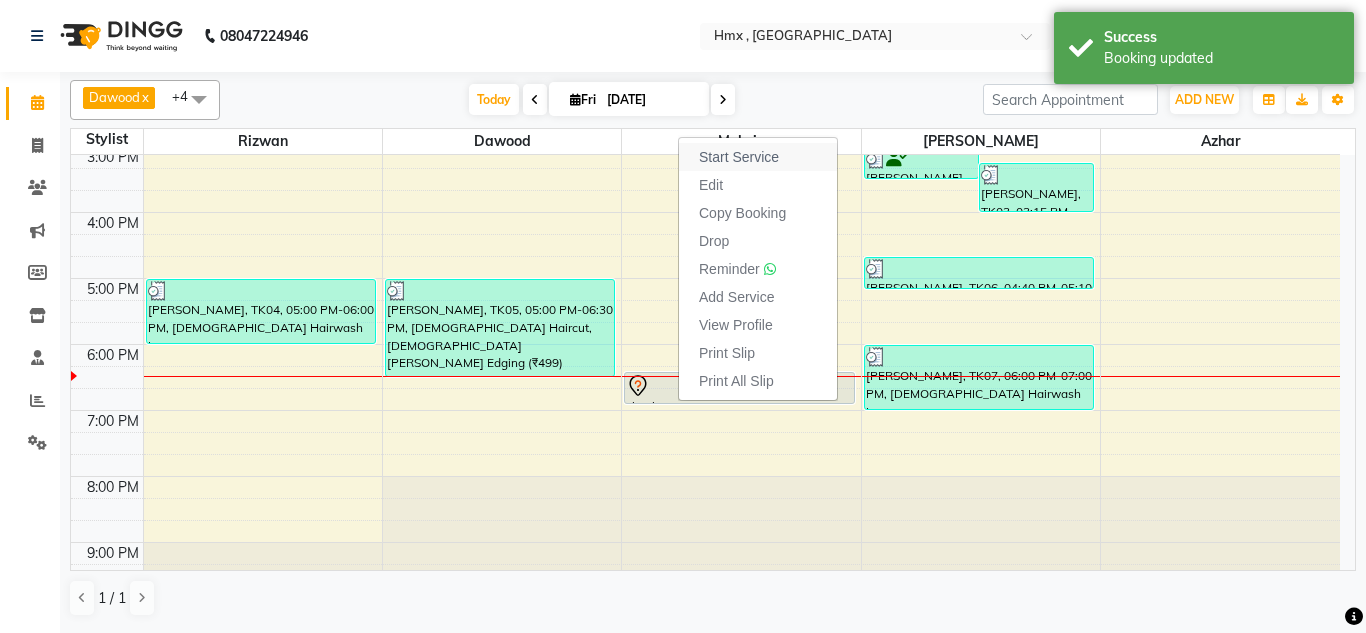 click on "Start Service" at bounding box center [739, 157] 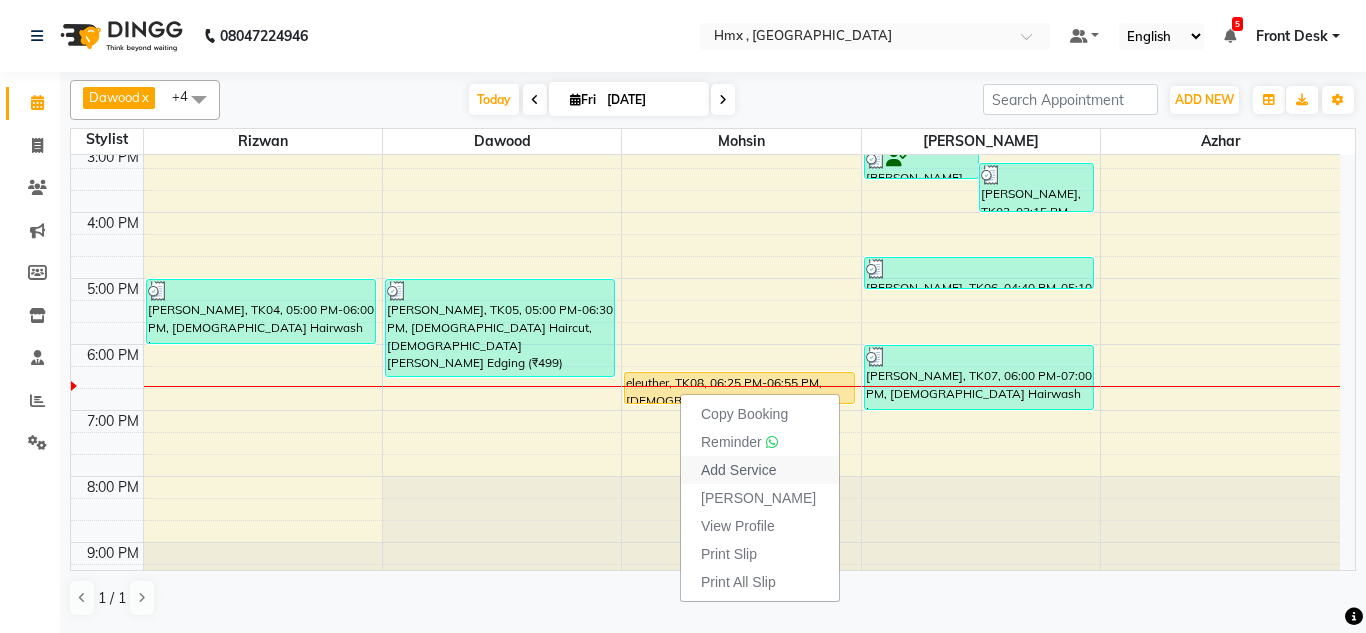 click on "Add Service" at bounding box center (738, 470) 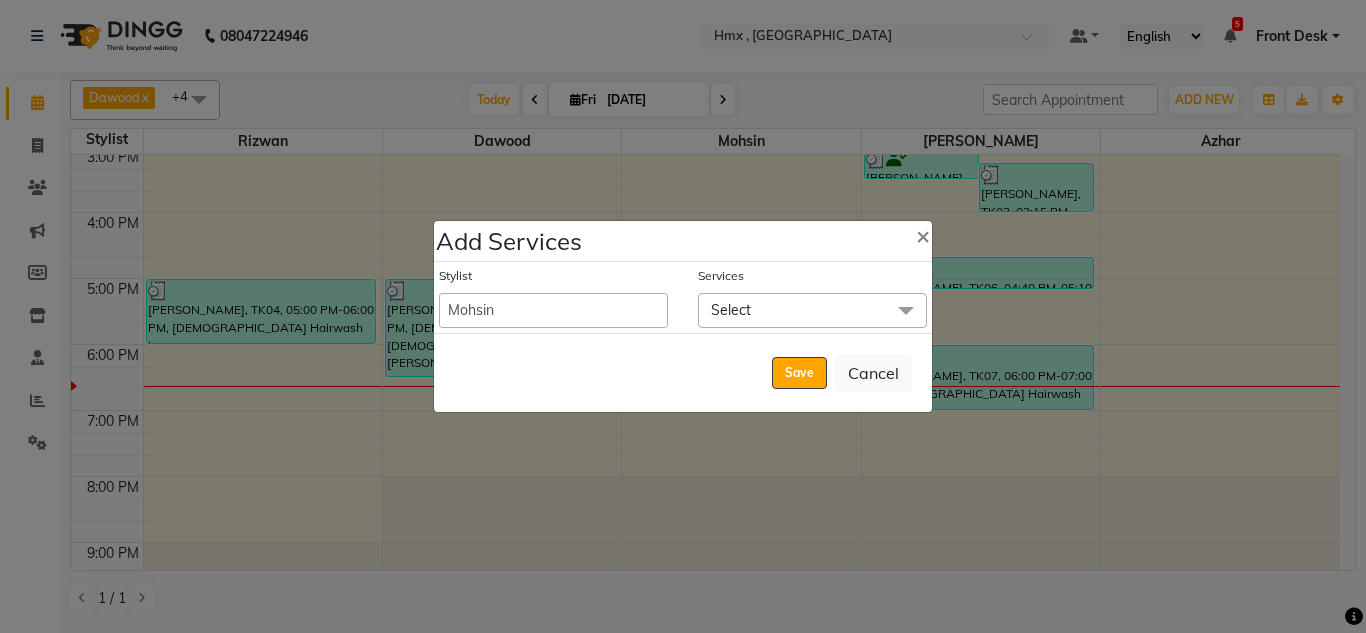click on "Select" 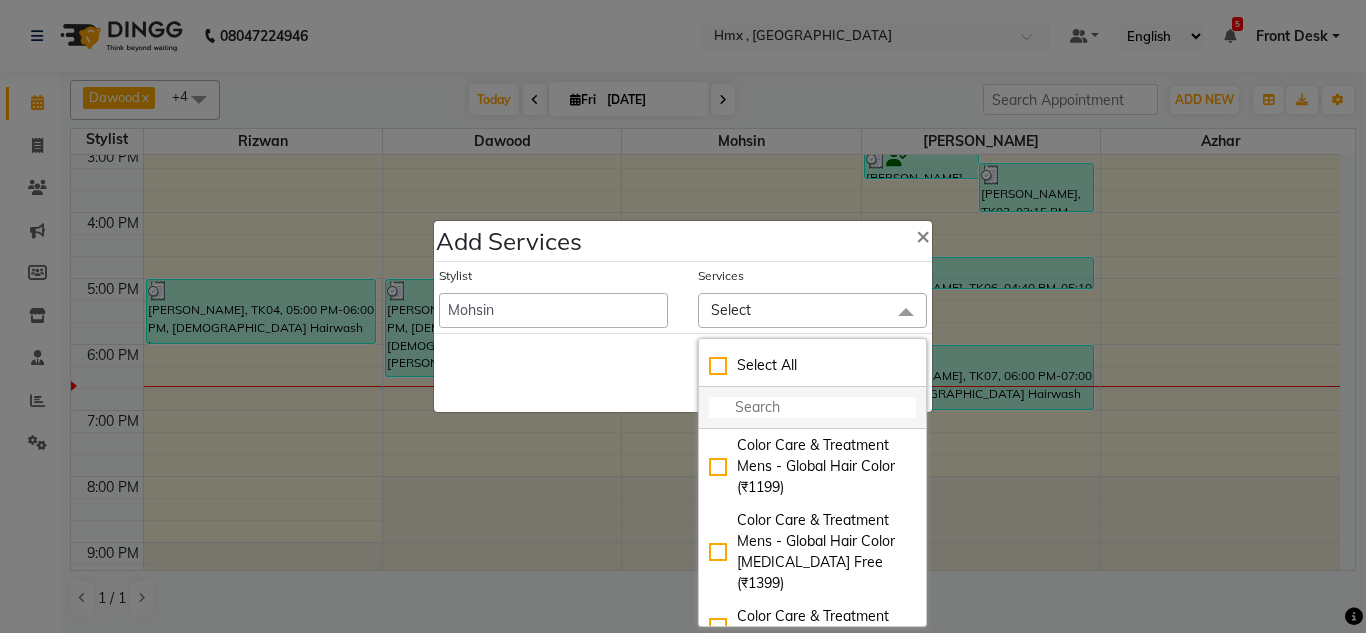 click 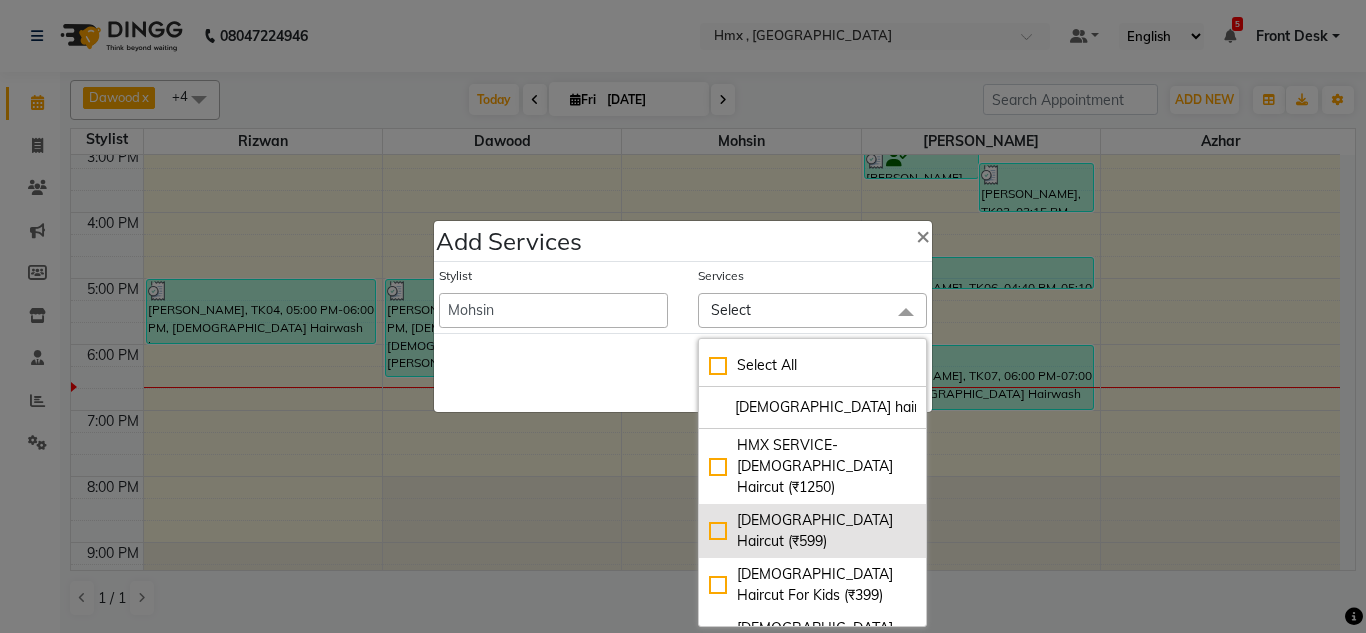 type on "male haircut" 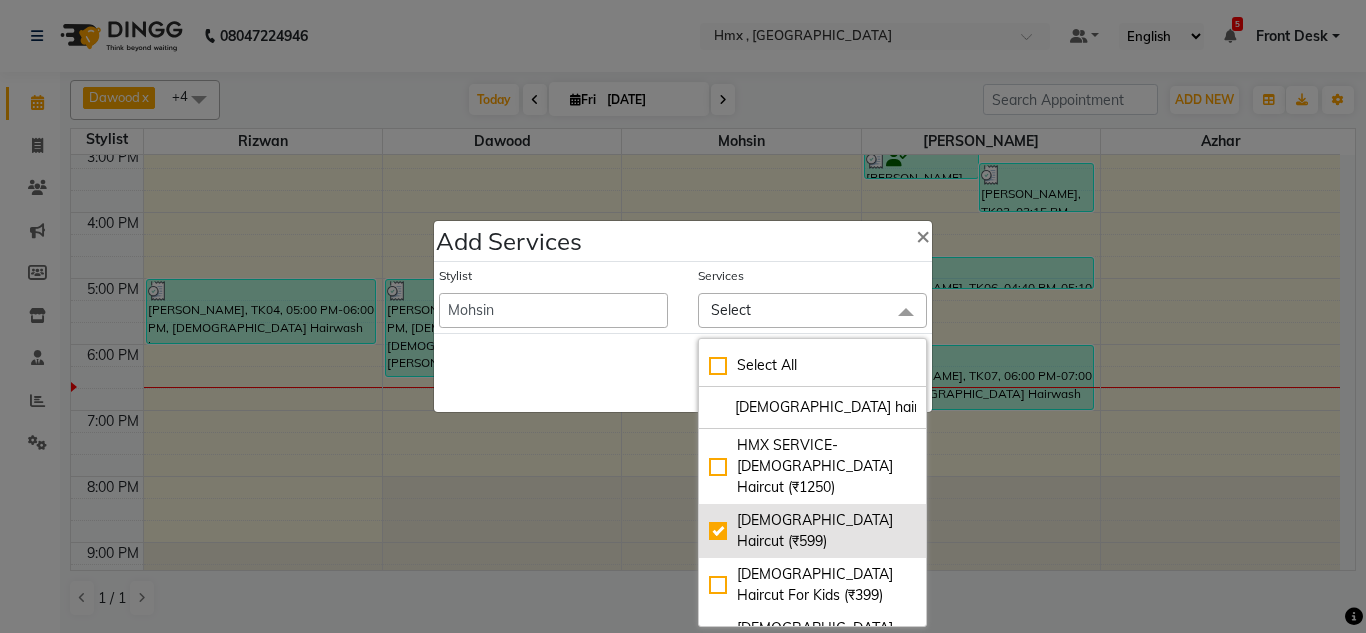 checkbox on "true" 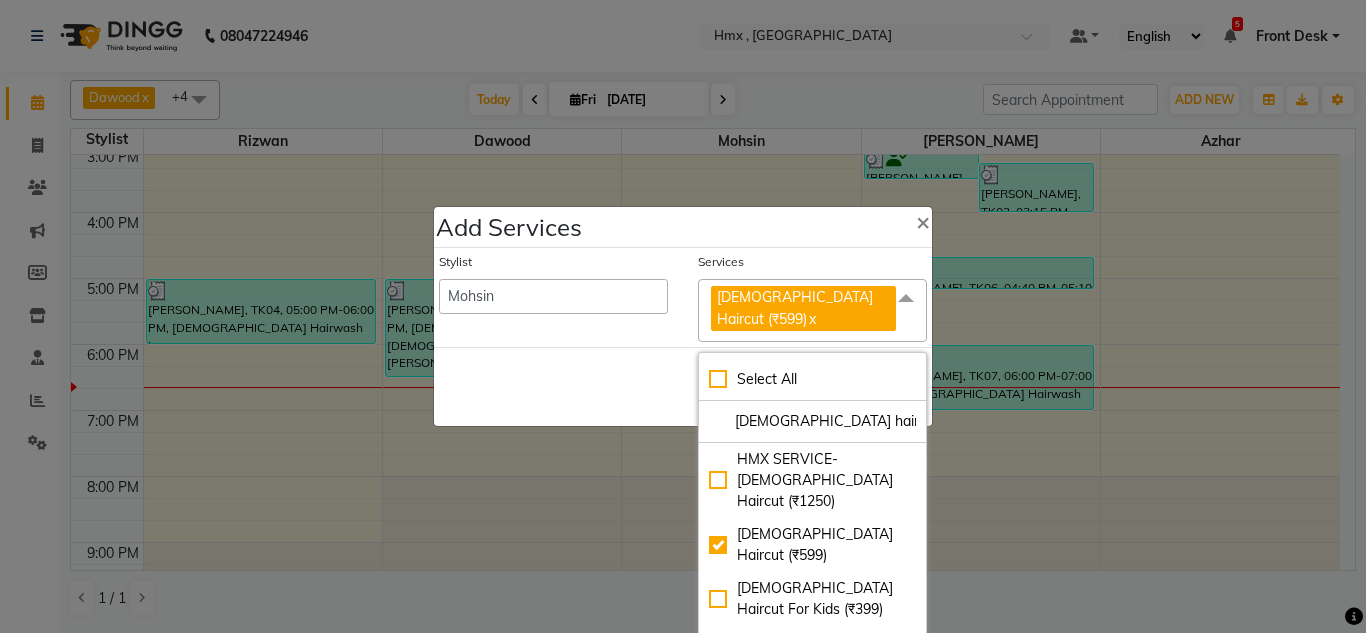 click on "Save   Cancel" 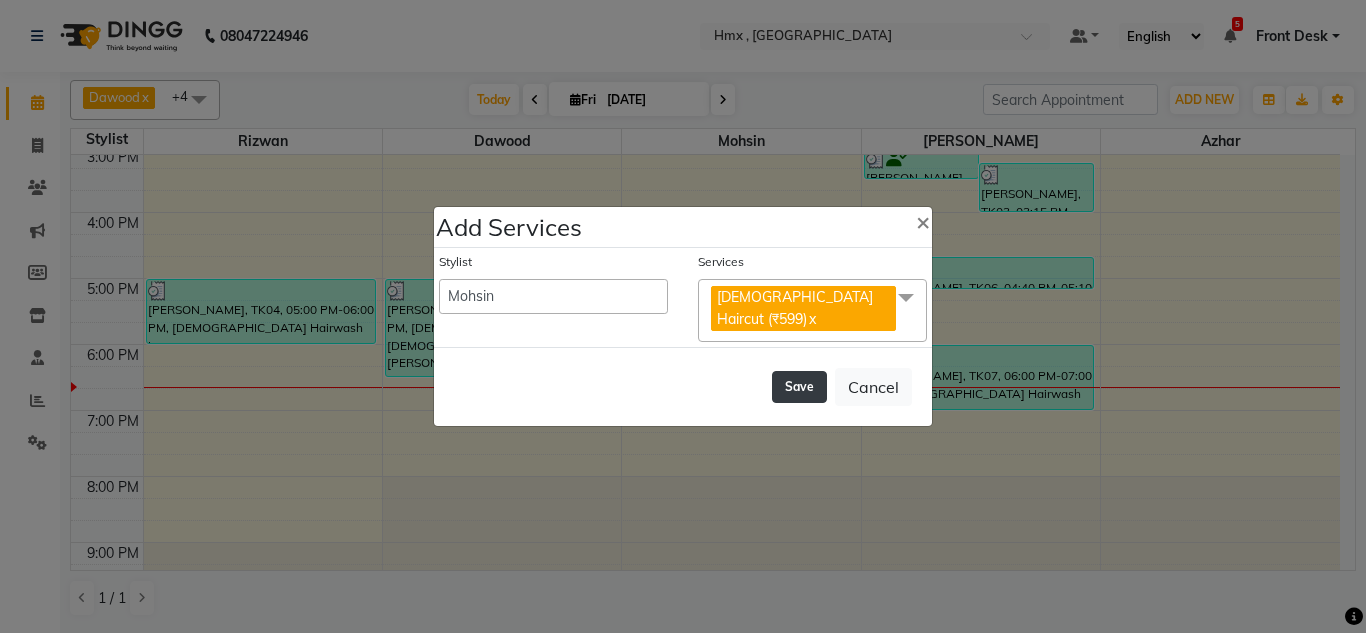 click on "Save" 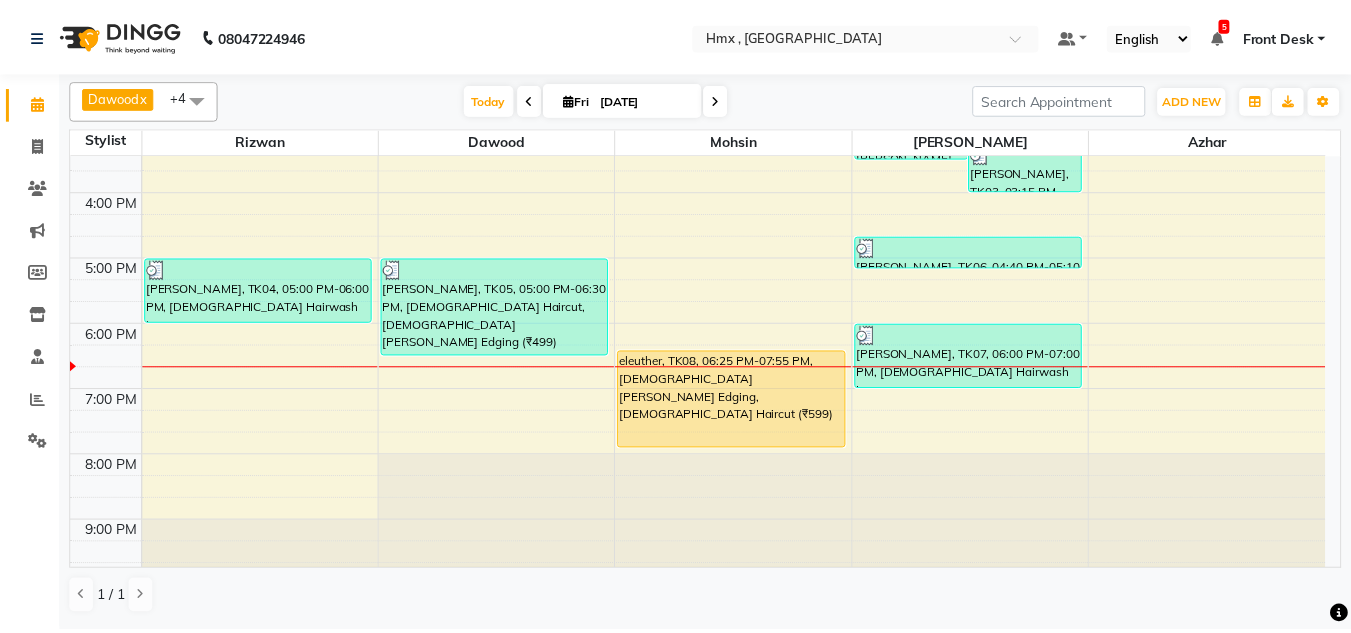 scroll, scrollTop: 508, scrollLeft: 0, axis: vertical 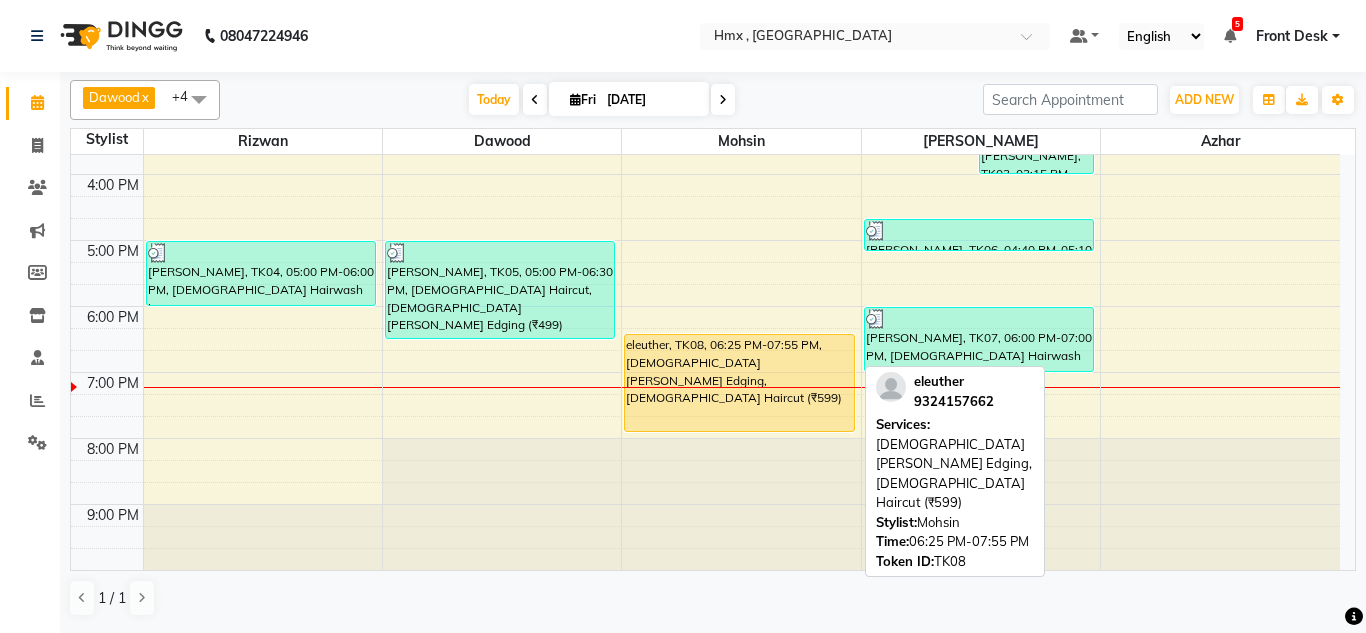 click on "eleuther, TK08, 06:25 PM-07:55 PM, Male Beard Edging,Male Haircut (₹599)" at bounding box center (739, 383) 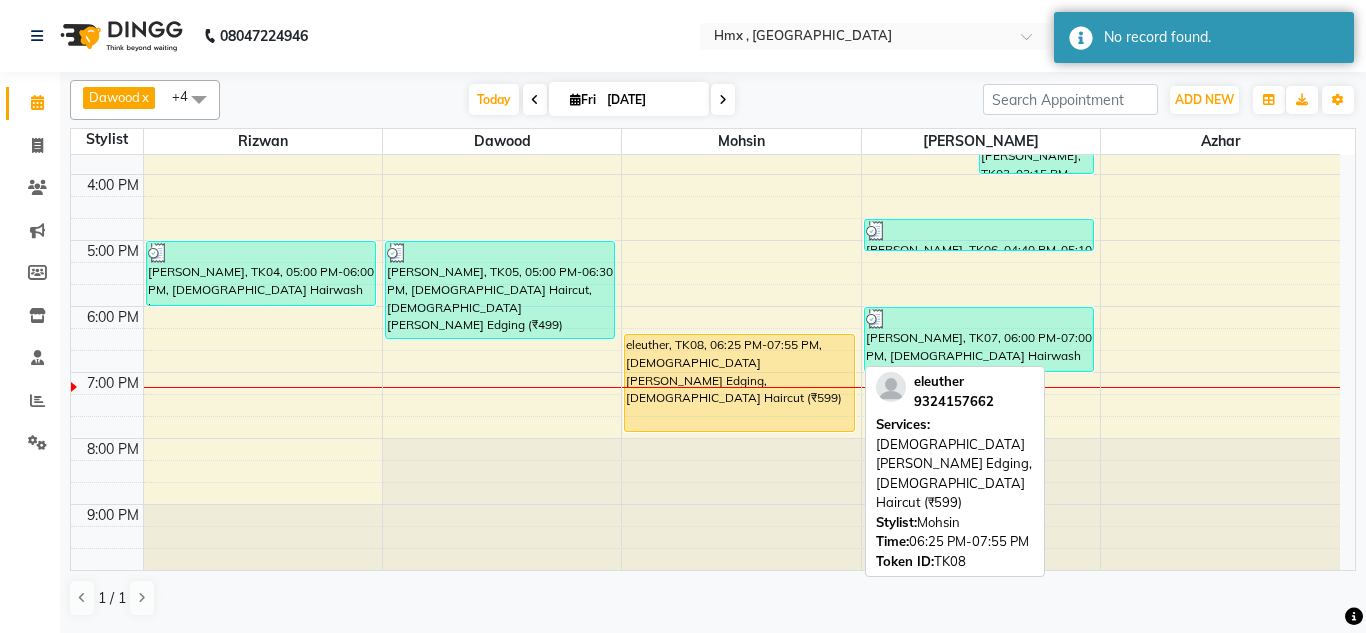 click on "eleuther, TK08, 06:25 PM-07:55 PM, Male Beard Edging,Male Haircut (₹599)" at bounding box center [739, 383] 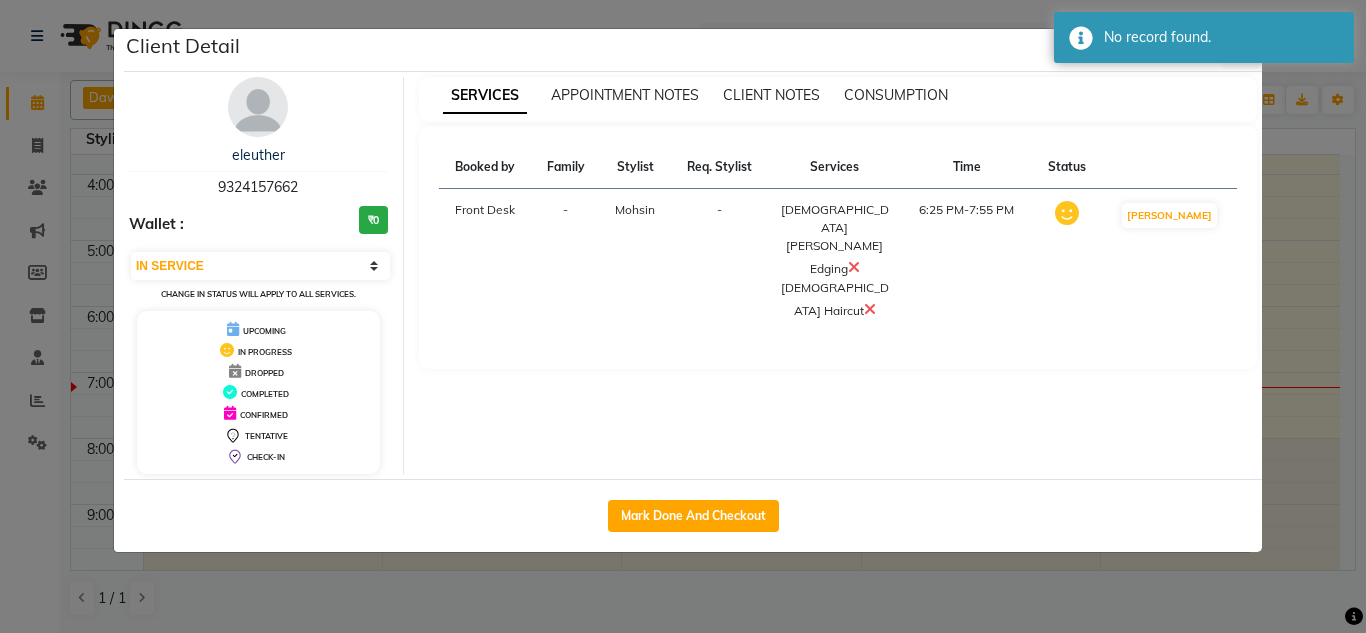 click on "Mark Done And Checkout" 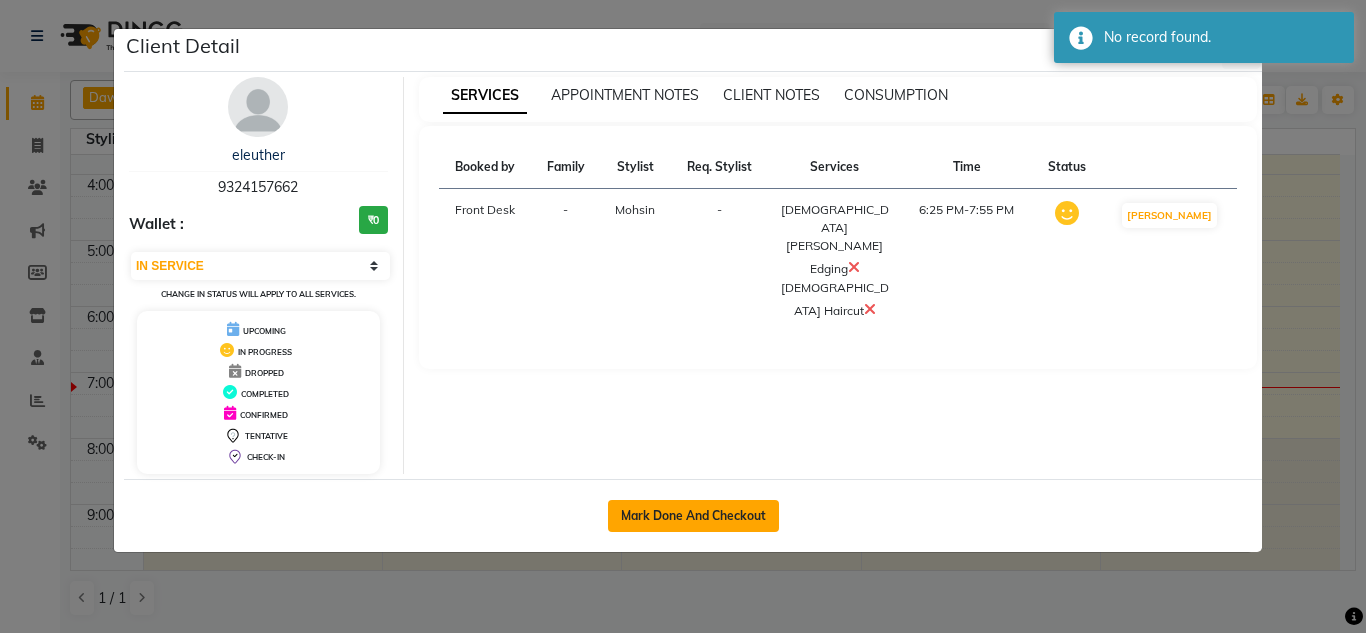 click on "Mark Done And Checkout" 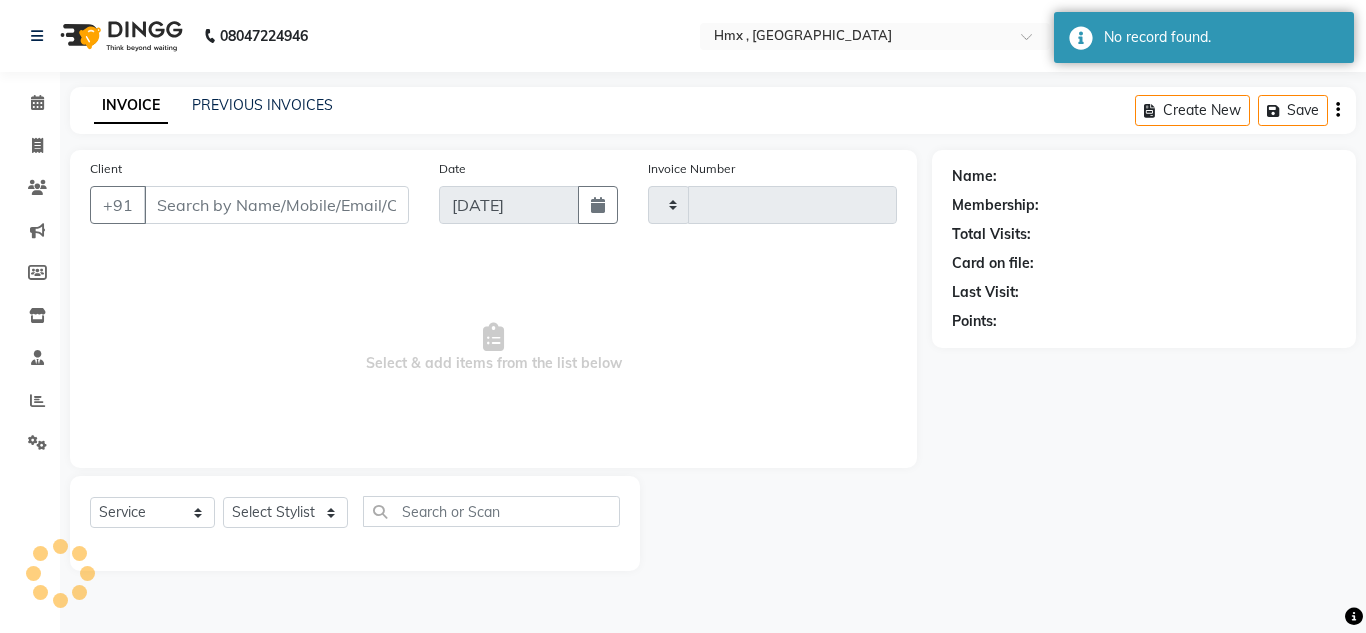 type on "1271" 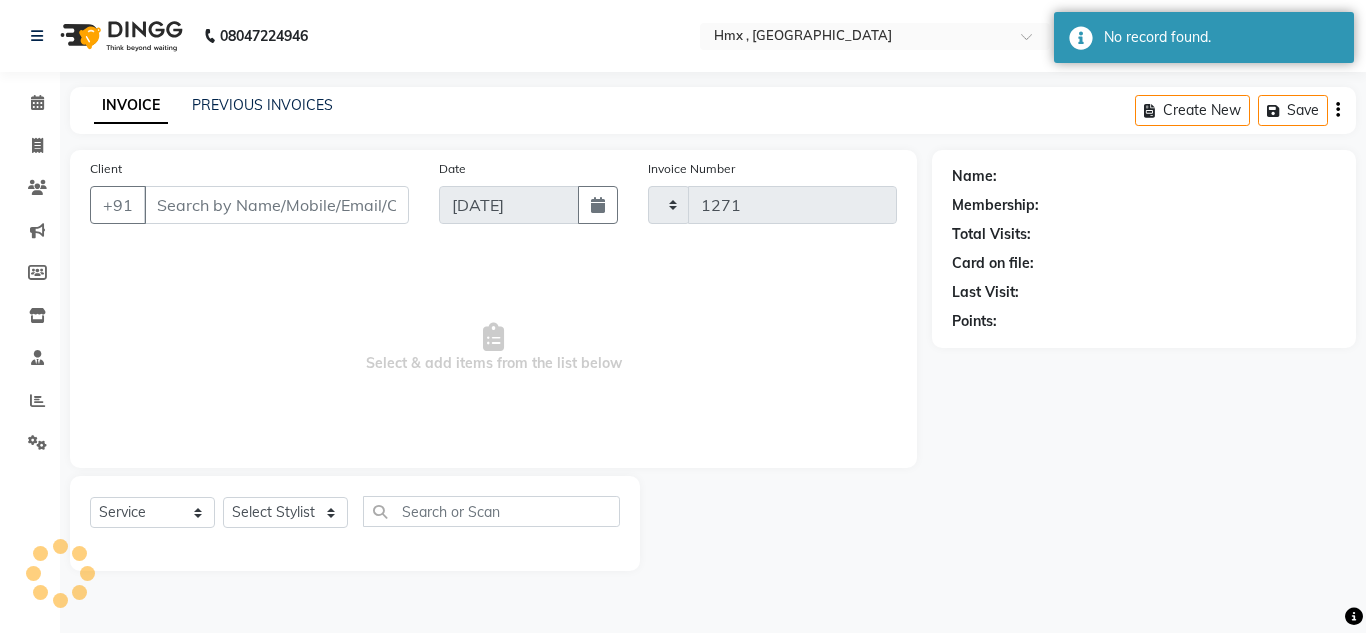 select on "5711" 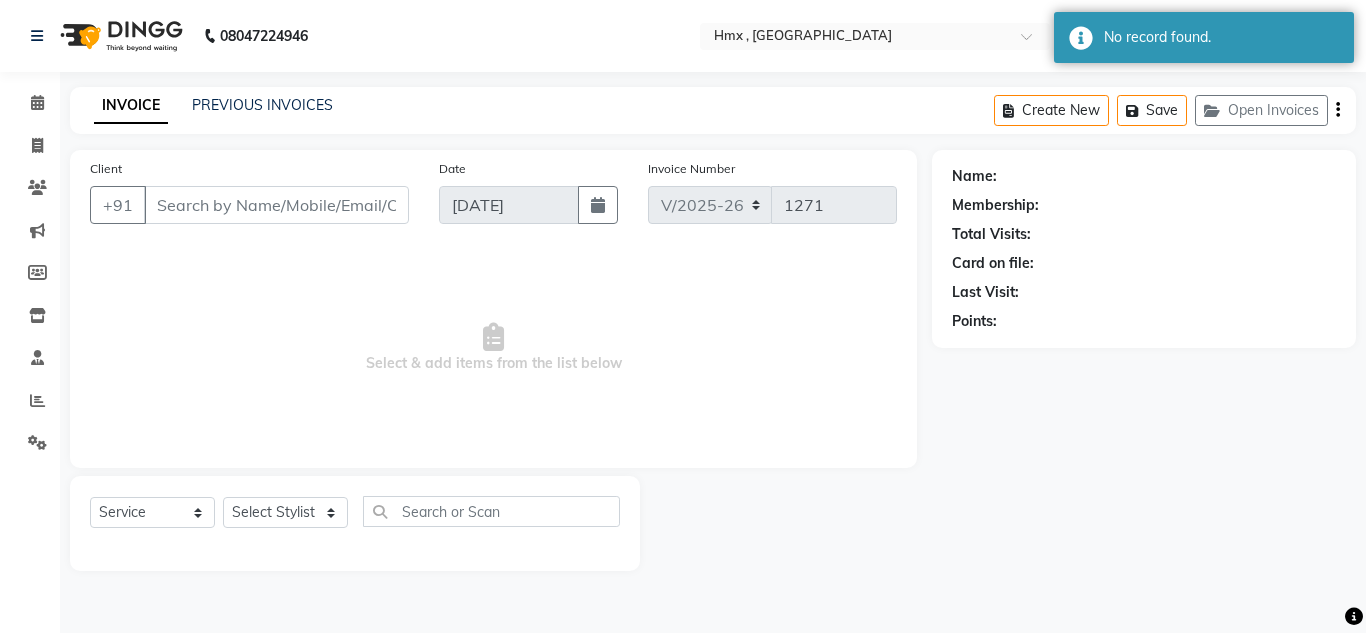 type on "9324157662" 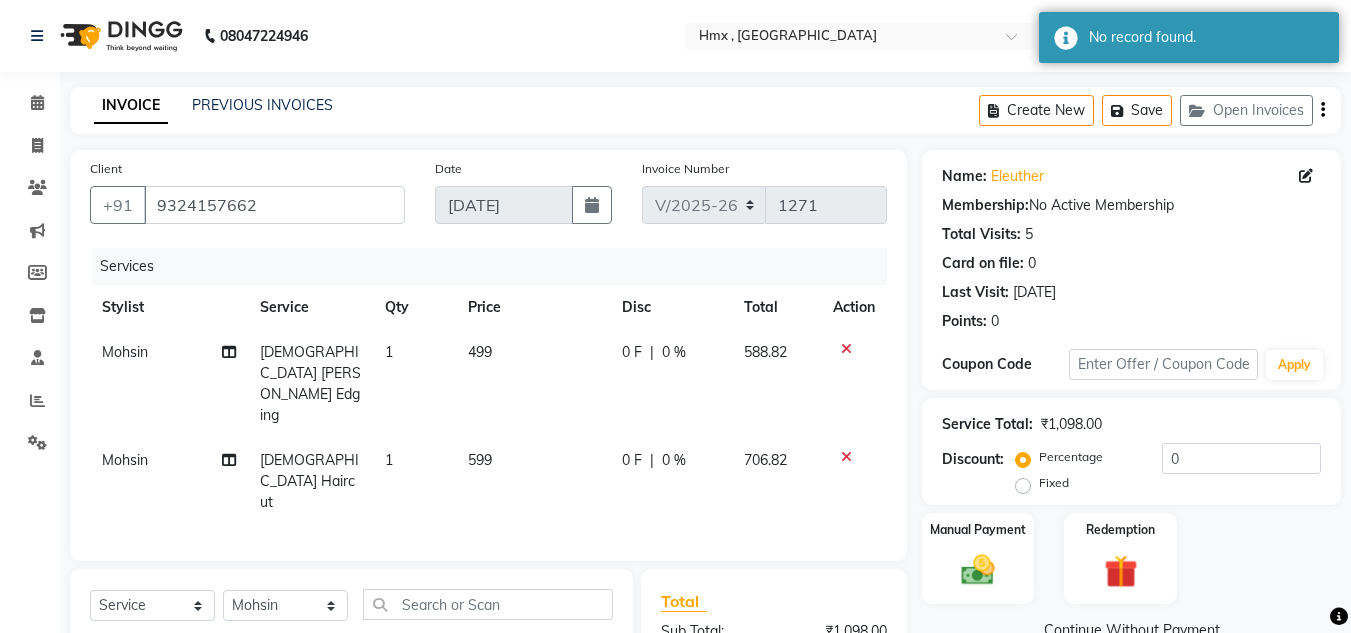 click on "599" 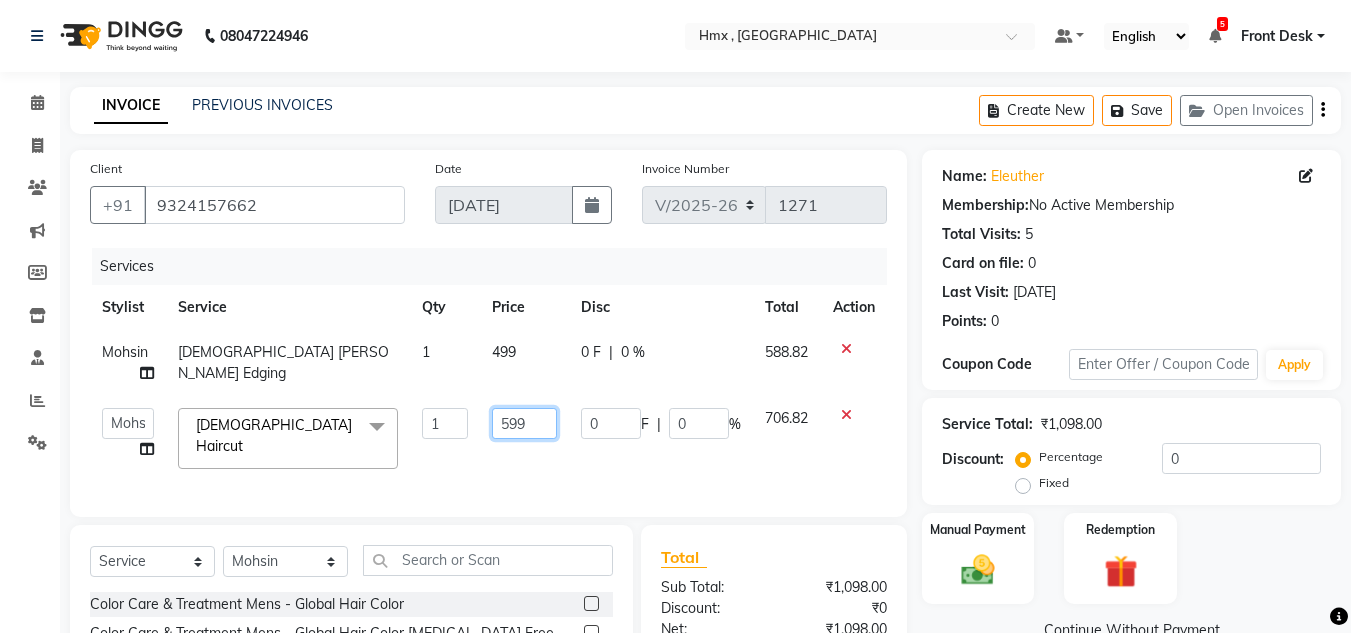 click on "599" 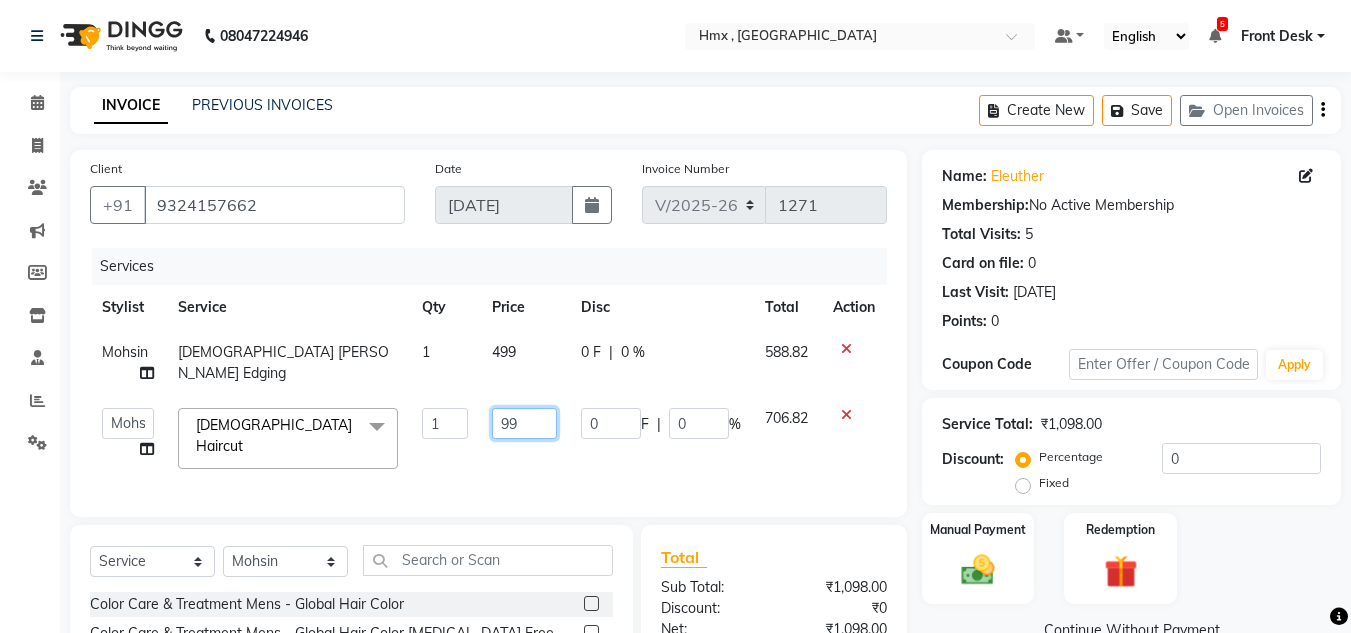 type on "799" 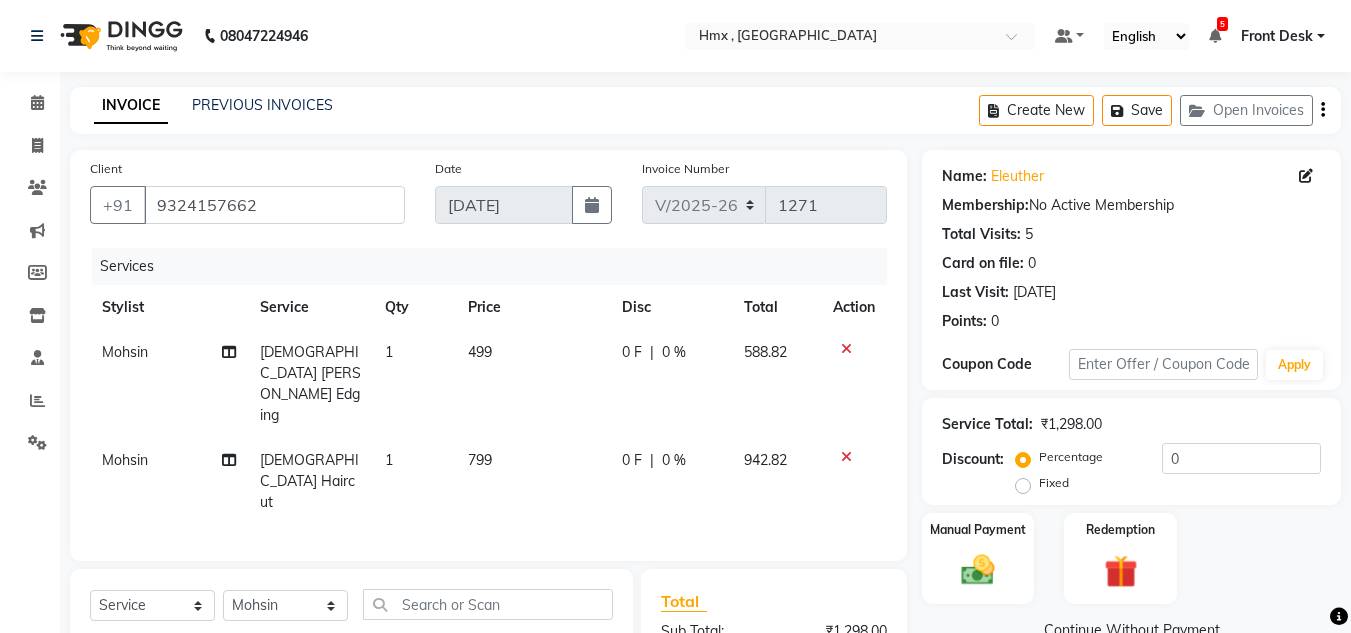 scroll, scrollTop: 192, scrollLeft: 0, axis: vertical 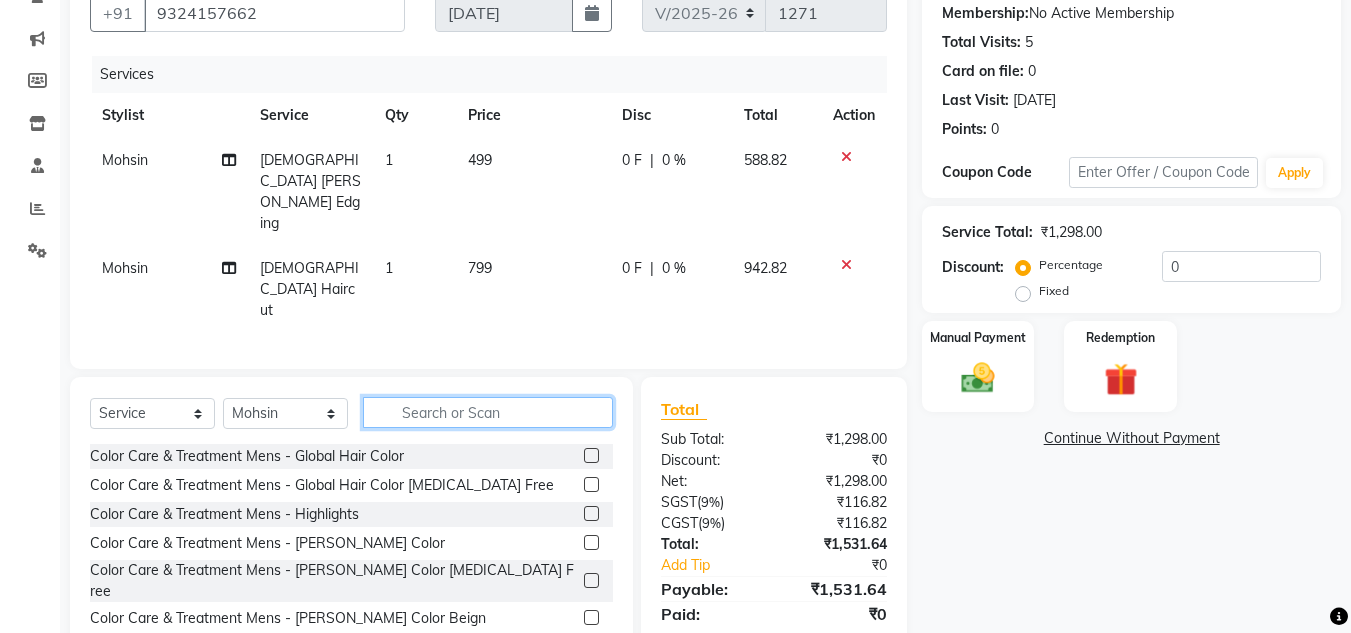 click 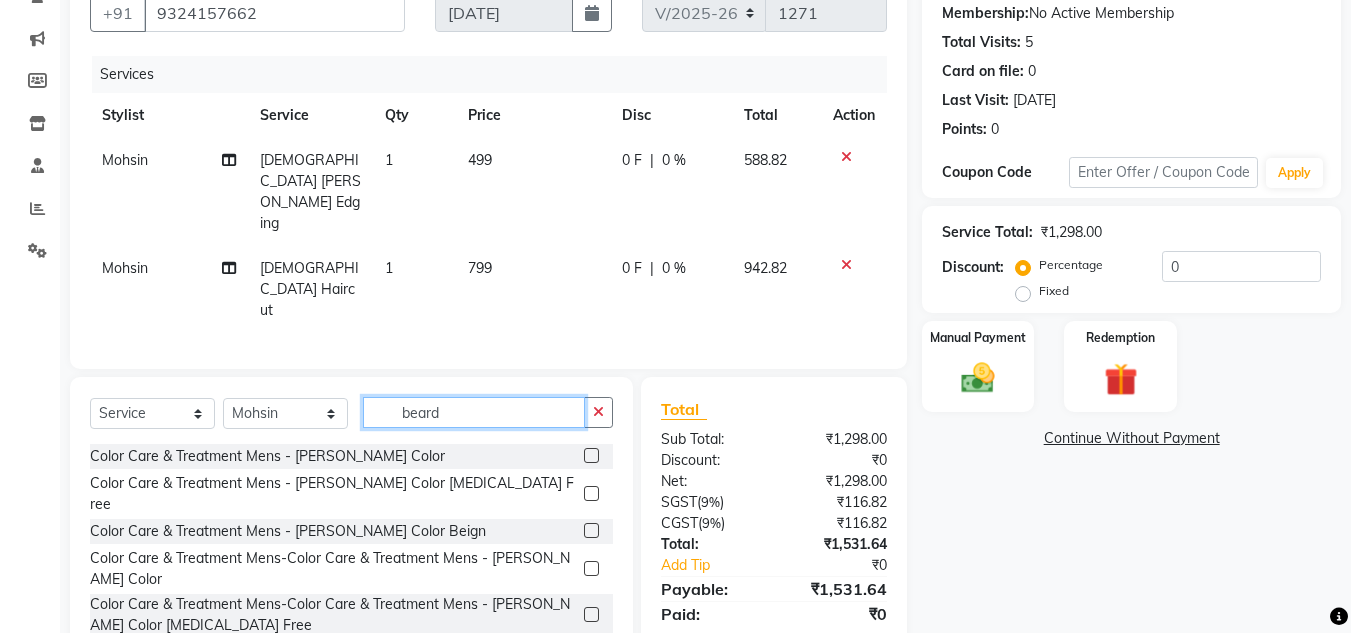 type on "beard" 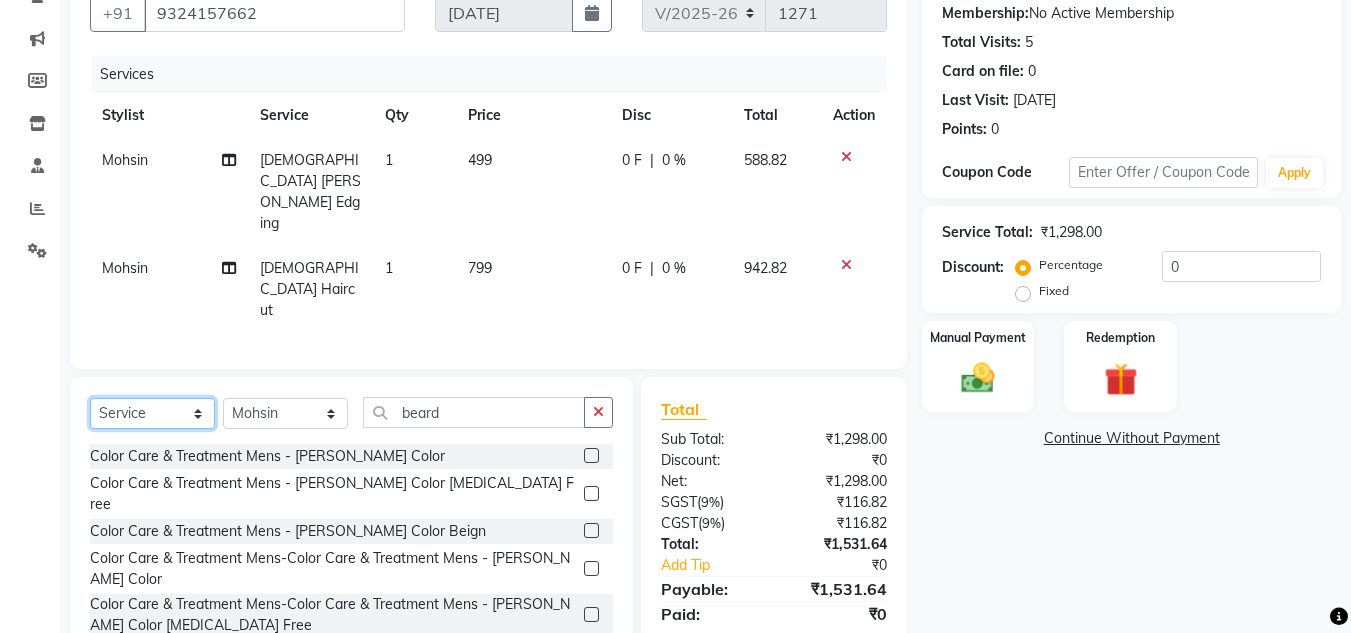 click on "Select  Service  Product  Membership  Package Voucher Prepaid Gift Card" 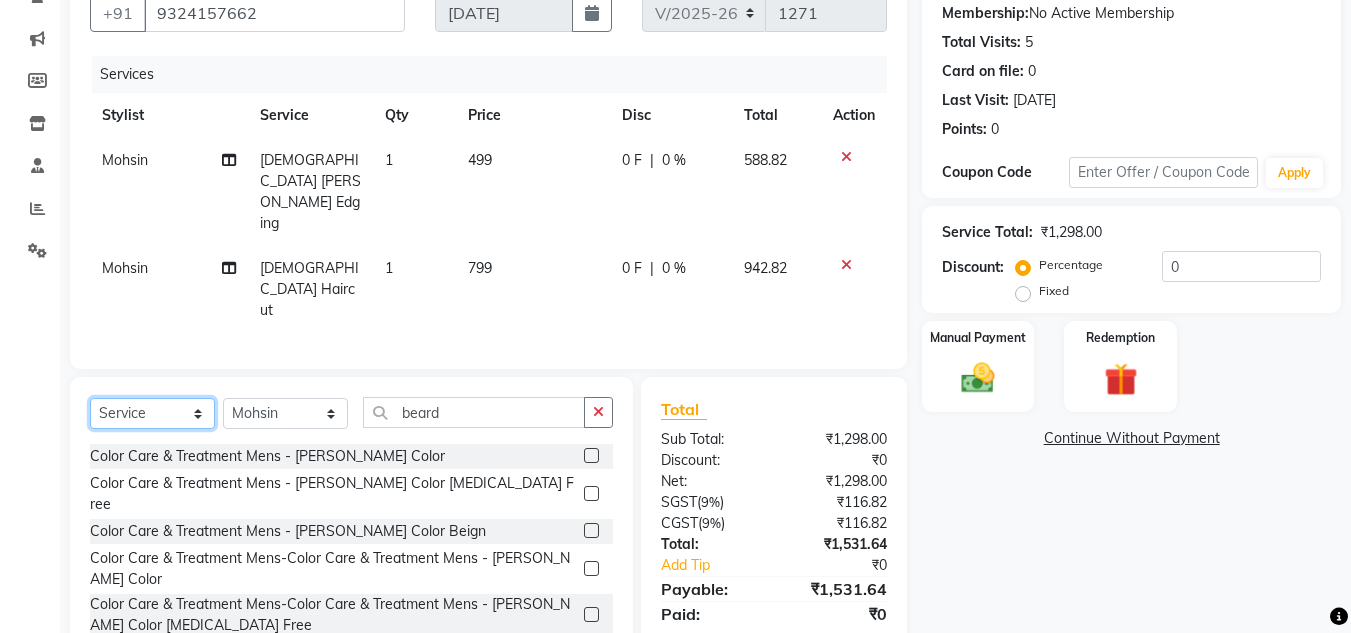 select on "product" 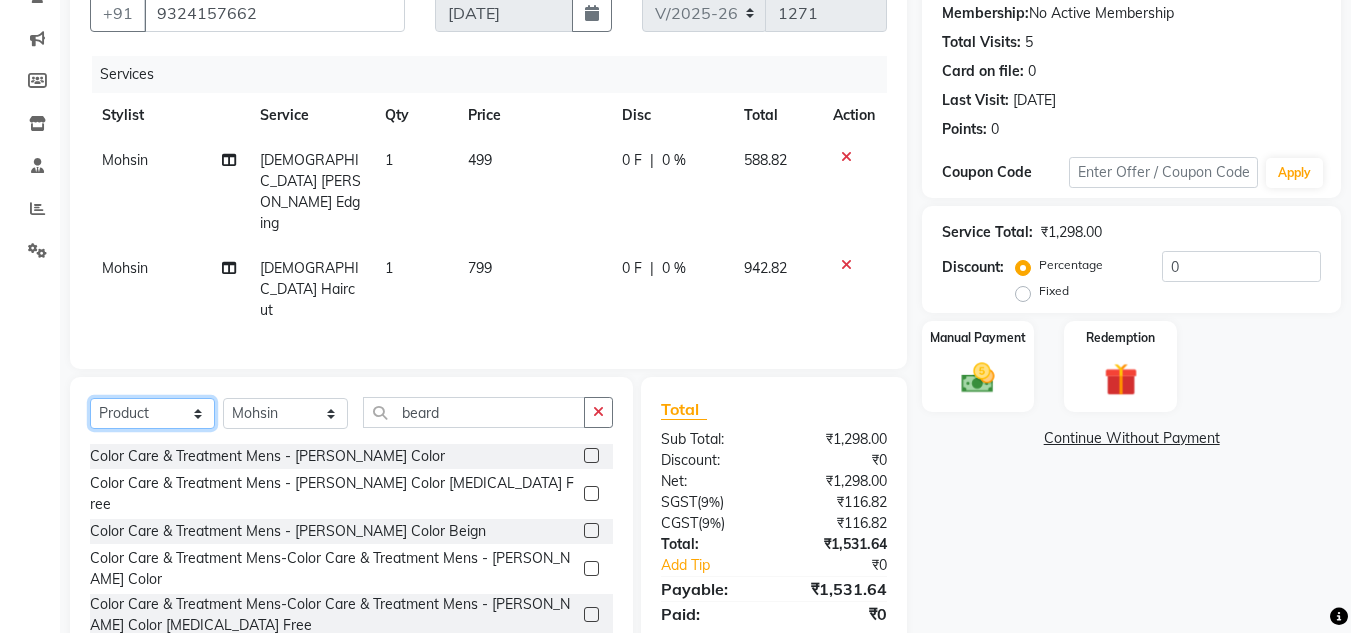 click on "Select  Service  Product  Membership  Package Voucher Prepaid Gift Card" 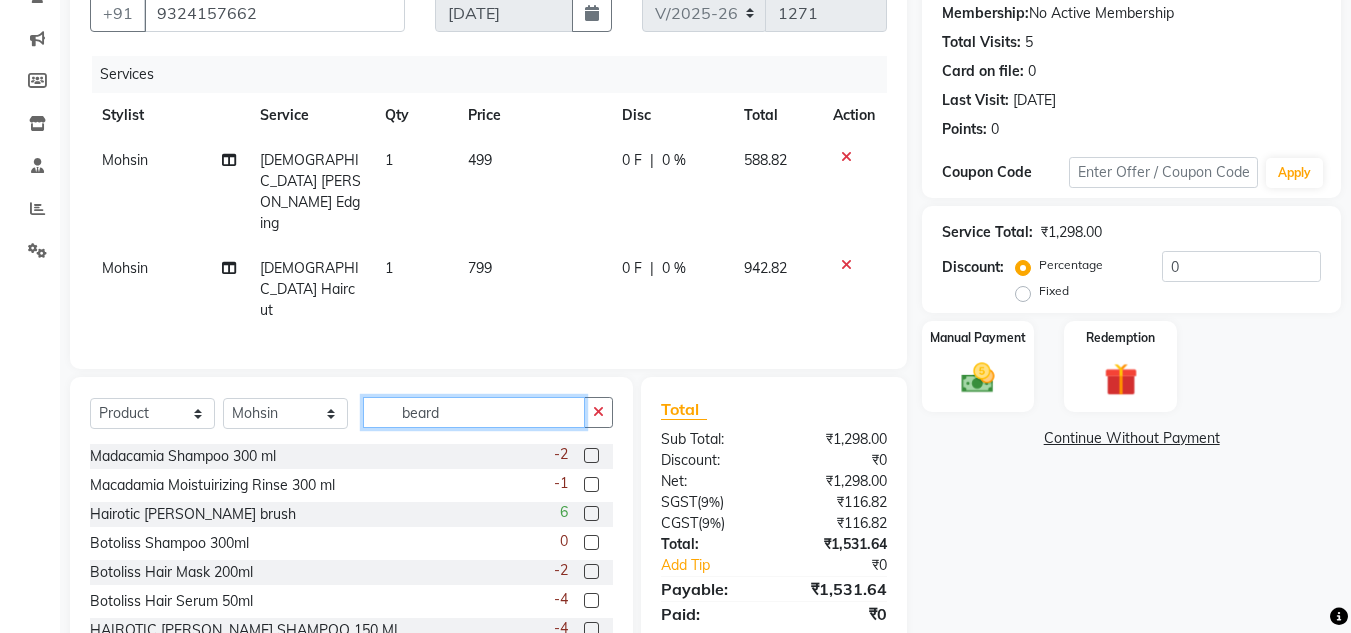 click on "beard" 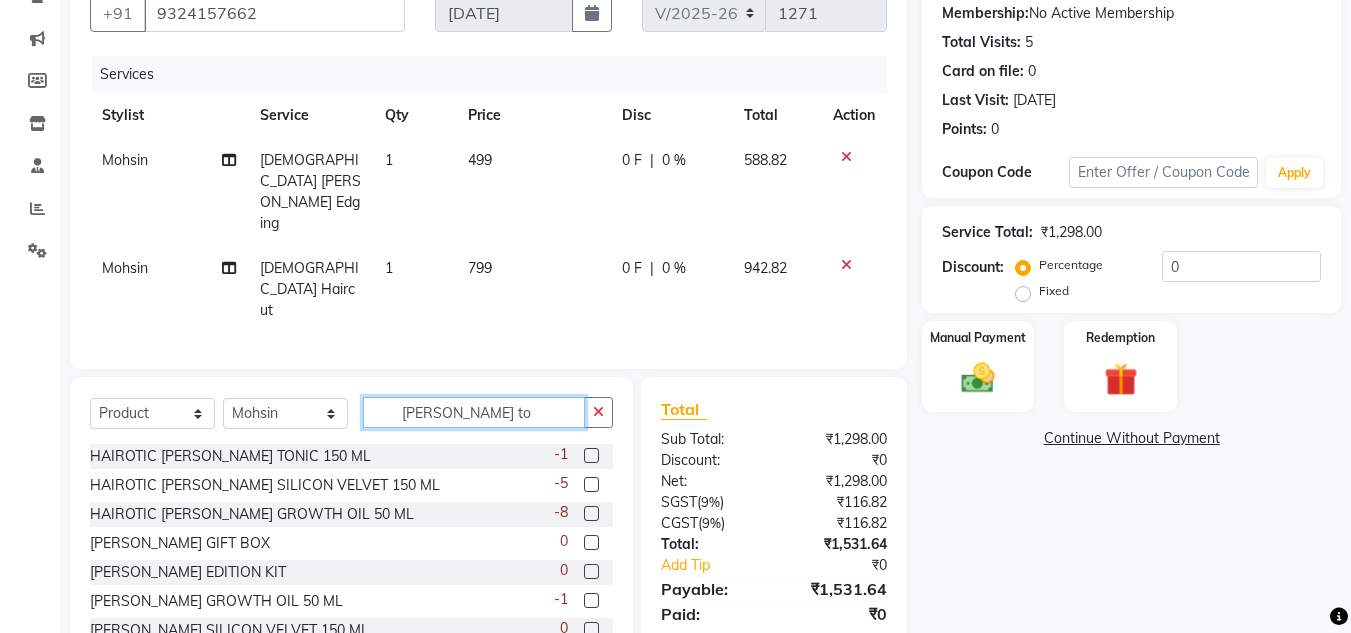 scroll, scrollTop: 191, scrollLeft: 0, axis: vertical 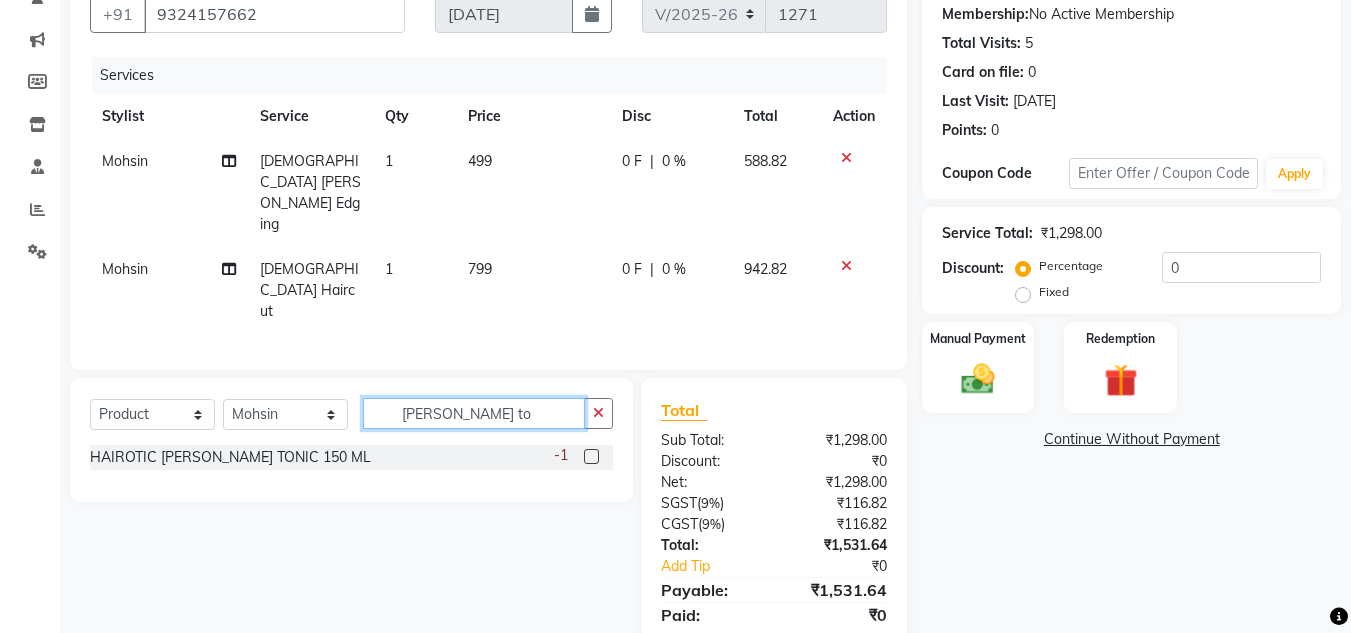 type on "beard to" 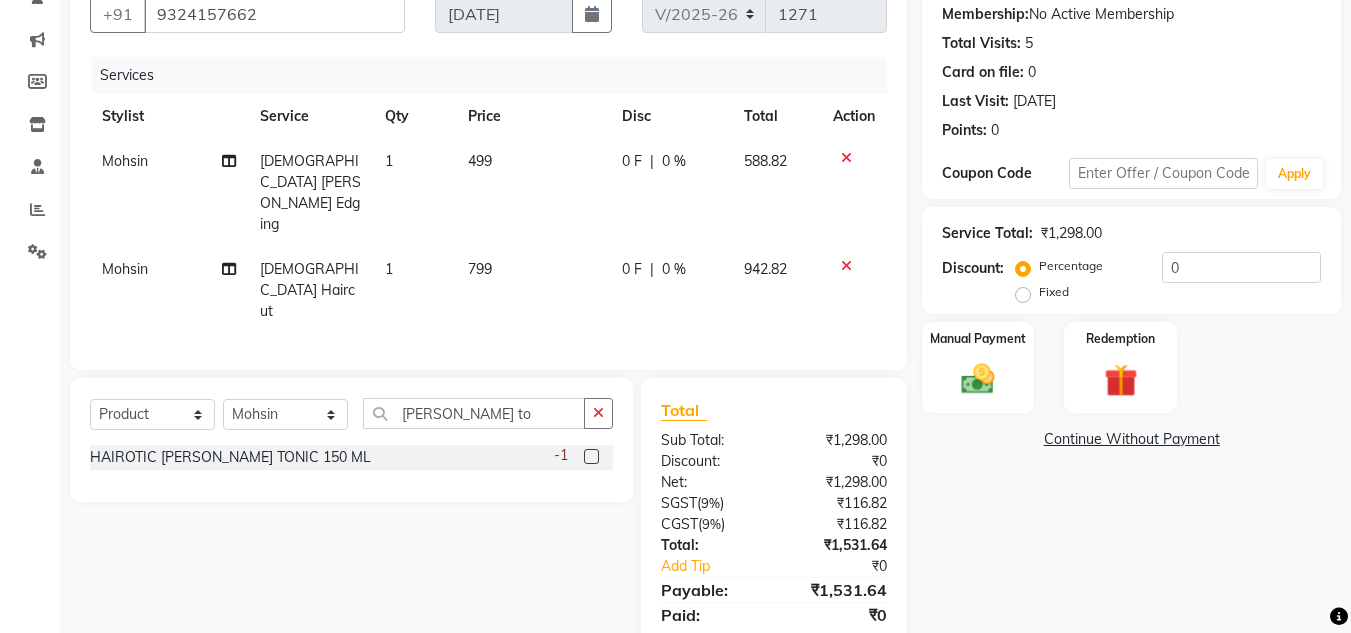 click 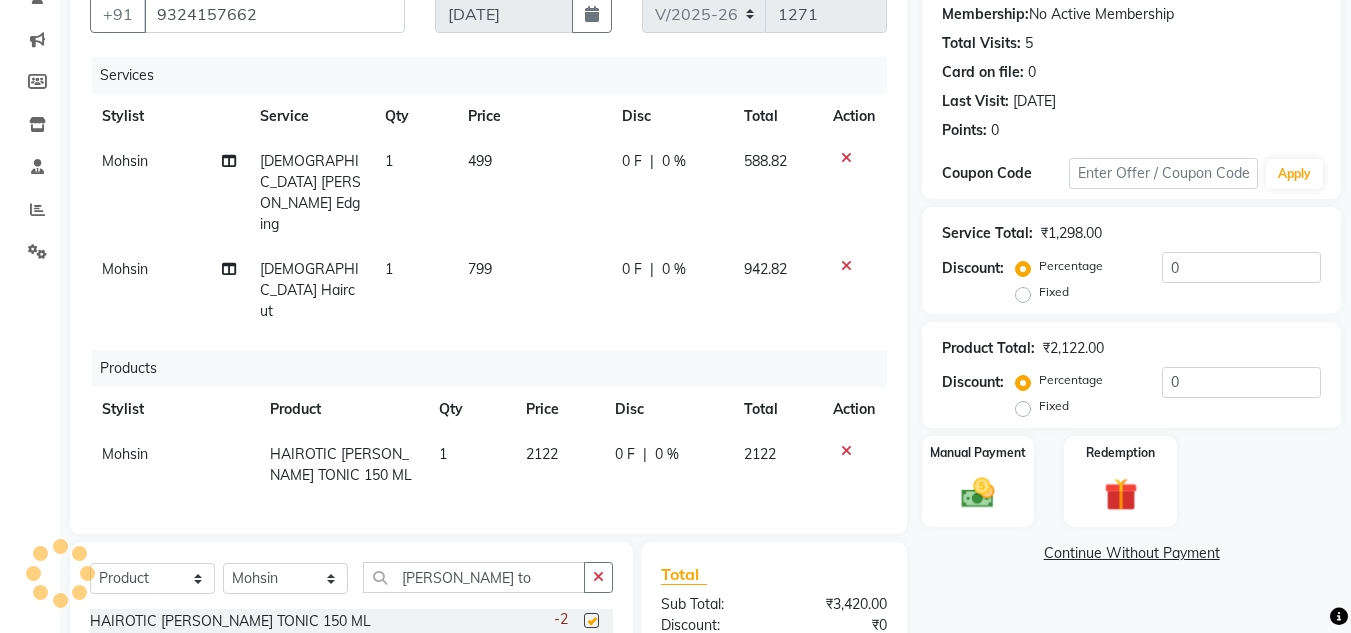 checkbox on "false" 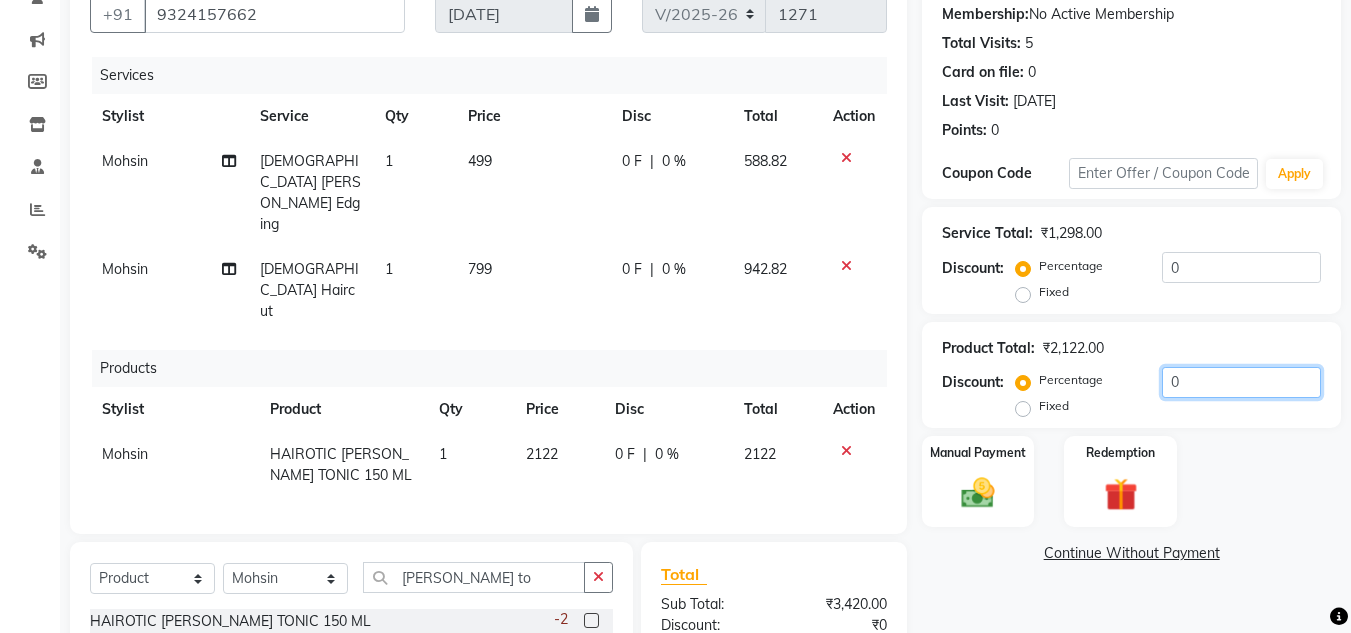 click on "0" 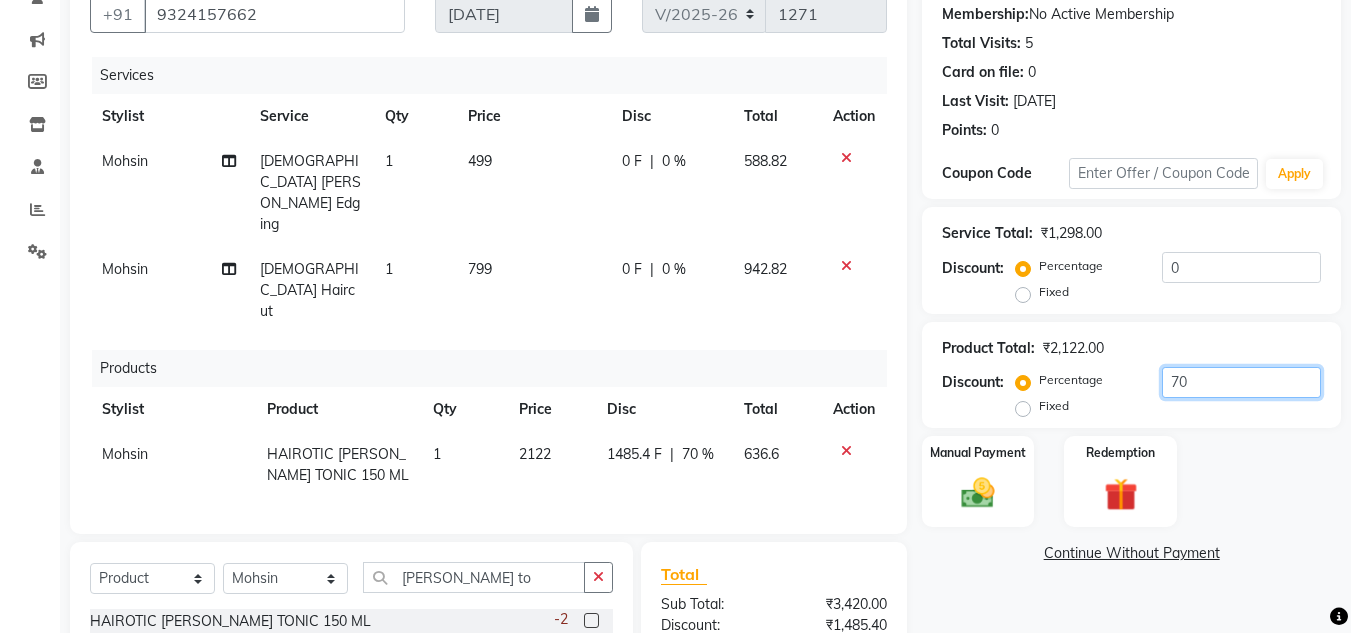 type on "70" 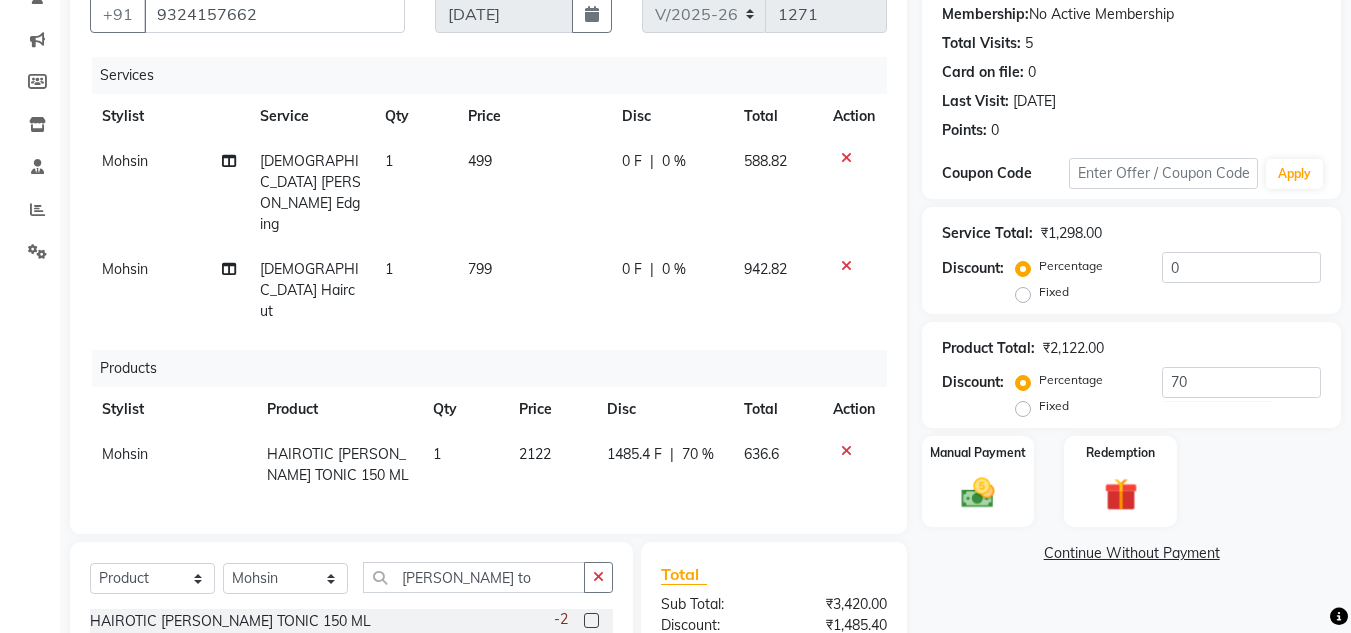 click on "Mohsin" 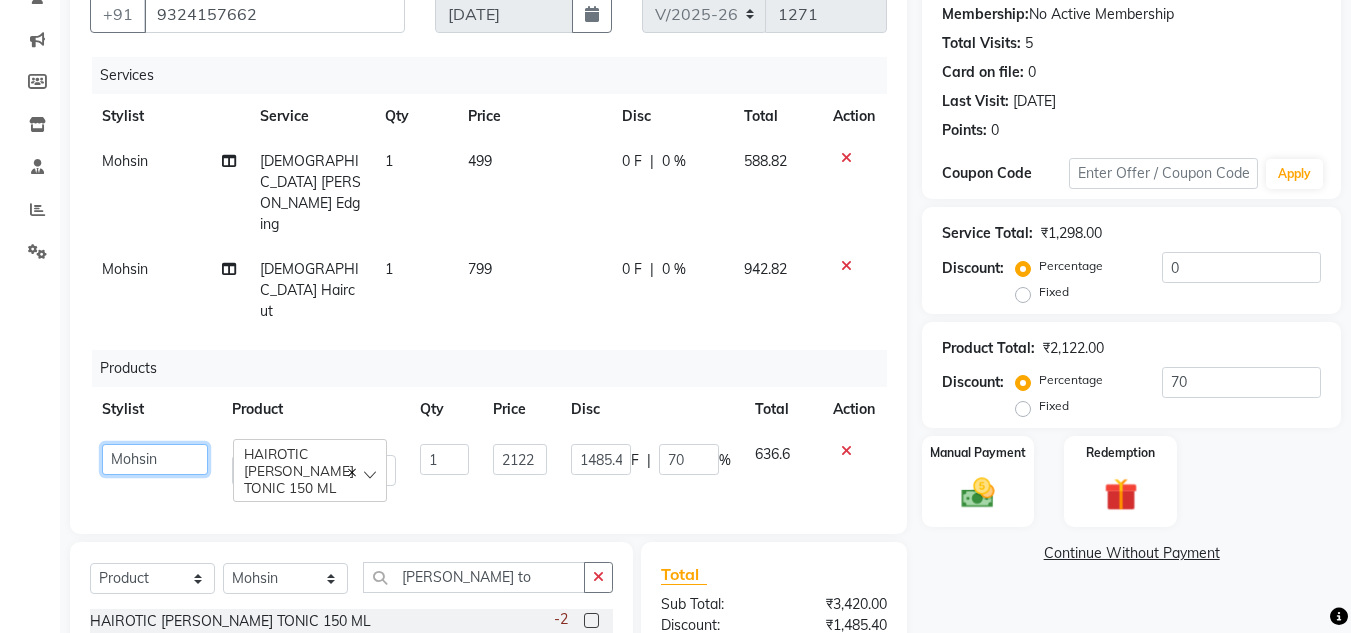 click on "Aakash   Anmol   Azhar   Bilal   Danish   Dawood   Front Desk   Imran shaikh   Kaikasha Shaikh   Mohsin   Rizwan   Sanjay   Sarita   swapnali   Uzair   Vinita   Yash Padrath" 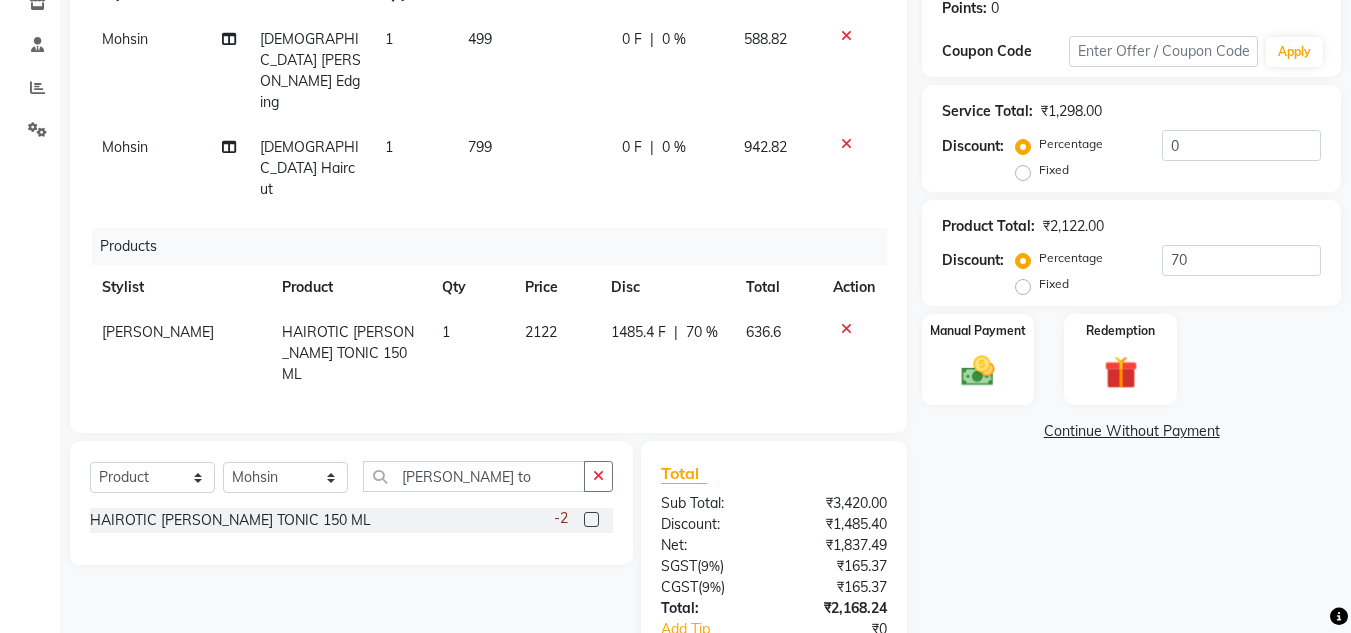 scroll, scrollTop: 155, scrollLeft: 0, axis: vertical 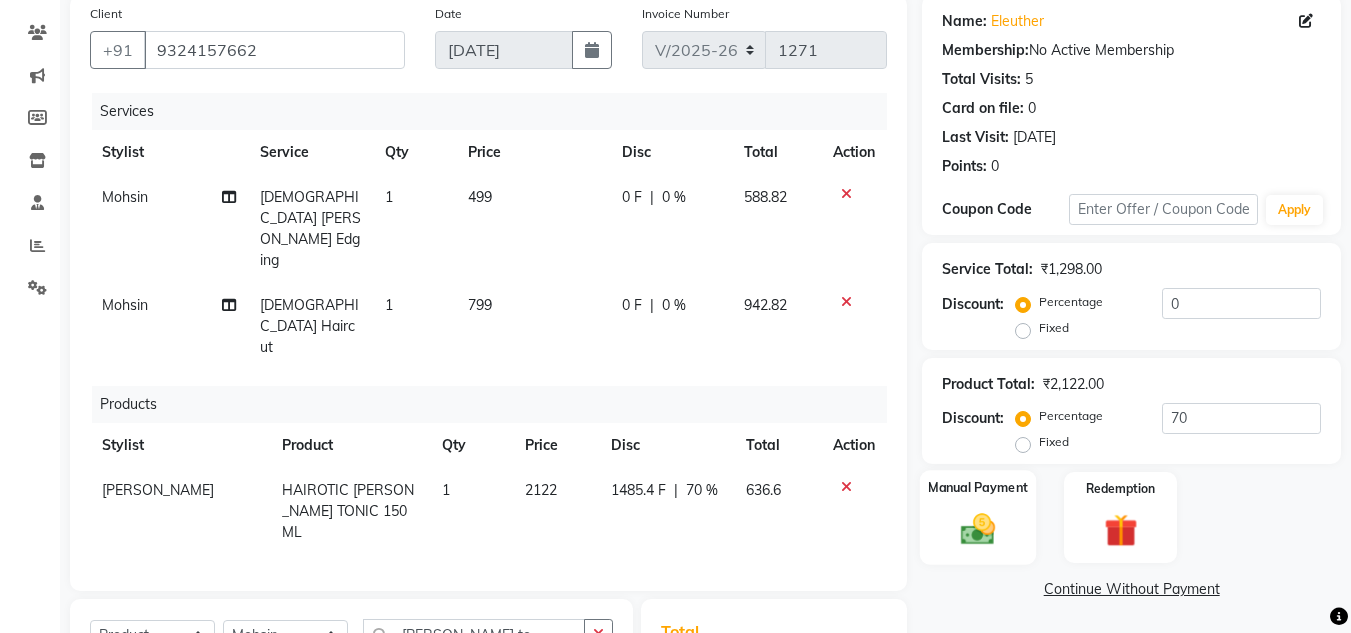 click 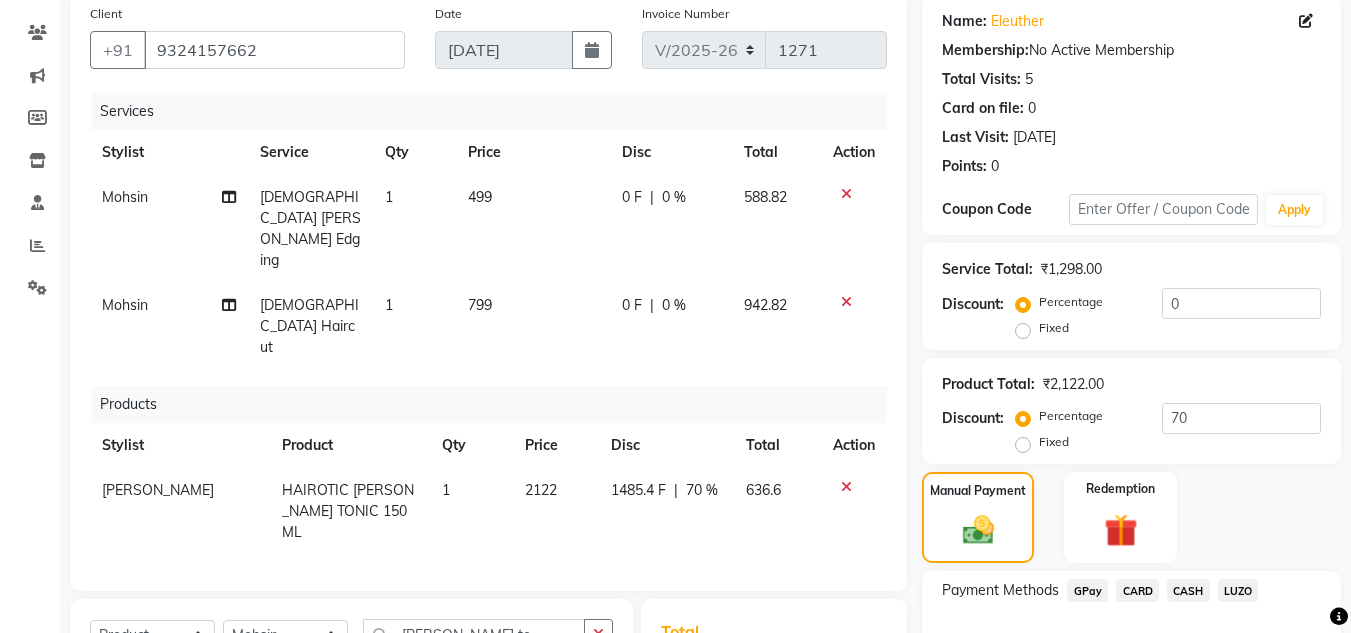 scroll, scrollTop: 355, scrollLeft: 0, axis: vertical 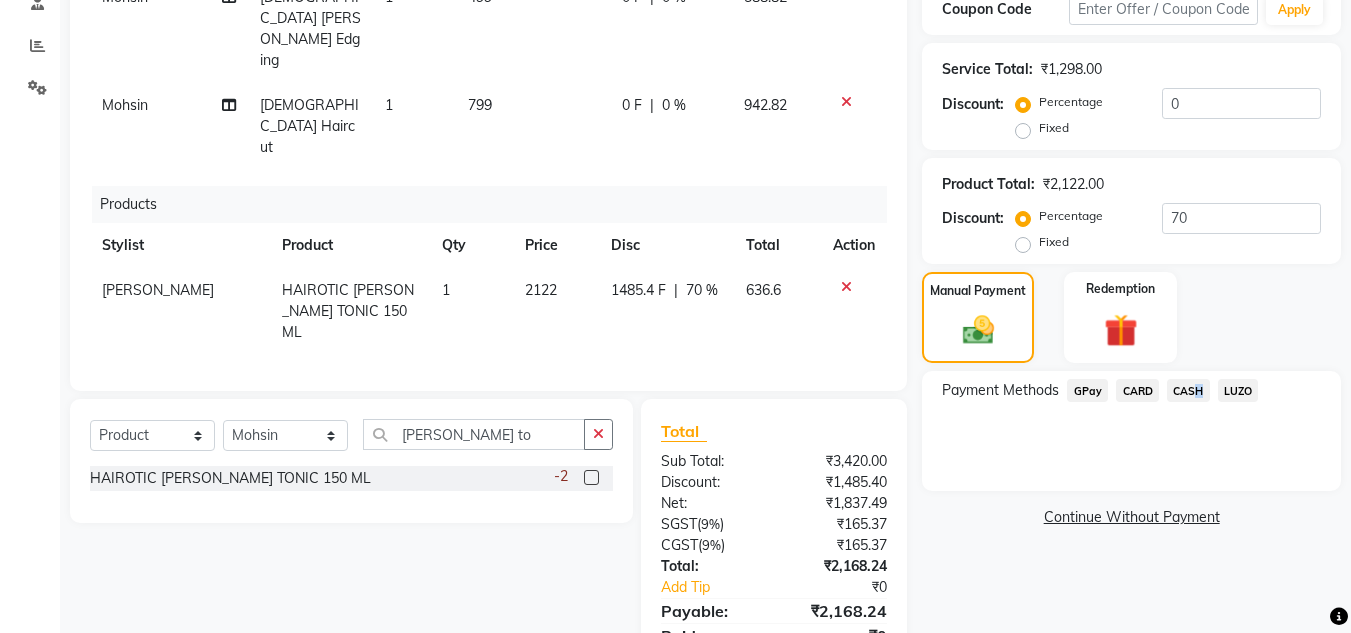 click on "CASH" 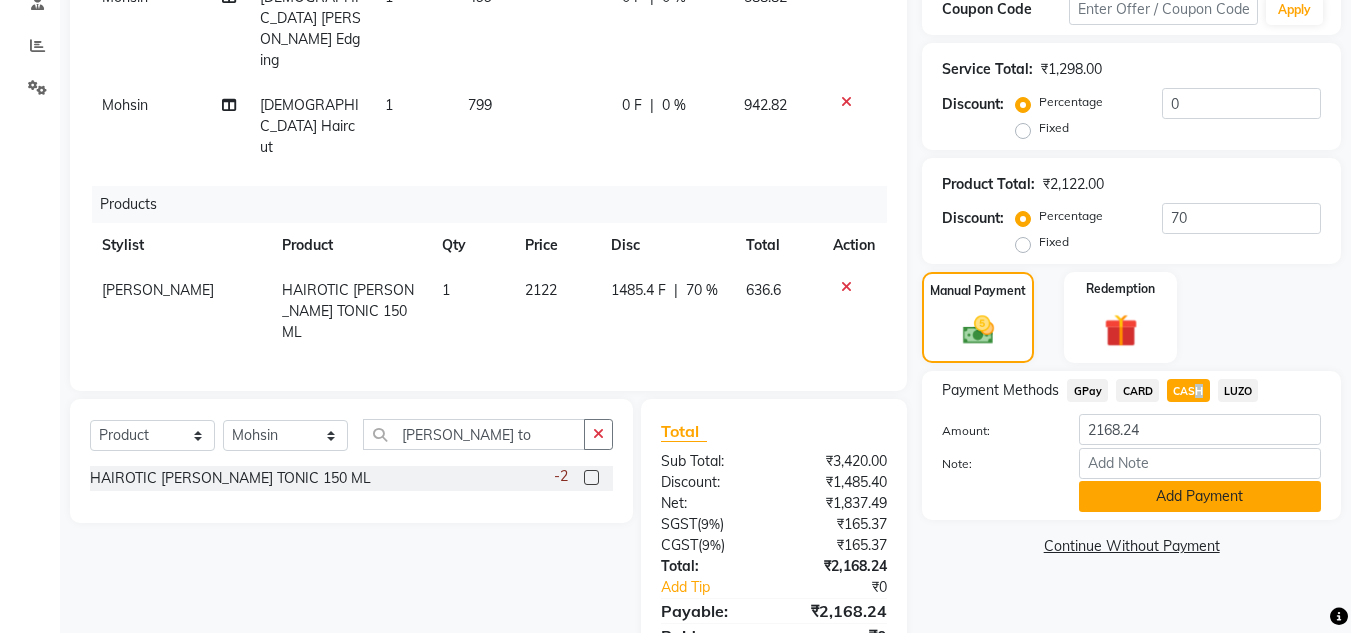 click on "Add Payment" 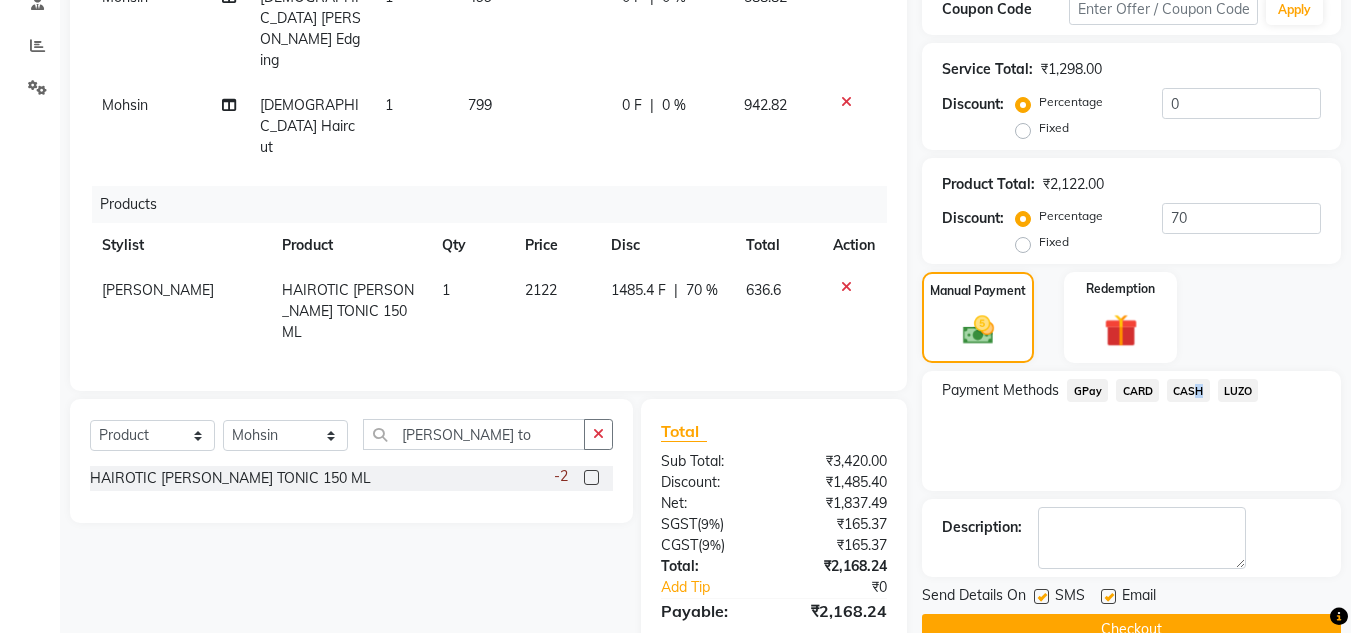 scroll, scrollTop: 426, scrollLeft: 0, axis: vertical 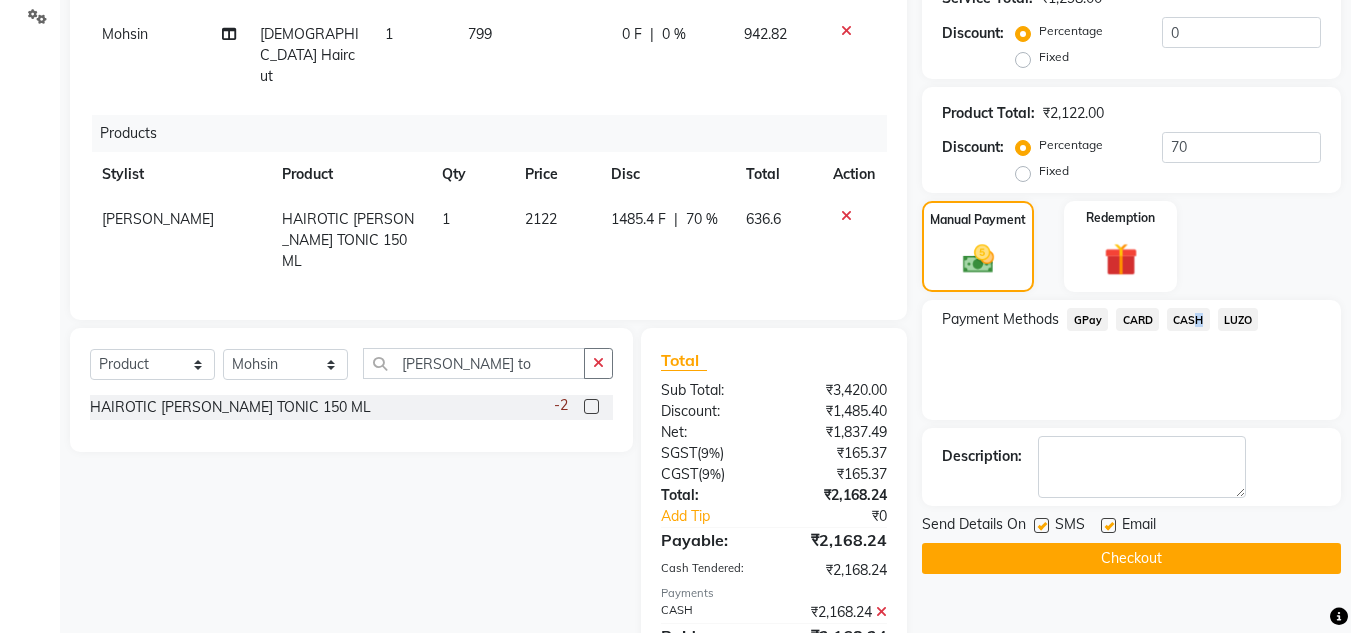click on "Checkout" 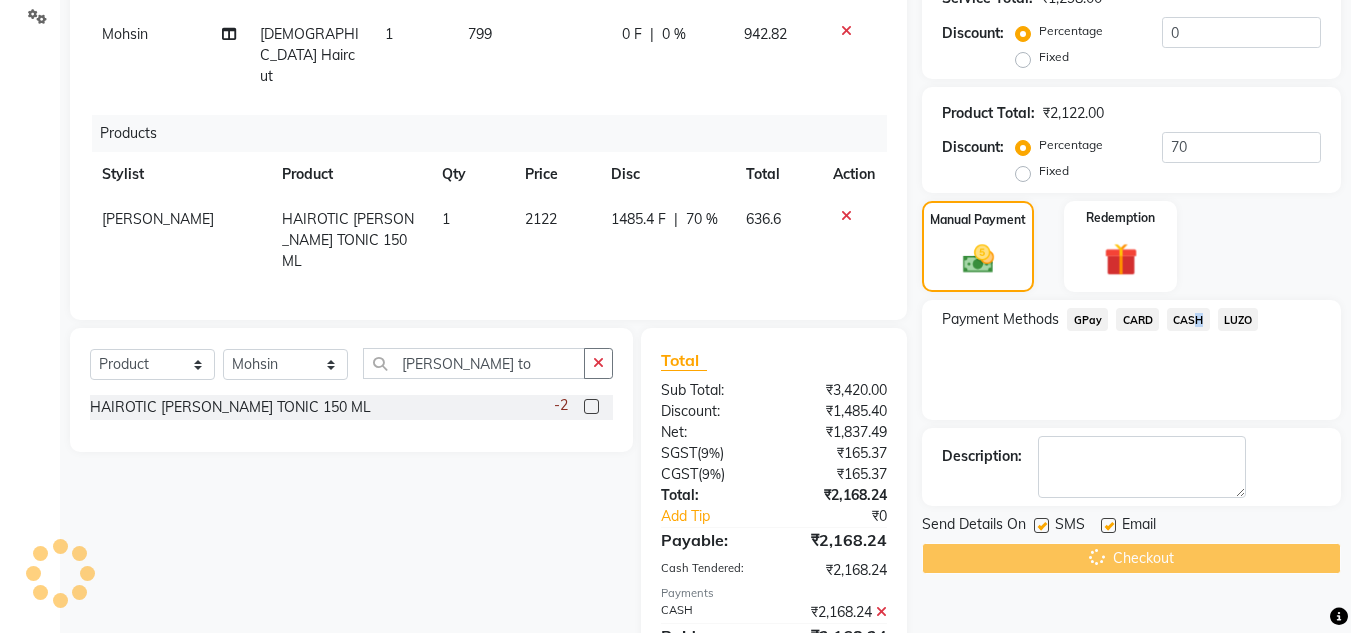 scroll, scrollTop: 0, scrollLeft: 0, axis: both 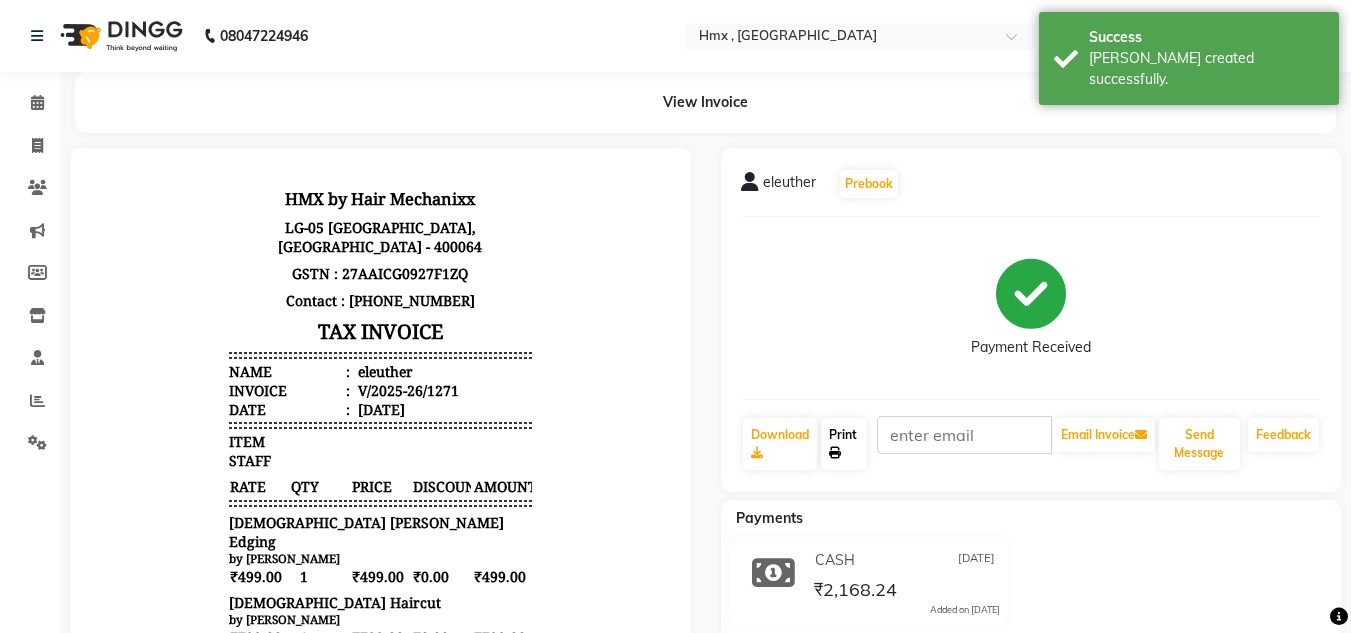 click on "Print" 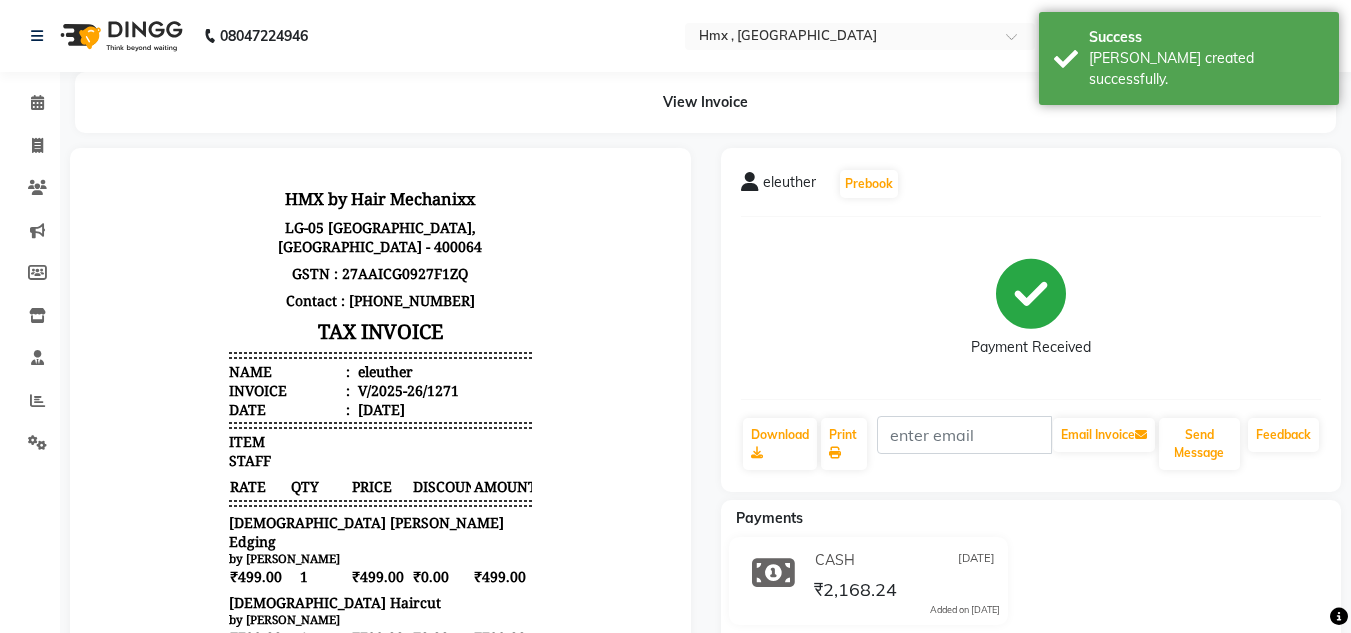 click on "Invoice" 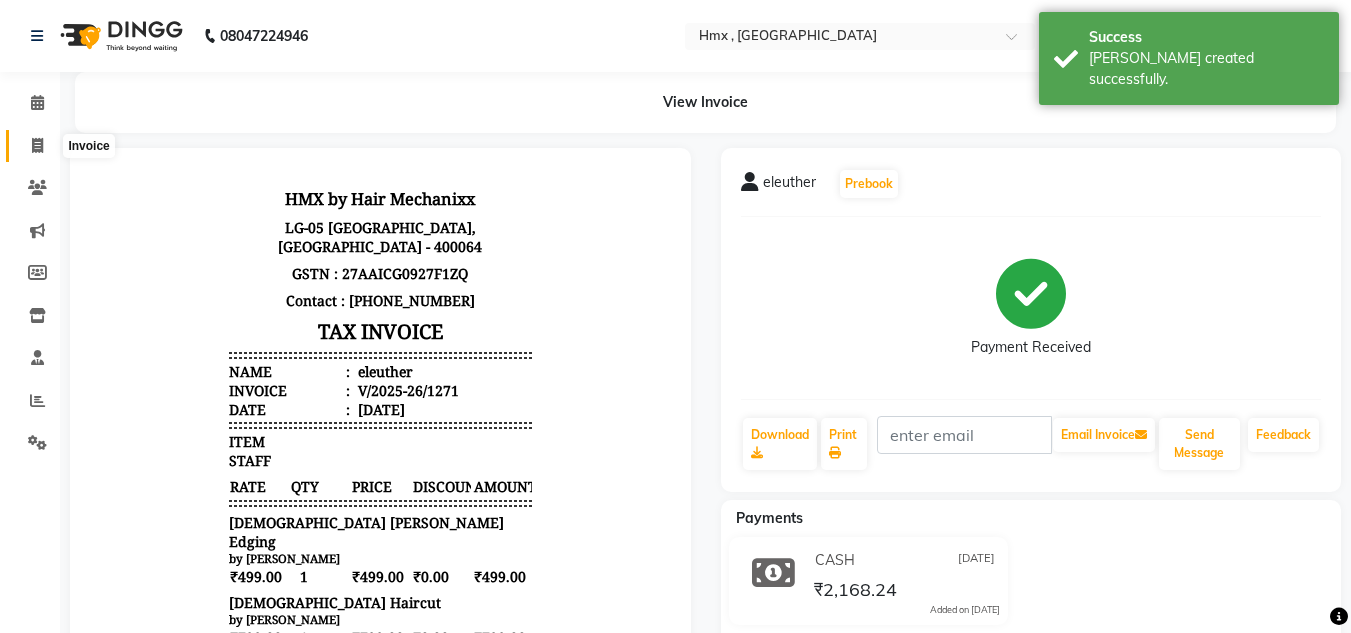 click 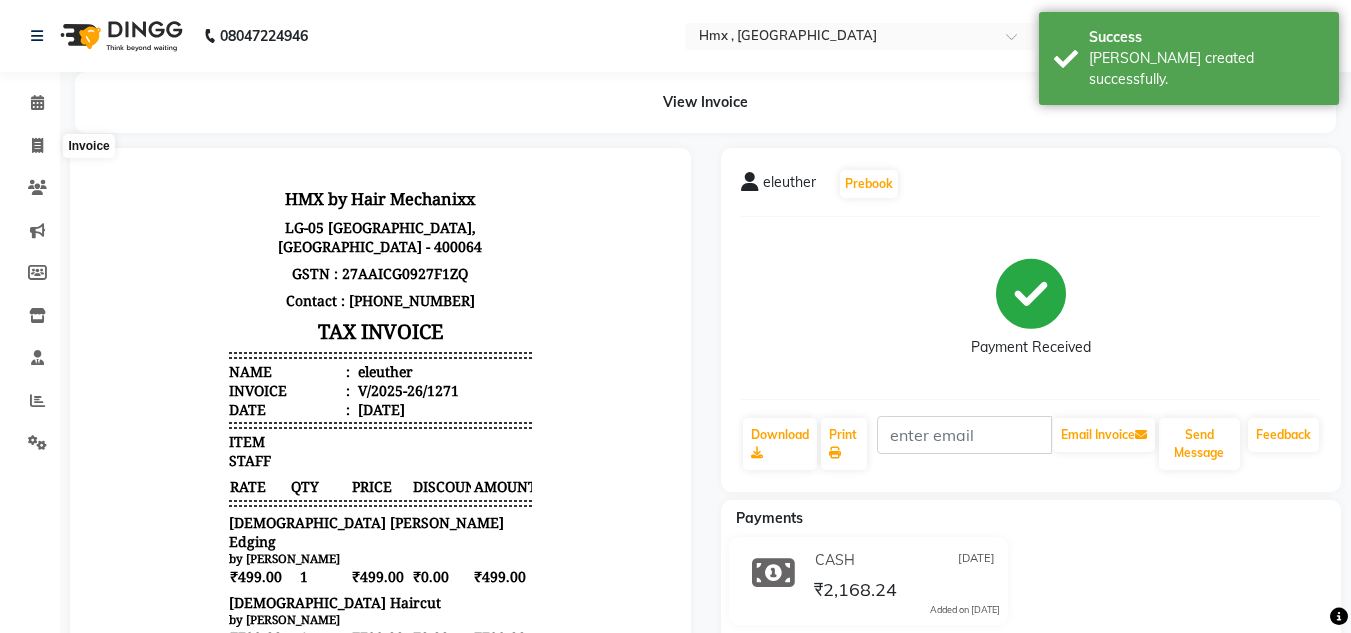 select on "5711" 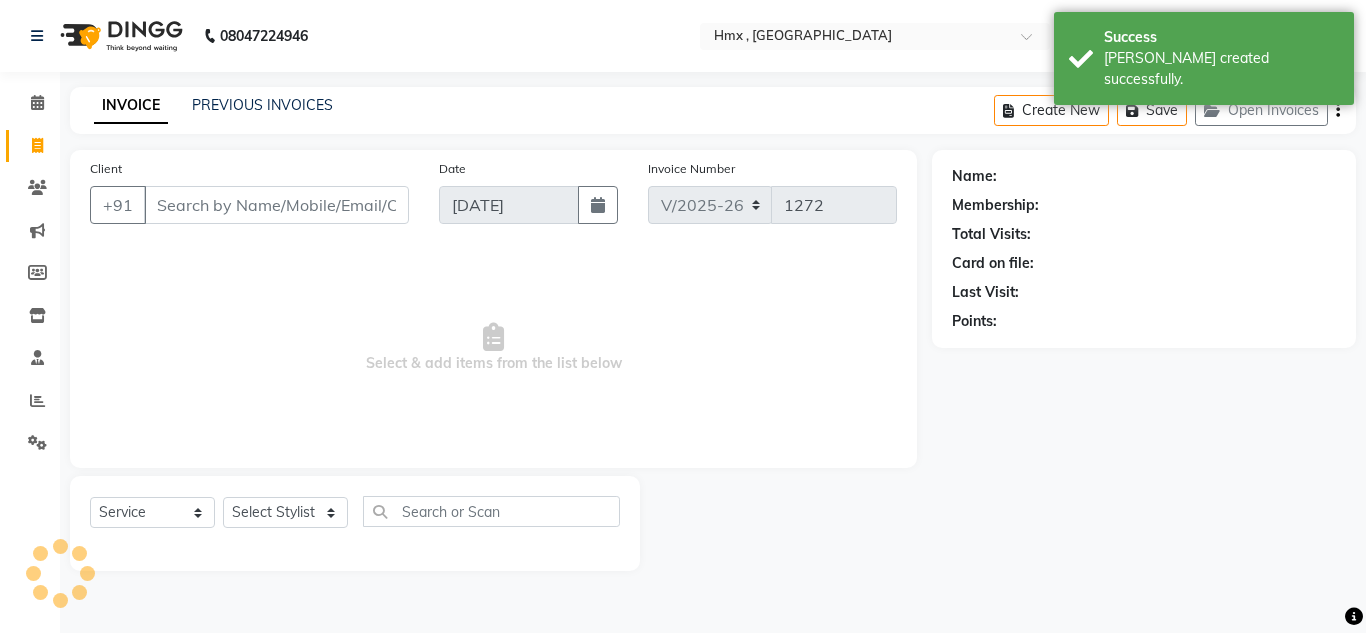 click on "Client" at bounding box center (276, 205) 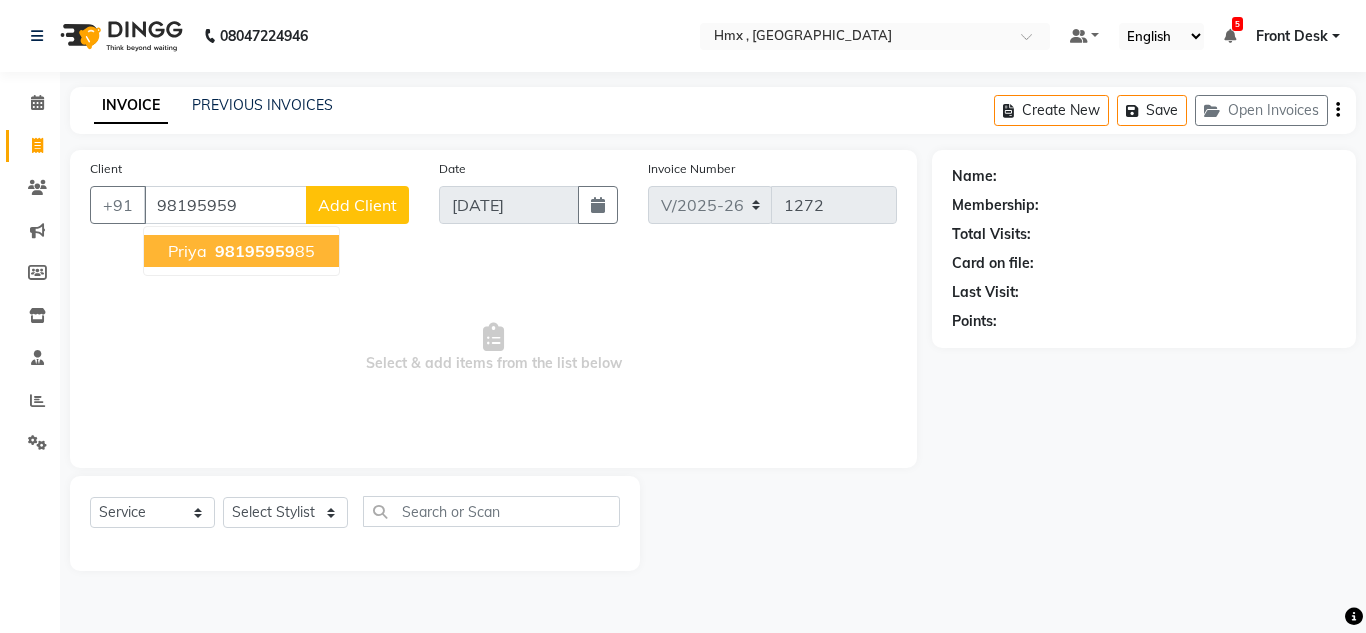 click on "Priya   98195959 85" at bounding box center (241, 251) 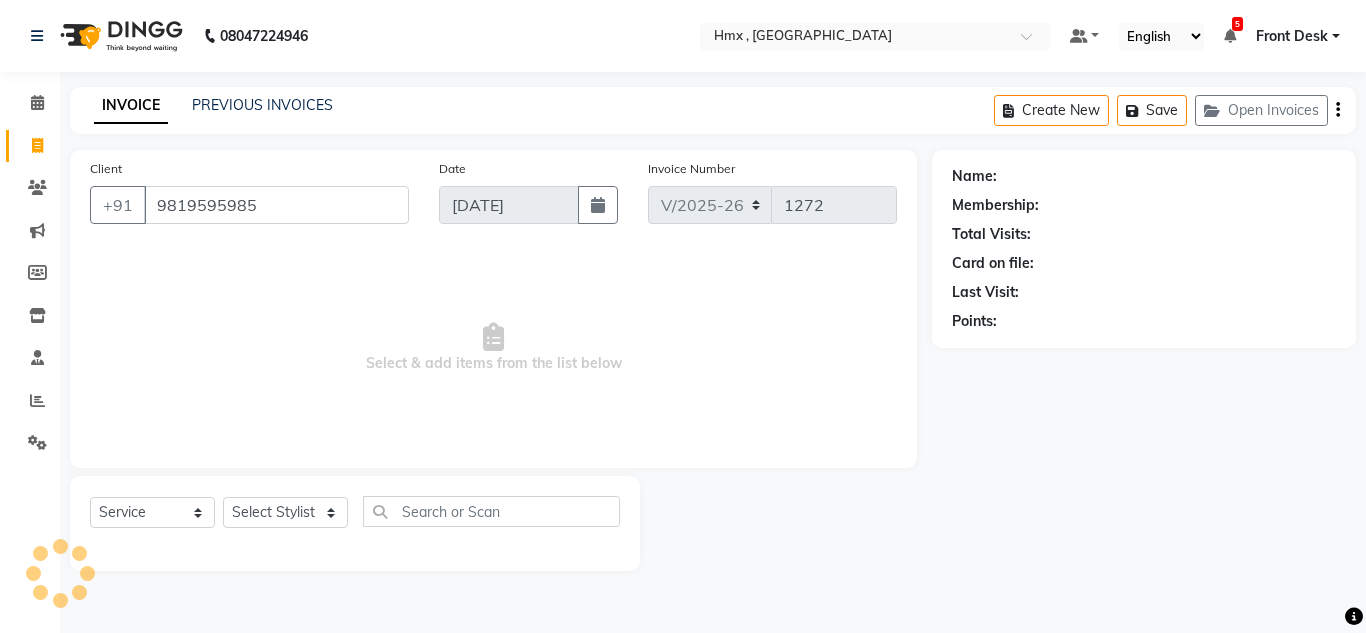 type on "9819595985" 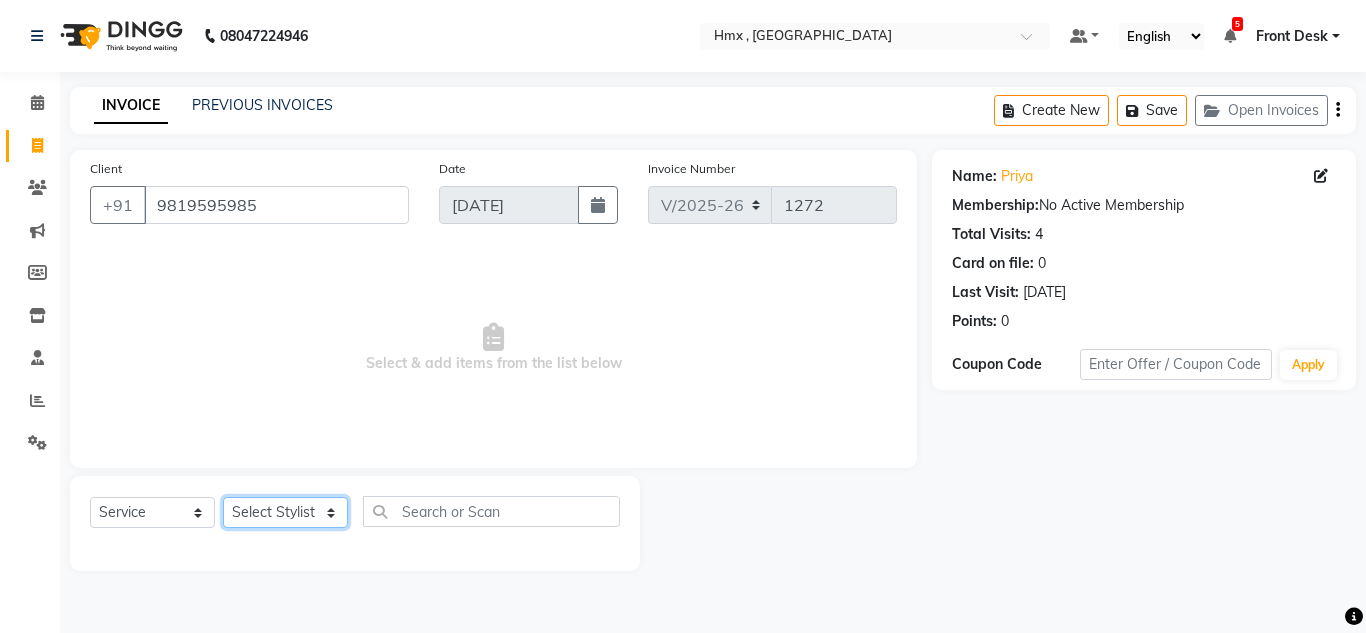 click on "Select Stylist Aakash Anmol Azhar Bilal Danish Dawood Front Desk Imran shaikh Kaikasha Shaikh Mohsin Rizwan Sanjay Sarita swapnali Uzair Vinita Yash Padrath" 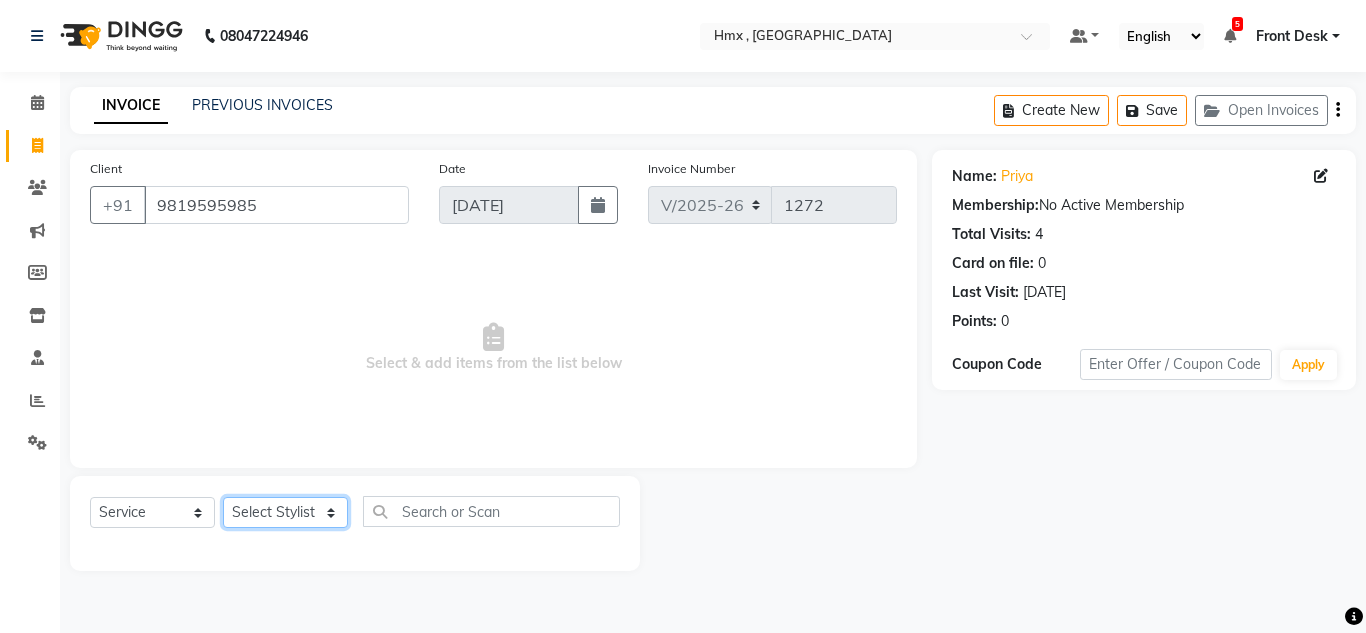 select on "39112" 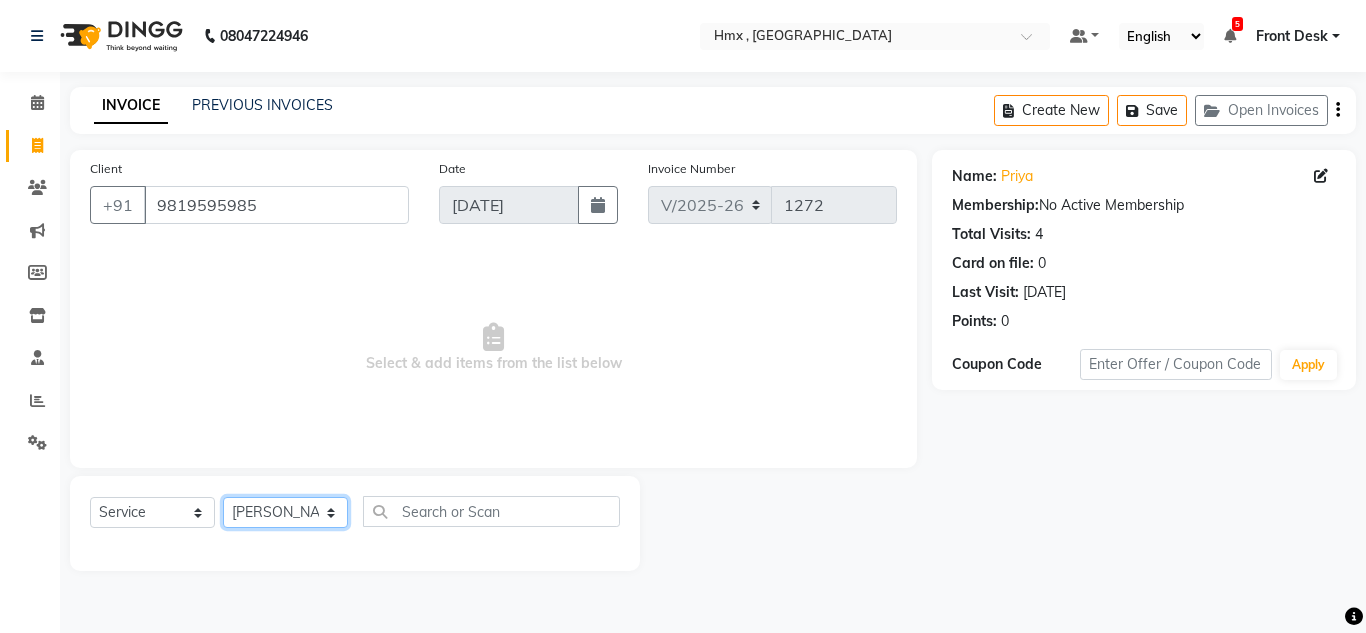 click on "Select Stylist Aakash Anmol Azhar Bilal Danish Dawood Front Desk Imran shaikh Kaikasha Shaikh Mohsin Rizwan Sanjay Sarita swapnali Uzair Vinita Yash Padrath" 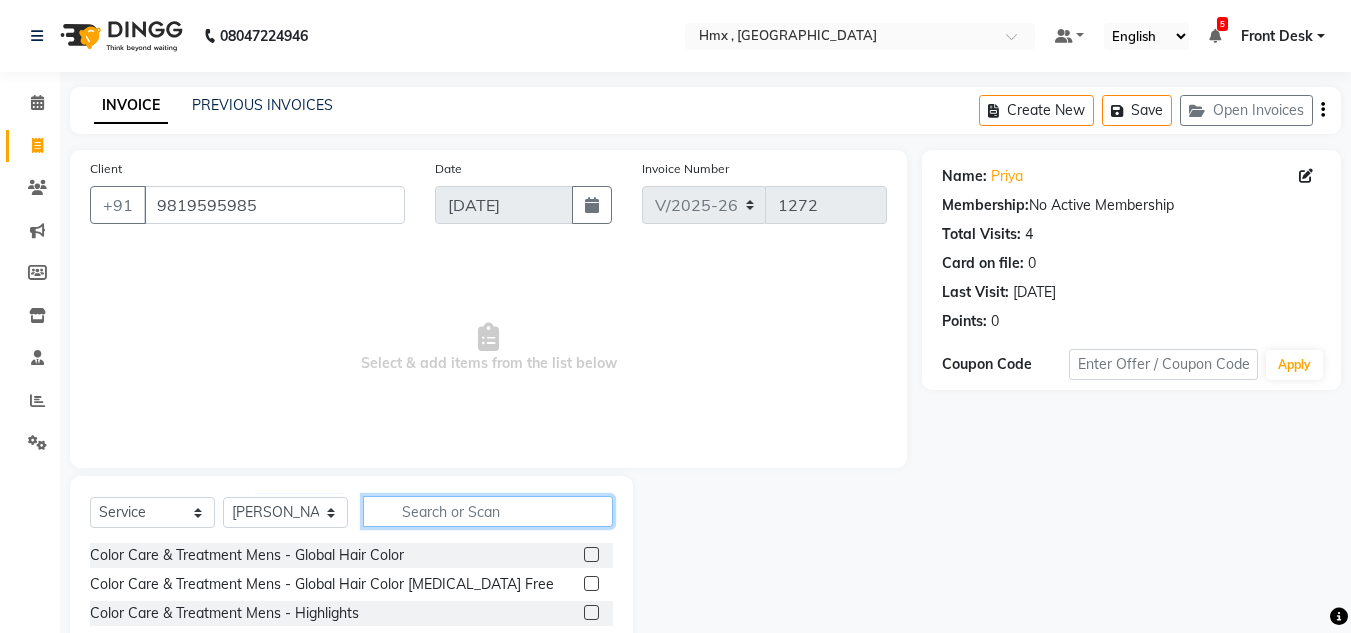 drag, startPoint x: 419, startPoint y: 515, endPoint x: 430, endPoint y: 512, distance: 11.401754 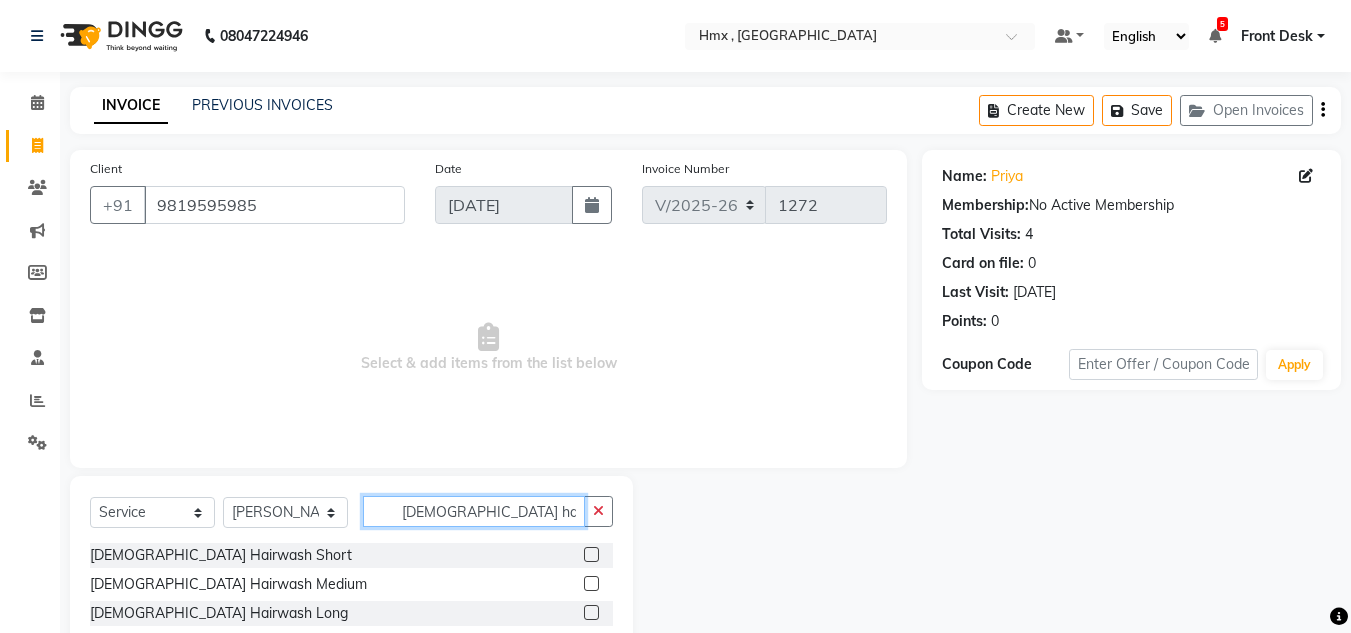 type on "female hairwa" 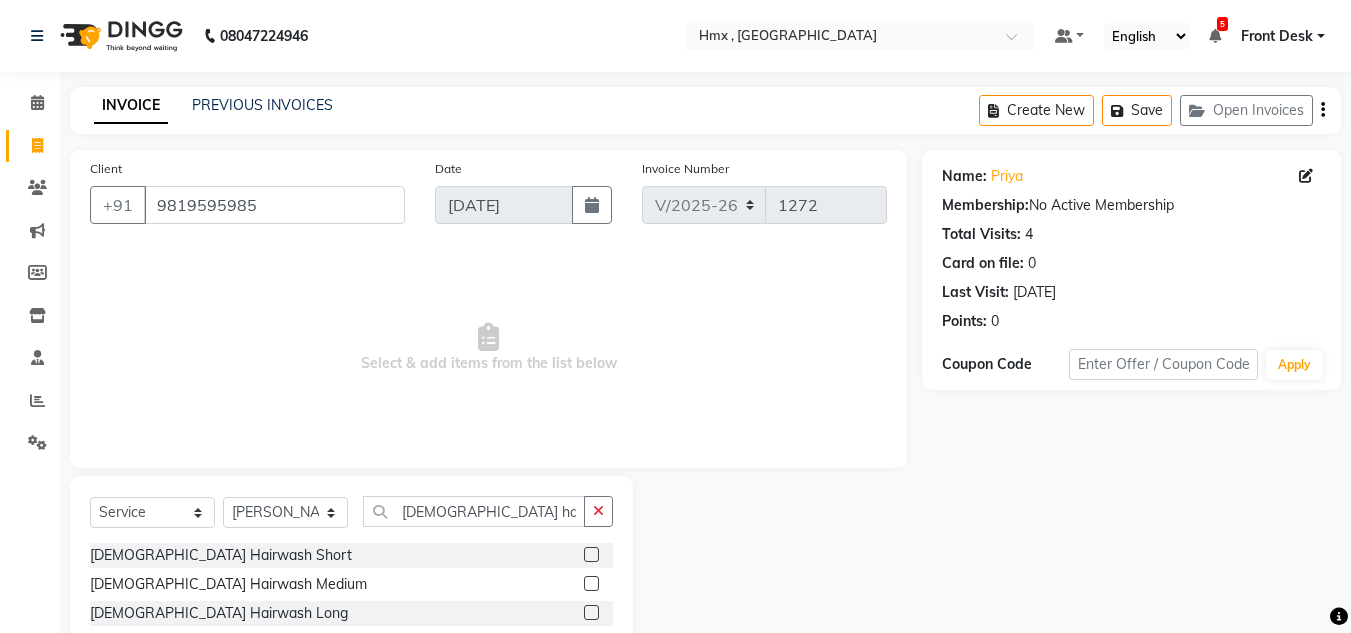 drag, startPoint x: 562, startPoint y: 553, endPoint x: 574, endPoint y: 553, distance: 12 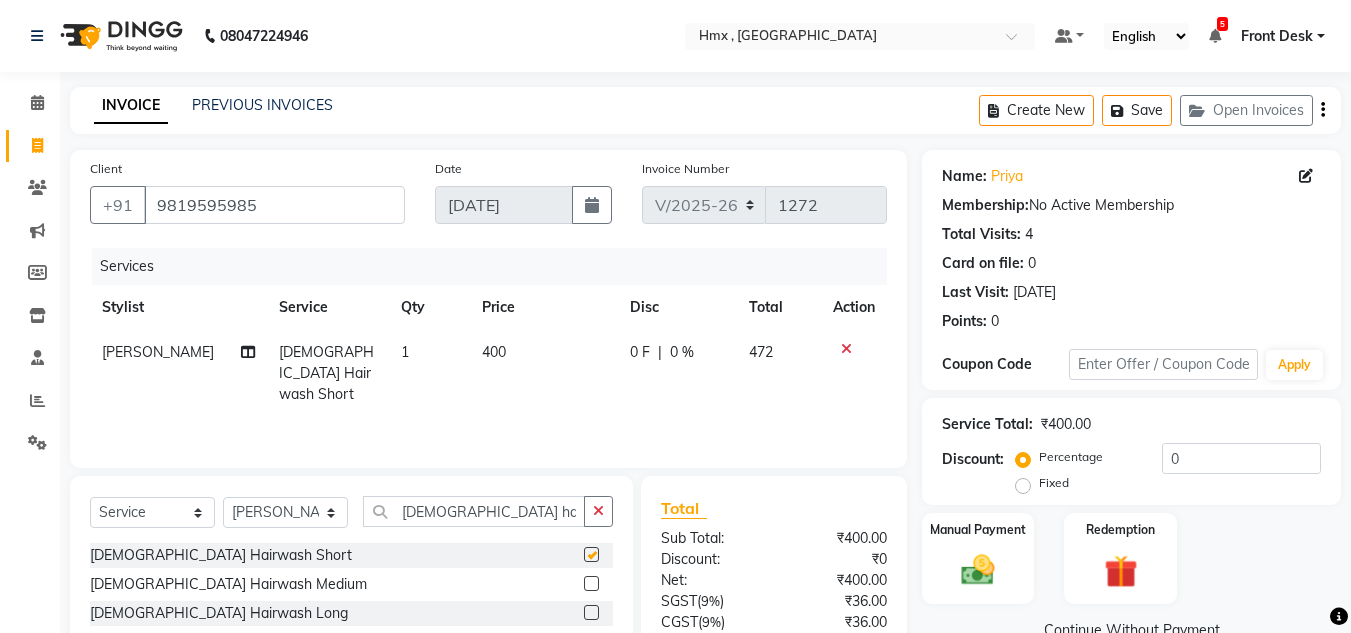 checkbox on "false" 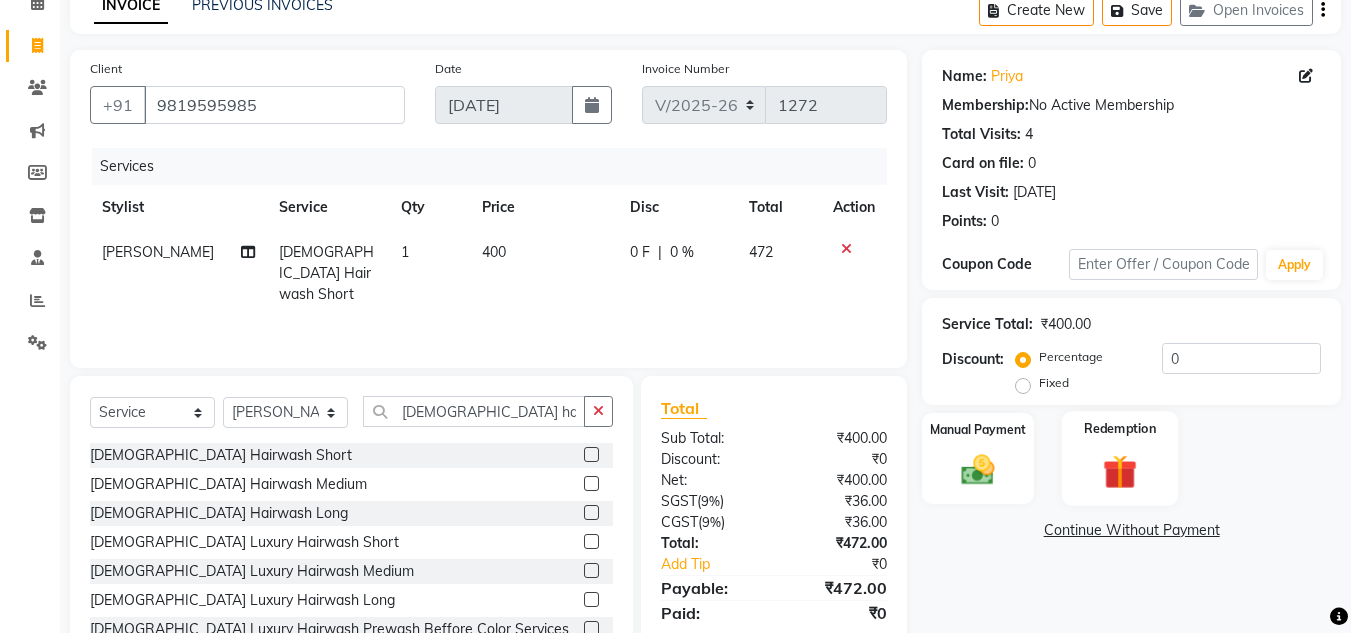 scroll, scrollTop: 168, scrollLeft: 0, axis: vertical 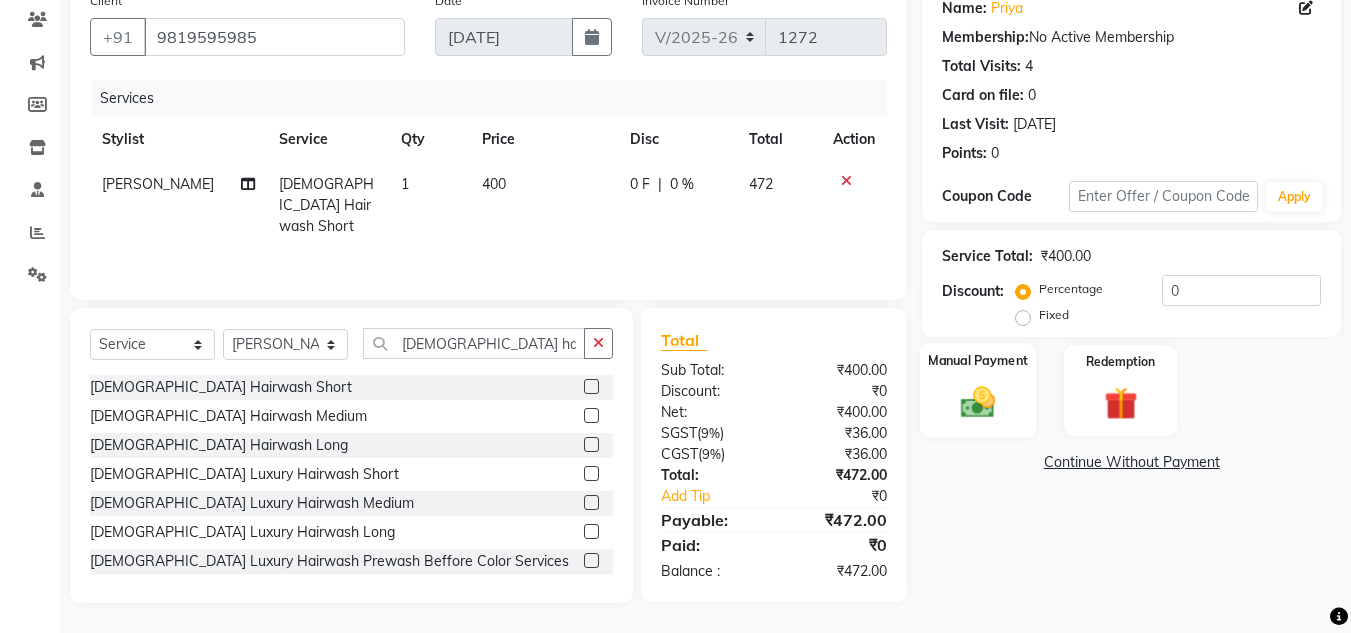 click on "Manual Payment" 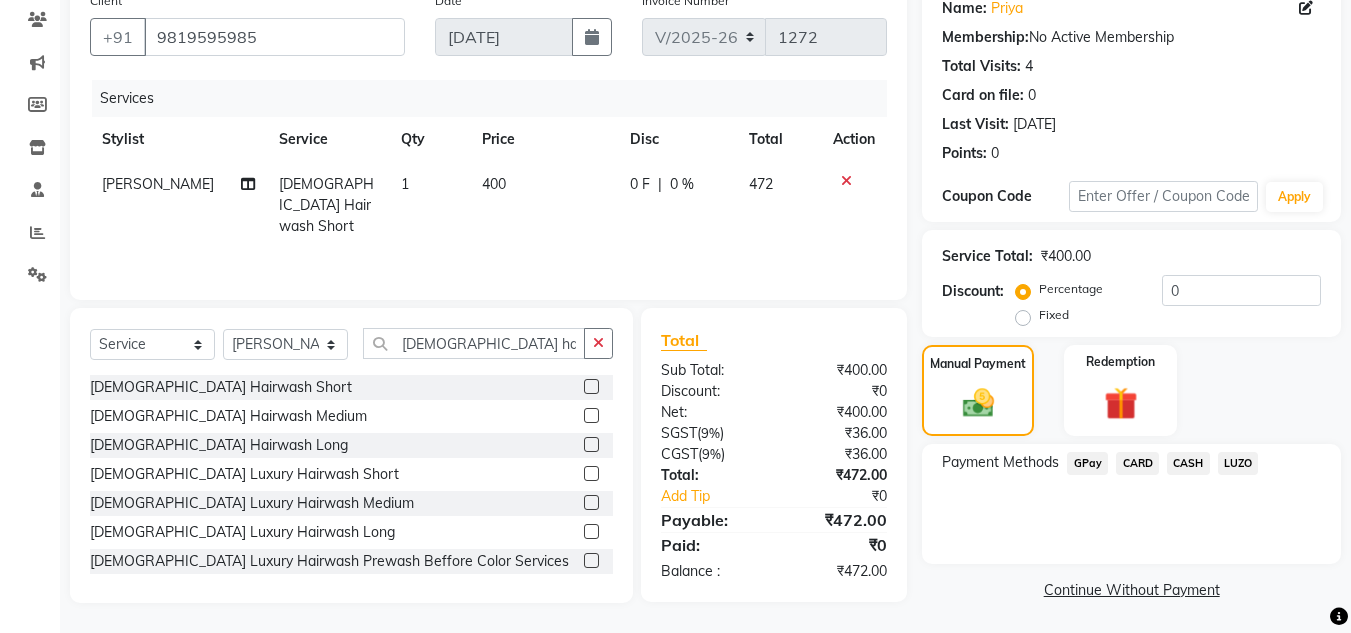 click on "CASH" 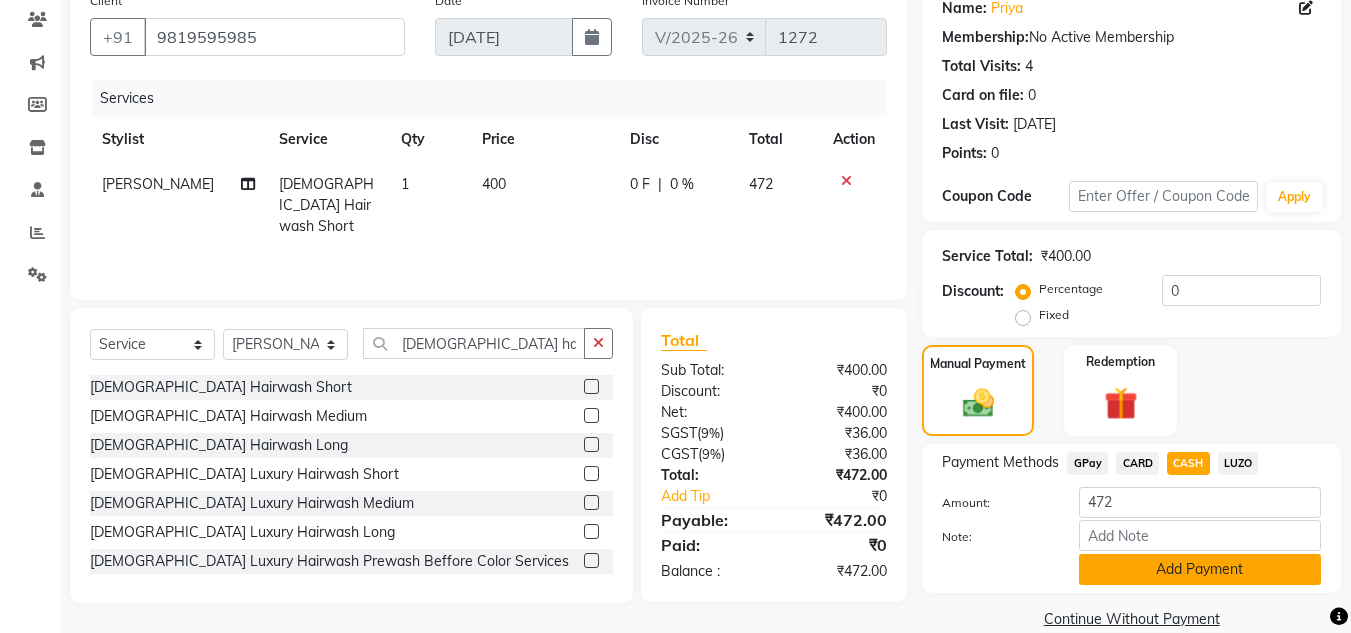 click on "Add Payment" 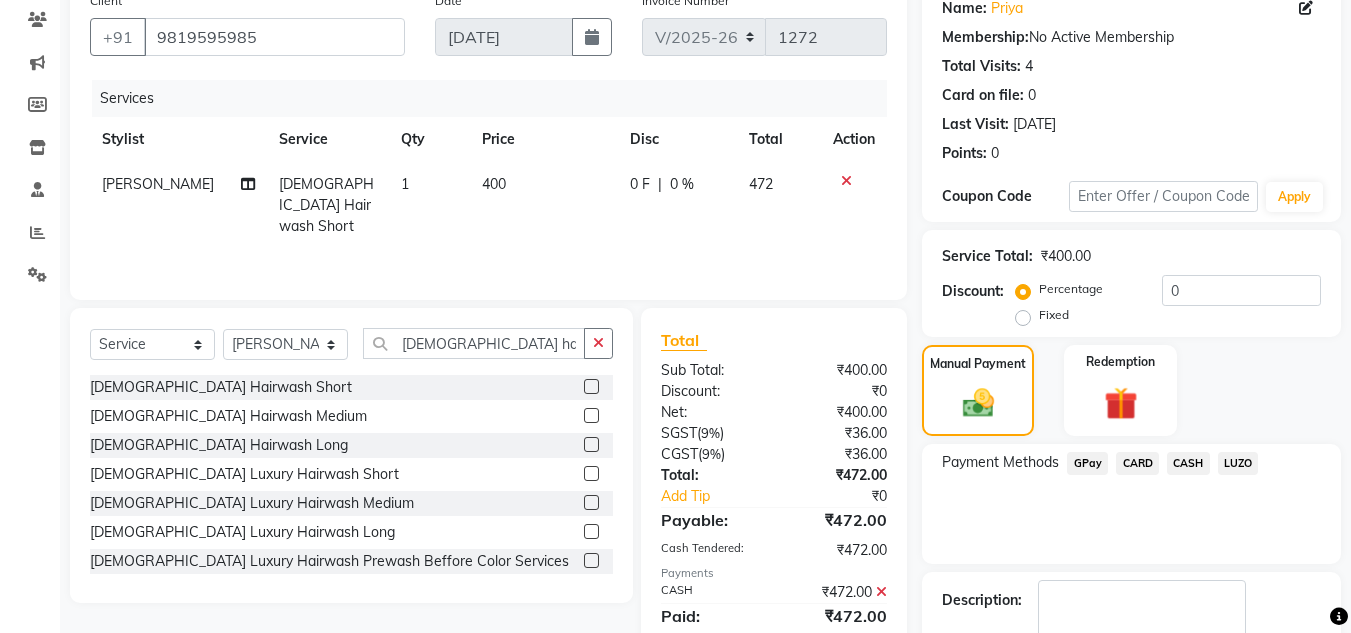 scroll, scrollTop: 283, scrollLeft: 0, axis: vertical 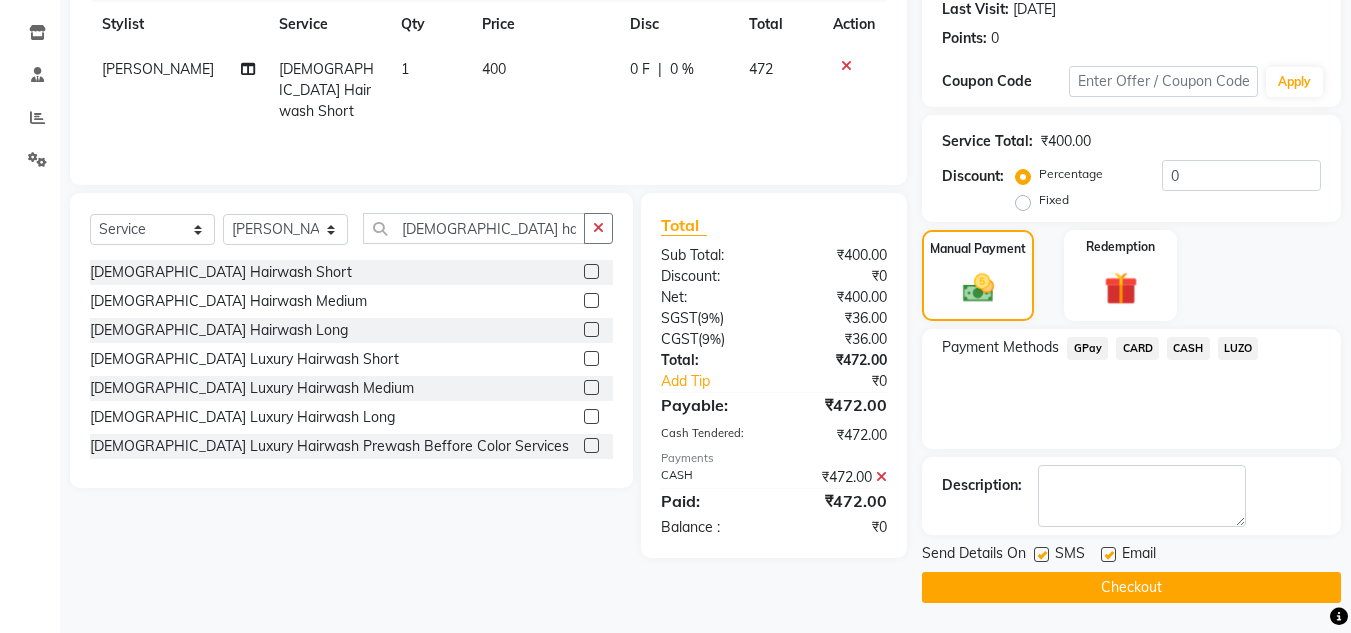 click on "Checkout" 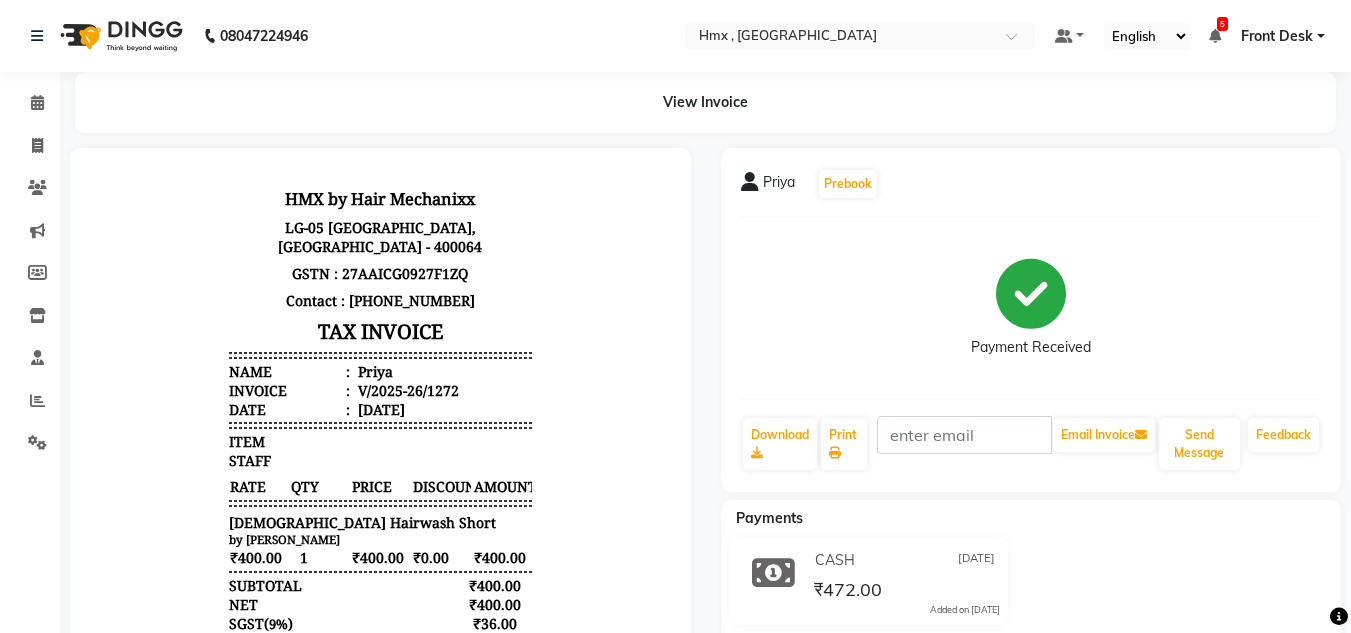 scroll, scrollTop: 200, scrollLeft: 0, axis: vertical 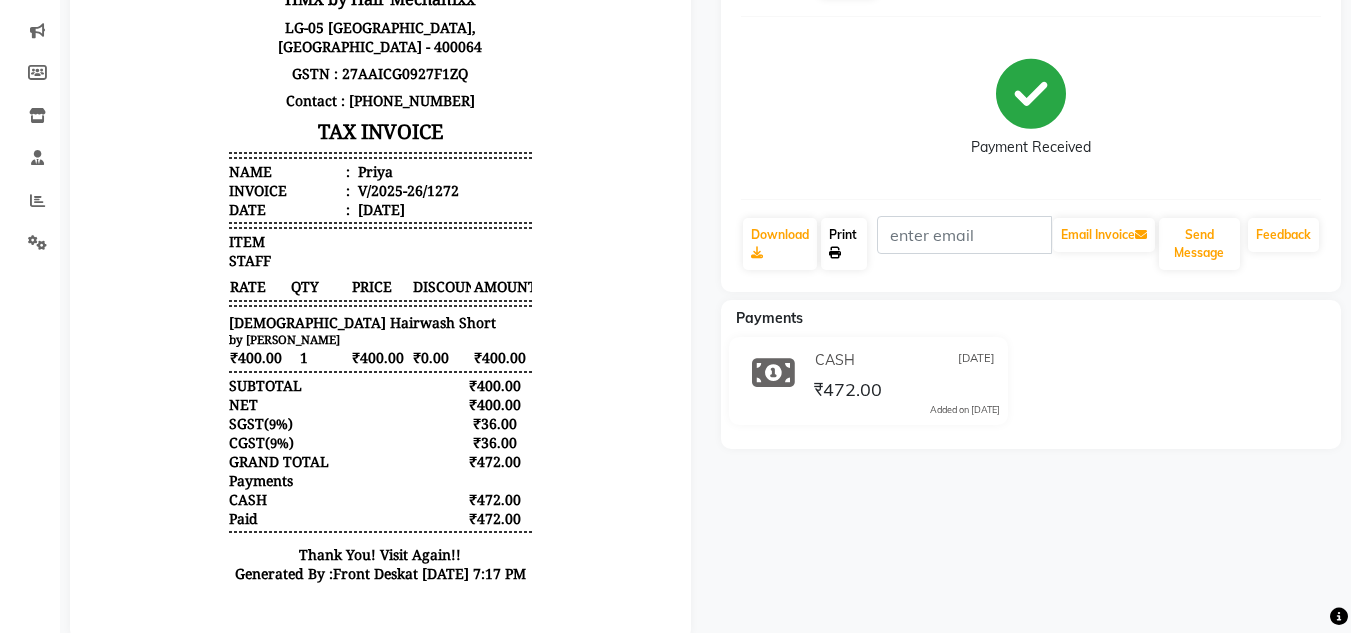 click on "Print" 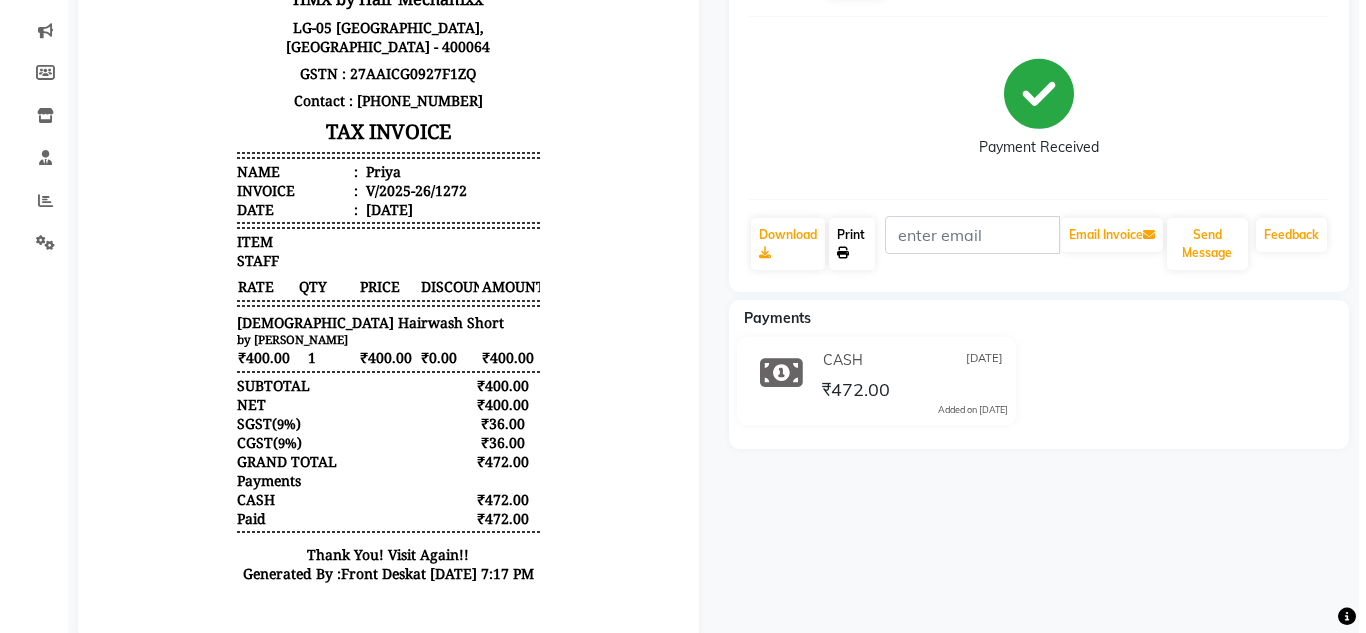 scroll, scrollTop: 0, scrollLeft: 0, axis: both 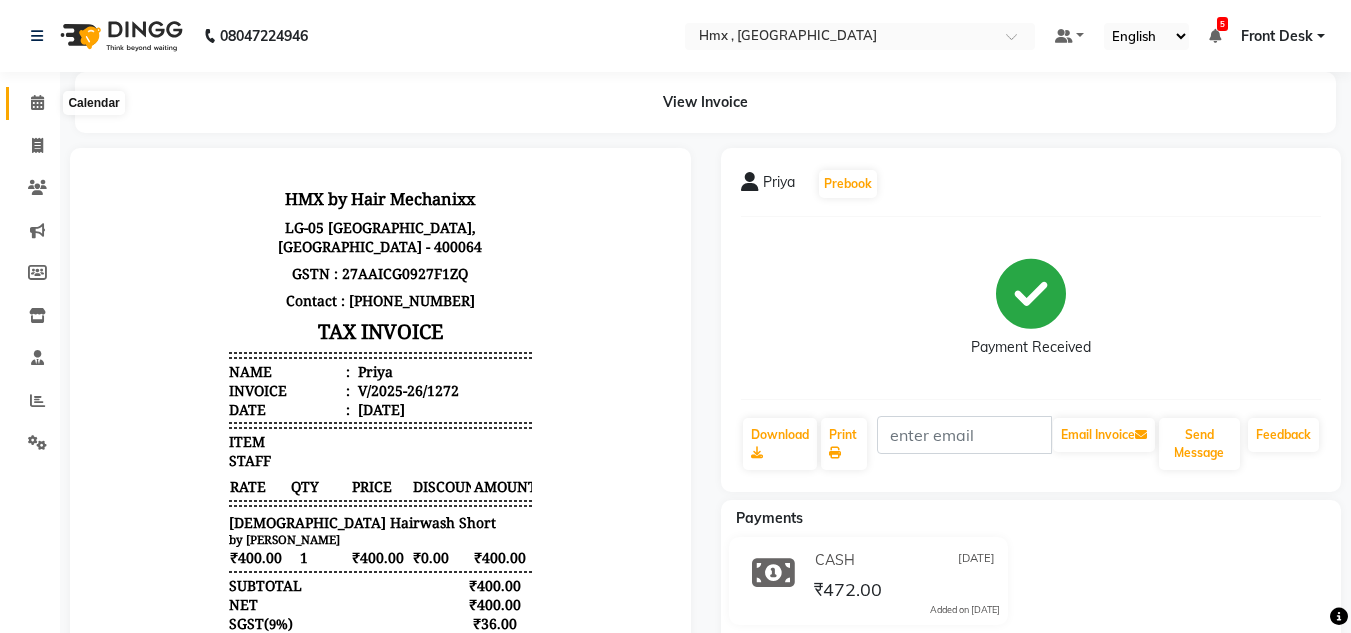 click 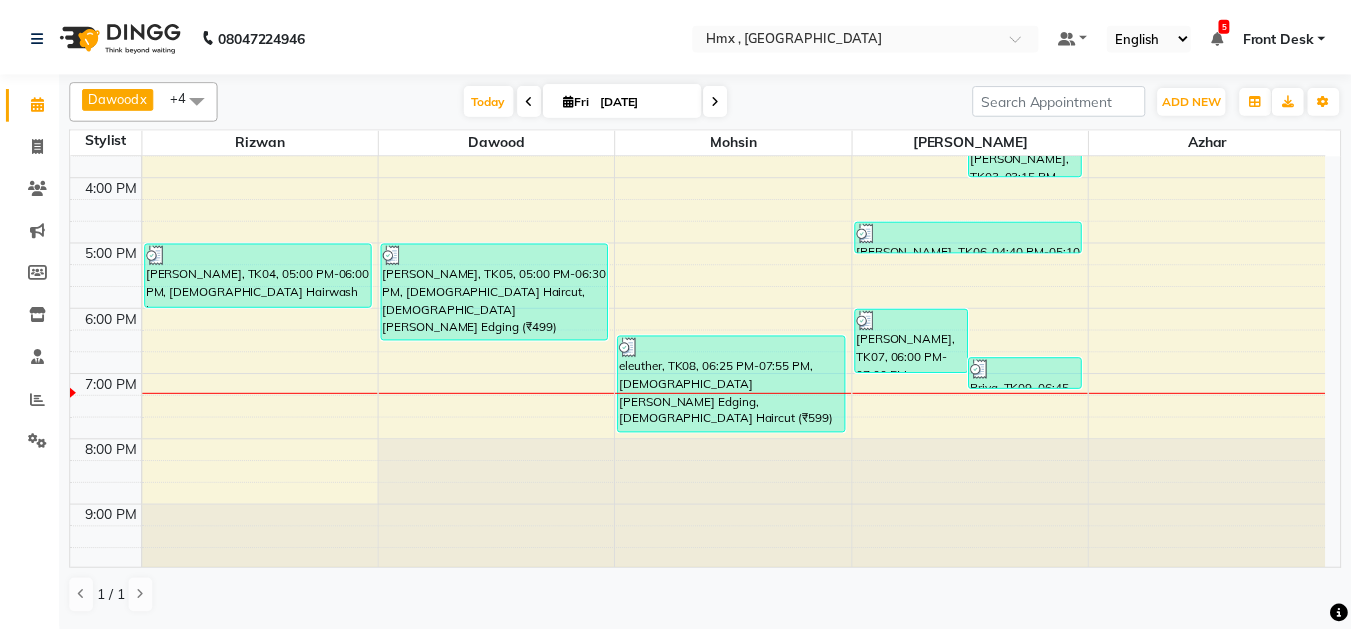 scroll, scrollTop: 508, scrollLeft: 0, axis: vertical 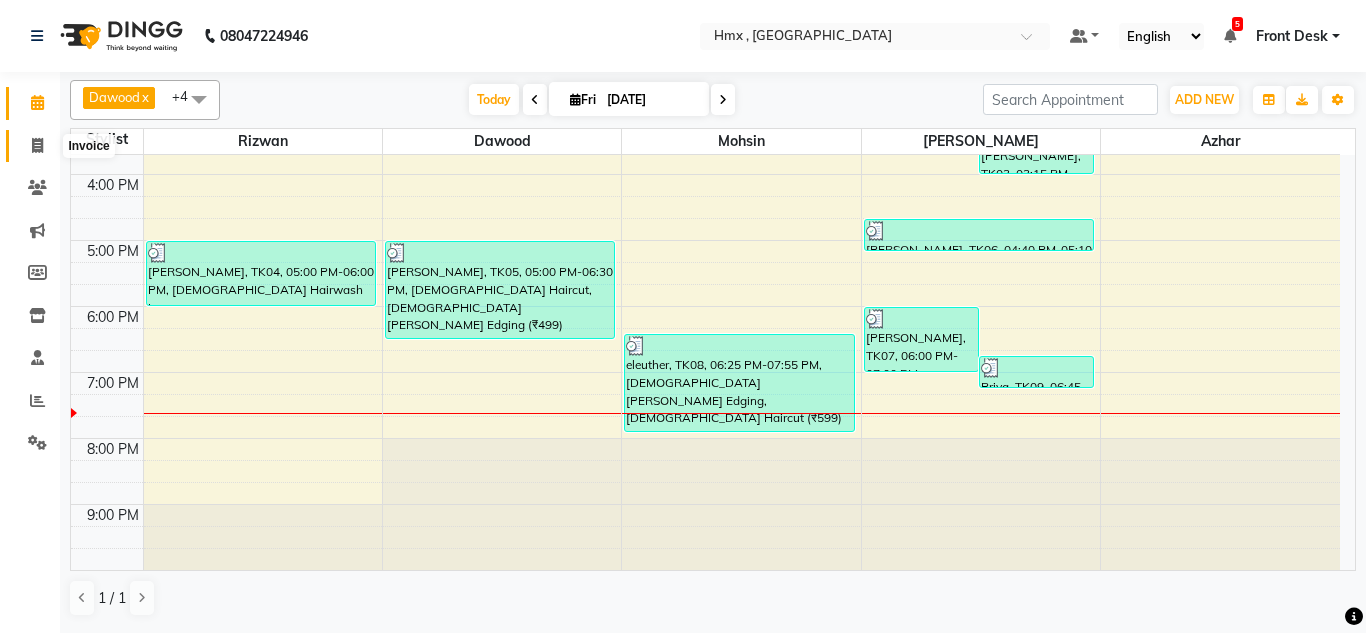 click 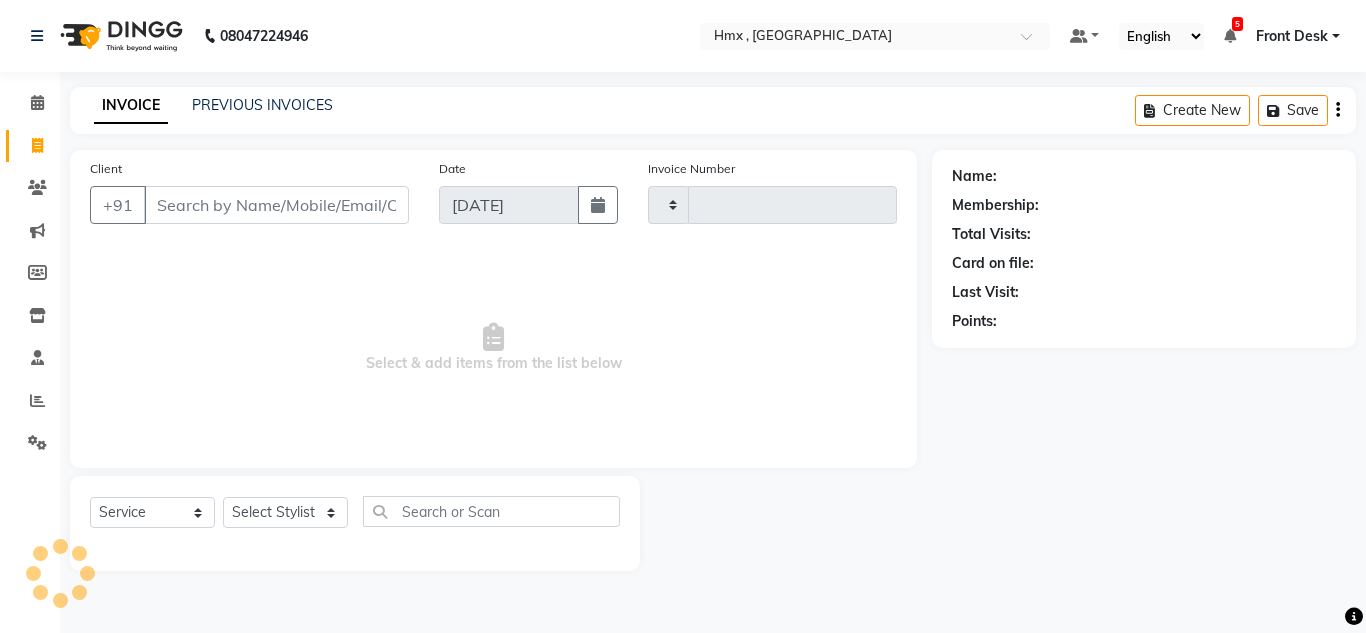 click on "Client" at bounding box center [276, 205] 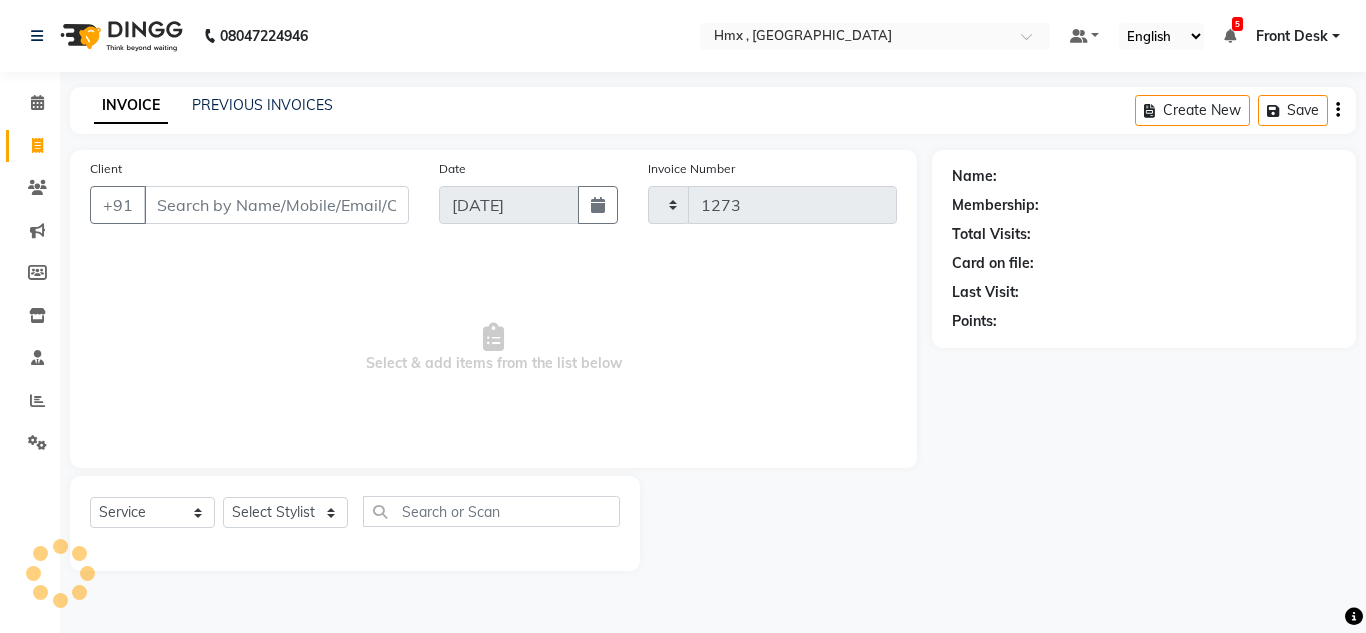 select on "5711" 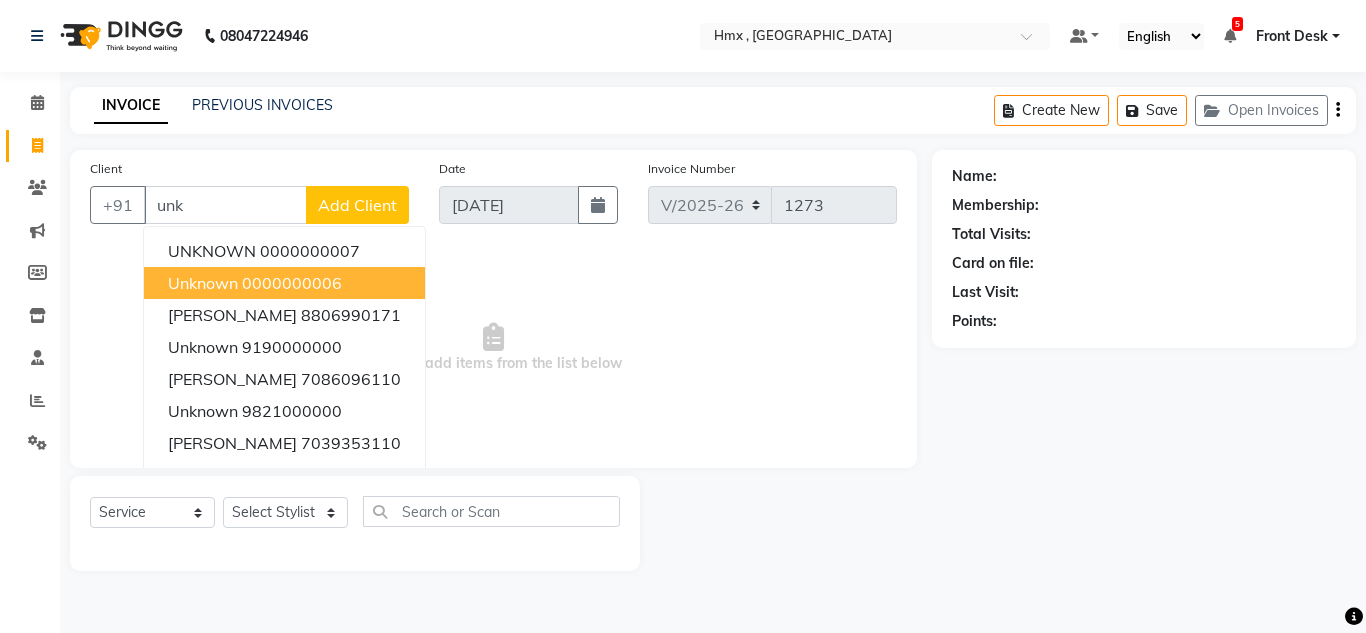 click on "Unknown" at bounding box center (203, 283) 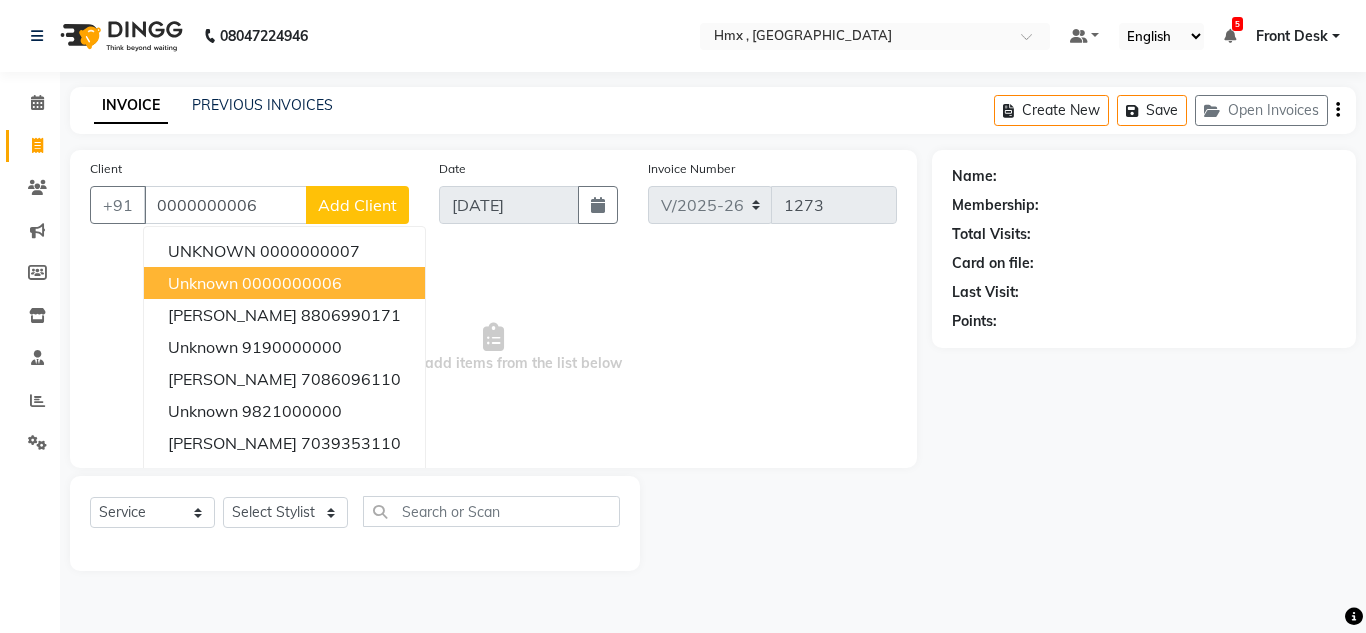 type on "0000000006" 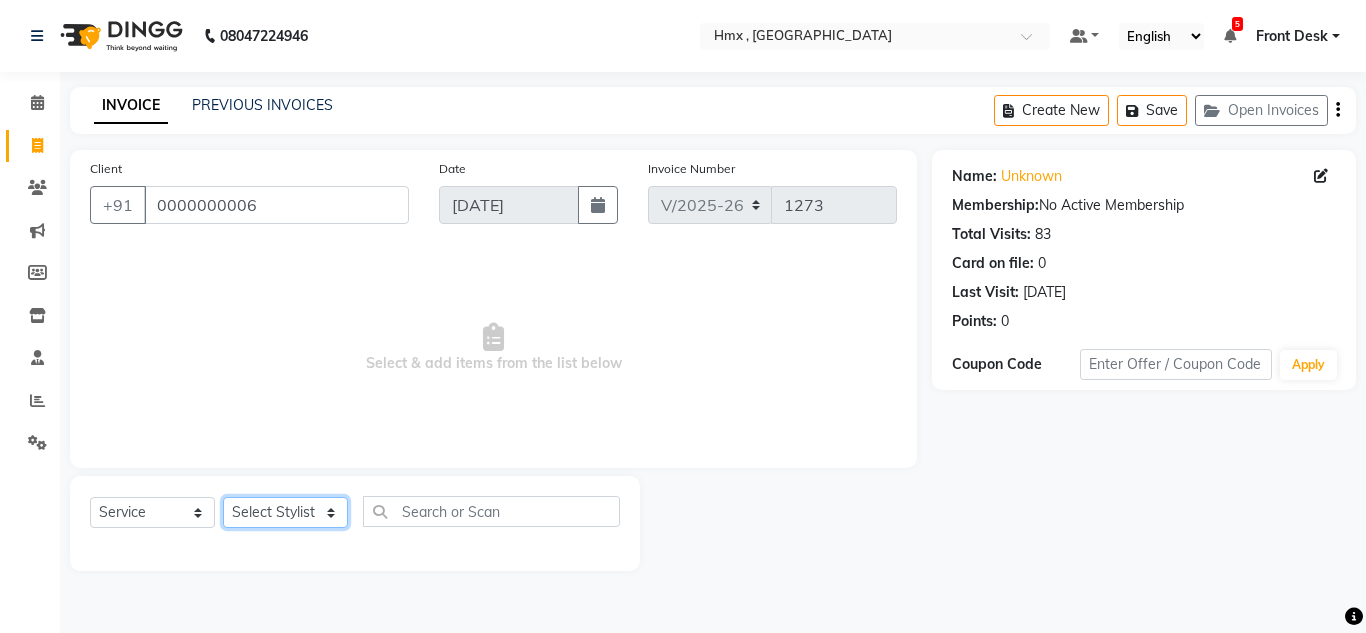 drag, startPoint x: 242, startPoint y: 512, endPoint x: 257, endPoint y: 503, distance: 17.492855 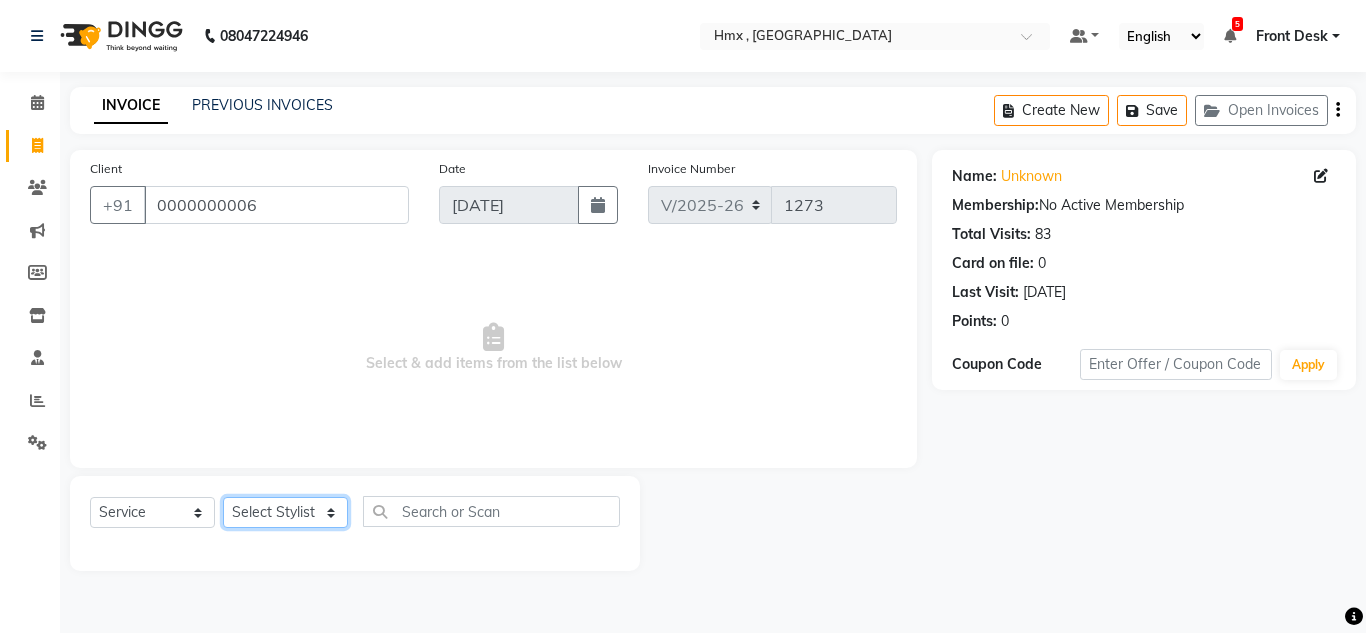 select on "39098" 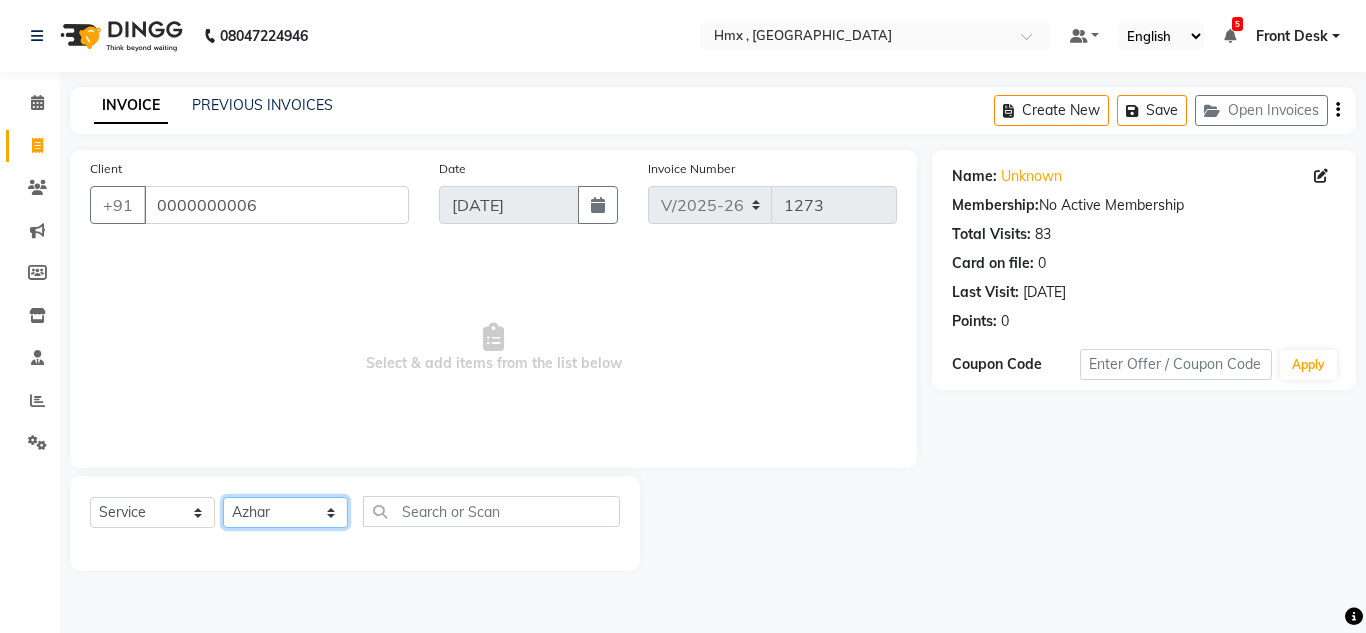 click on "Select Stylist Aakash Anmol Azhar Bilal Danish Dawood Front Desk Imran shaikh Kaikasha Shaikh Mohsin Rizwan Sanjay Sarita swapnali Uzair Vinita Yash Padrath" 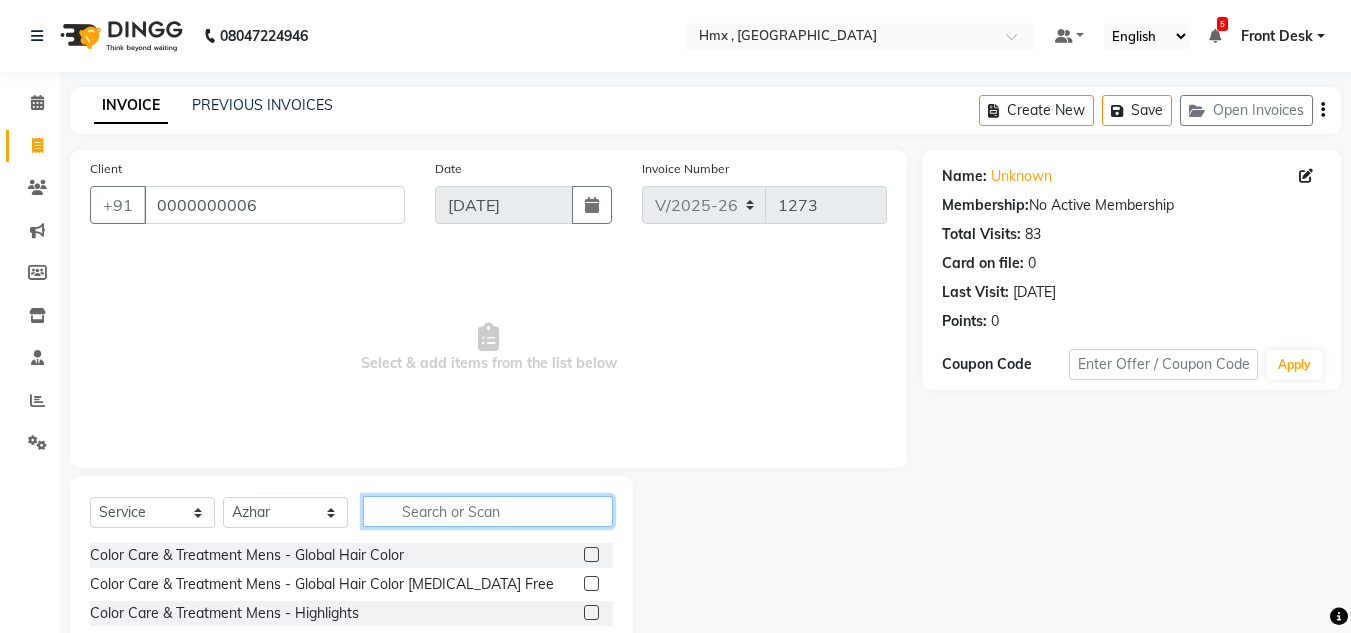 click 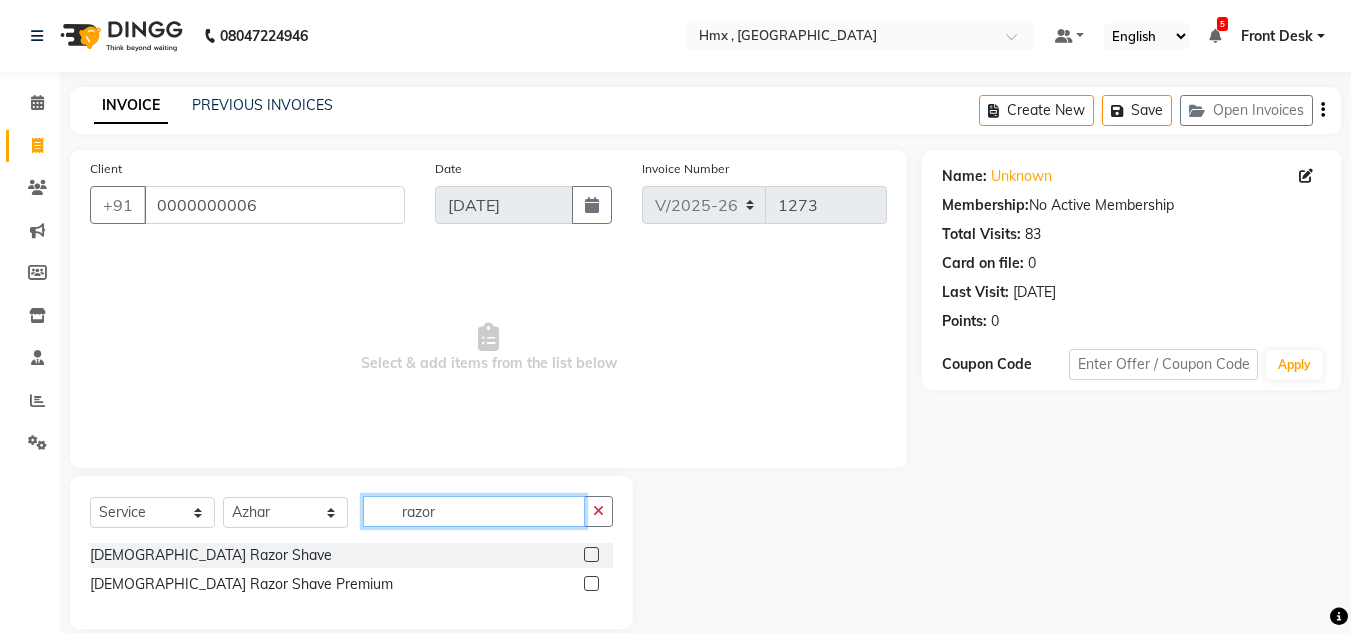 type on "razor" 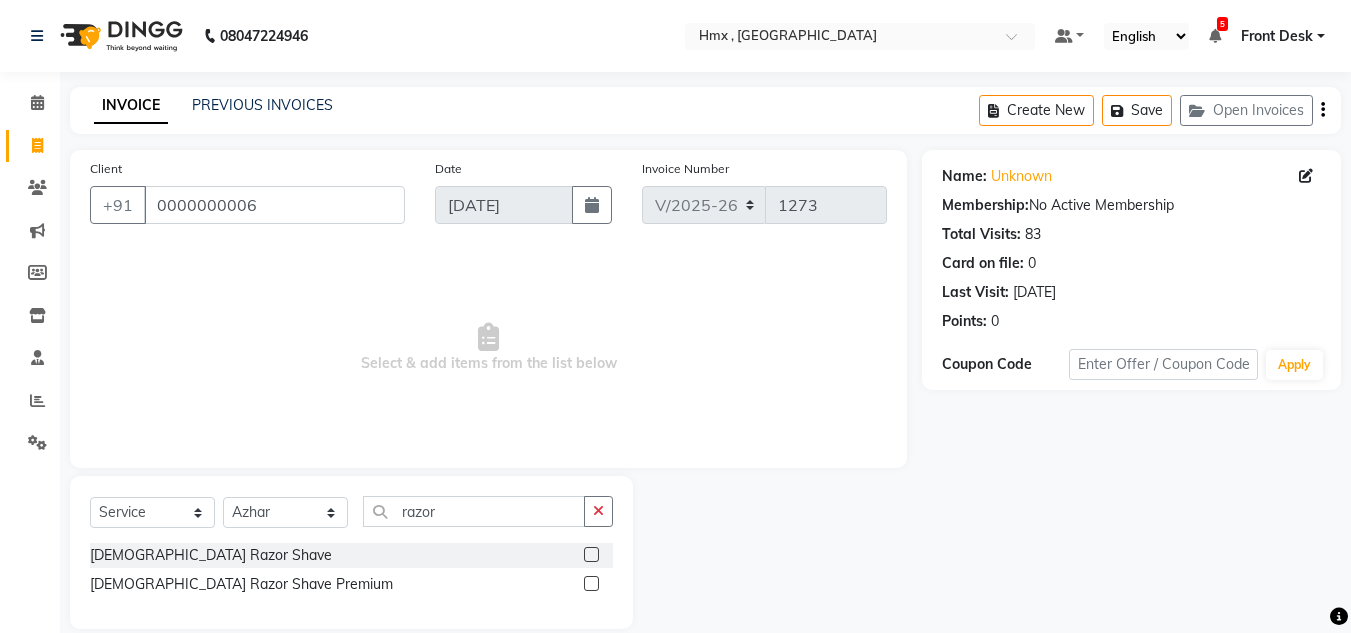 click 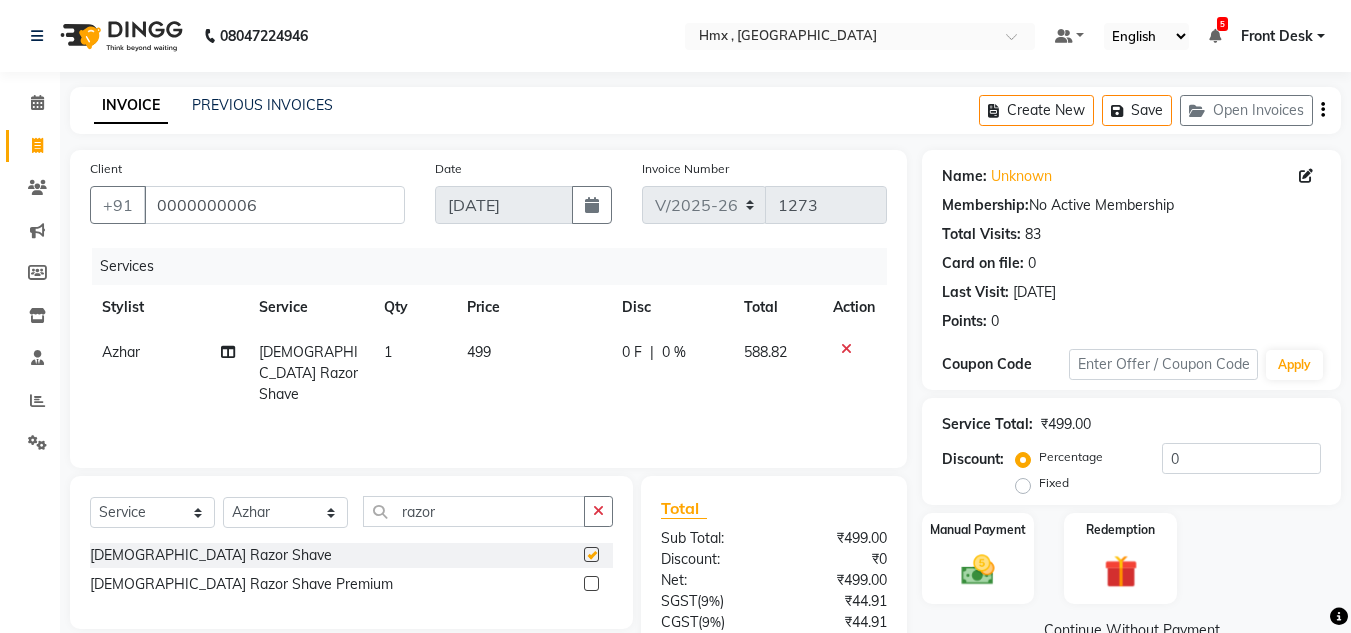 checkbox on "false" 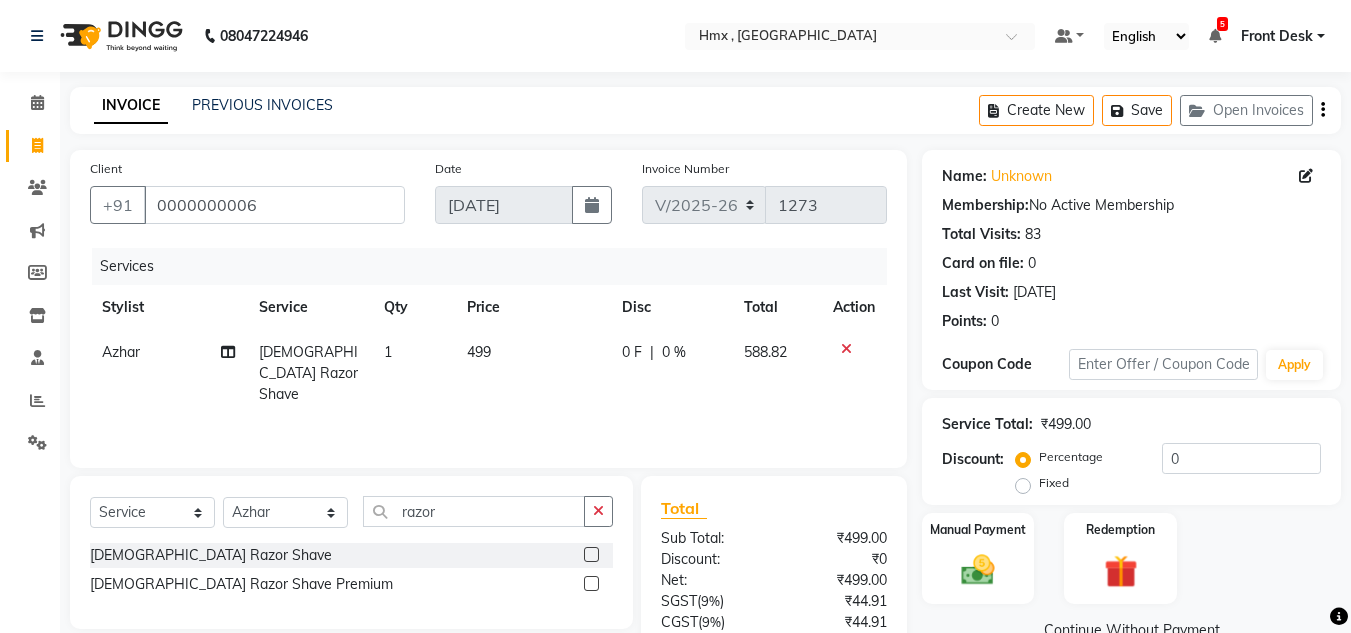 scroll, scrollTop: 167, scrollLeft: 0, axis: vertical 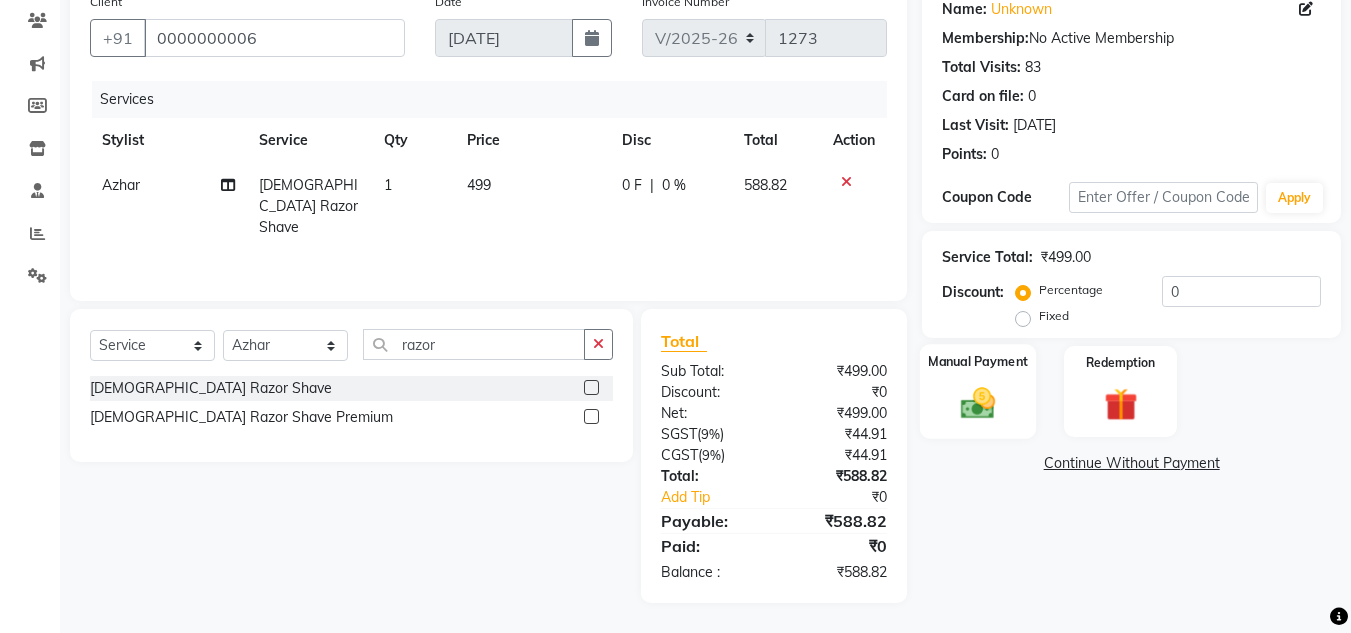 click 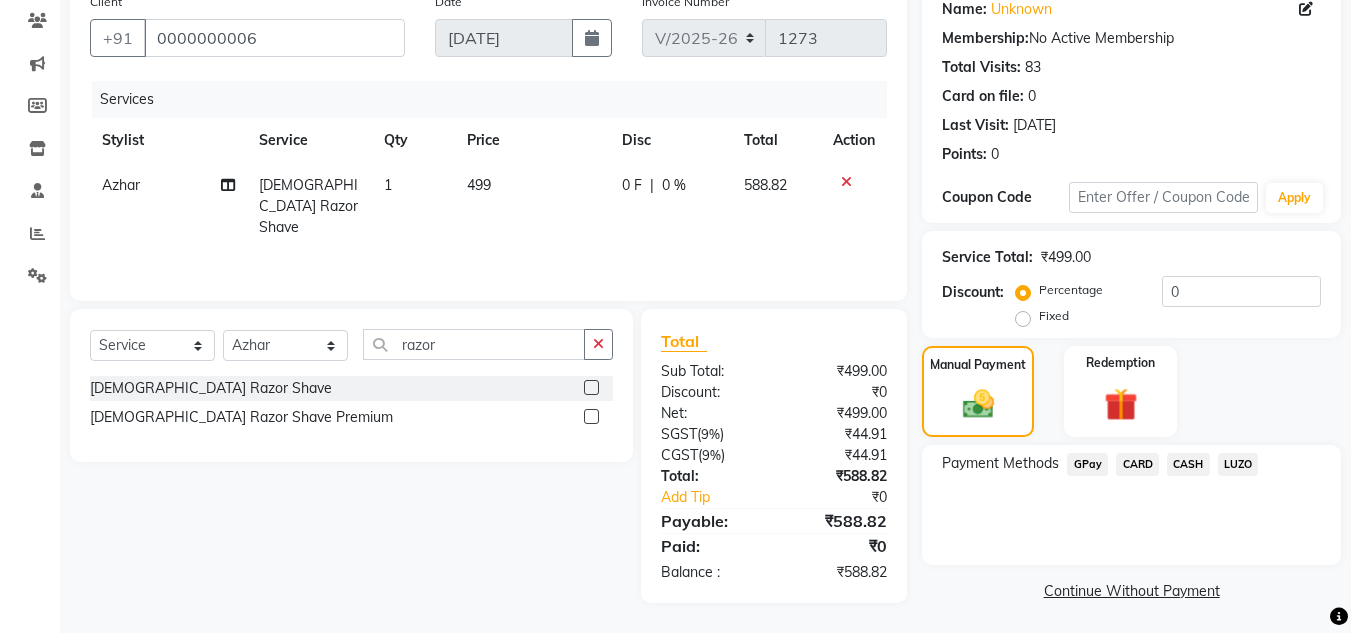 click on "CASH" 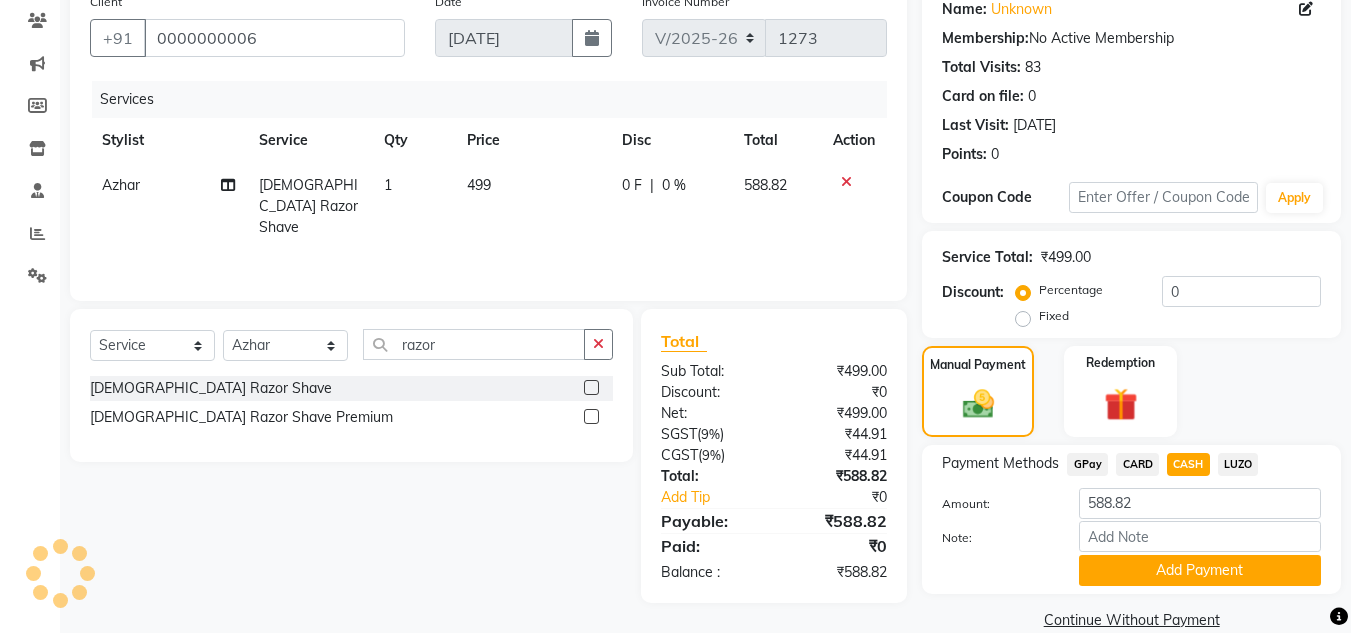 drag, startPoint x: 1125, startPoint y: 561, endPoint x: 1111, endPoint y: 561, distance: 14 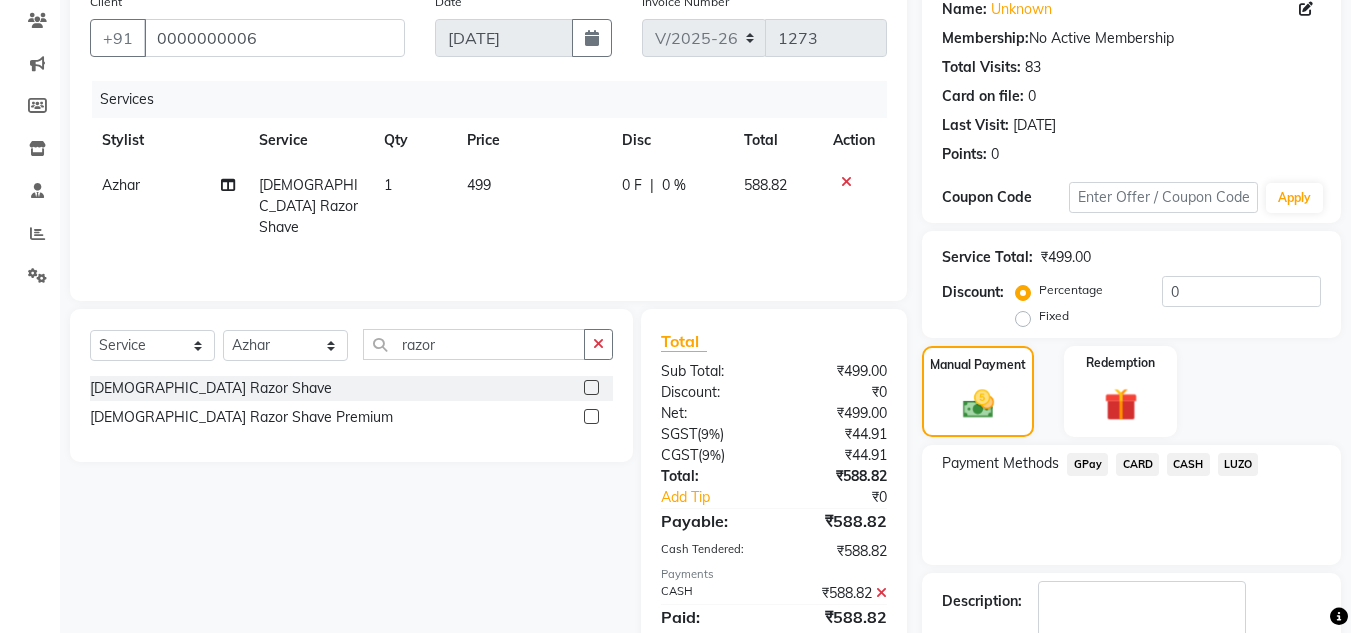 scroll, scrollTop: 283, scrollLeft: 0, axis: vertical 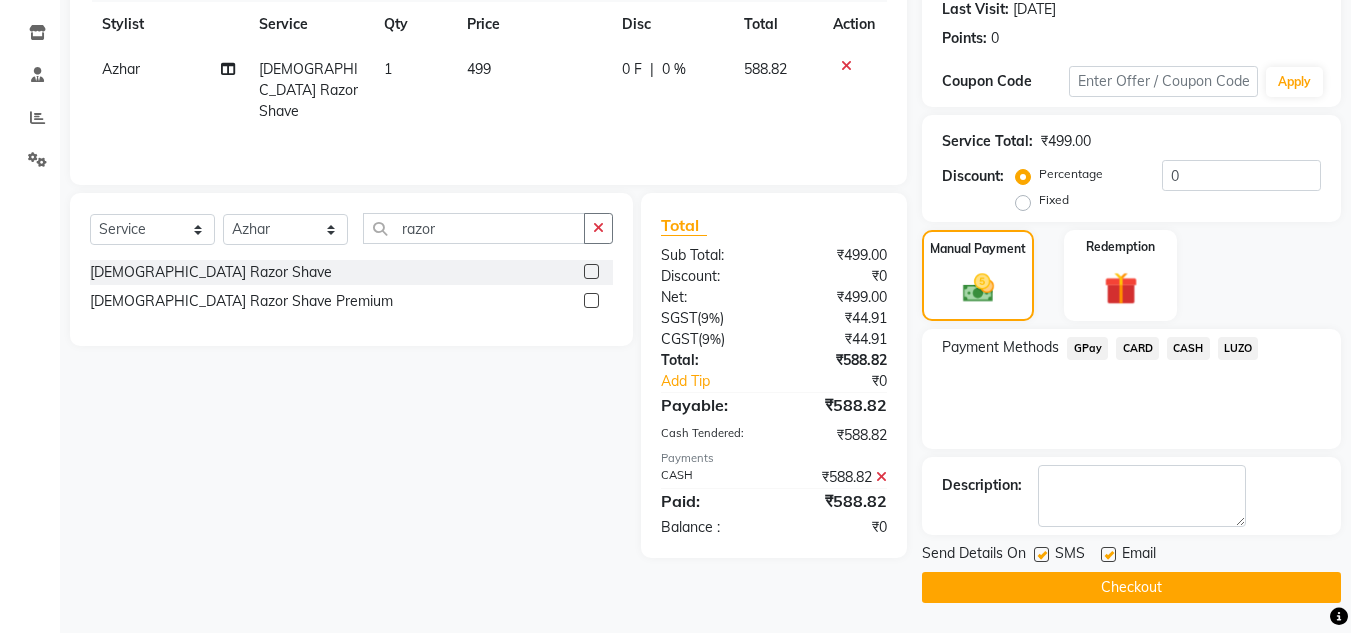 drag, startPoint x: 1063, startPoint y: 585, endPoint x: 1085, endPoint y: 594, distance: 23.769728 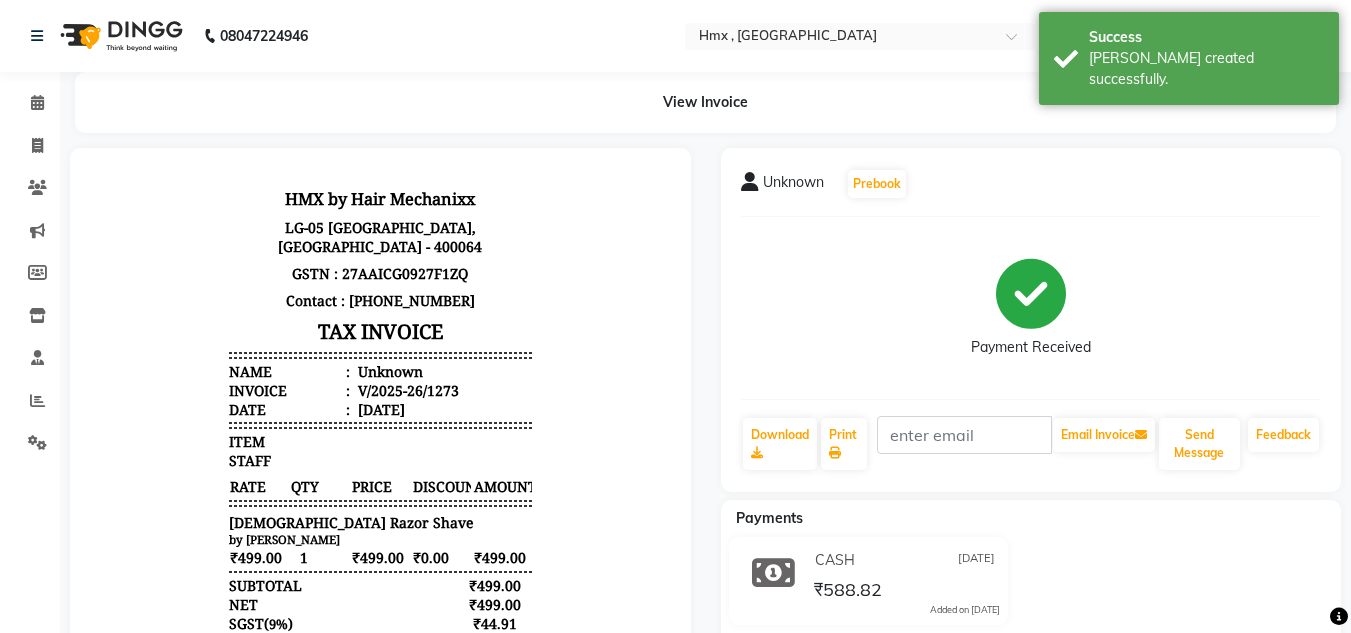 scroll, scrollTop: 0, scrollLeft: 0, axis: both 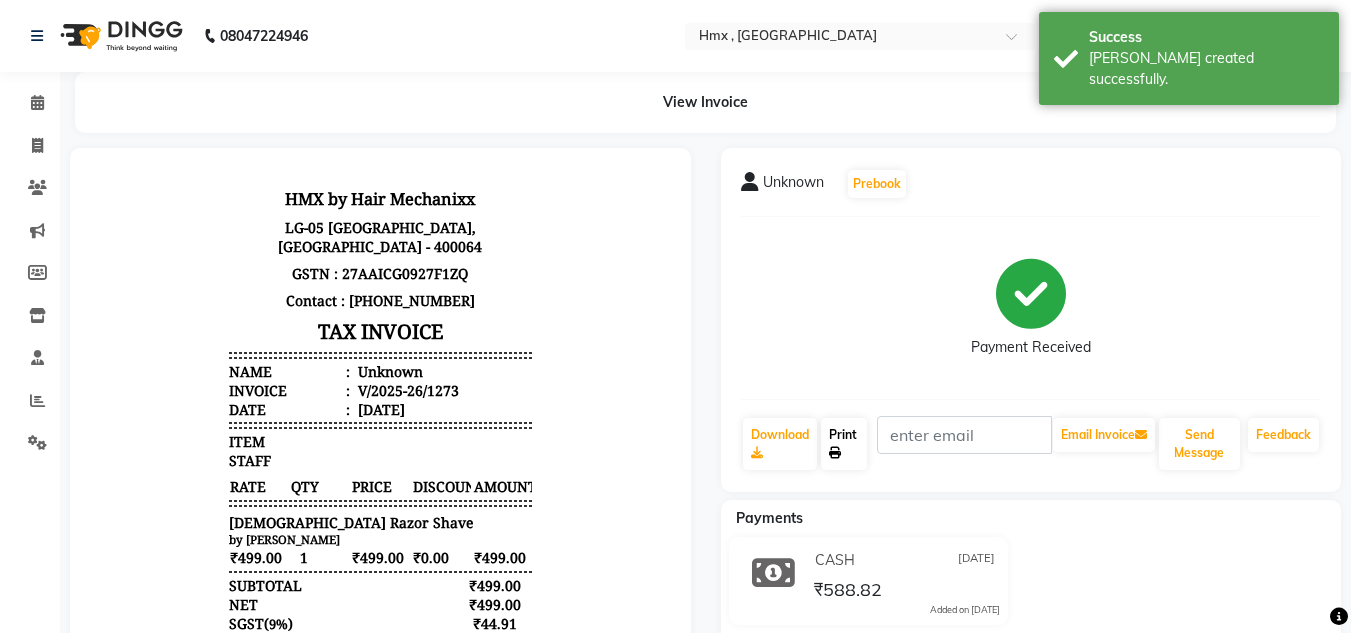 click on "Print" 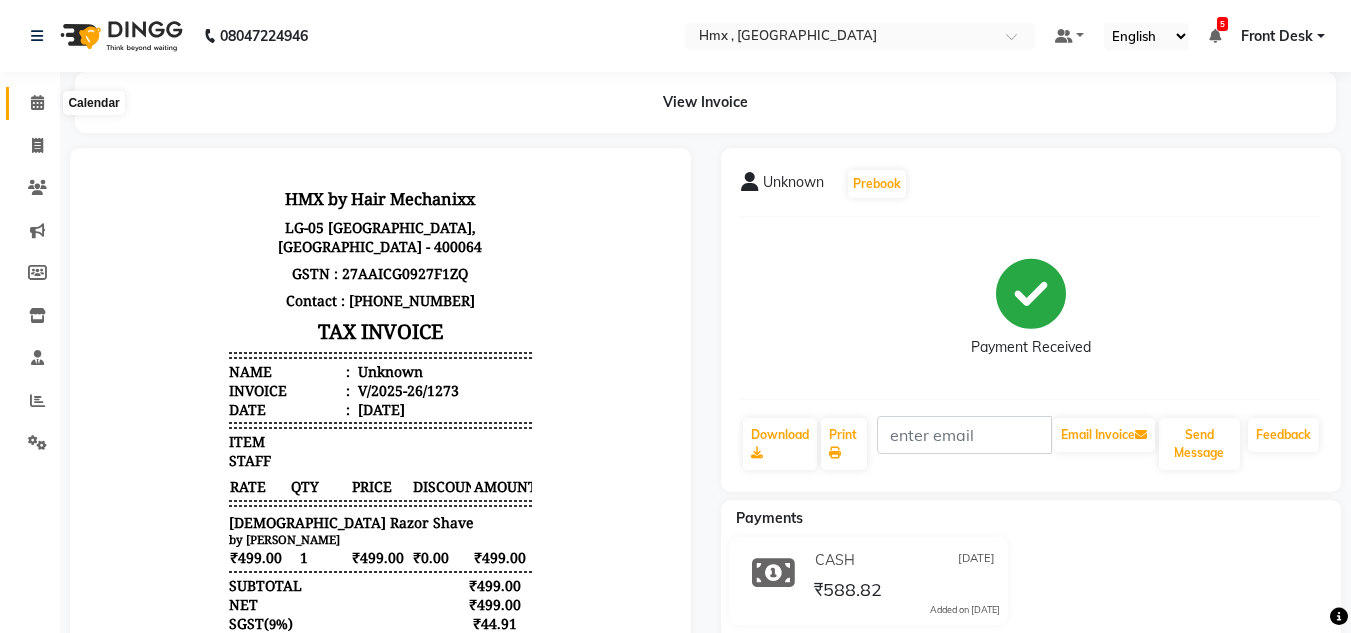 click 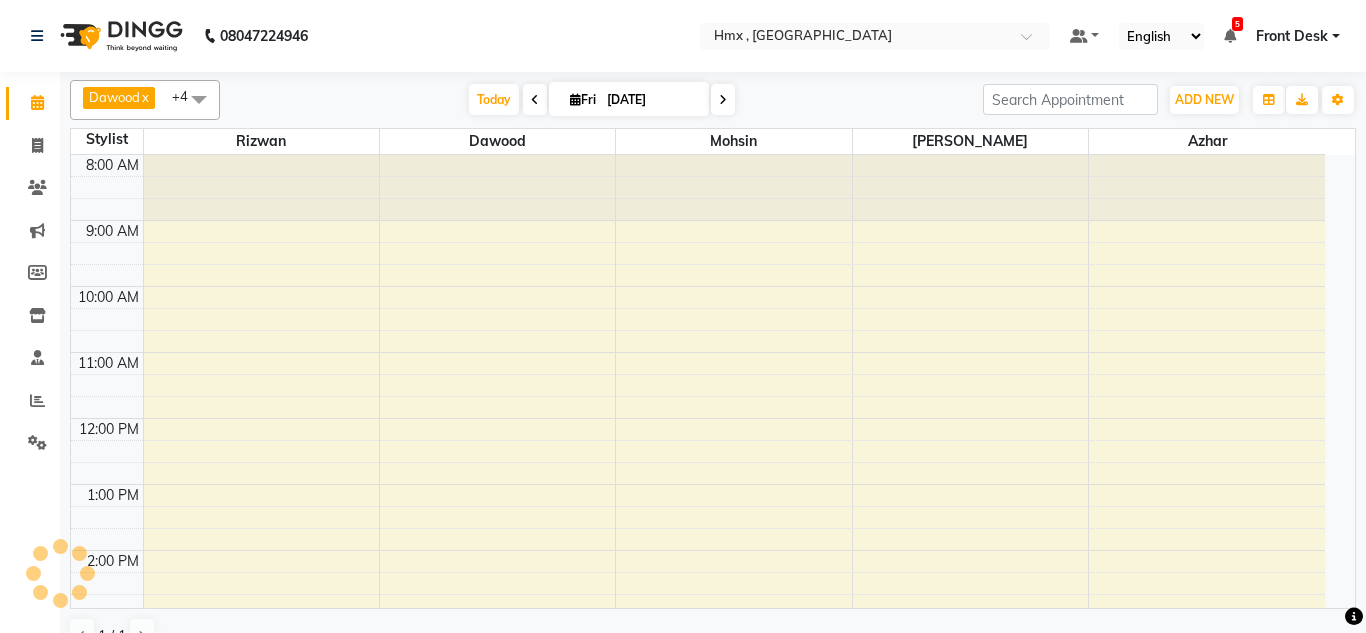 scroll, scrollTop: 470, scrollLeft: 0, axis: vertical 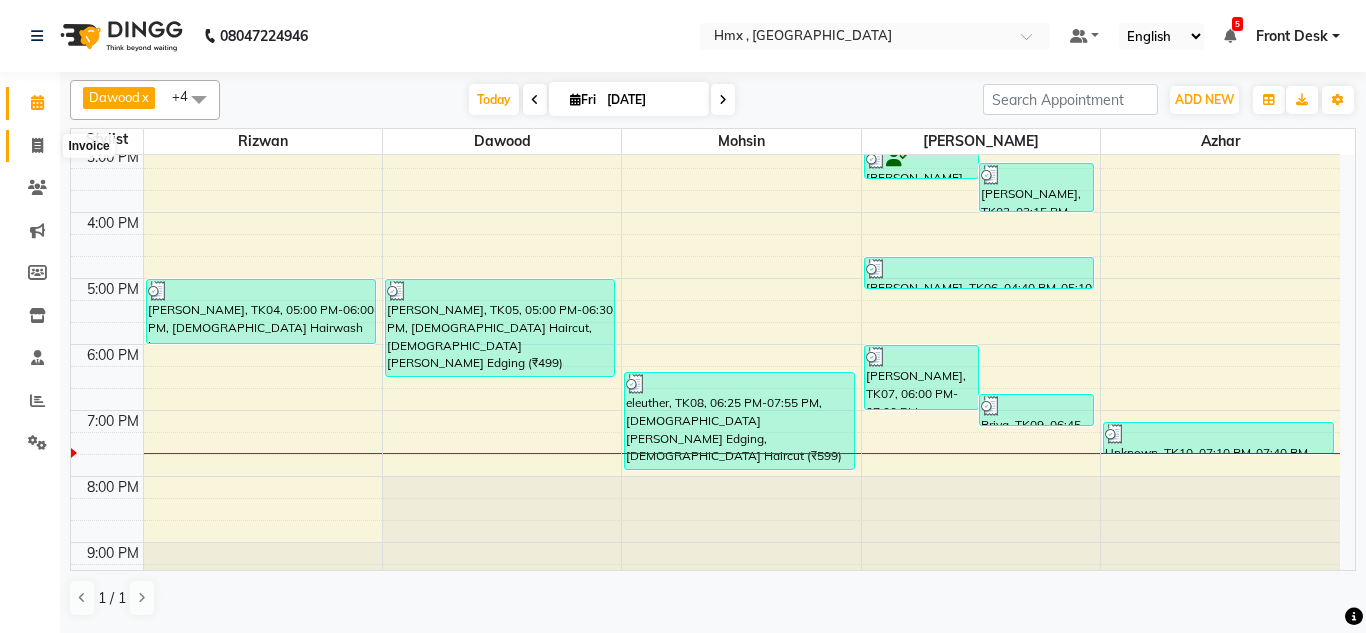 click 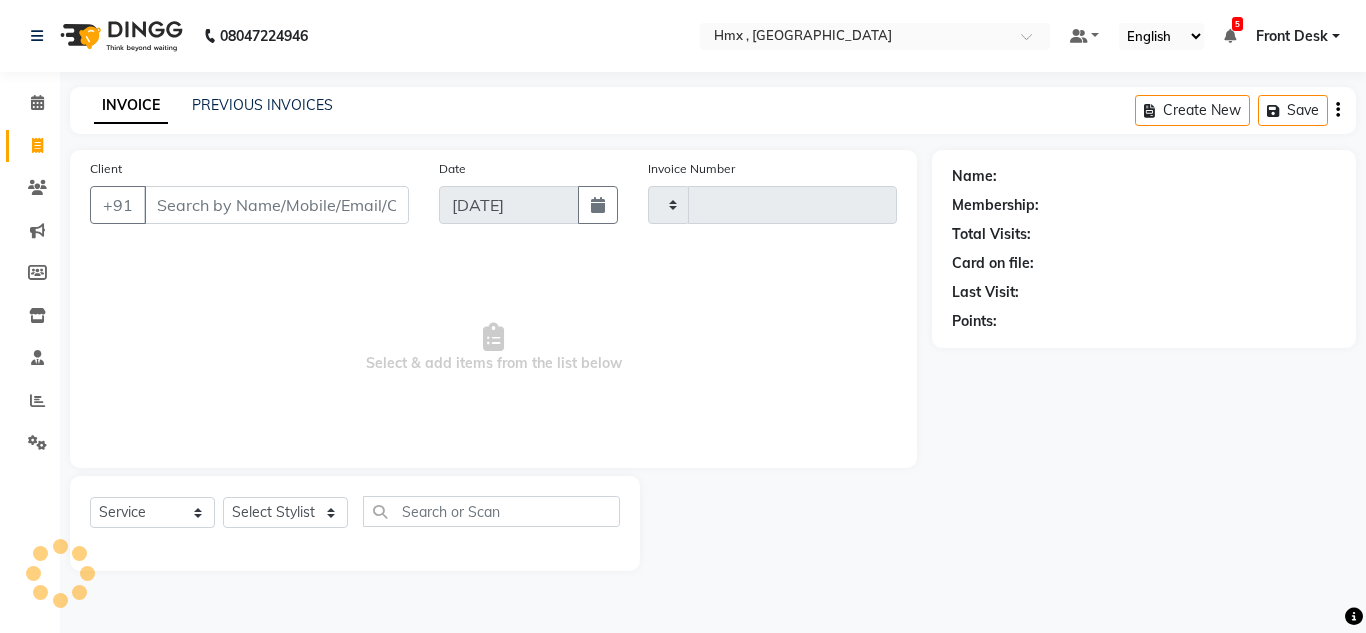 type on "1274" 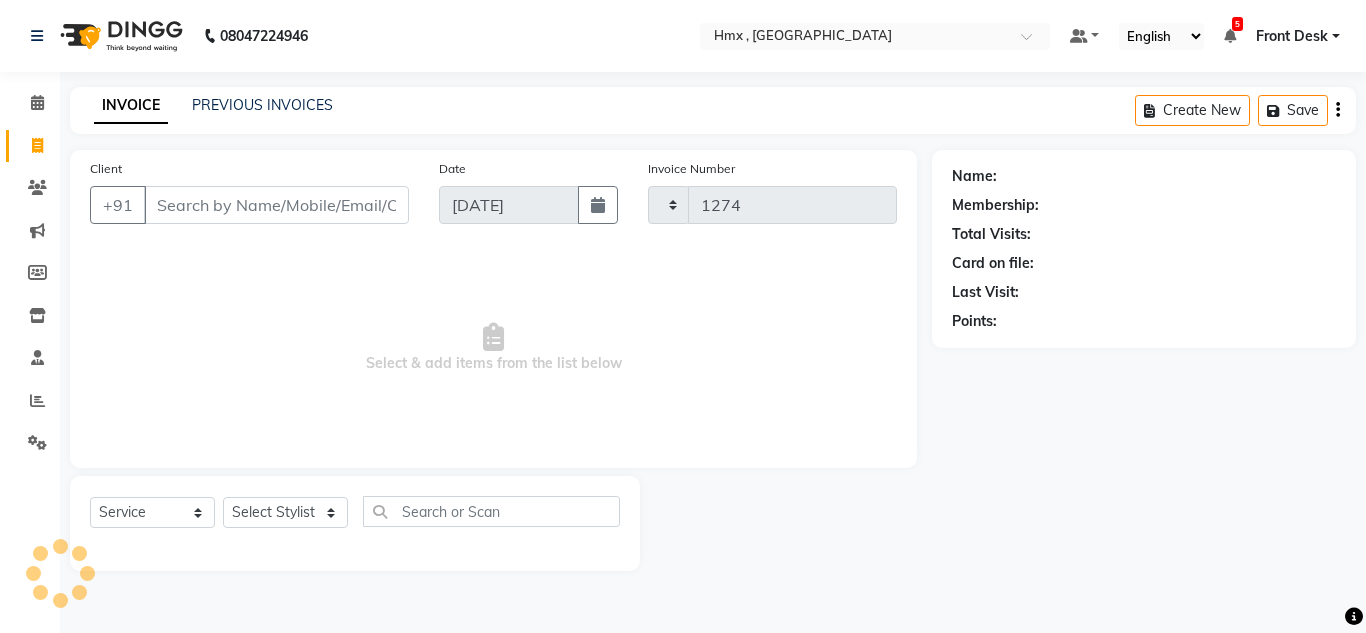 select on "5711" 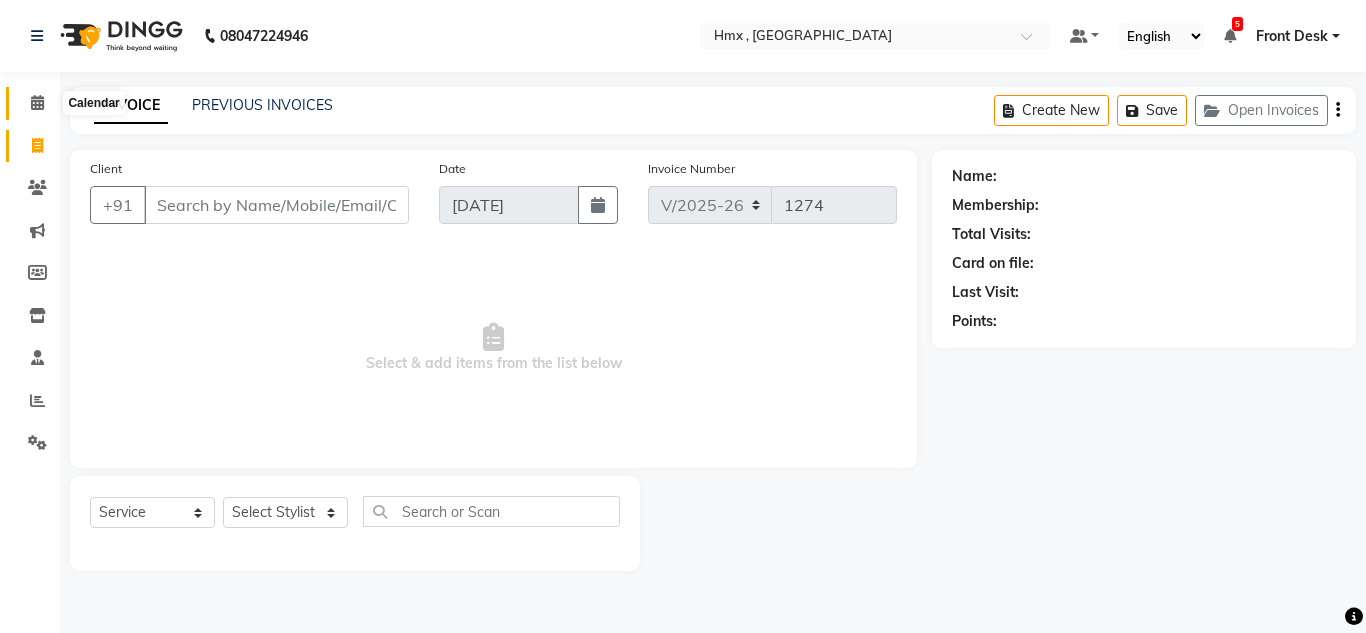 click 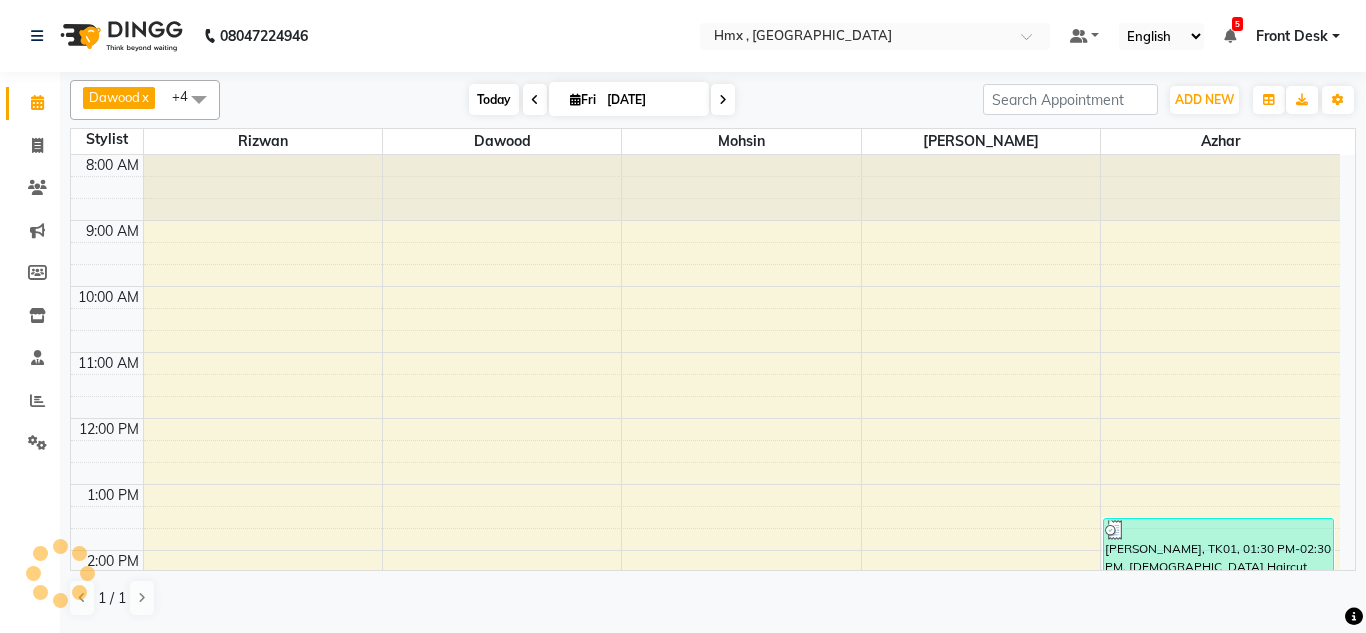 scroll, scrollTop: 470, scrollLeft: 0, axis: vertical 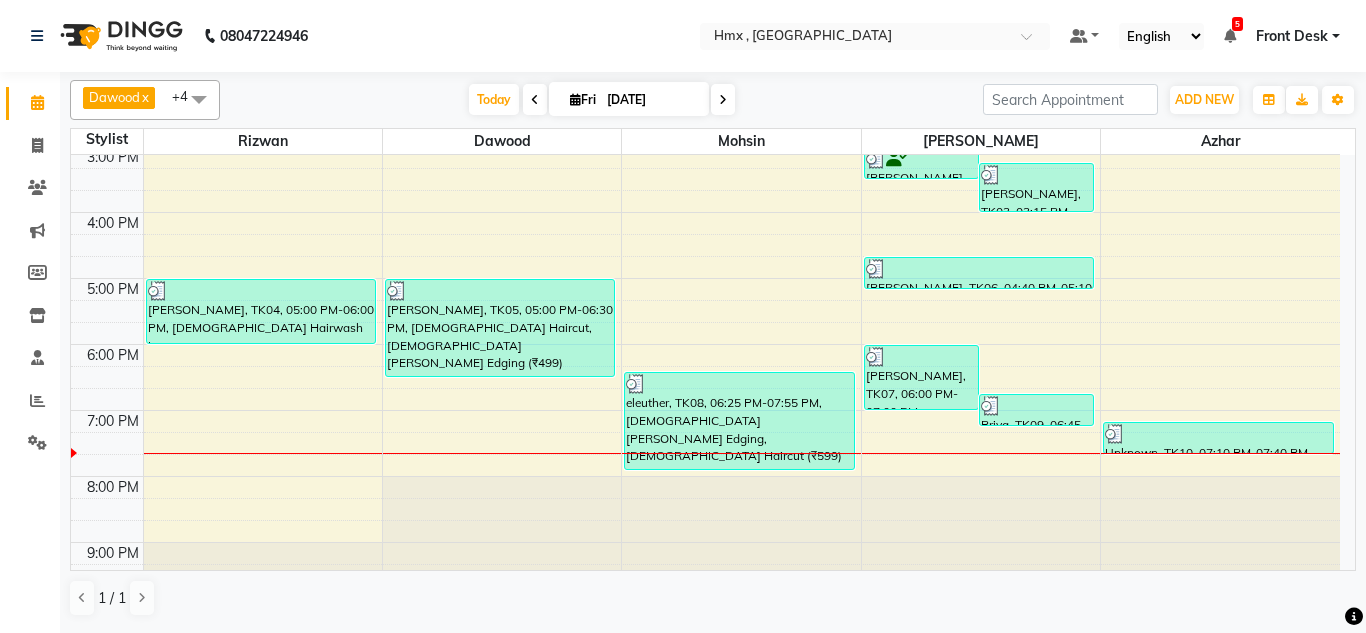 click at bounding box center [535, 100] 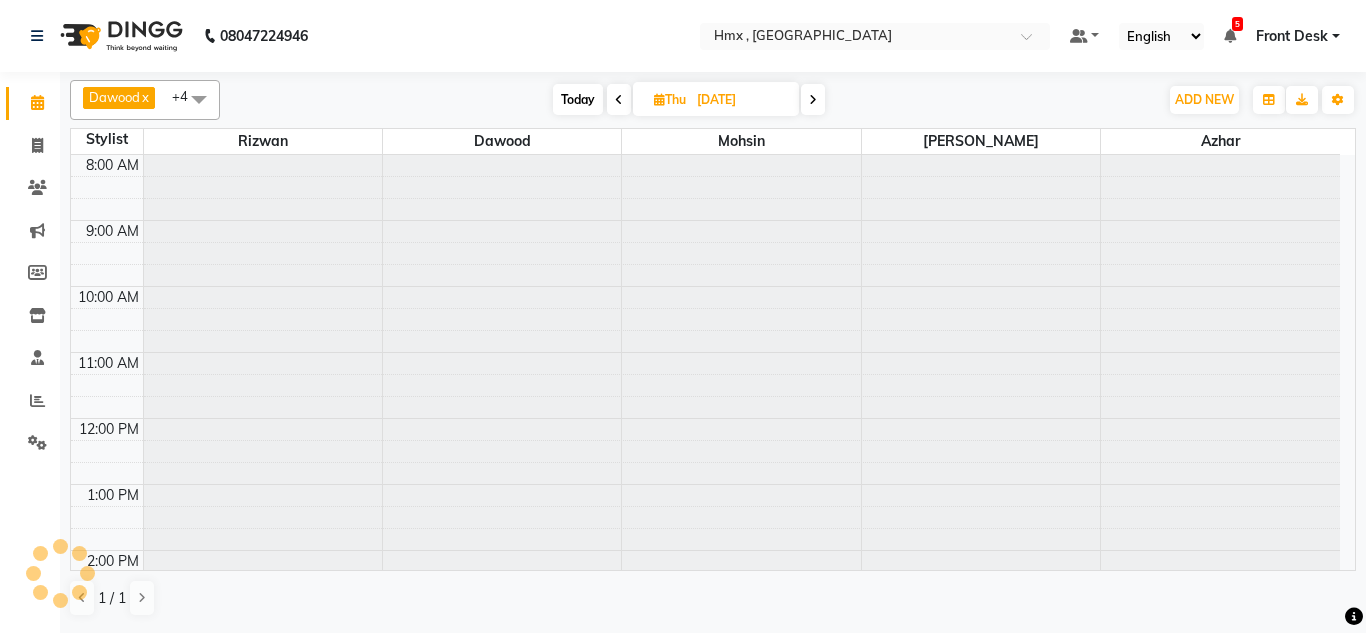 scroll, scrollTop: 508, scrollLeft: 0, axis: vertical 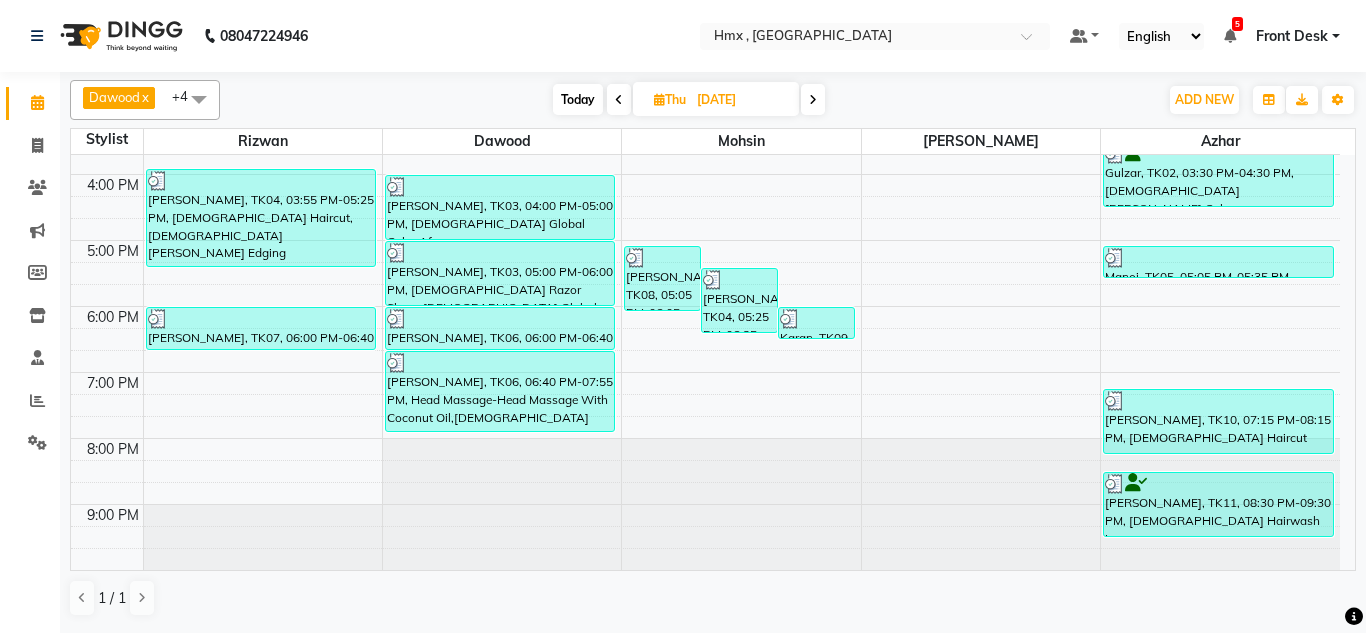 click at bounding box center [619, 100] 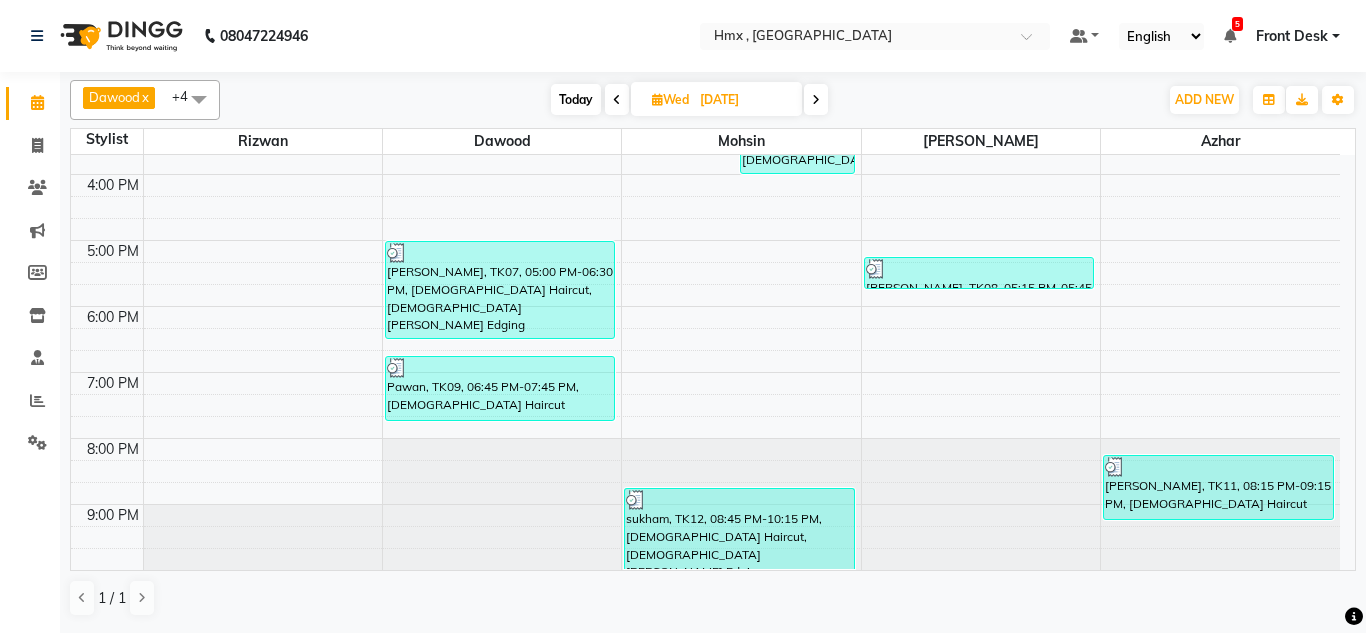 click at bounding box center [617, 99] 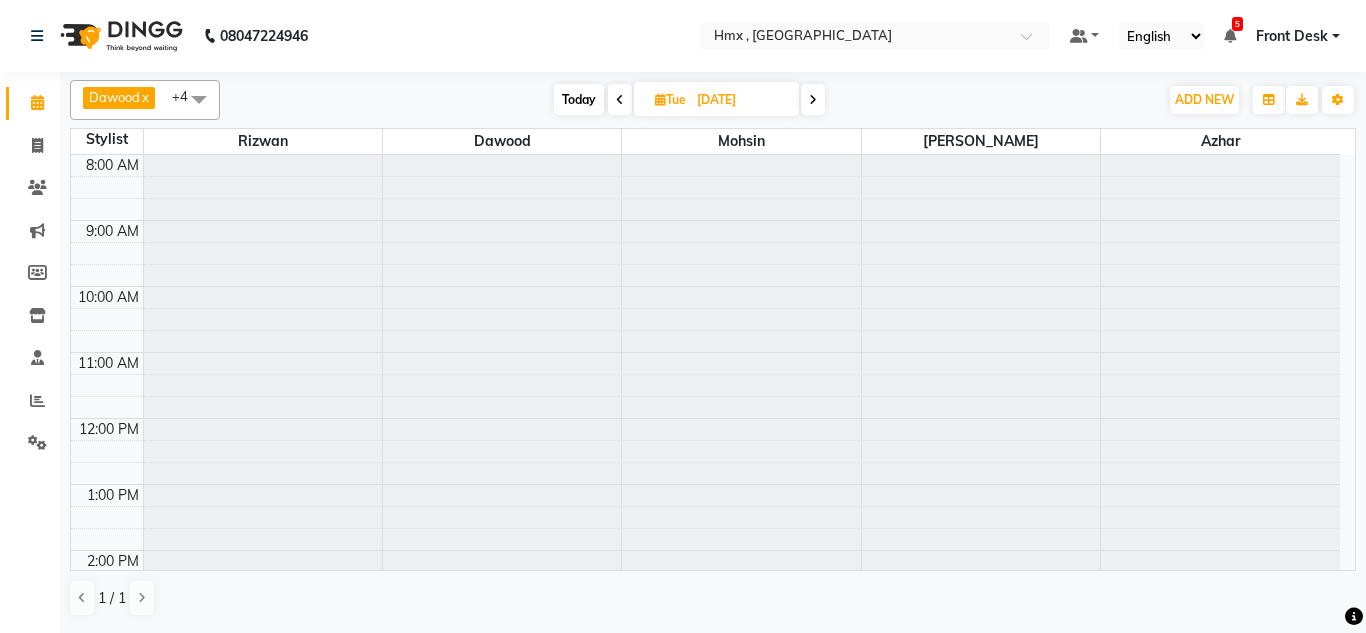 scroll, scrollTop: 508, scrollLeft: 0, axis: vertical 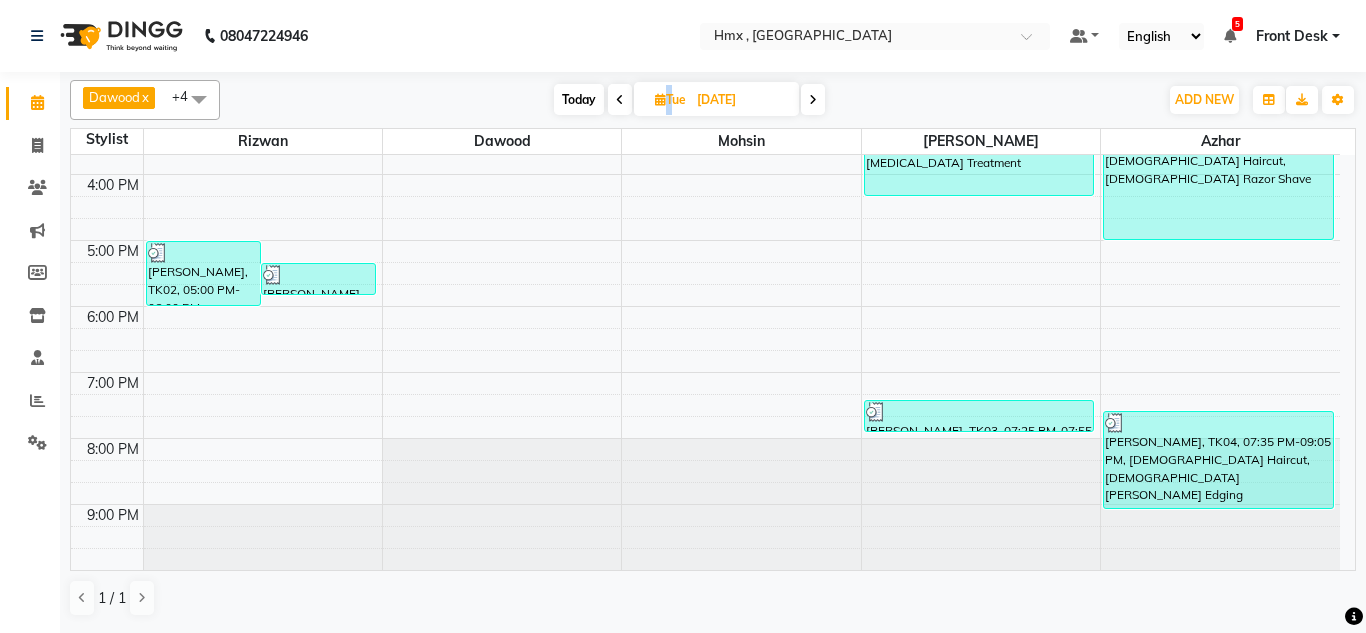 click at bounding box center [620, 99] 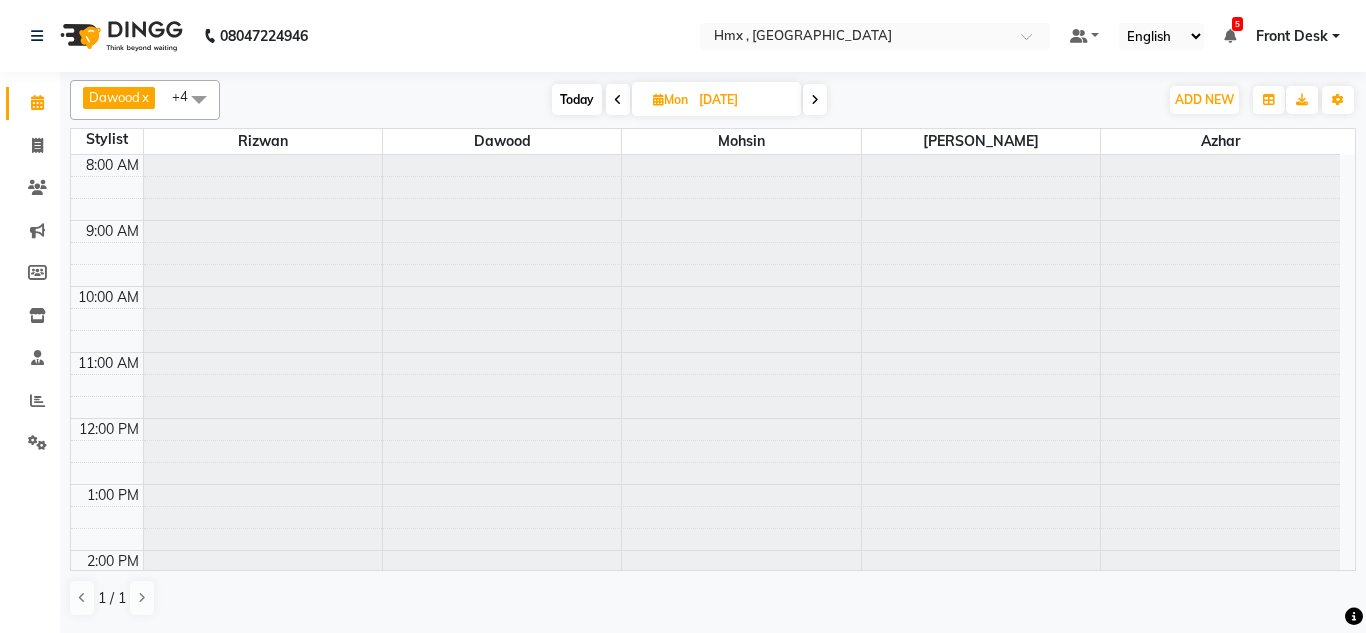 scroll, scrollTop: 508, scrollLeft: 0, axis: vertical 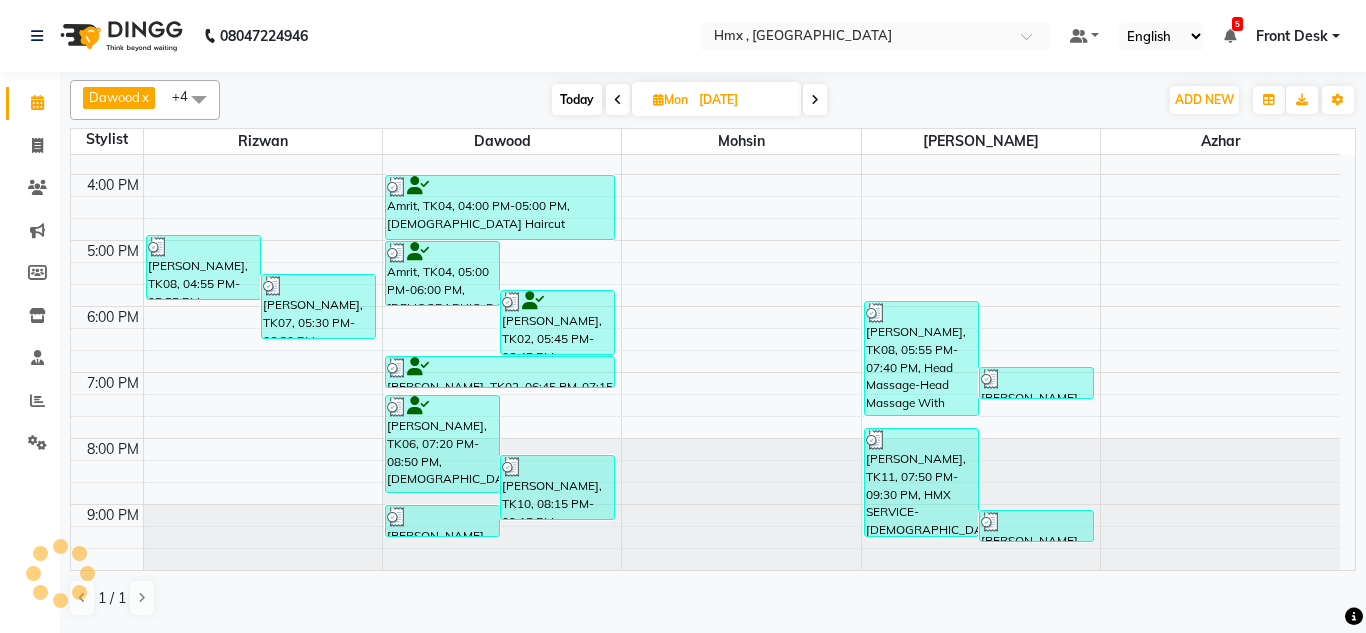 click at bounding box center [618, 99] 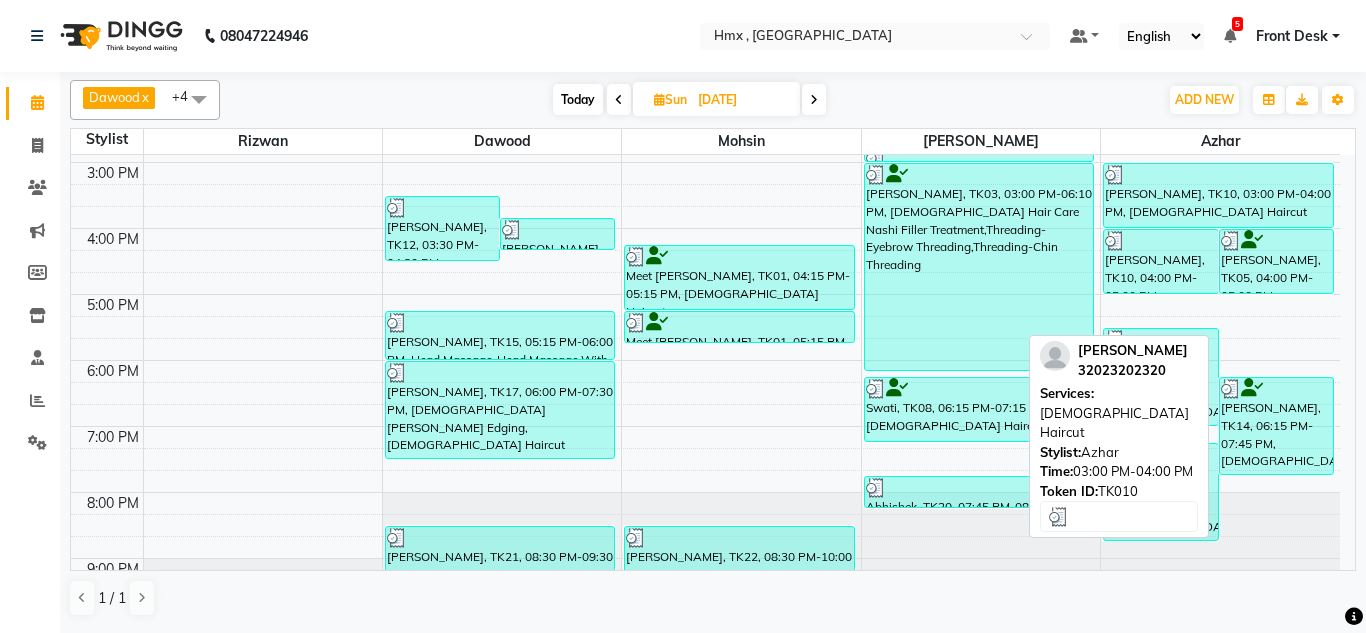scroll, scrollTop: 208, scrollLeft: 0, axis: vertical 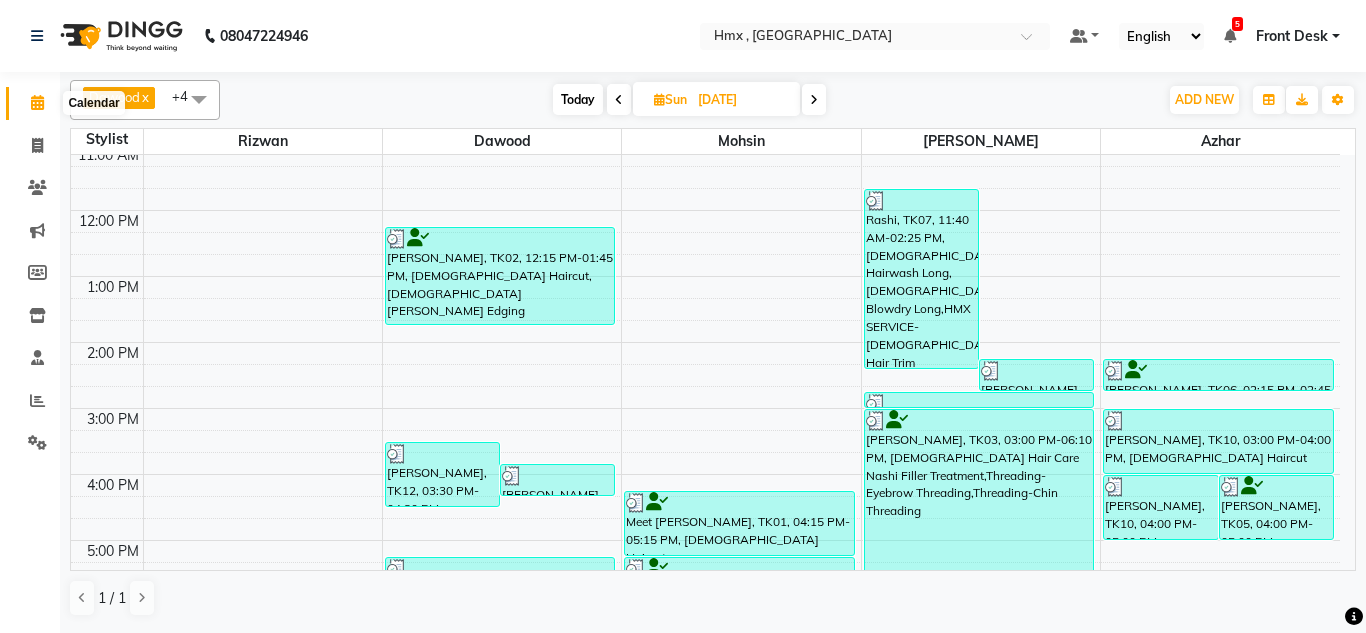 click 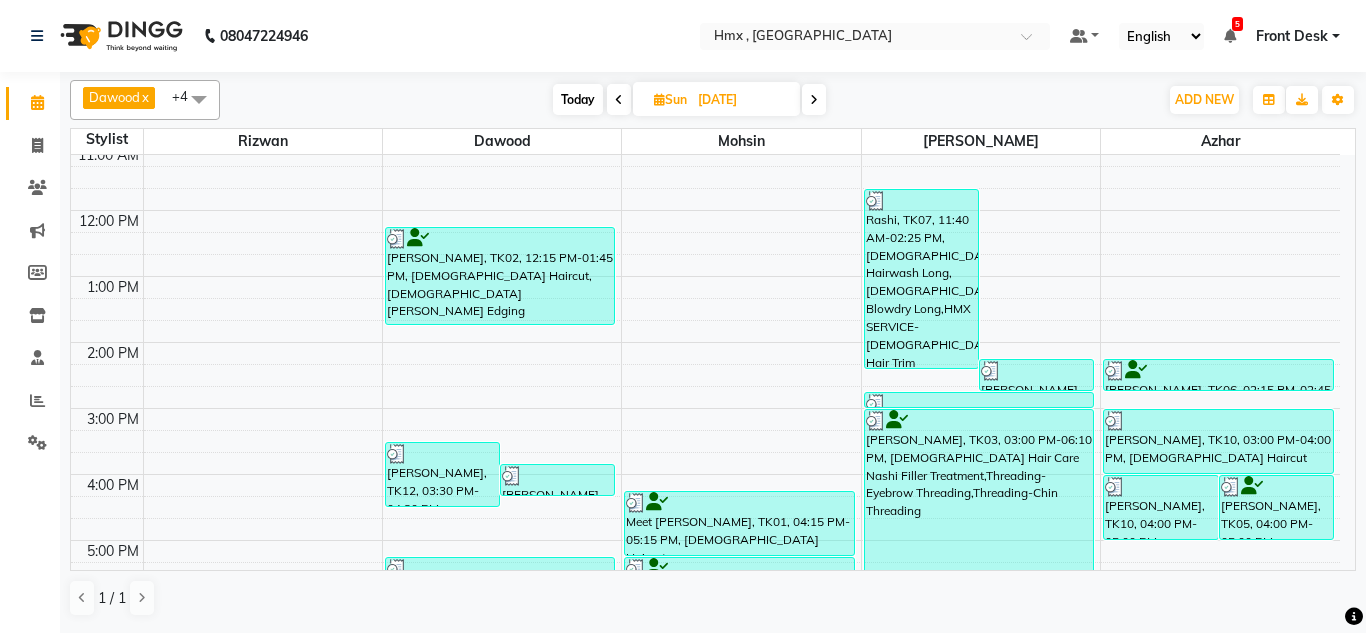 click on "Today" at bounding box center [578, 99] 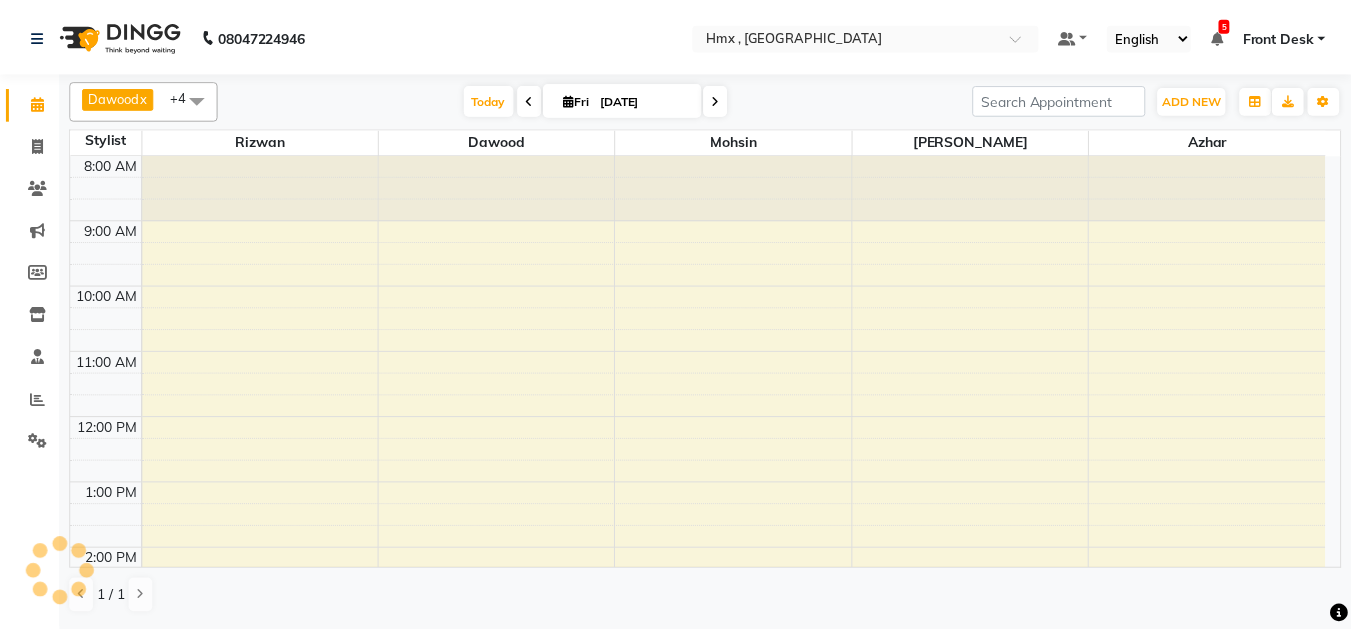 scroll, scrollTop: 508, scrollLeft: 0, axis: vertical 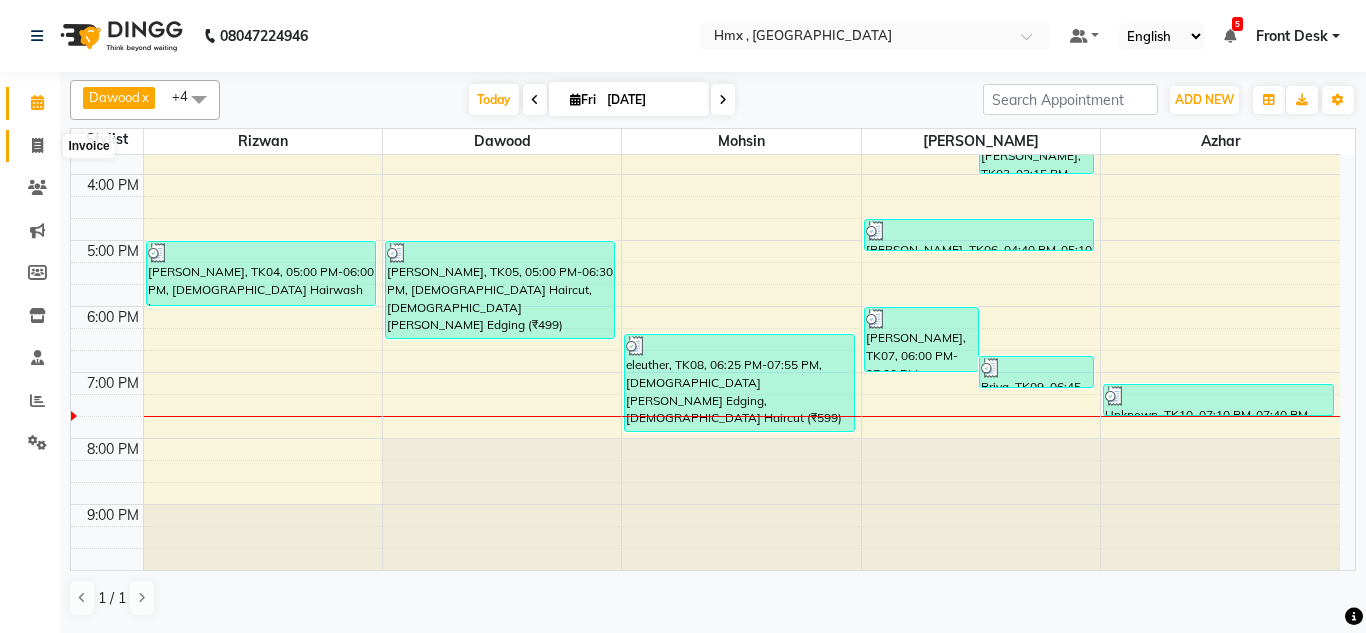 click 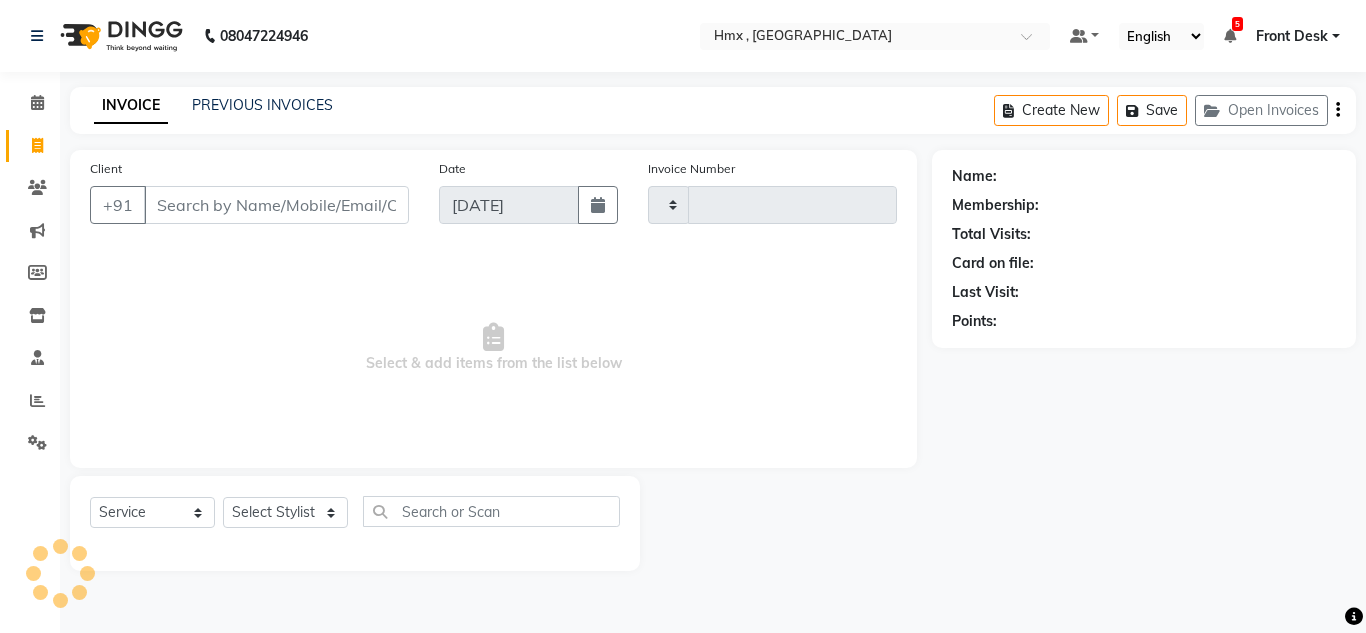 type on "1274" 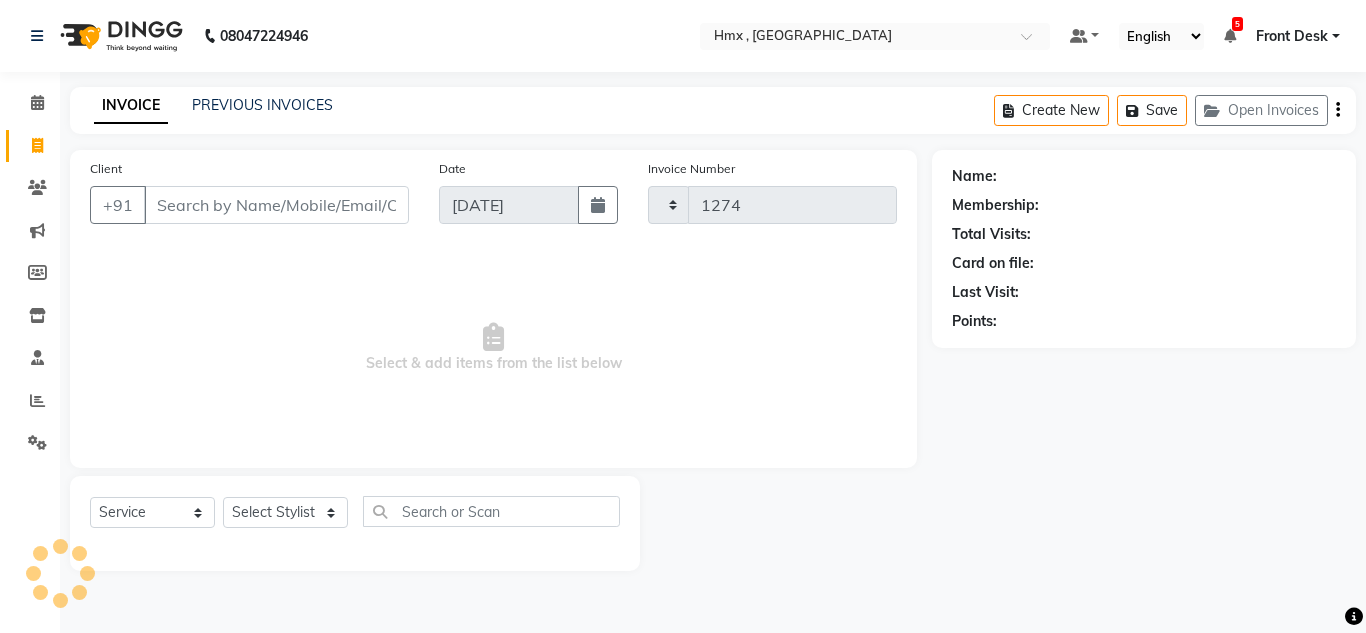 select on "5711" 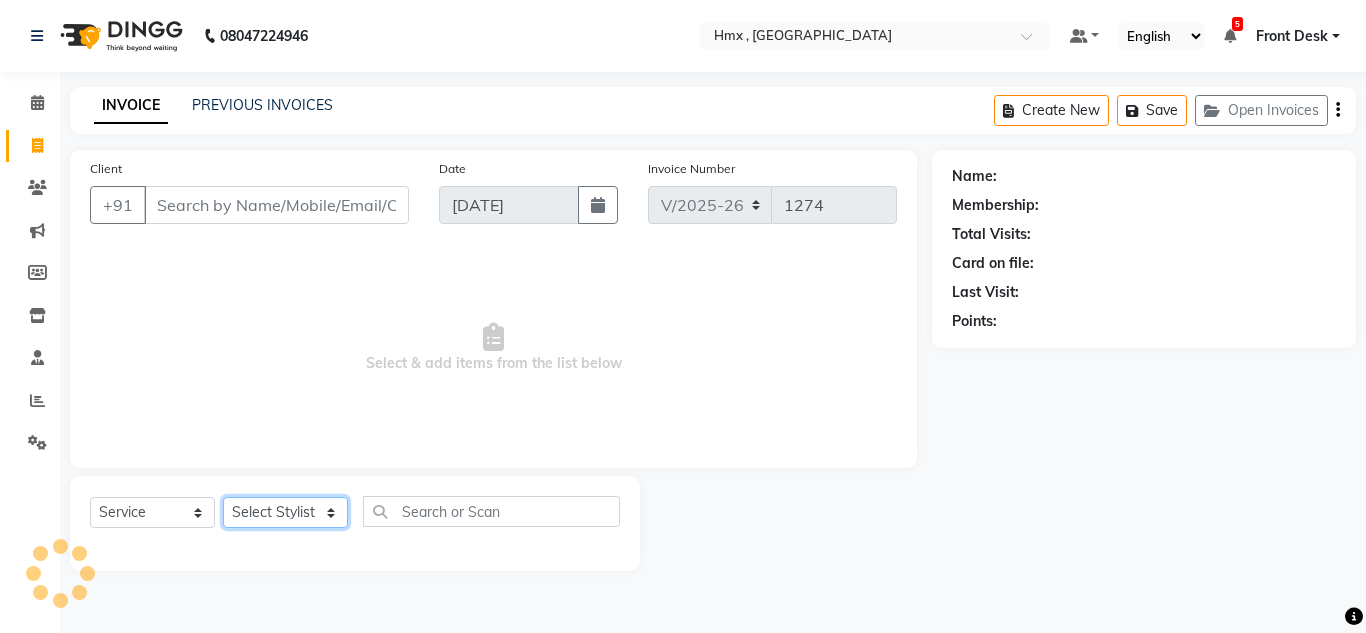 click on "Select Stylist Aakash Anmol Azhar Bilal Danish Dawood Front Desk Imran shaikh Kaikasha Shaikh Mohsin Rizwan Sanjay Sarita swapnali Uzair Vinita Yash Padrath" 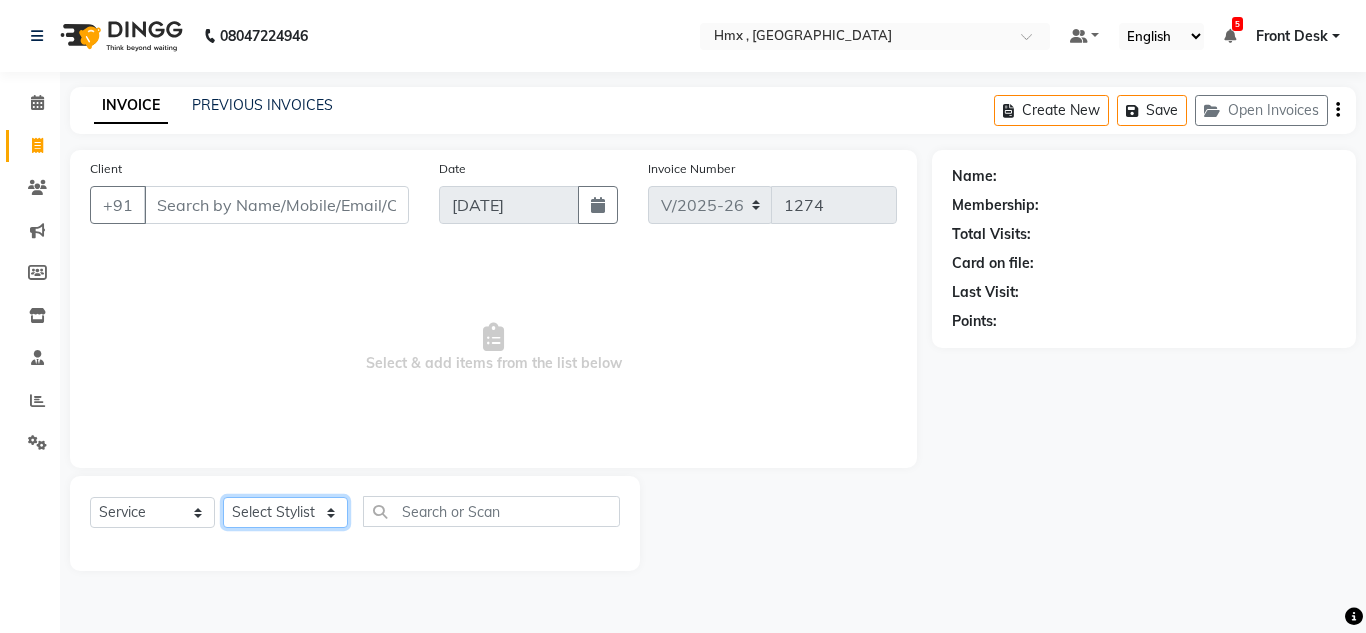 select on "76837" 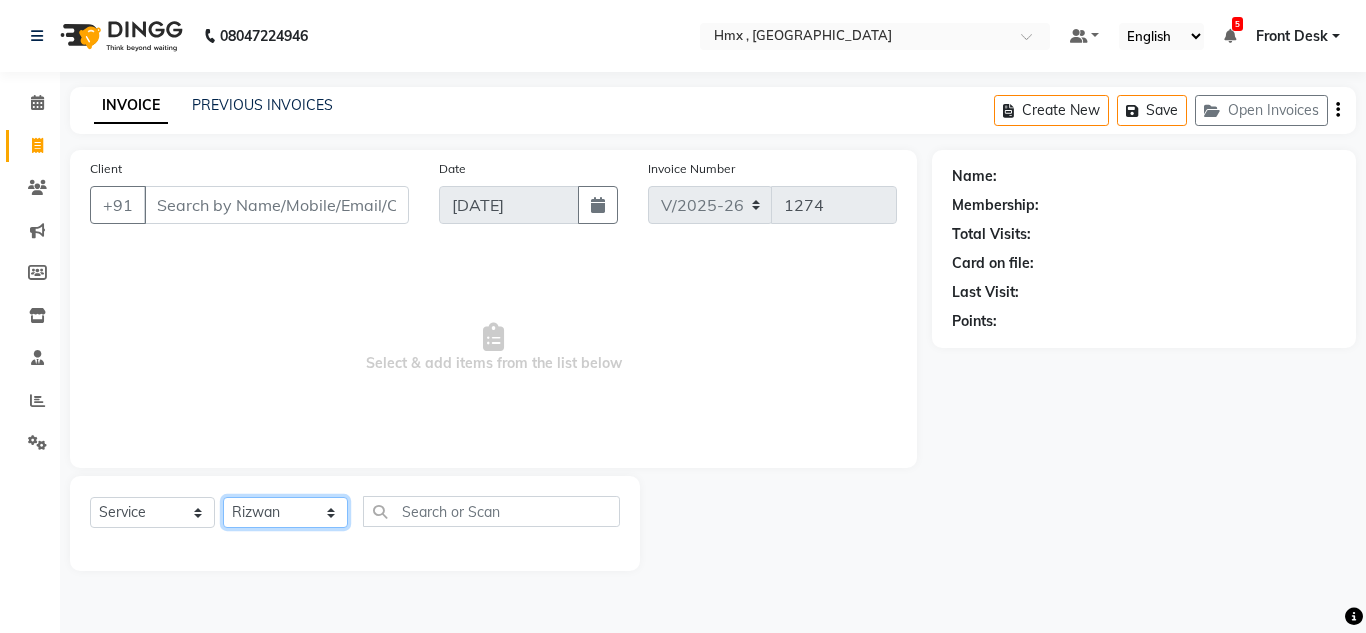 click on "Select Stylist Aakash Anmol Azhar Bilal Danish Dawood Front Desk Imran shaikh Kaikasha Shaikh Mohsin Rizwan Sanjay Sarita swapnali Uzair Vinita Yash Padrath" 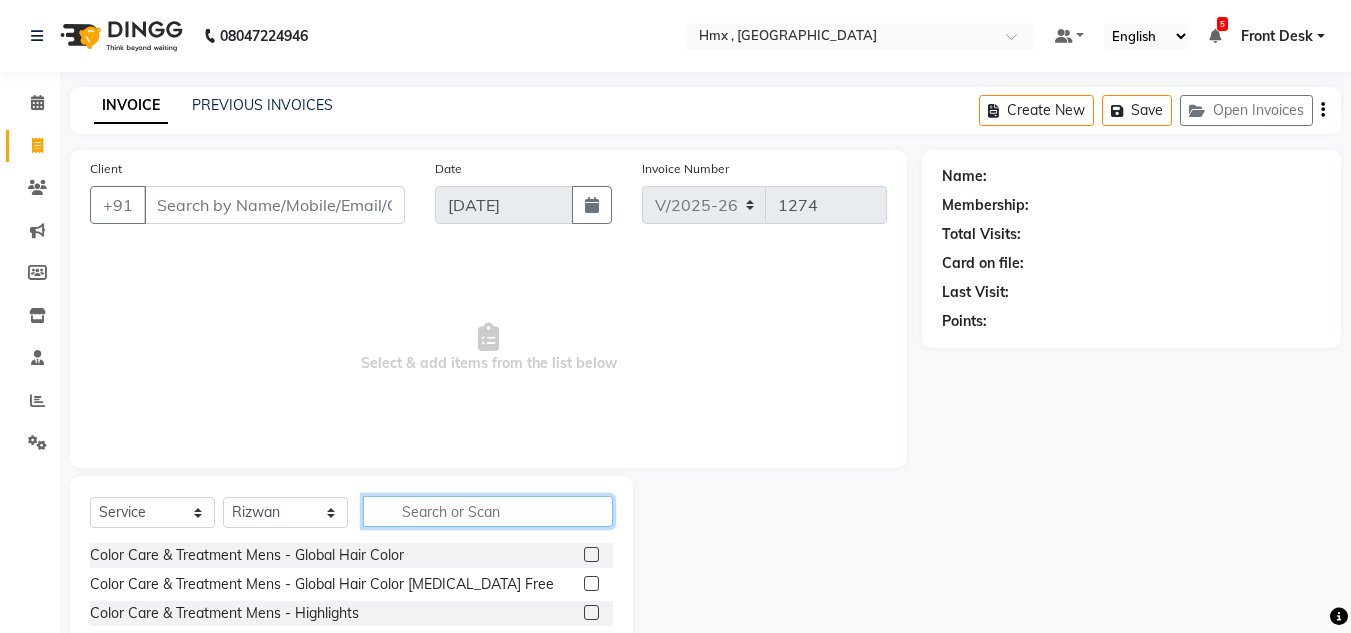 click 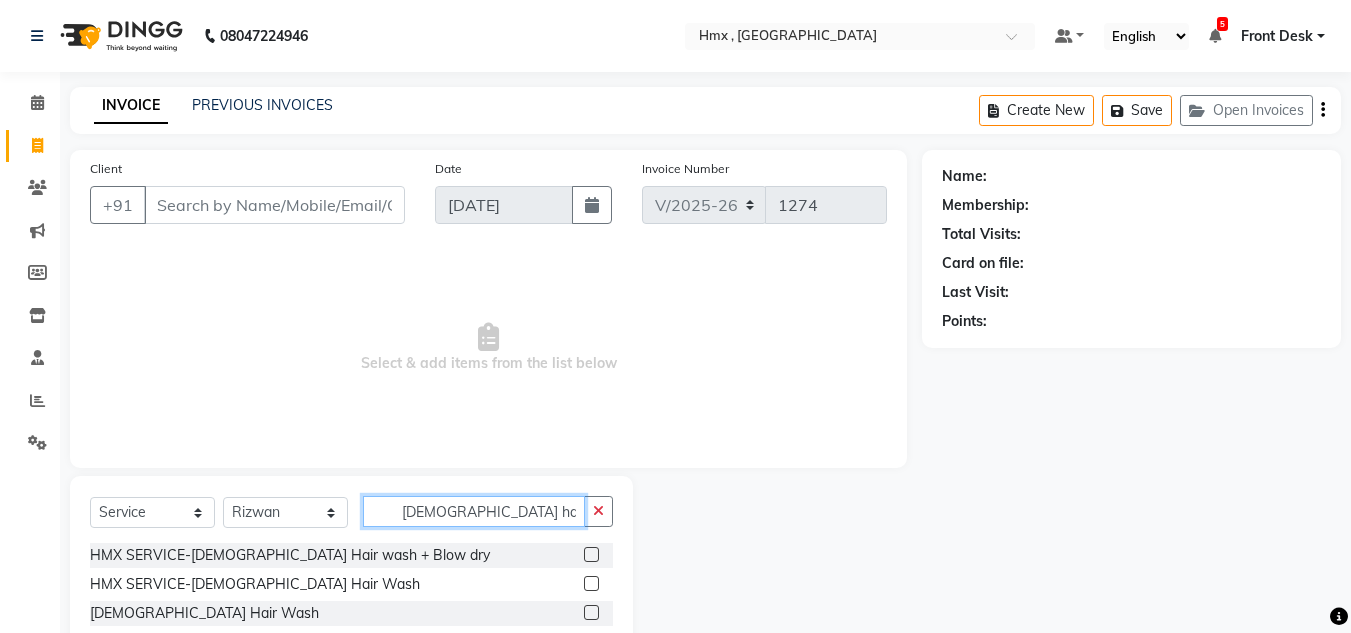 type on "male hair wa" 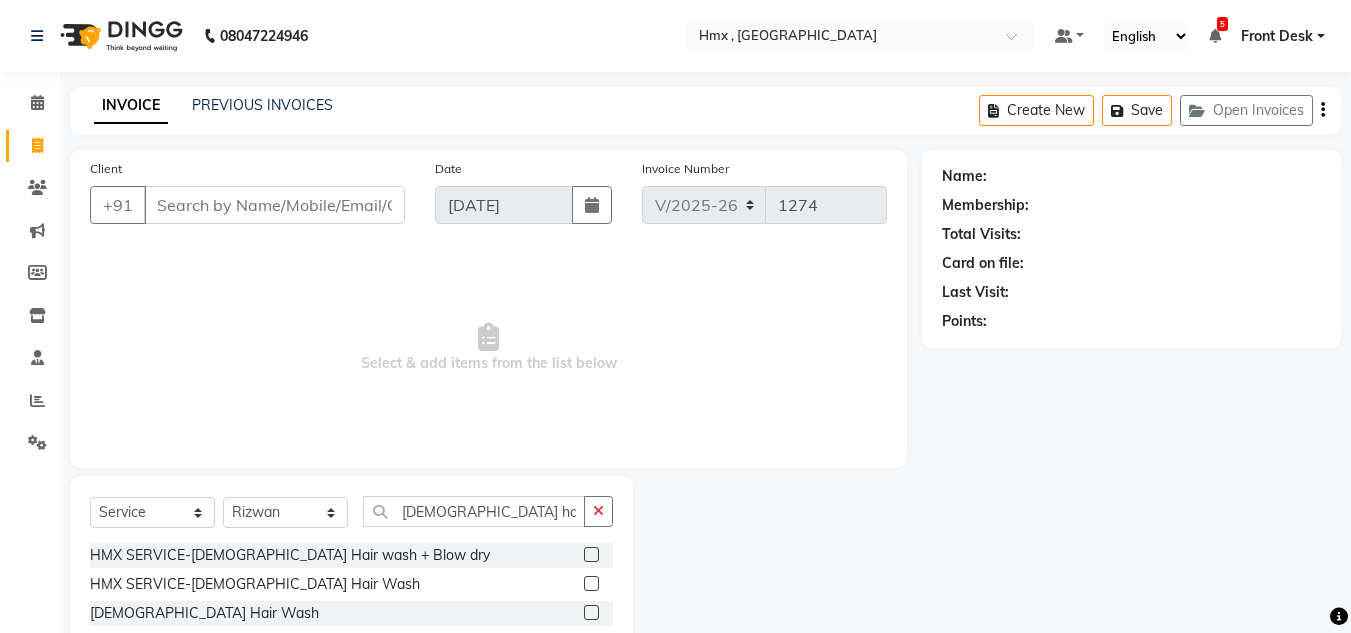 click 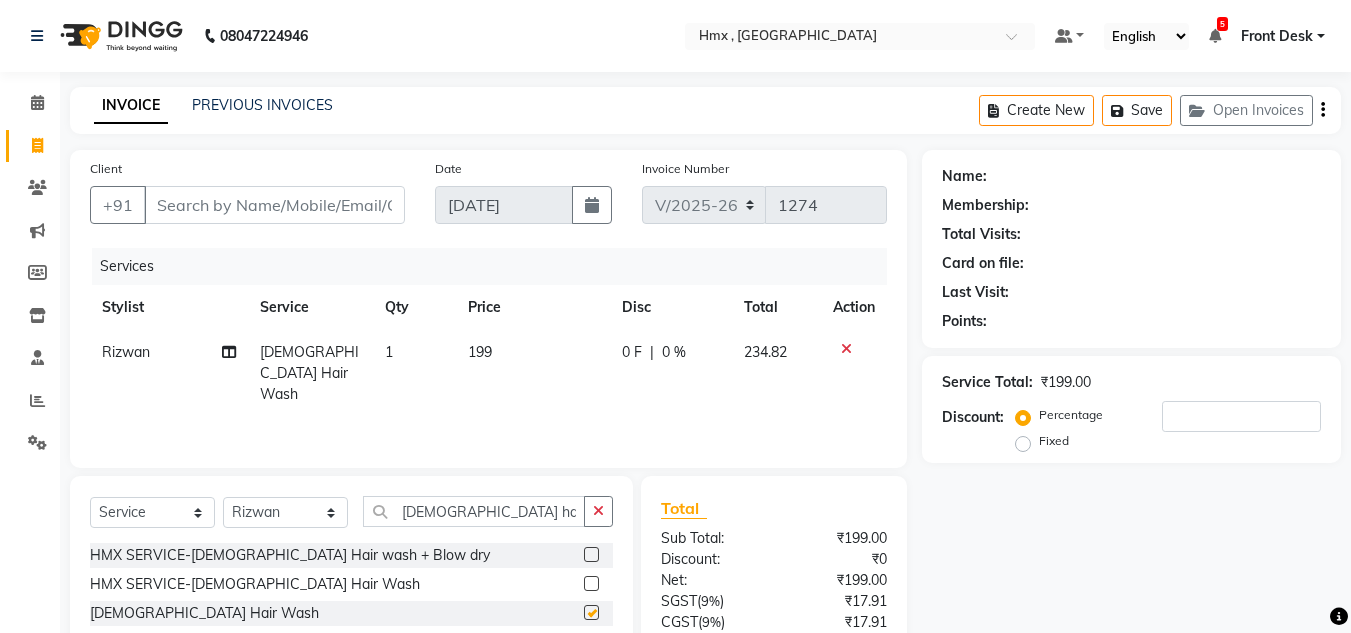 checkbox on "false" 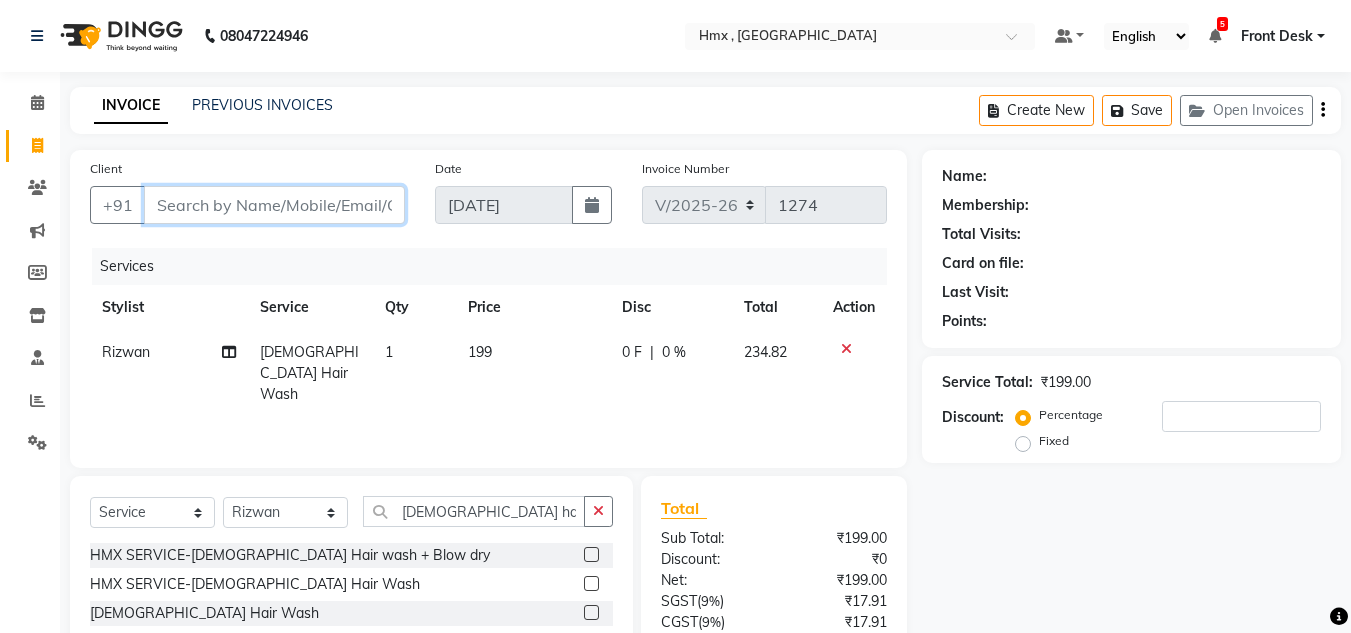 click on "Client" at bounding box center (274, 205) 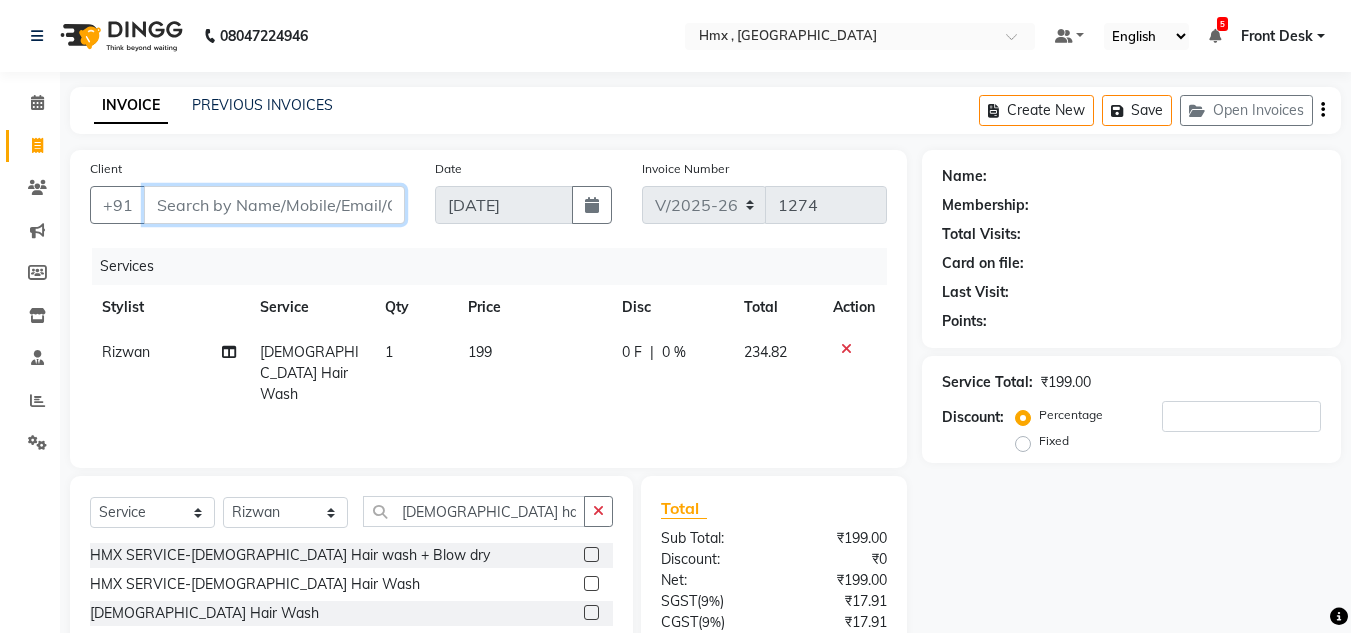 click on "Client" at bounding box center [274, 205] 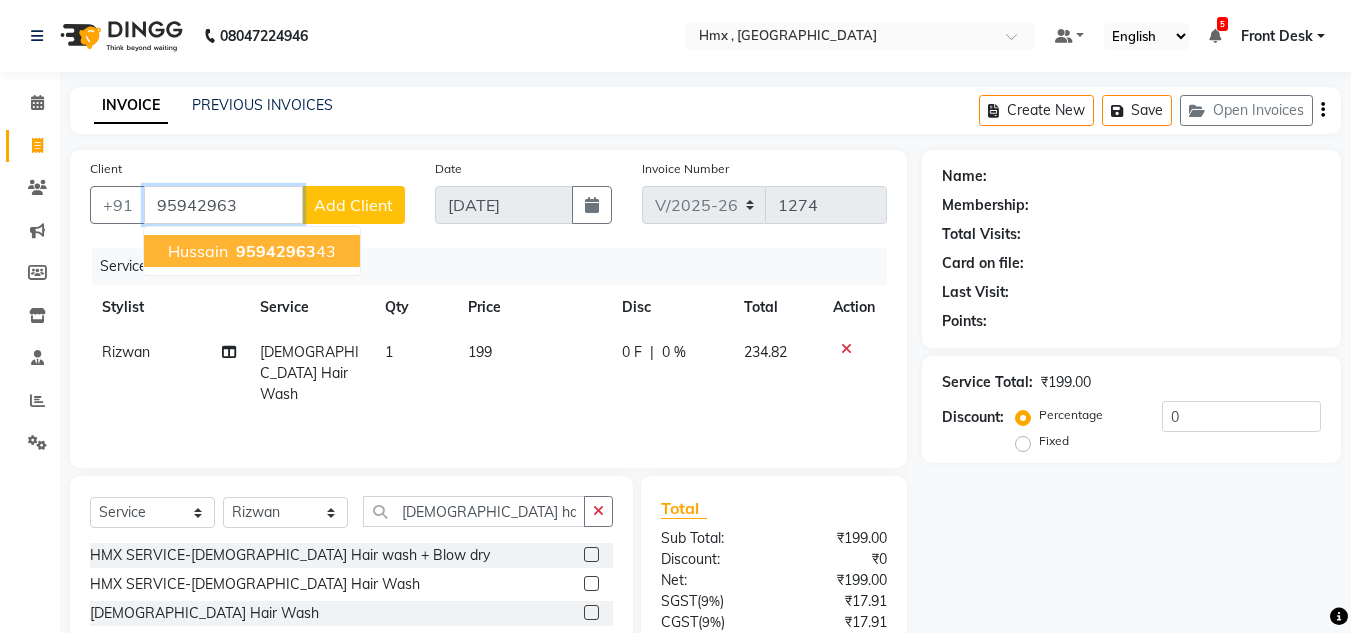 click on "Hussain" at bounding box center (198, 251) 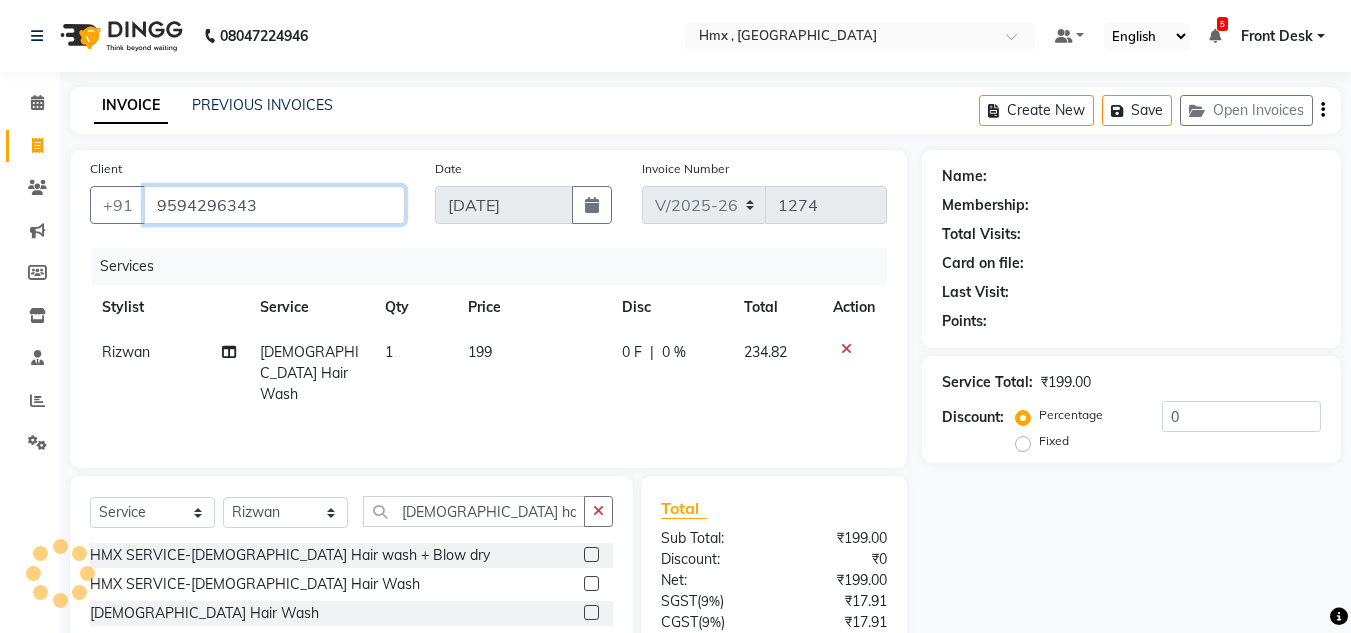 type on "9594296343" 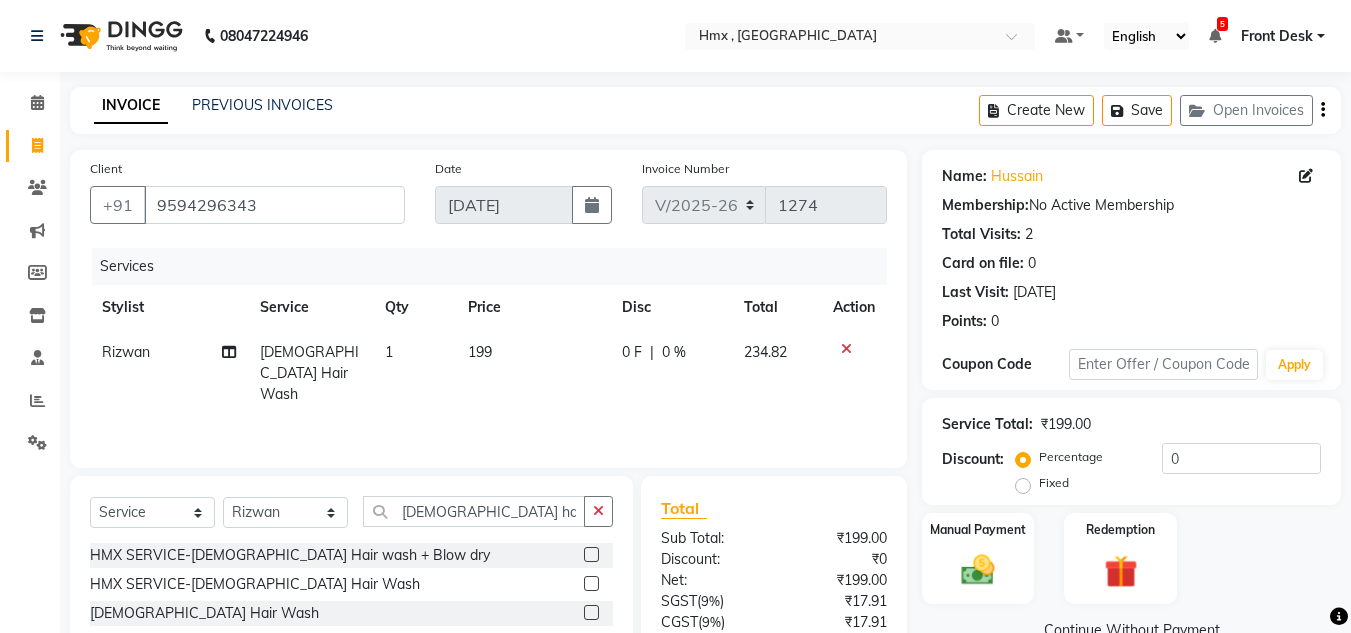 scroll, scrollTop: 100, scrollLeft: 0, axis: vertical 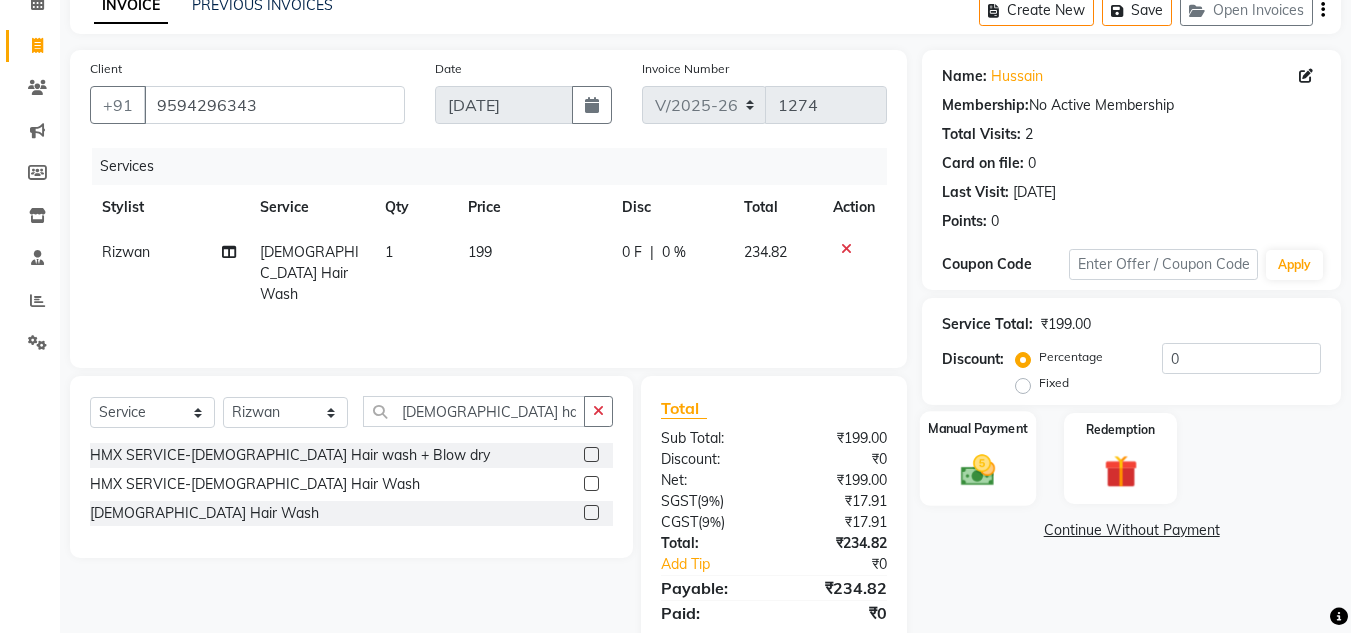 click 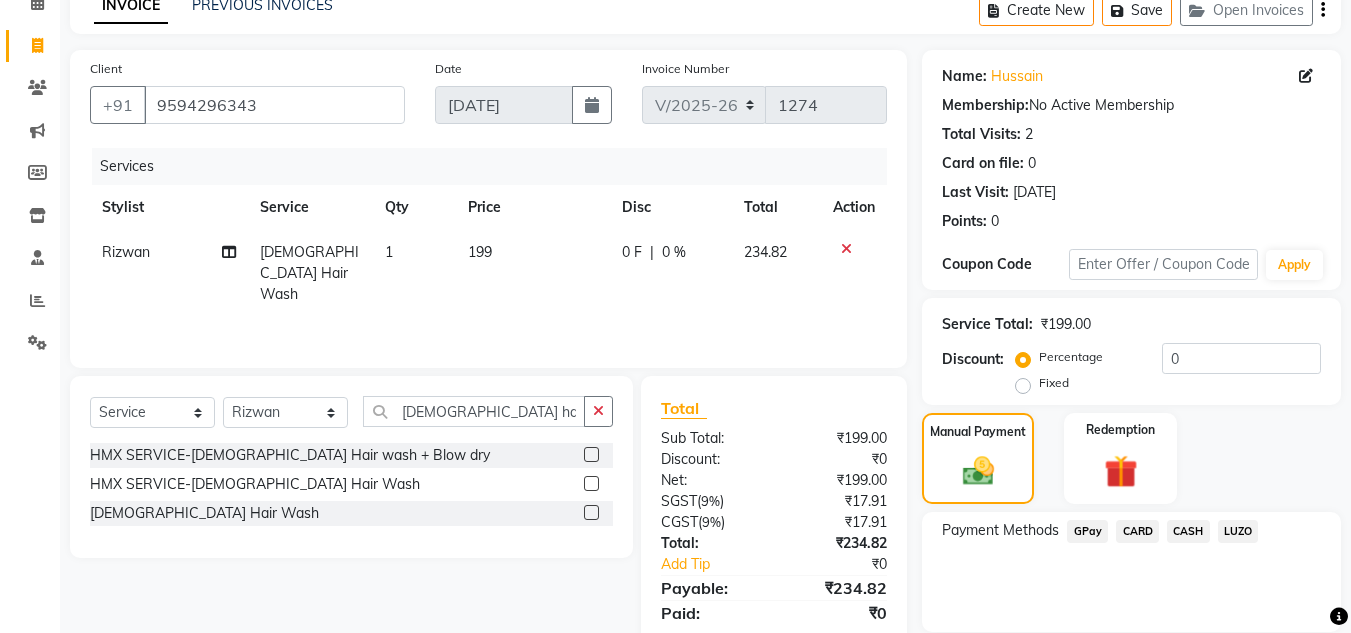 click on "GPay" 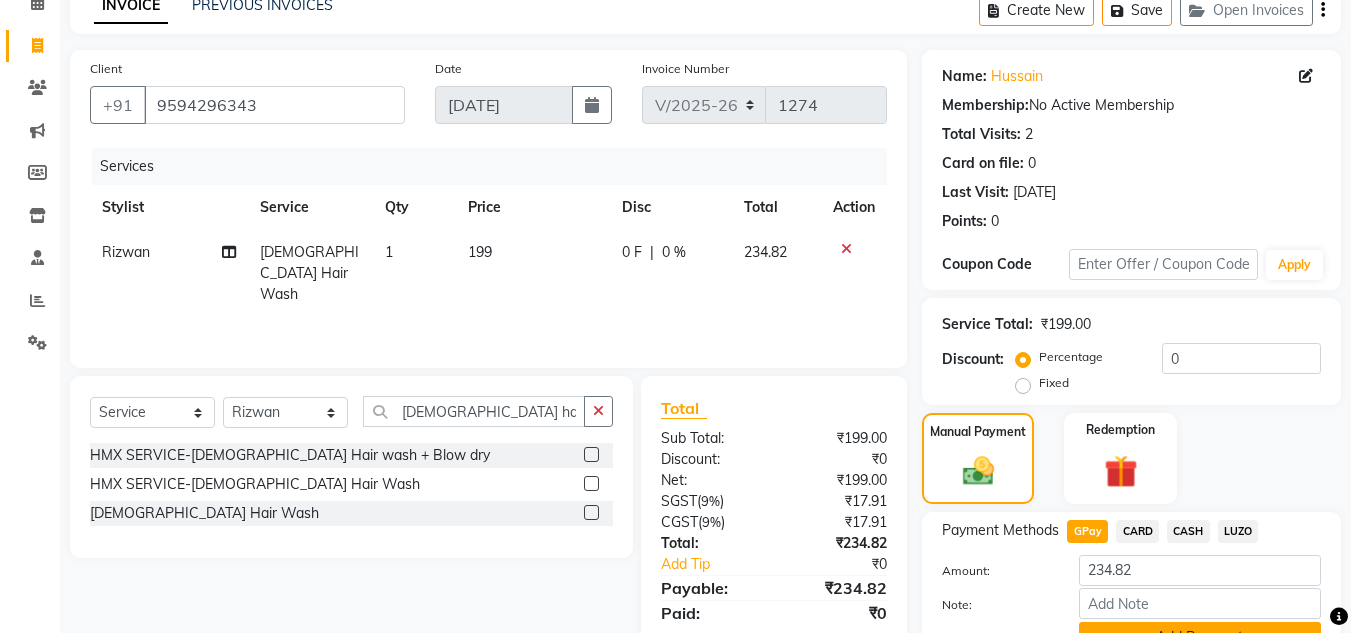 scroll, scrollTop: 199, scrollLeft: 0, axis: vertical 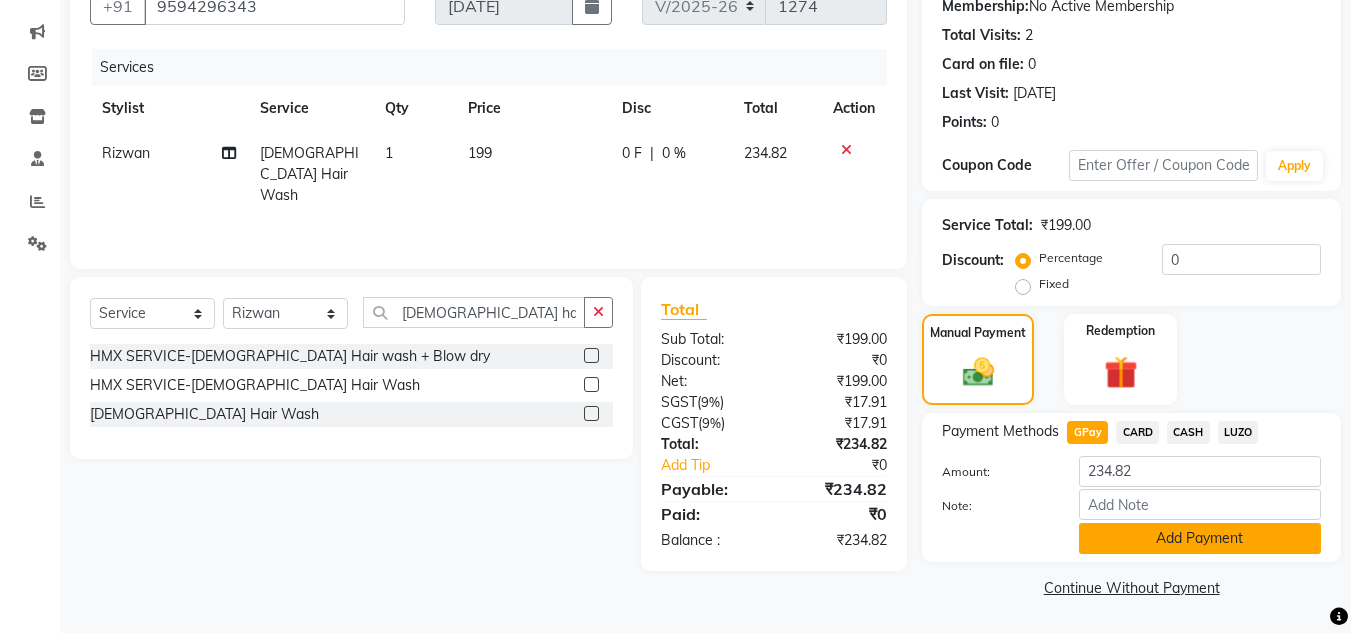 click on "Add Payment" 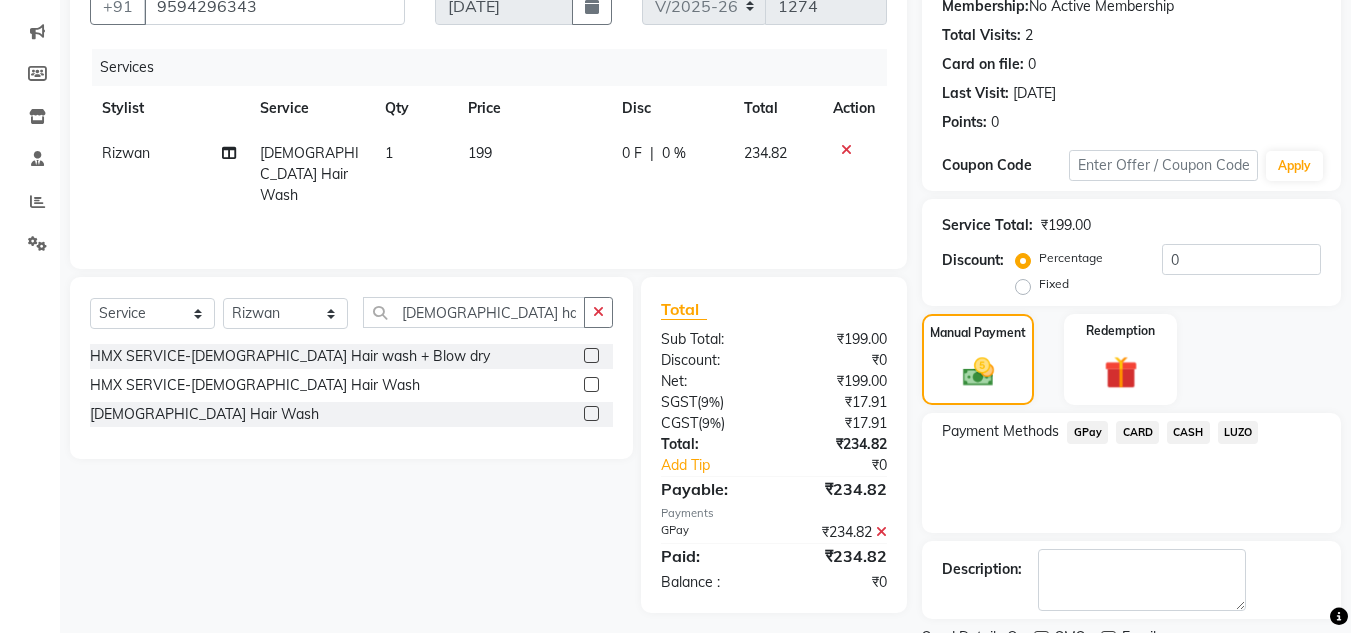 scroll, scrollTop: 283, scrollLeft: 0, axis: vertical 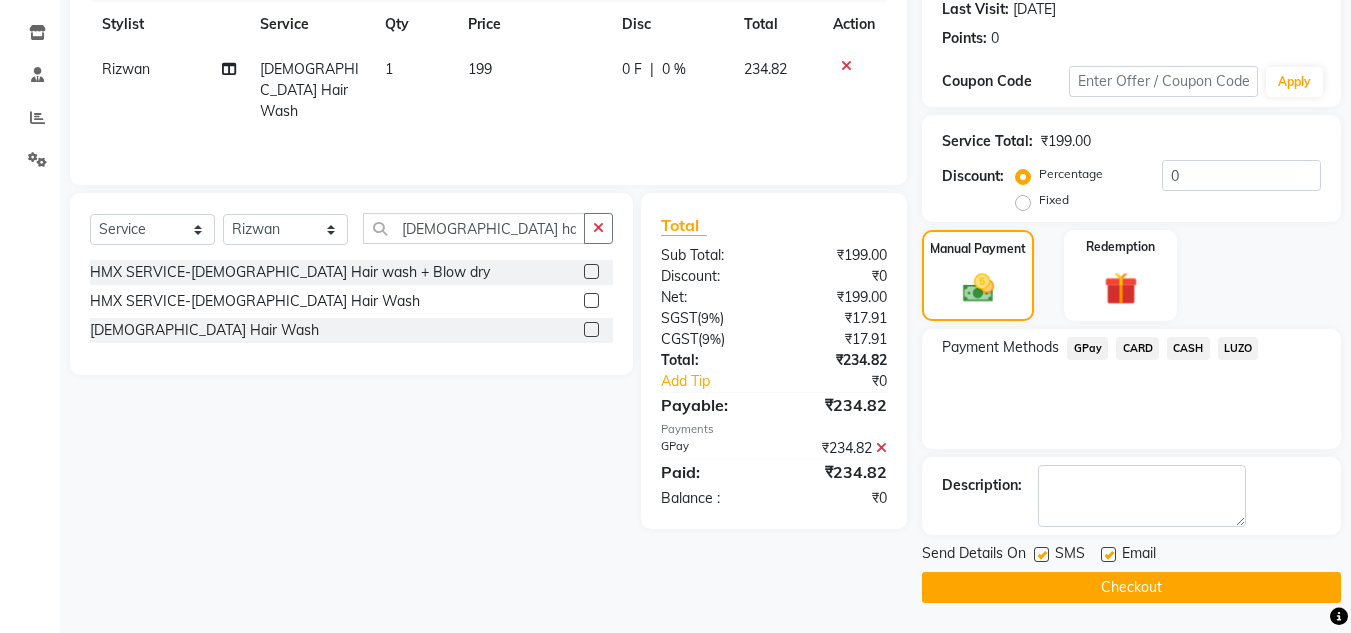 click on "Checkout" 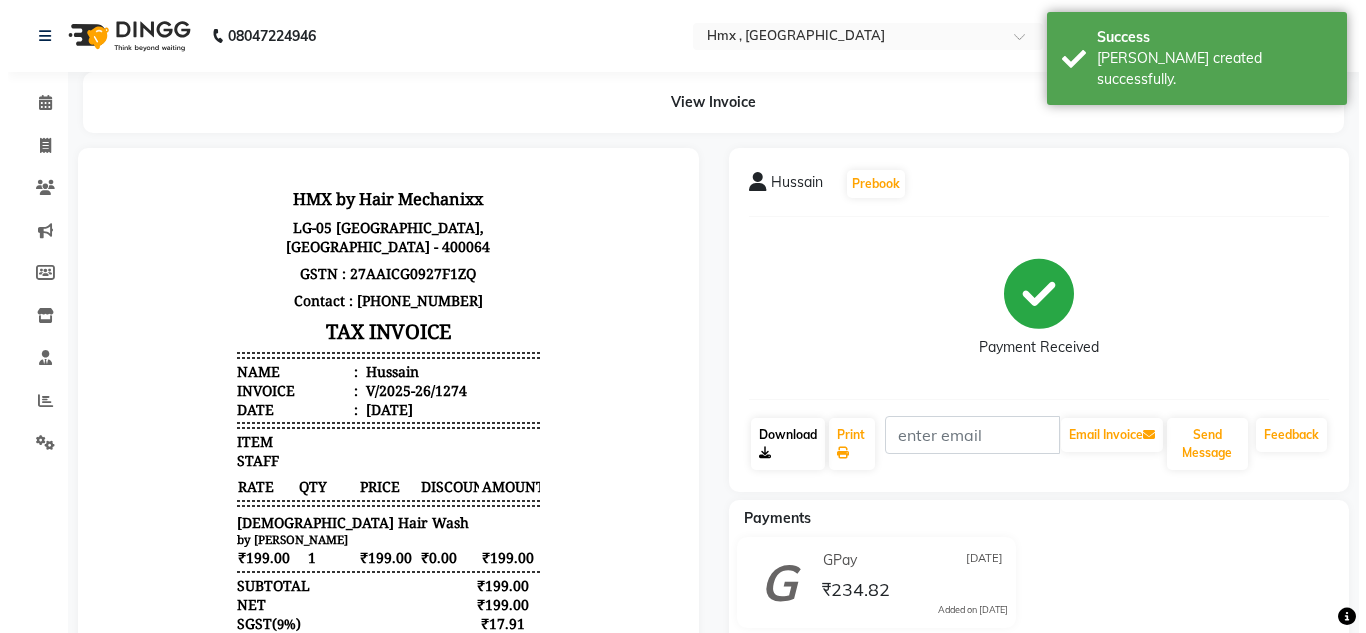 scroll, scrollTop: 0, scrollLeft: 0, axis: both 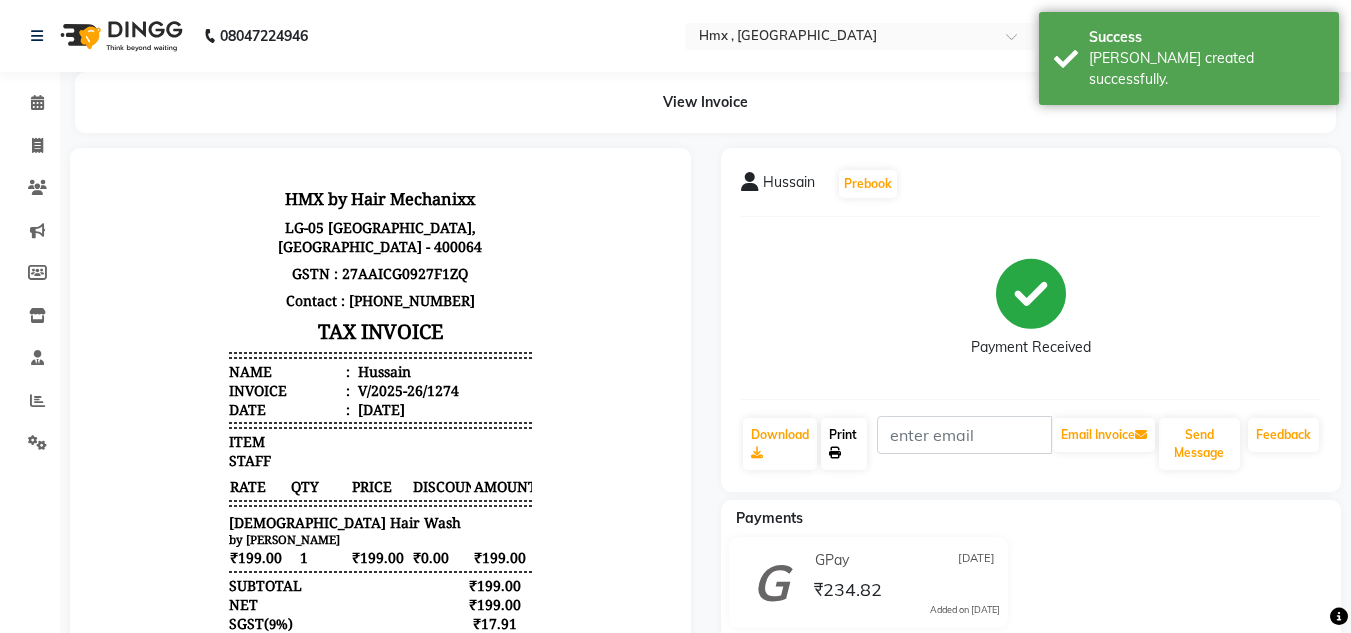 click on "Print" 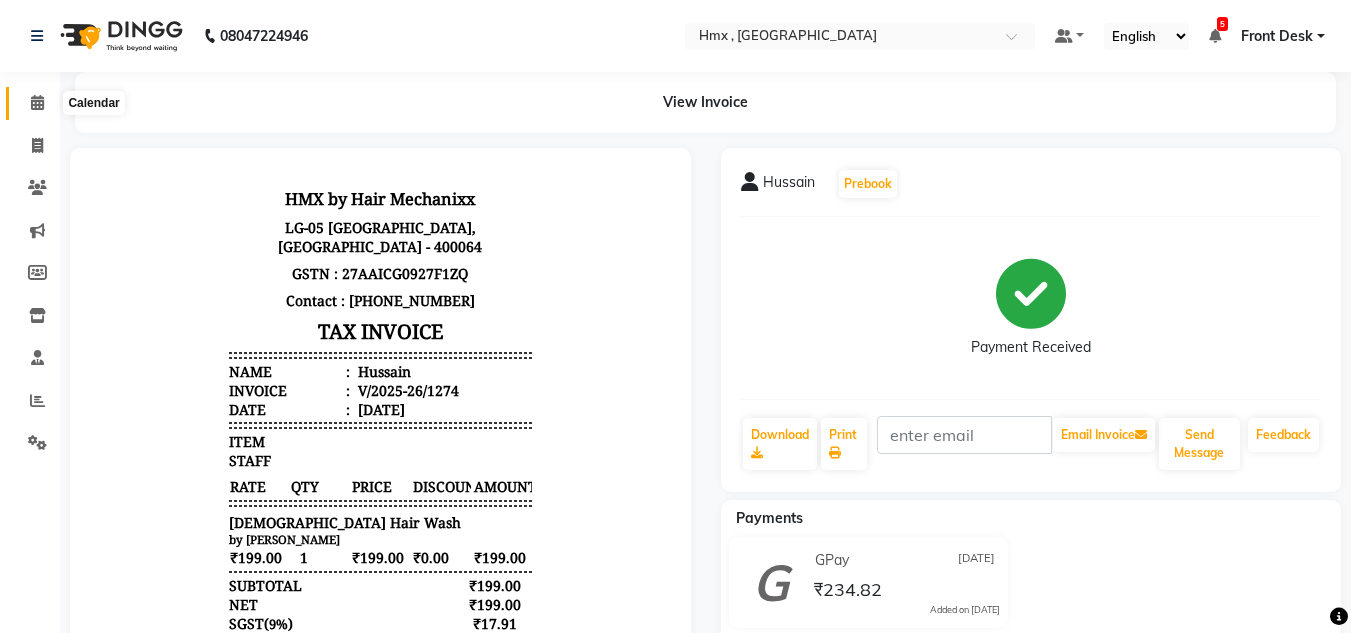 click 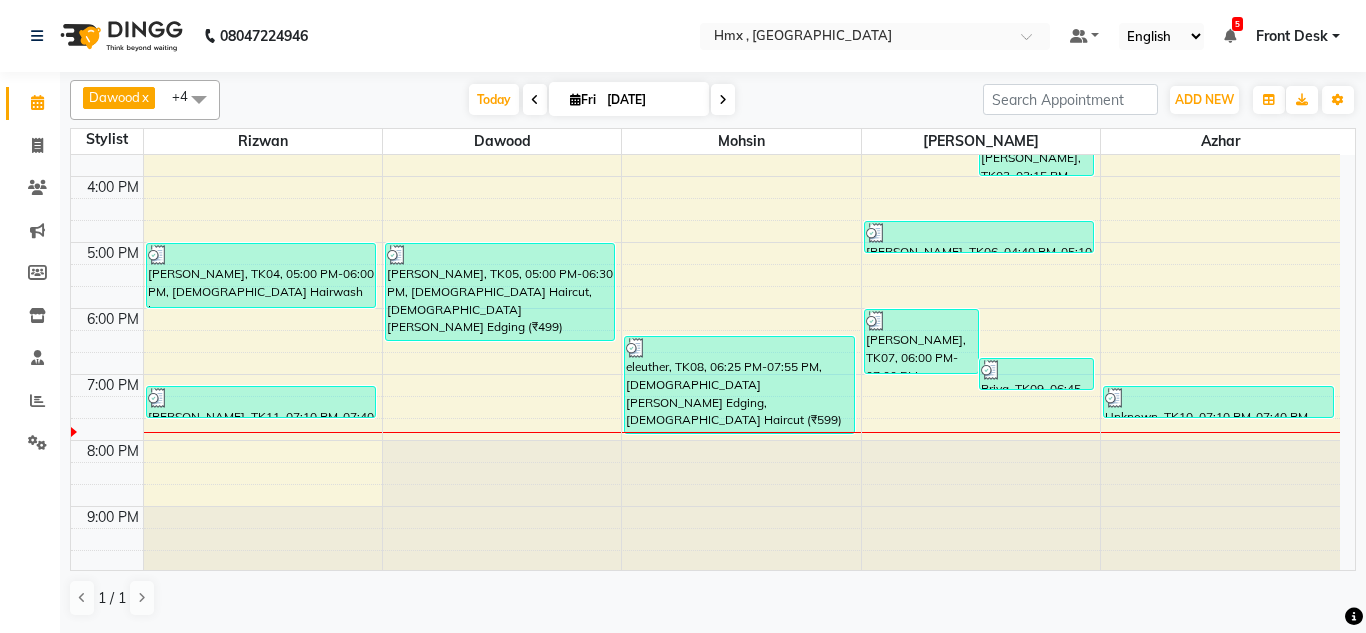 scroll, scrollTop: 508, scrollLeft: 0, axis: vertical 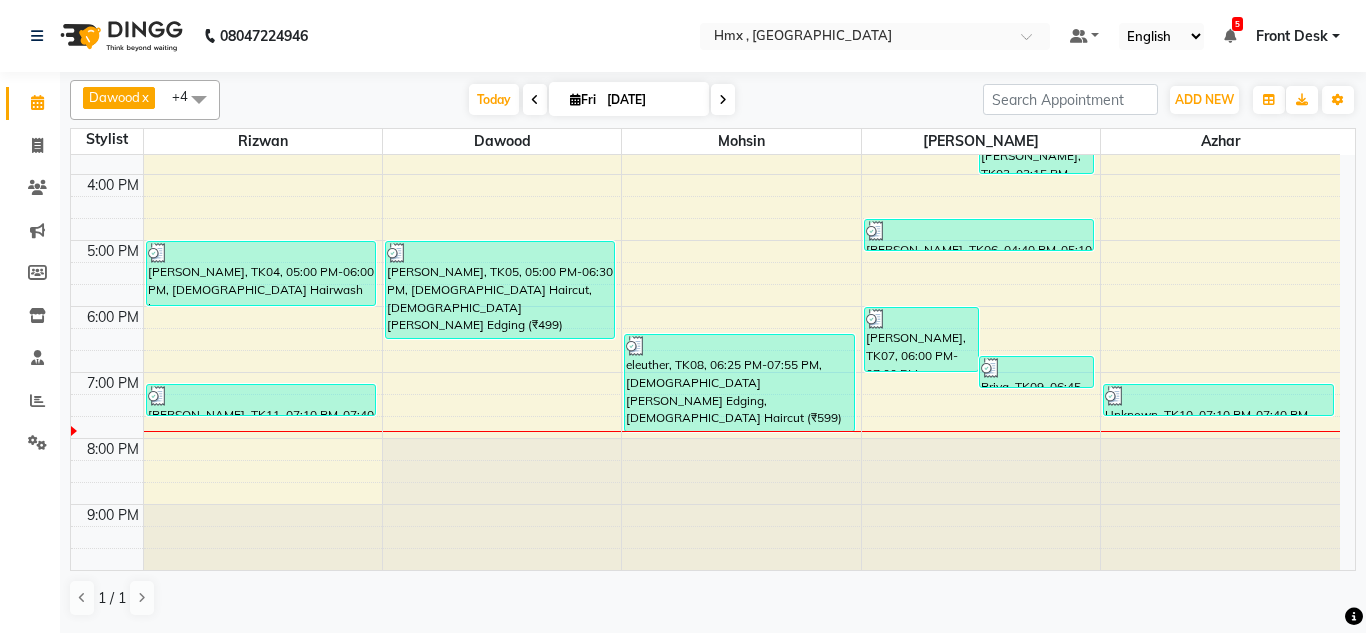 click at bounding box center (1220, -353) 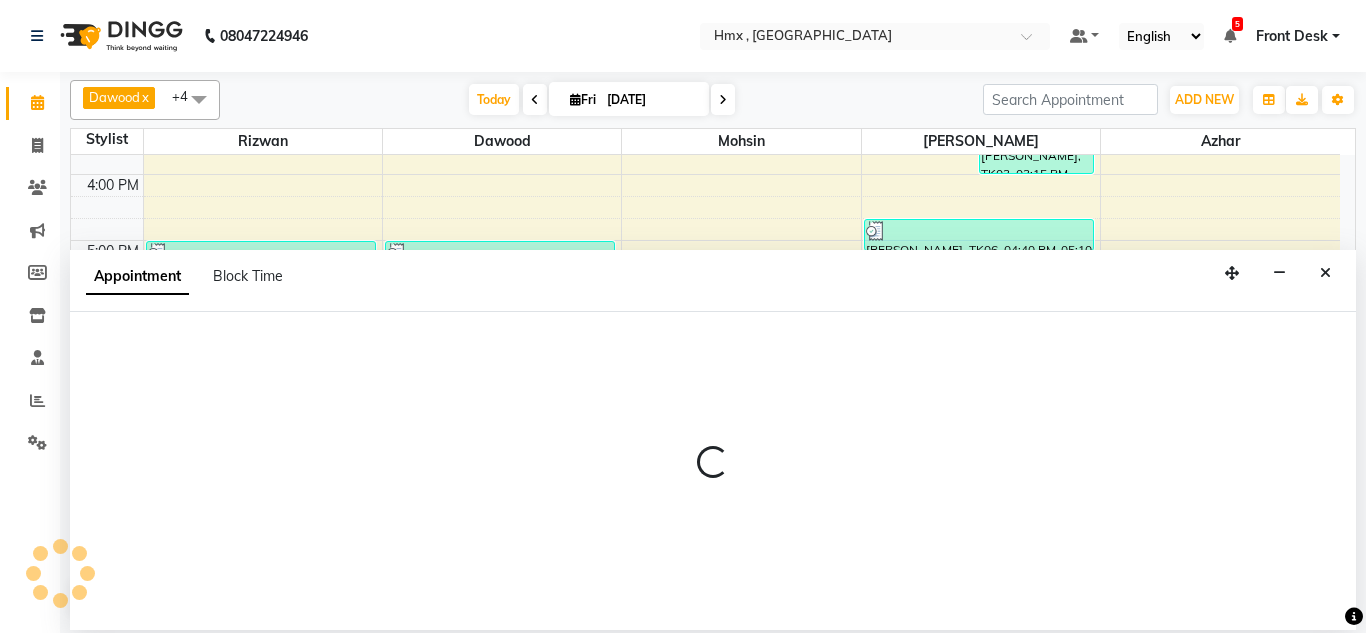 select on "39098" 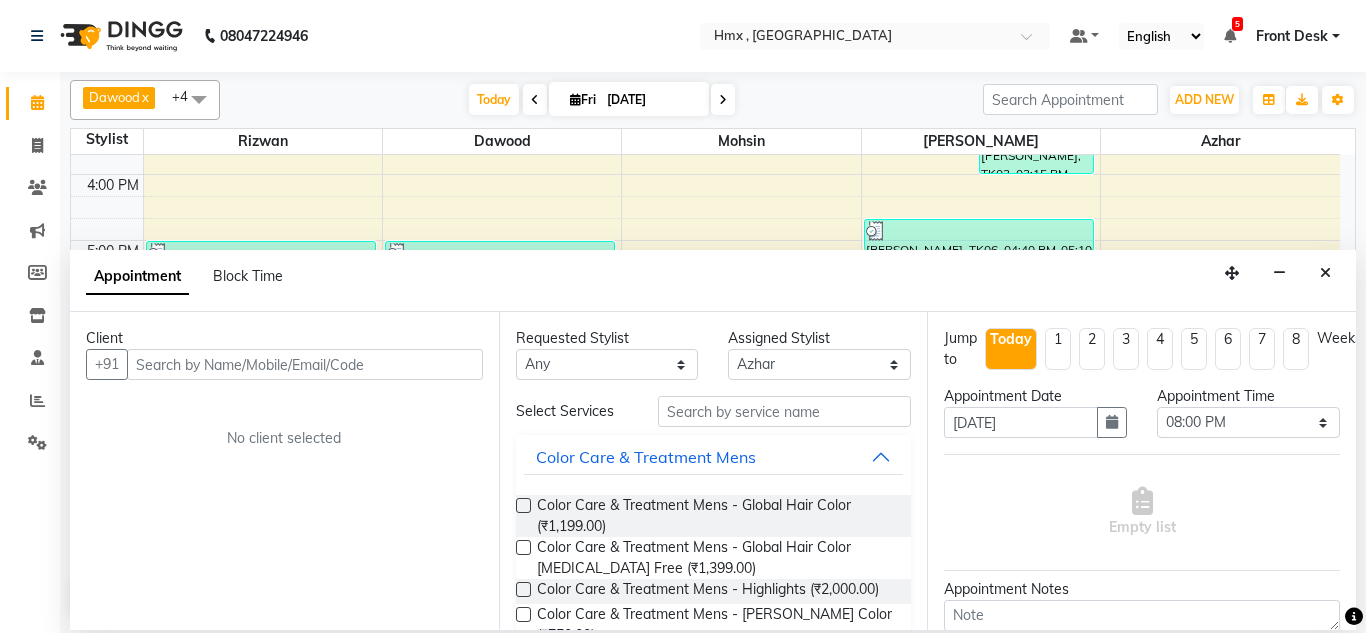 click at bounding box center (305, 364) 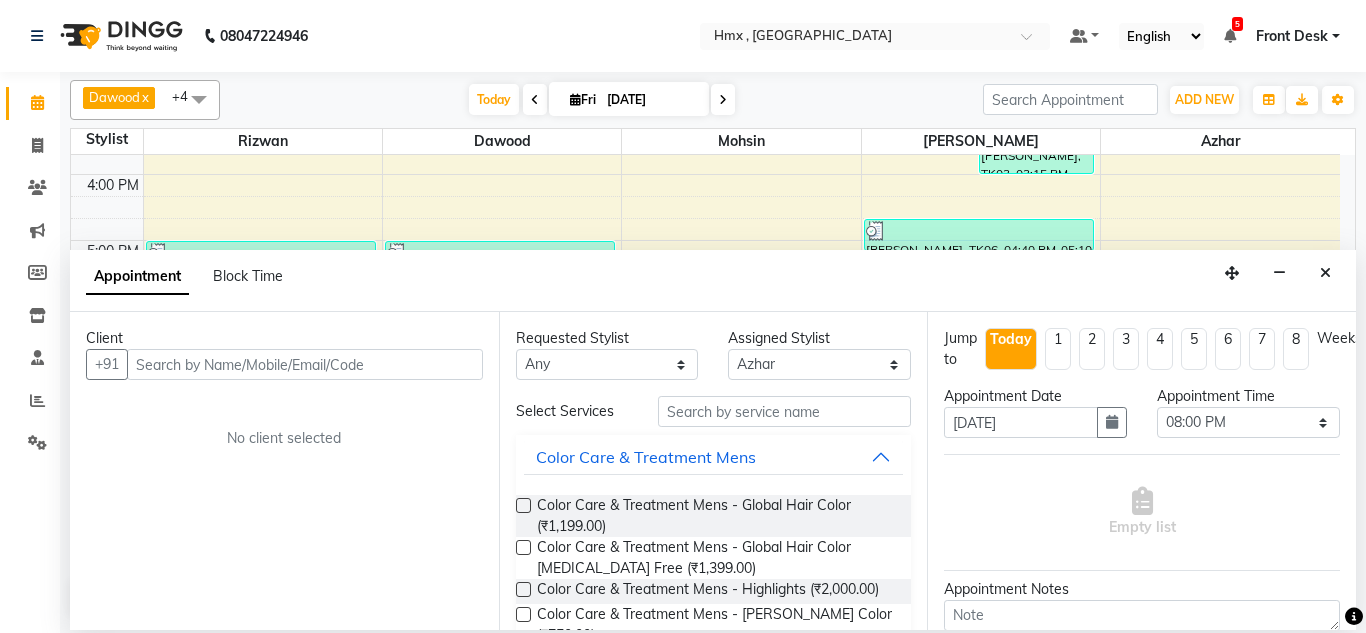 click at bounding box center [305, 364] 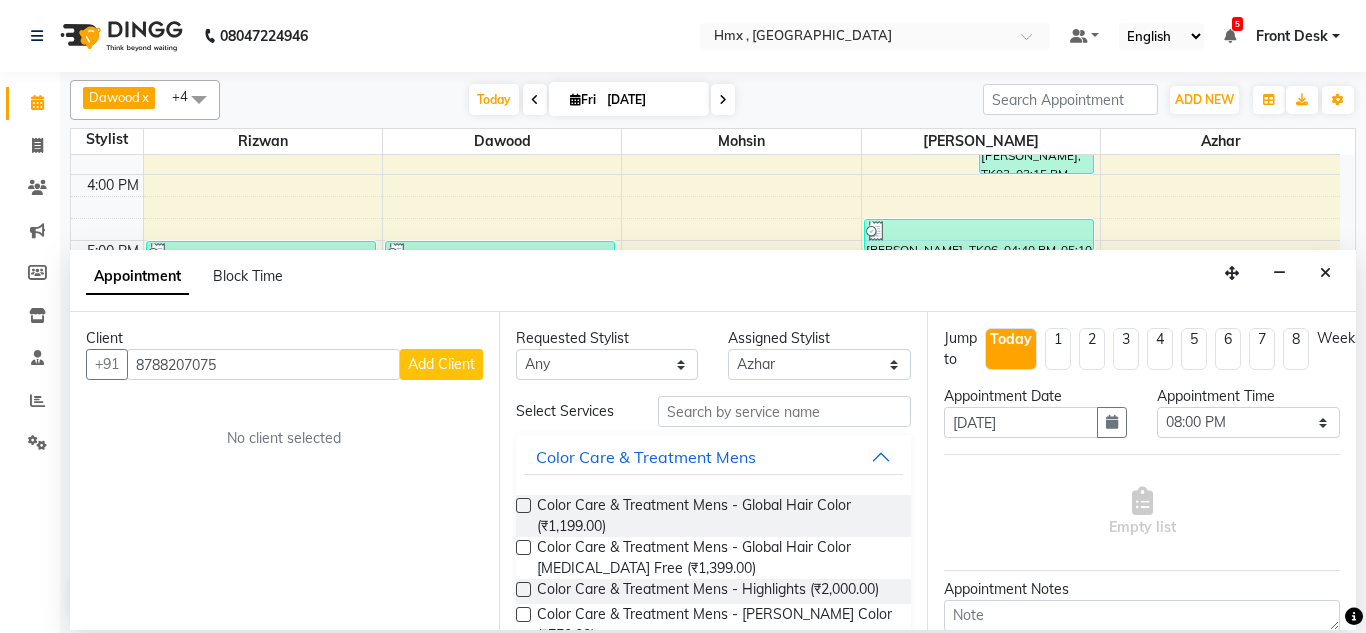 type on "8788207075" 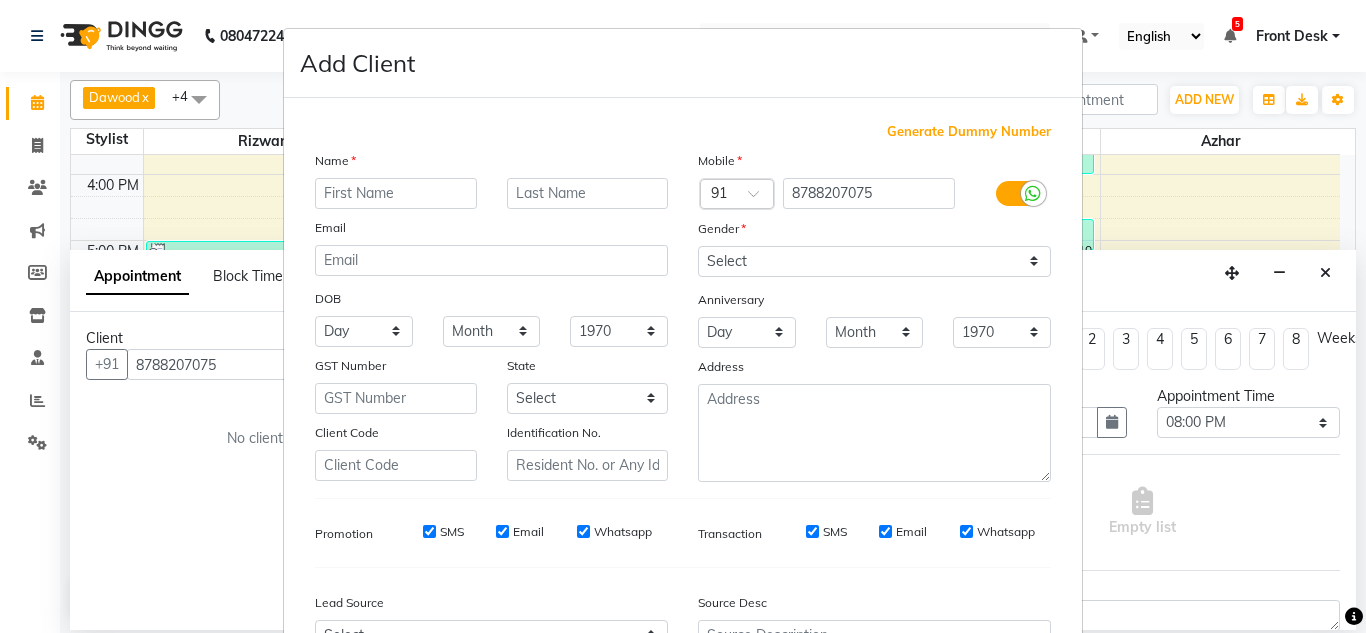 click at bounding box center [396, 193] 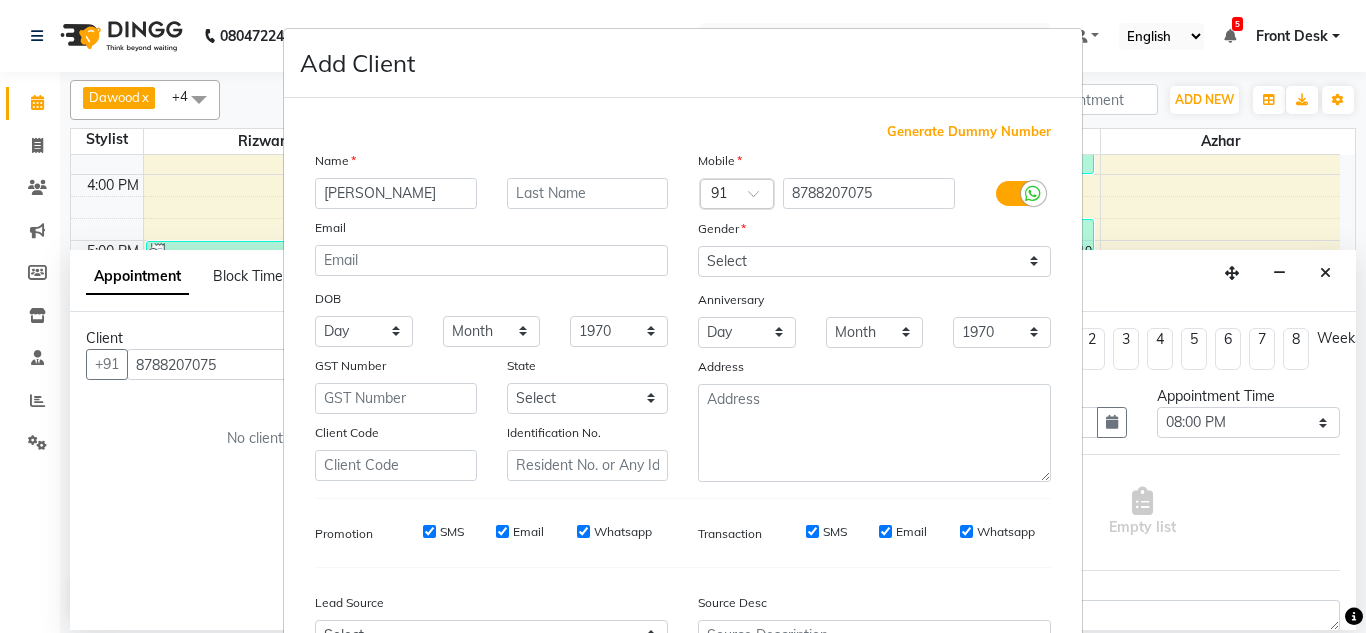 type on "Yatharth" 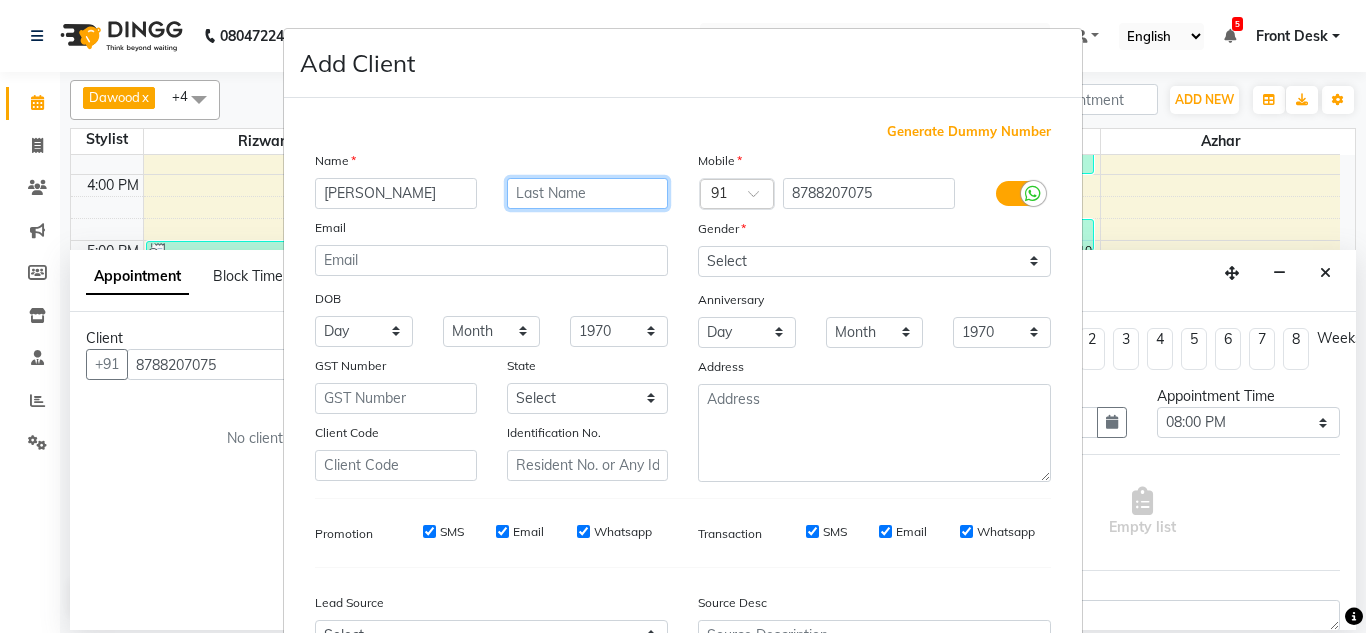 click at bounding box center (588, 193) 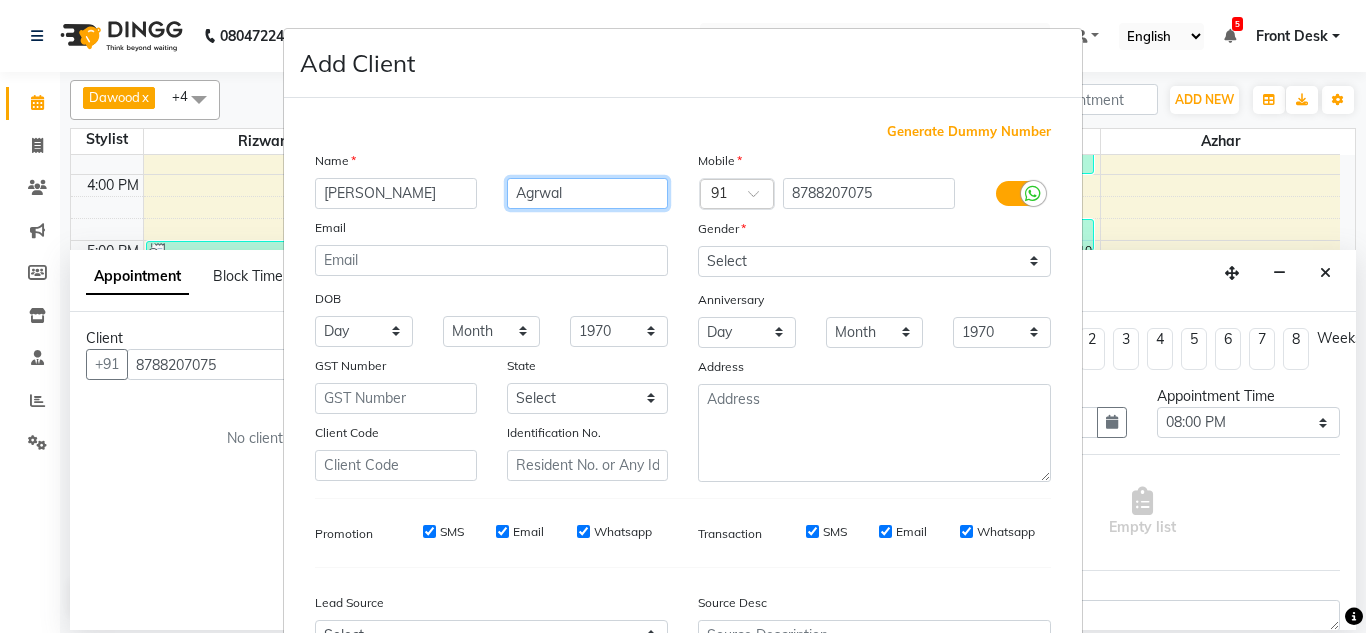 type on "Agrwal" 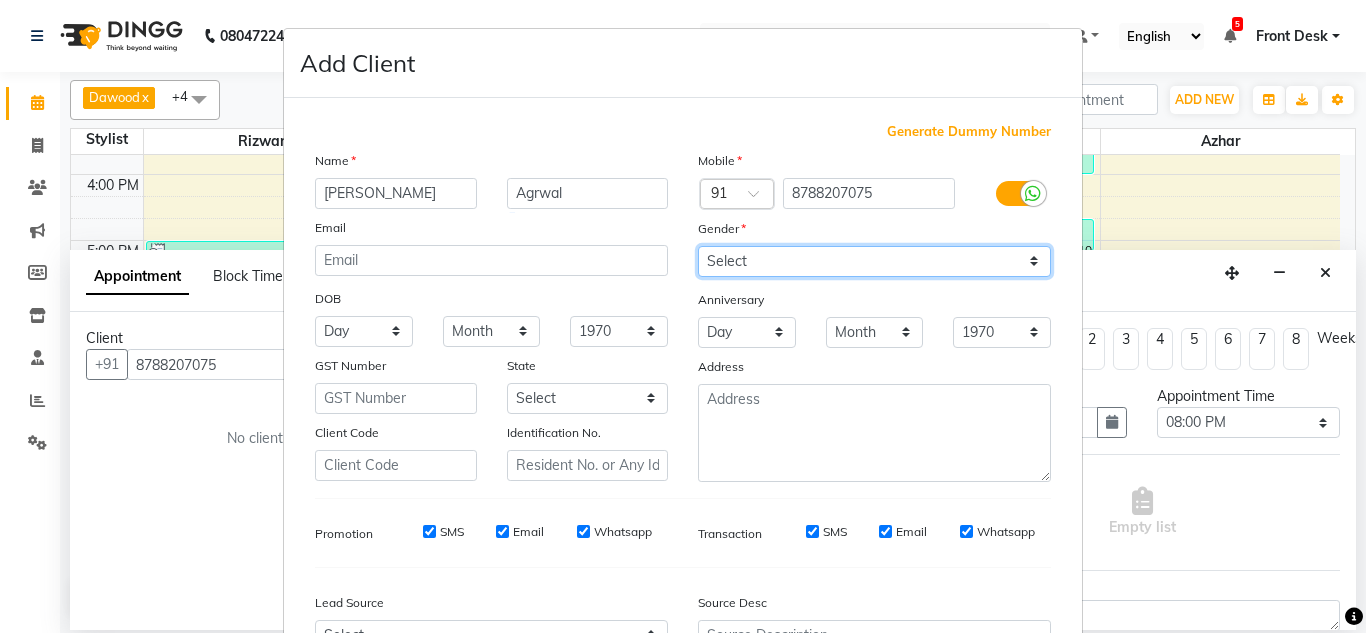 click on "Select Male Female Other Prefer Not To Say" at bounding box center [874, 261] 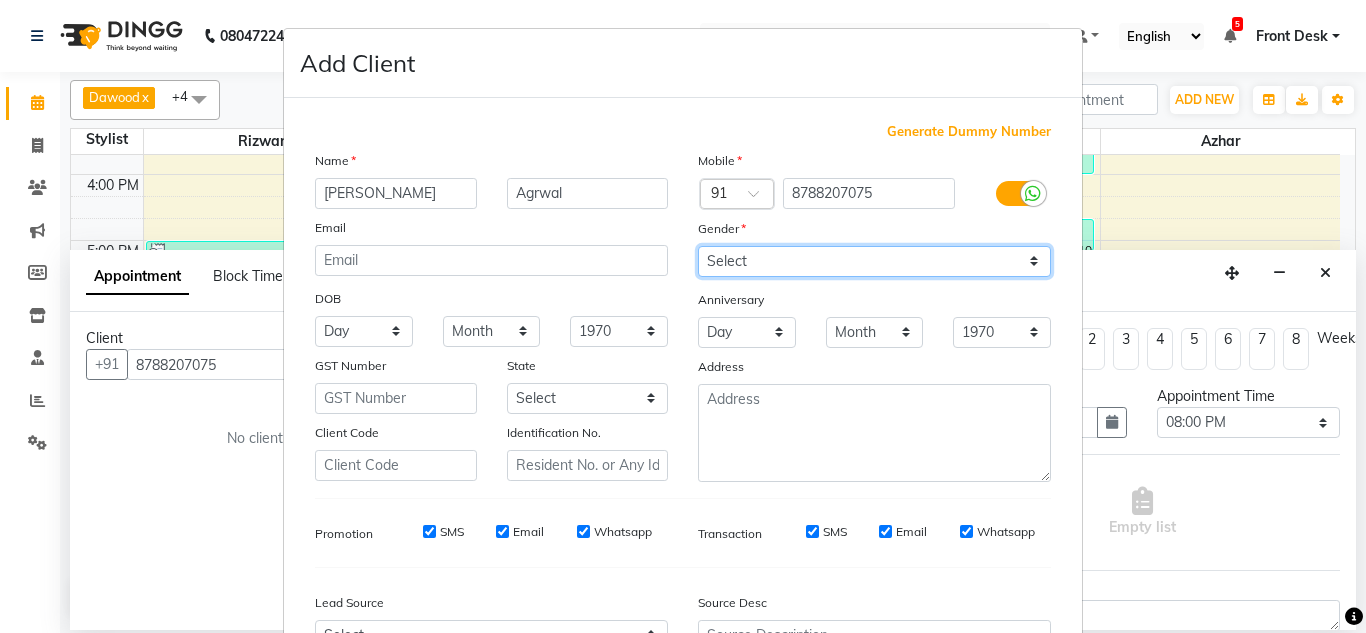 select on "male" 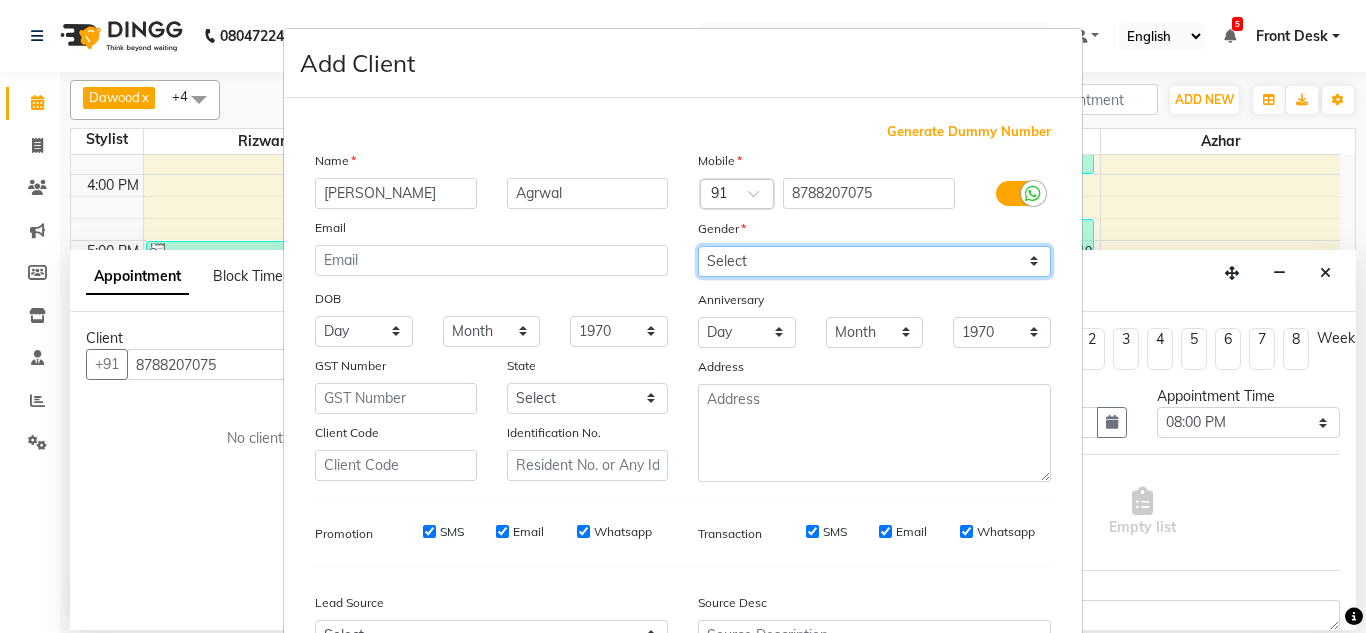 click on "Select Male Female Other Prefer Not To Say" at bounding box center (874, 261) 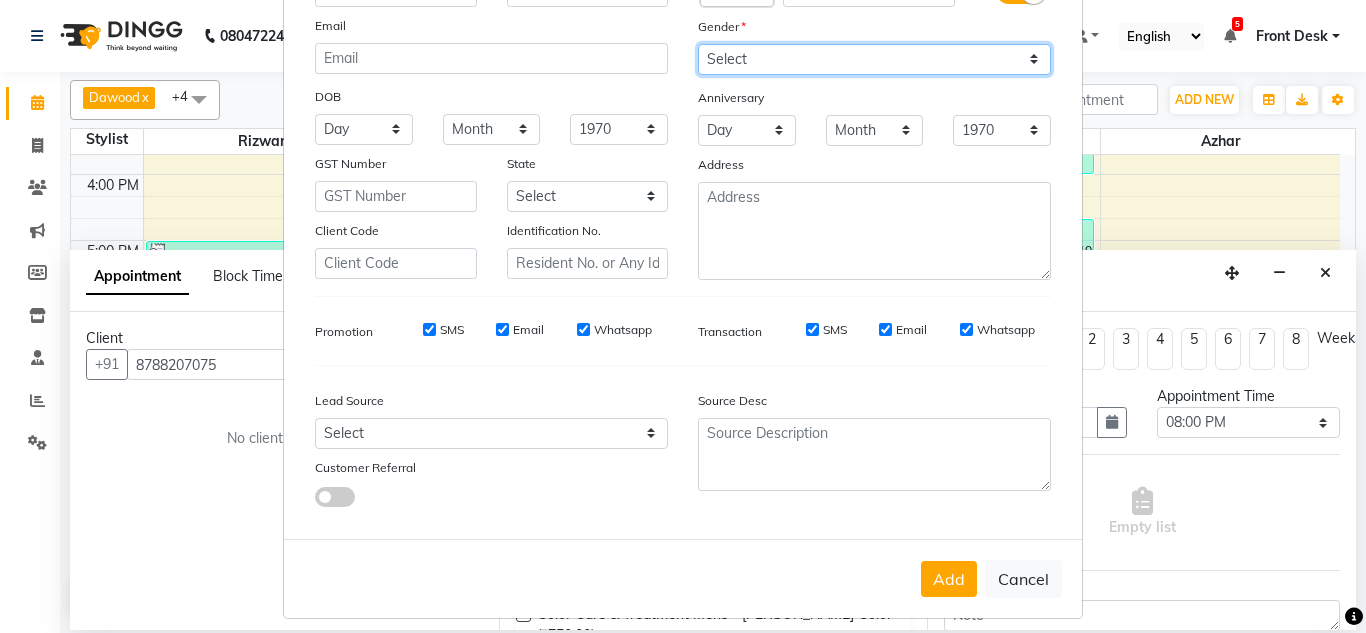 scroll, scrollTop: 216, scrollLeft: 0, axis: vertical 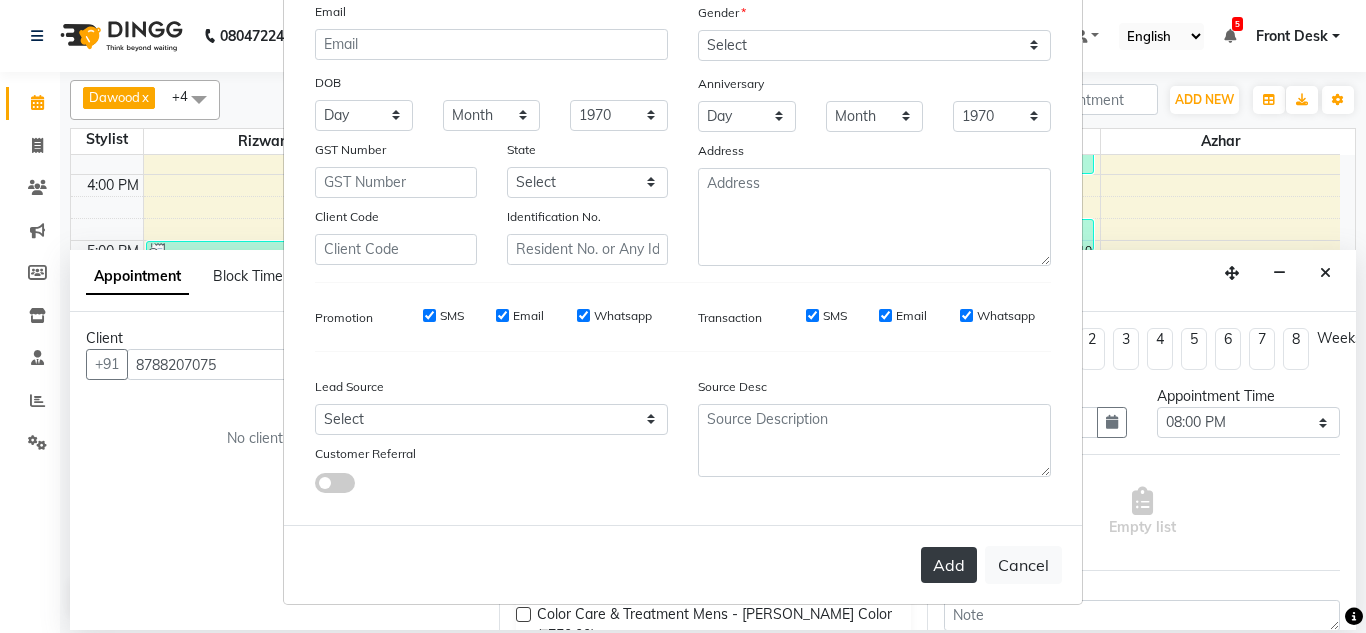 click on "Add" at bounding box center [949, 565] 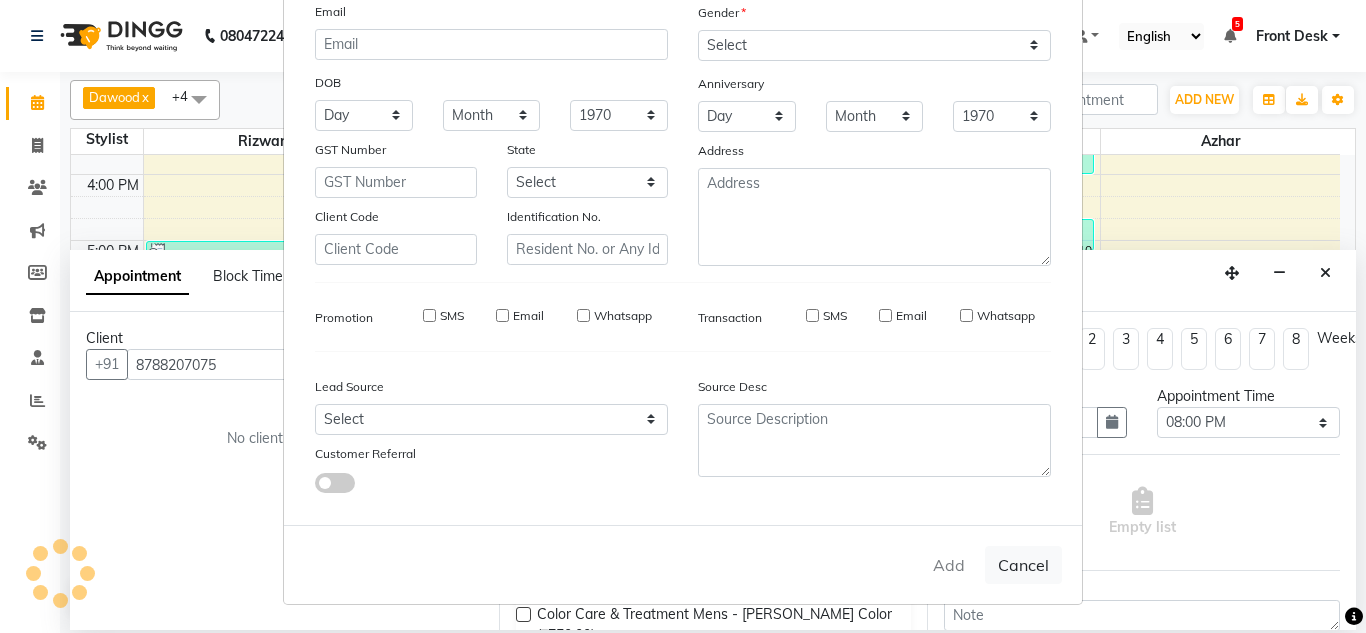 type 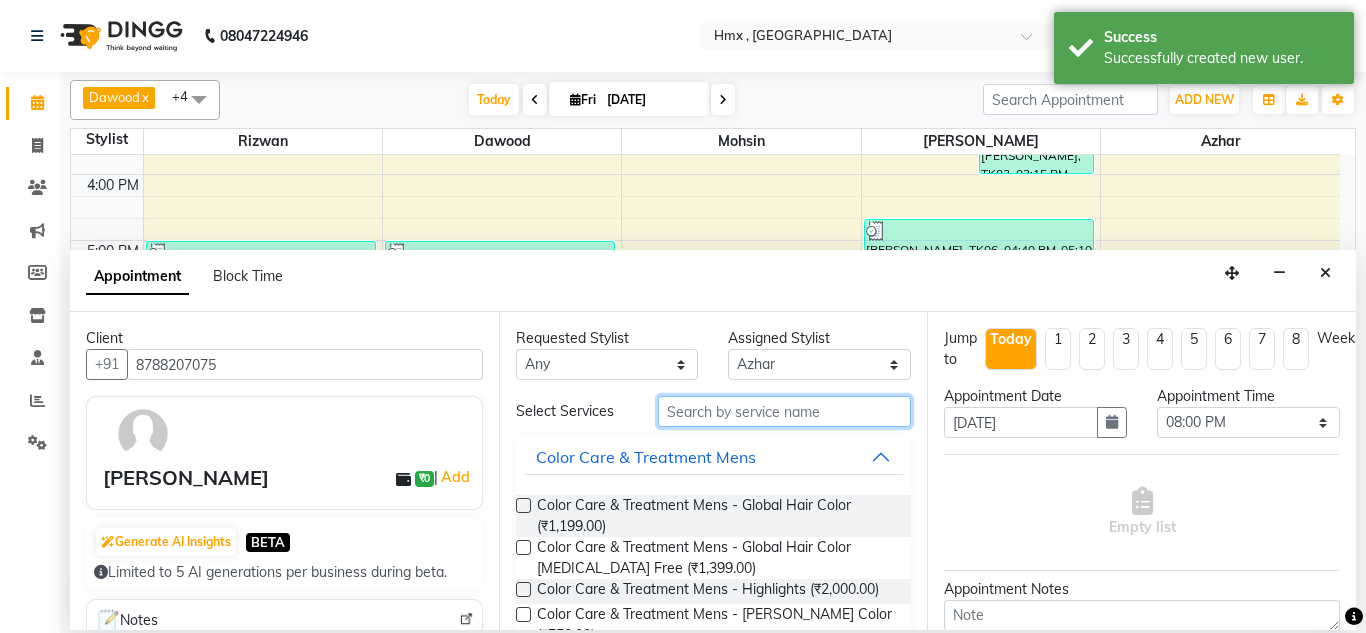 click at bounding box center [785, 411] 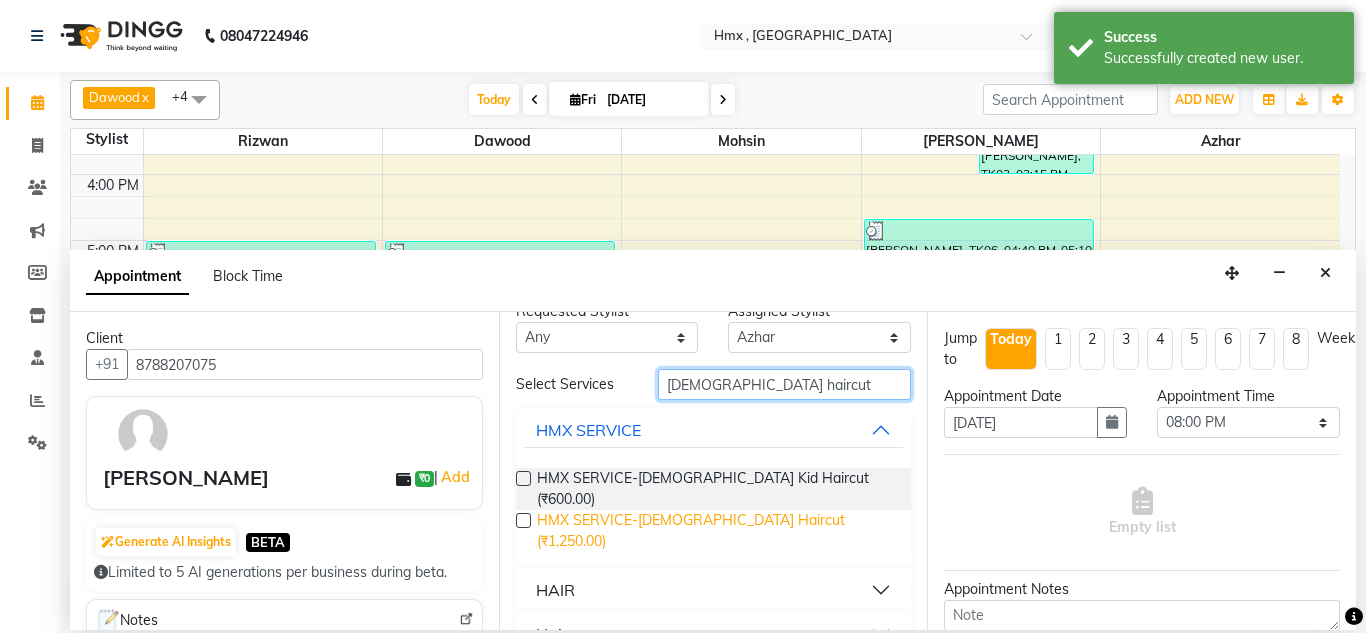 scroll, scrollTop: 35, scrollLeft: 0, axis: vertical 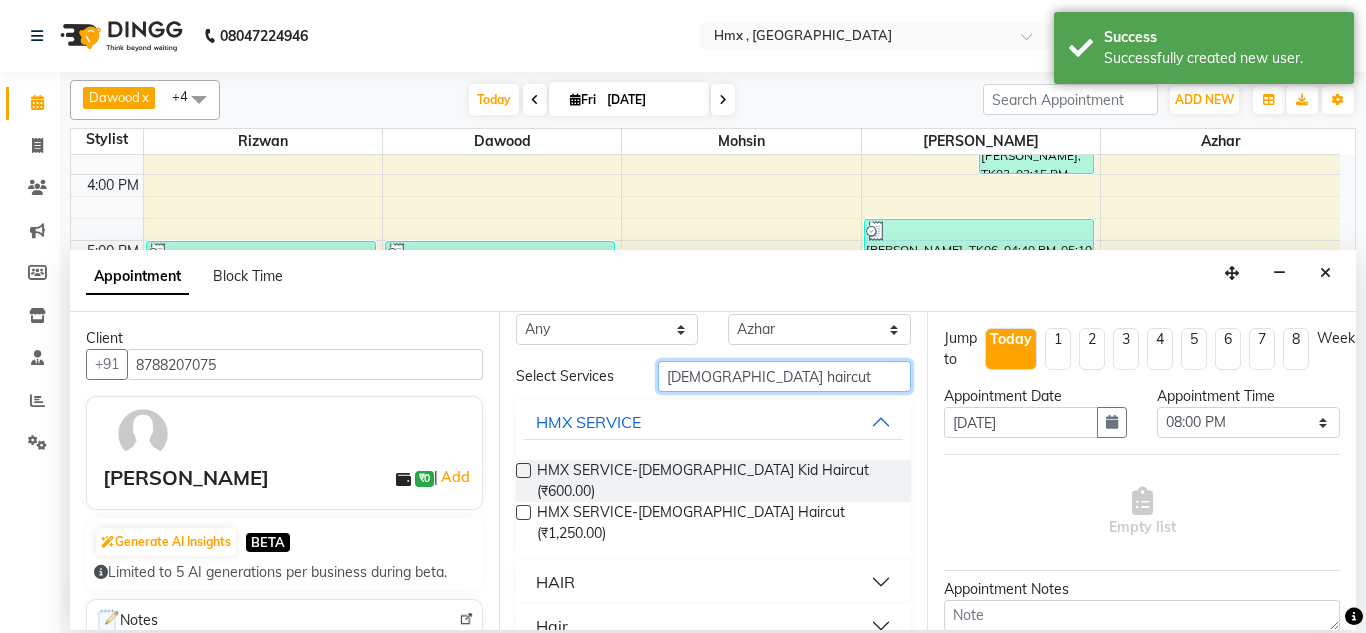 type on "male haircut" 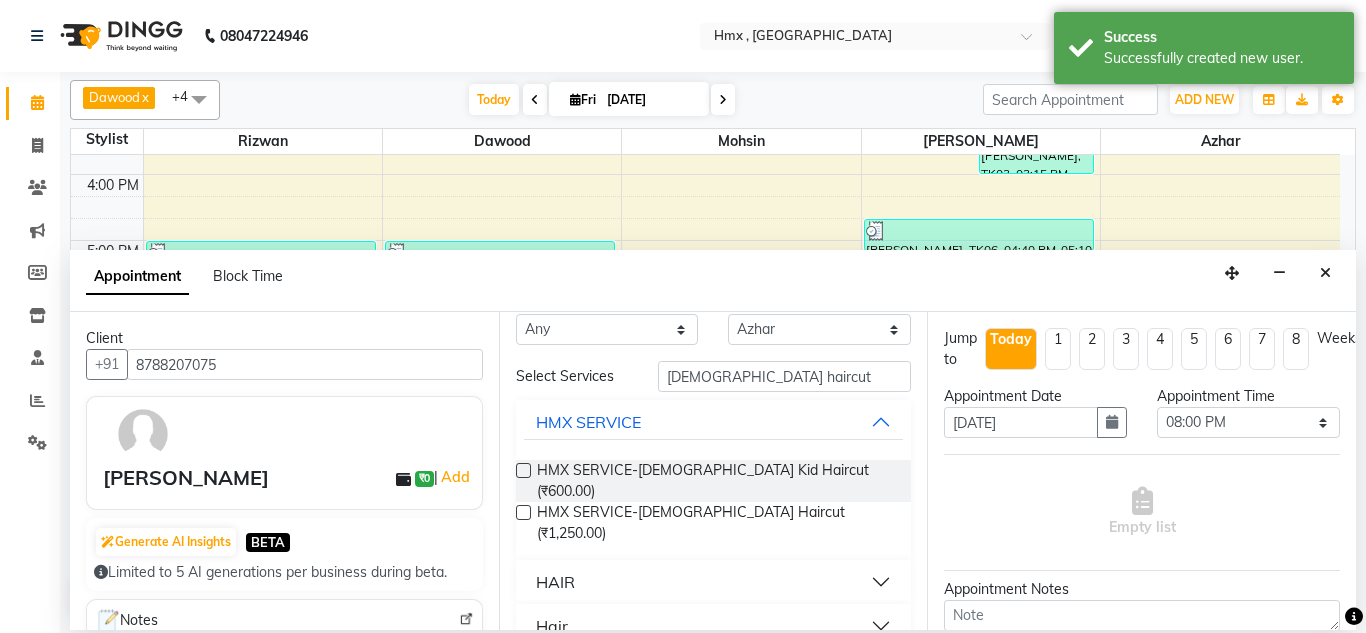 click on "HAIR" at bounding box center [714, 582] 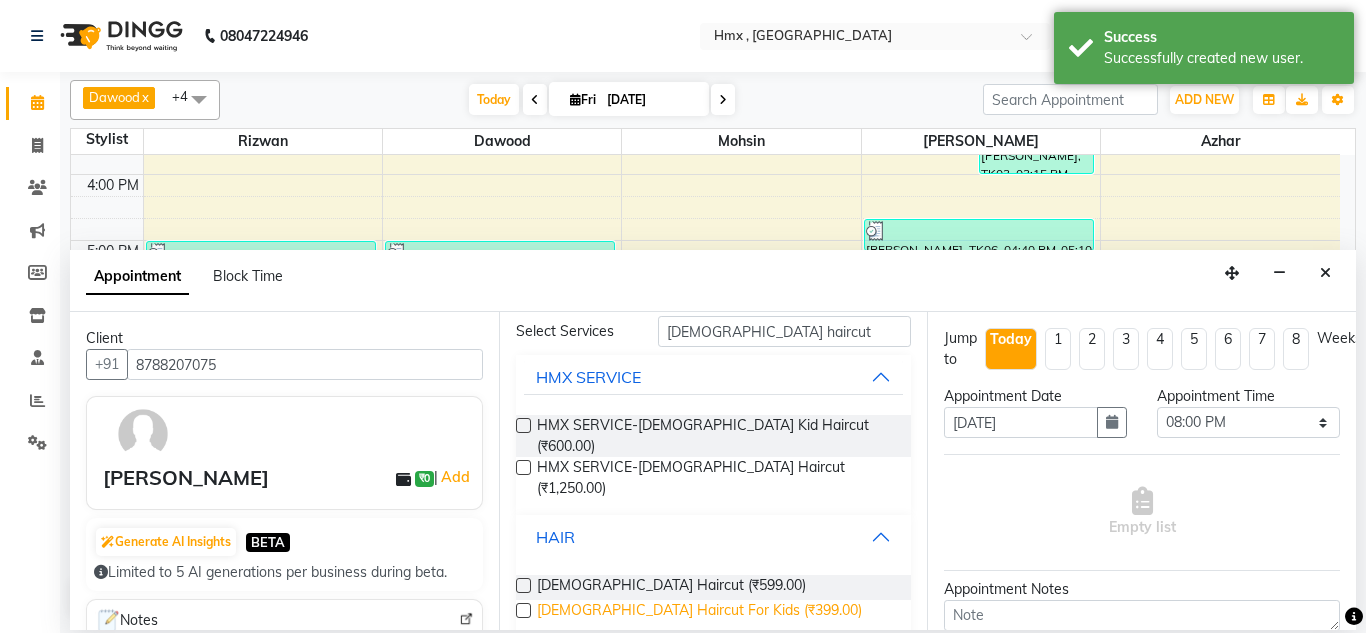 scroll, scrollTop: 117, scrollLeft: 0, axis: vertical 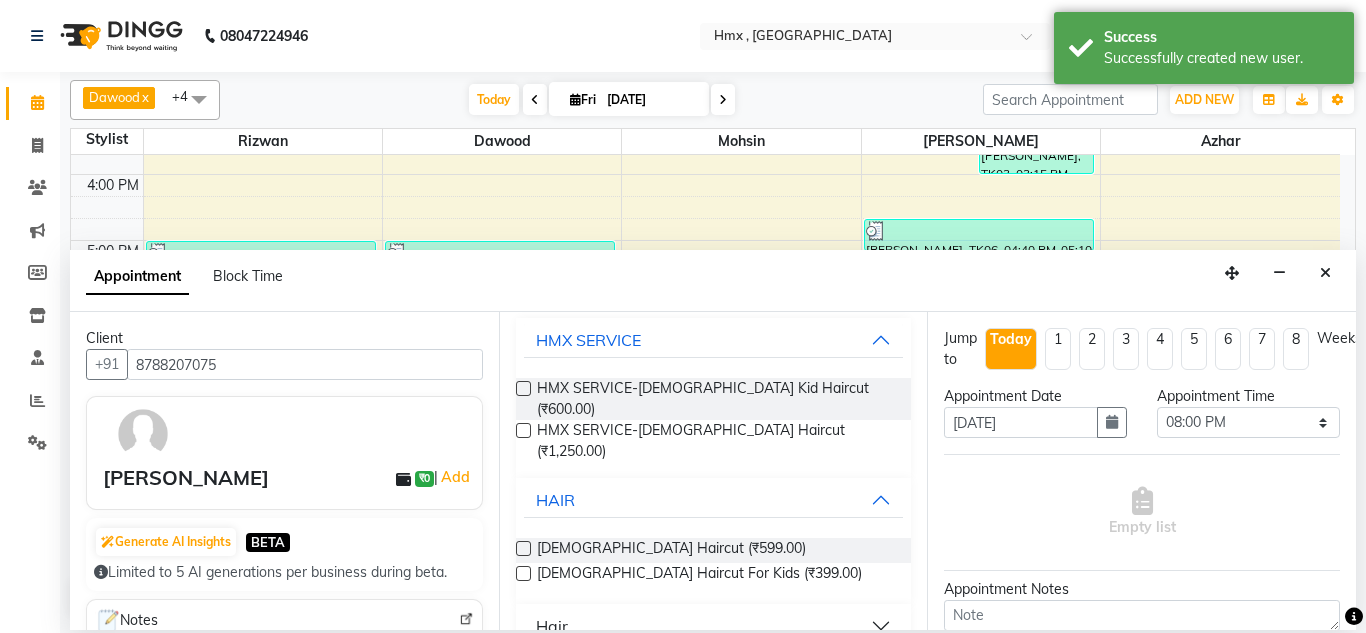 click at bounding box center (523, 548) 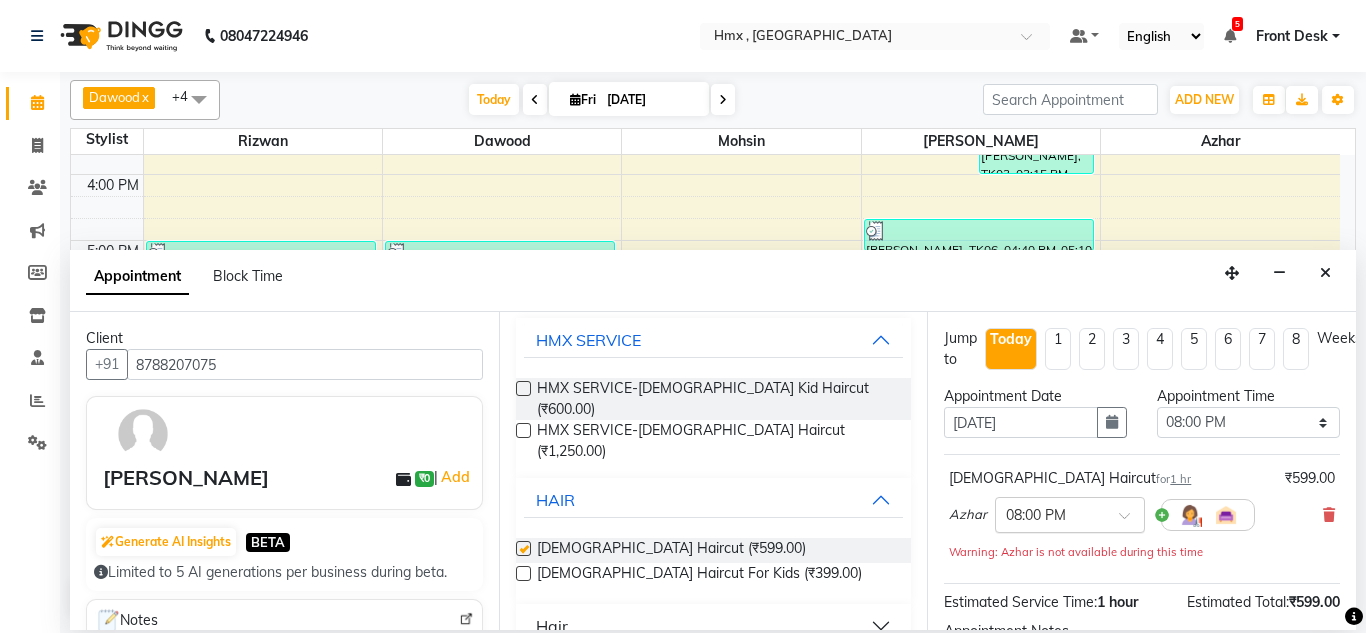checkbox on "false" 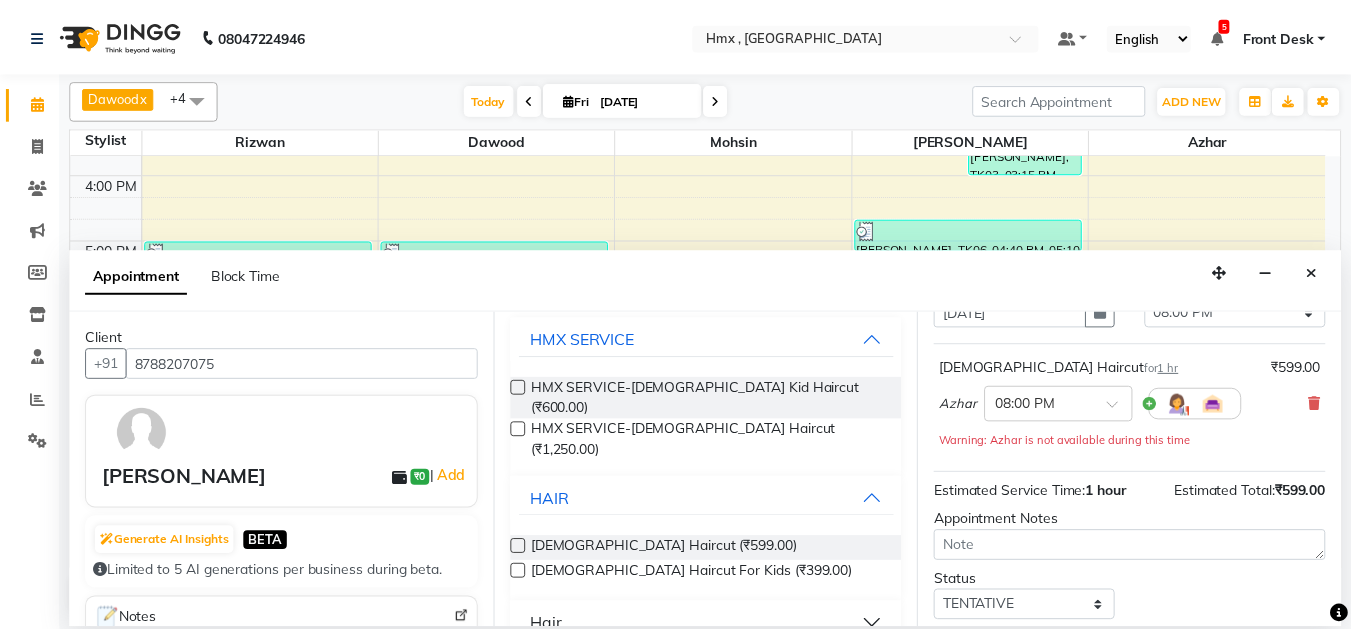 scroll, scrollTop: 244, scrollLeft: 0, axis: vertical 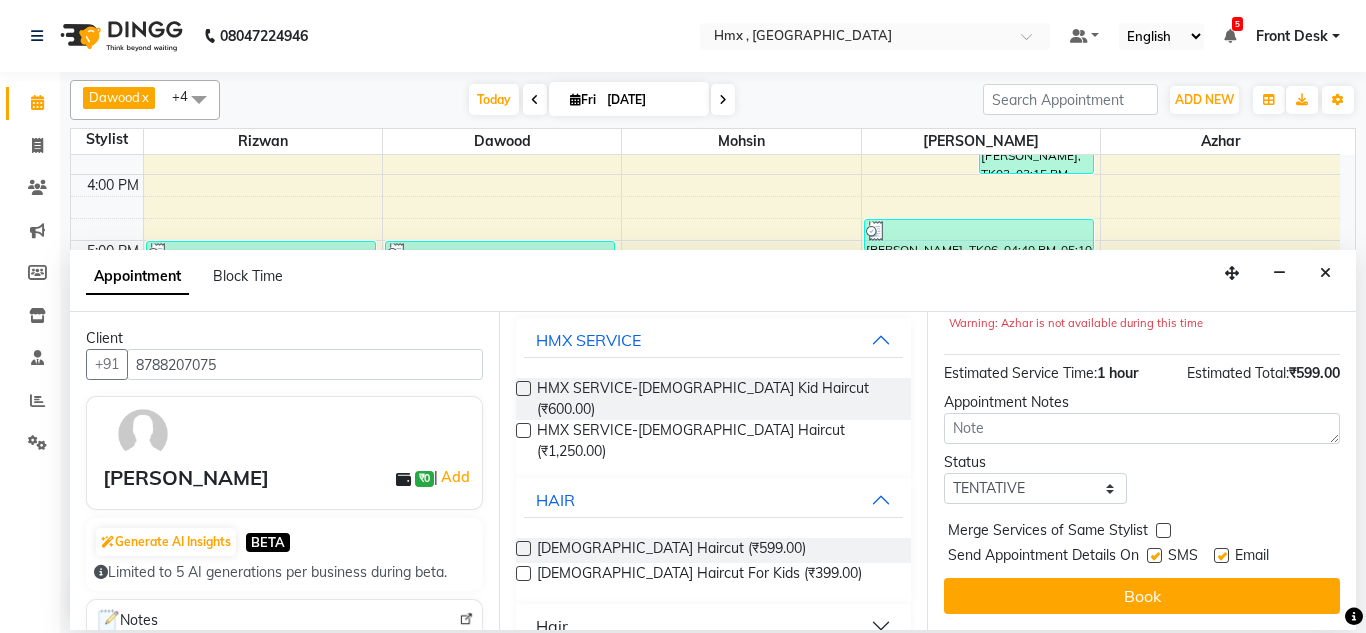 click at bounding box center (1154, 555) 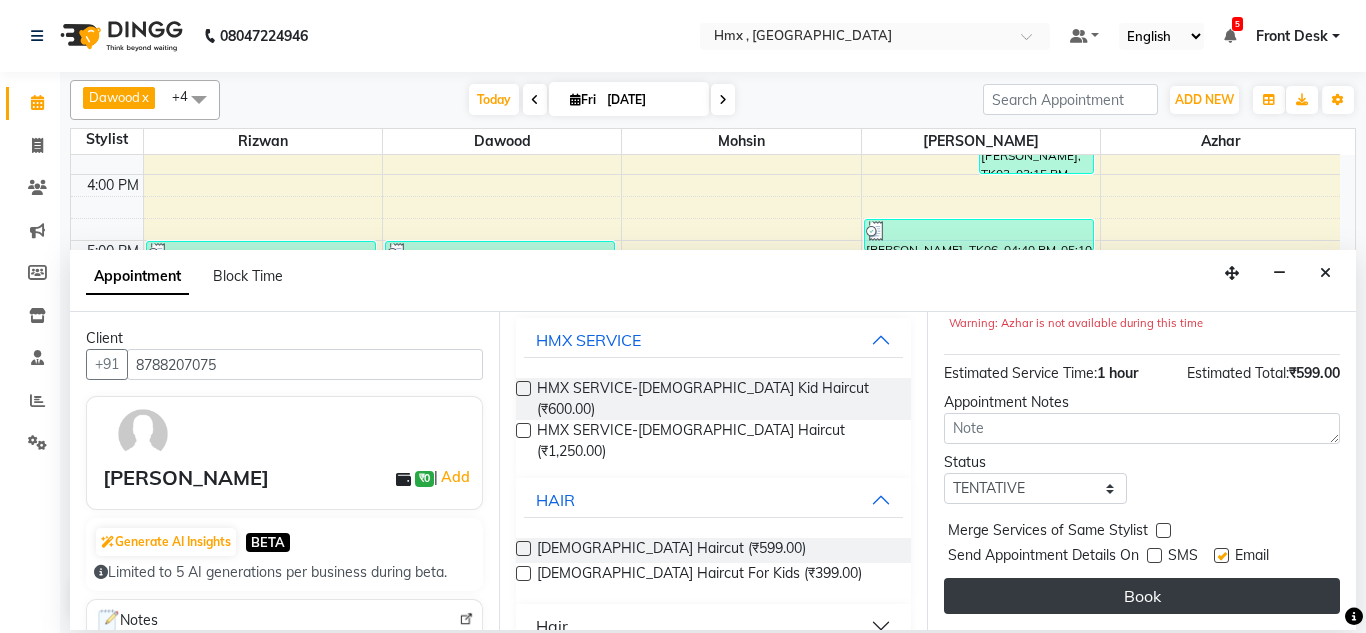 click on "Book" at bounding box center (1142, 596) 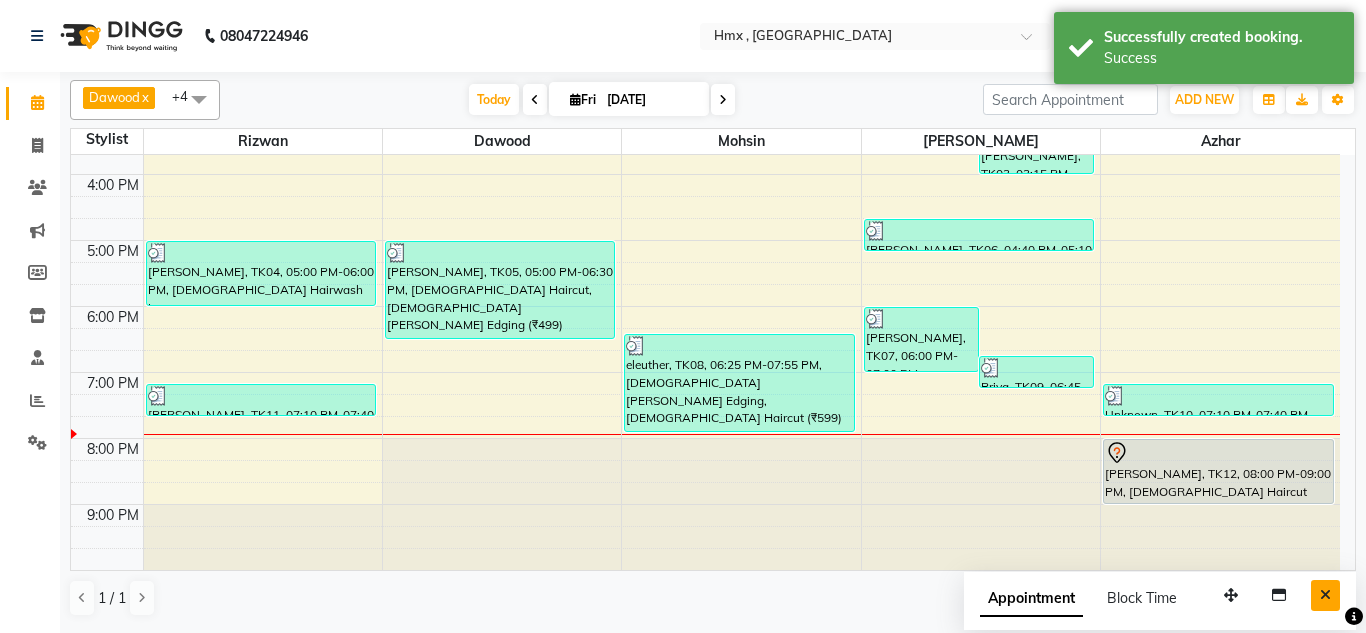 click at bounding box center [1325, 595] 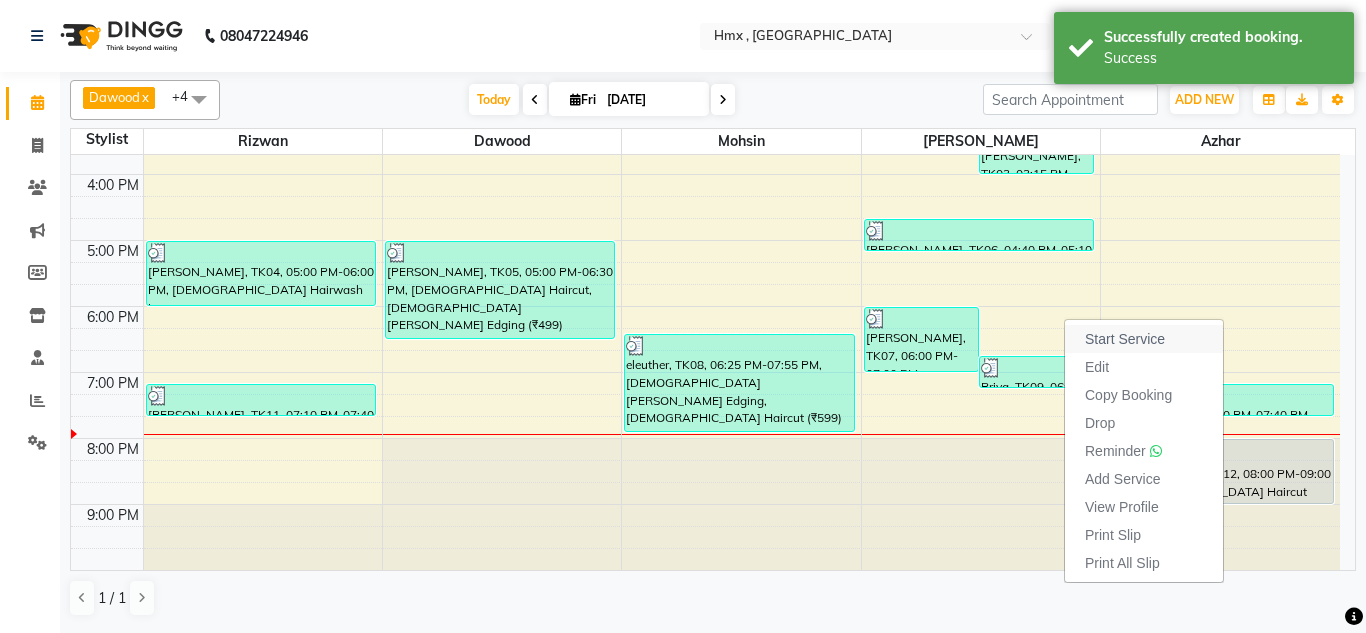 click on "Start Service" at bounding box center (1125, 339) 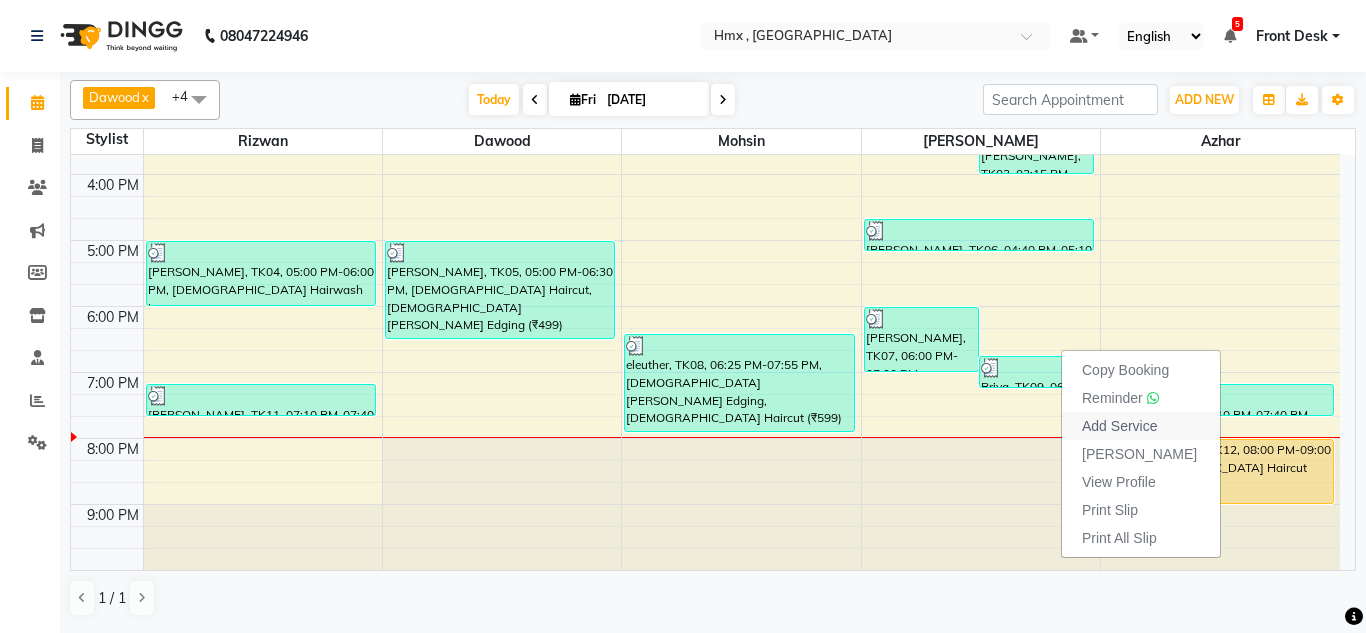 click on "Add Service" at bounding box center [1119, 426] 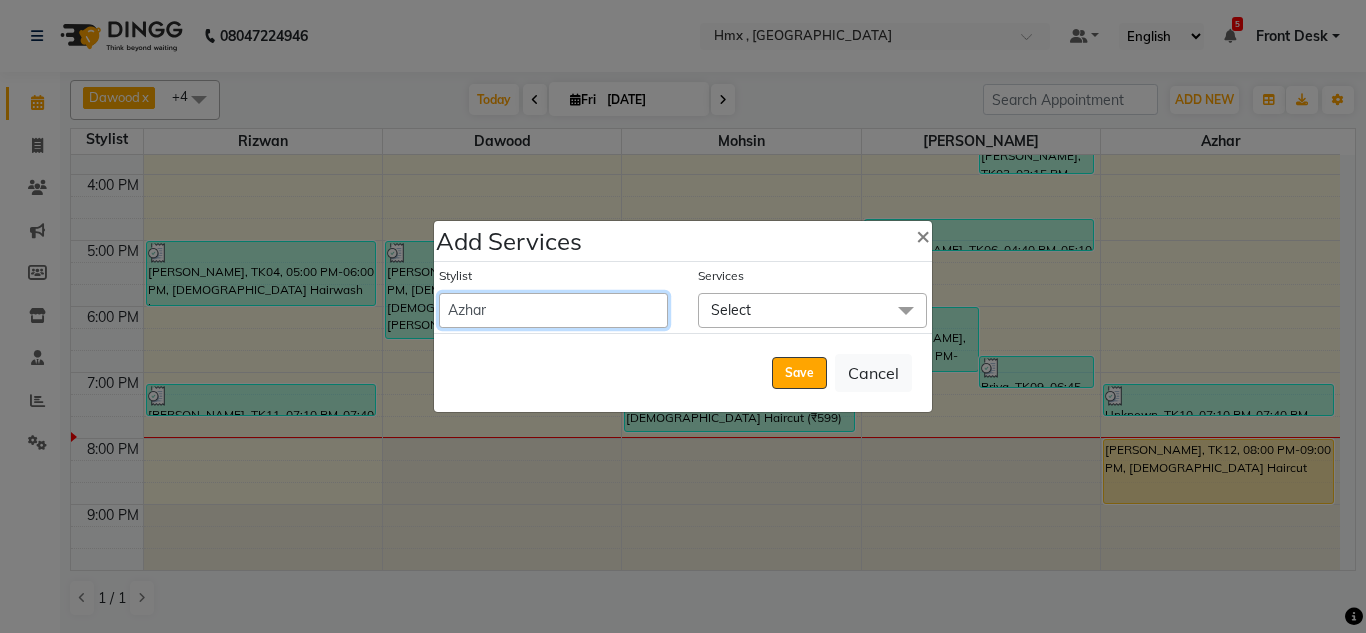 click on "Aakash   Anmol   Azhar   Bilal   Danish   Dawood   Front Desk   Imran shaikh   Kaikasha Shaikh   Mohsin   Rizwan   Sanjay   Sarita   swapnali   Uzair   Vinita   Yash Padrath" at bounding box center (553, 310) 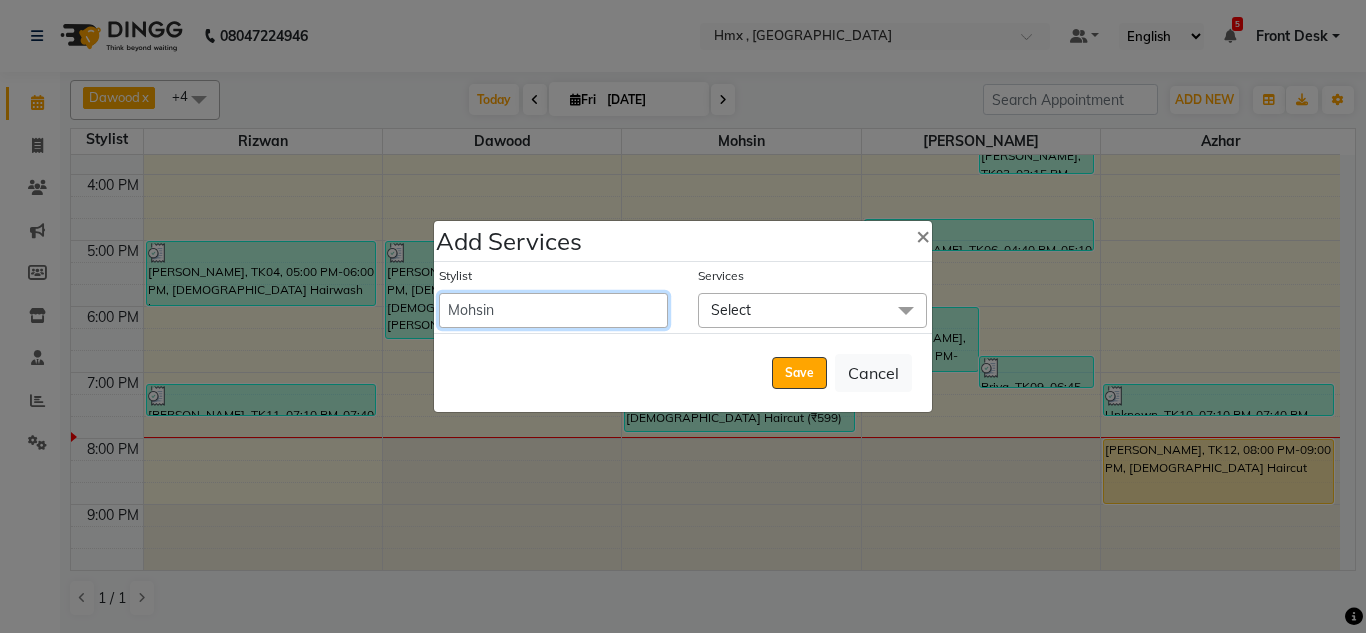 click on "Aakash   Anmol   Azhar   Bilal   Danish   Dawood   Front Desk   Imran shaikh   Kaikasha Shaikh   Mohsin   Rizwan   Sanjay   Sarita   swapnali   Uzair   Vinita   Yash Padrath" at bounding box center (553, 310) 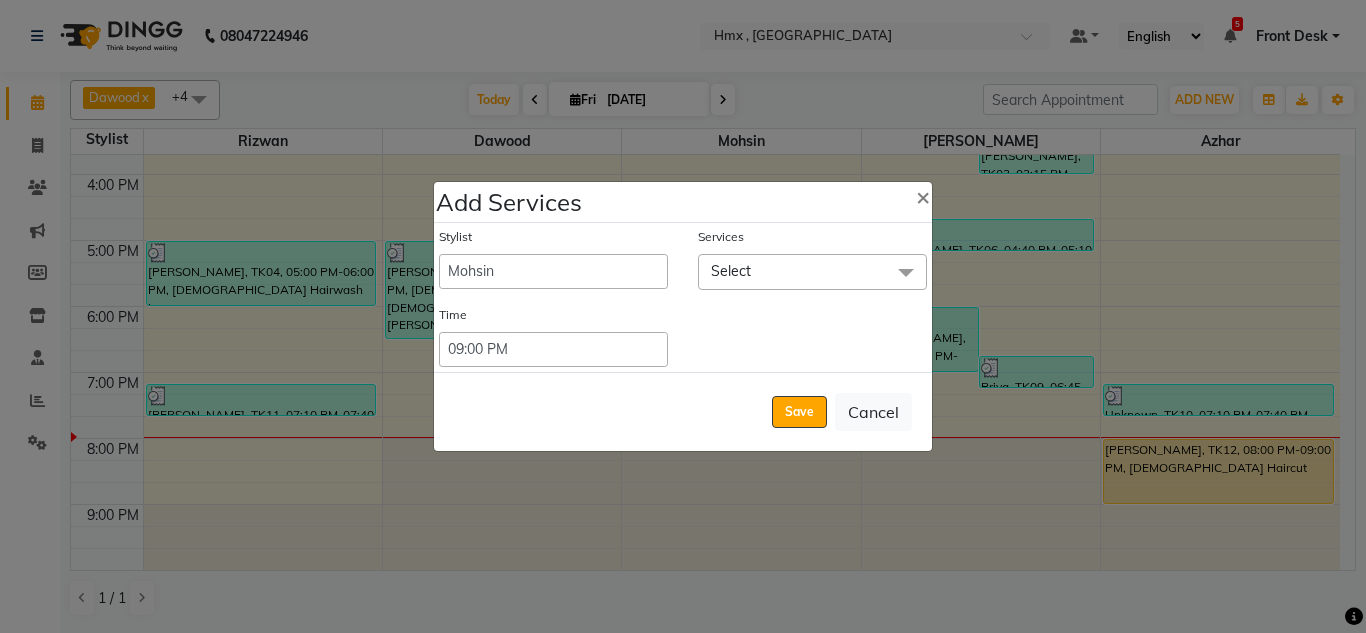 click on "Select" 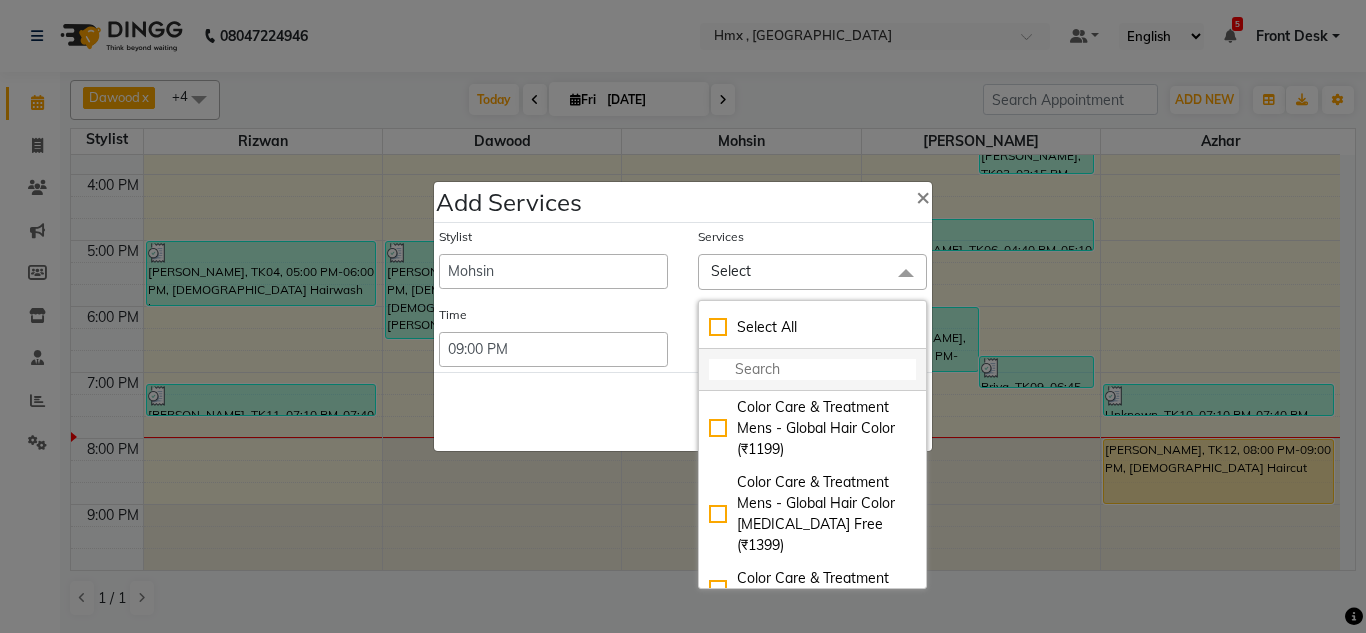 click 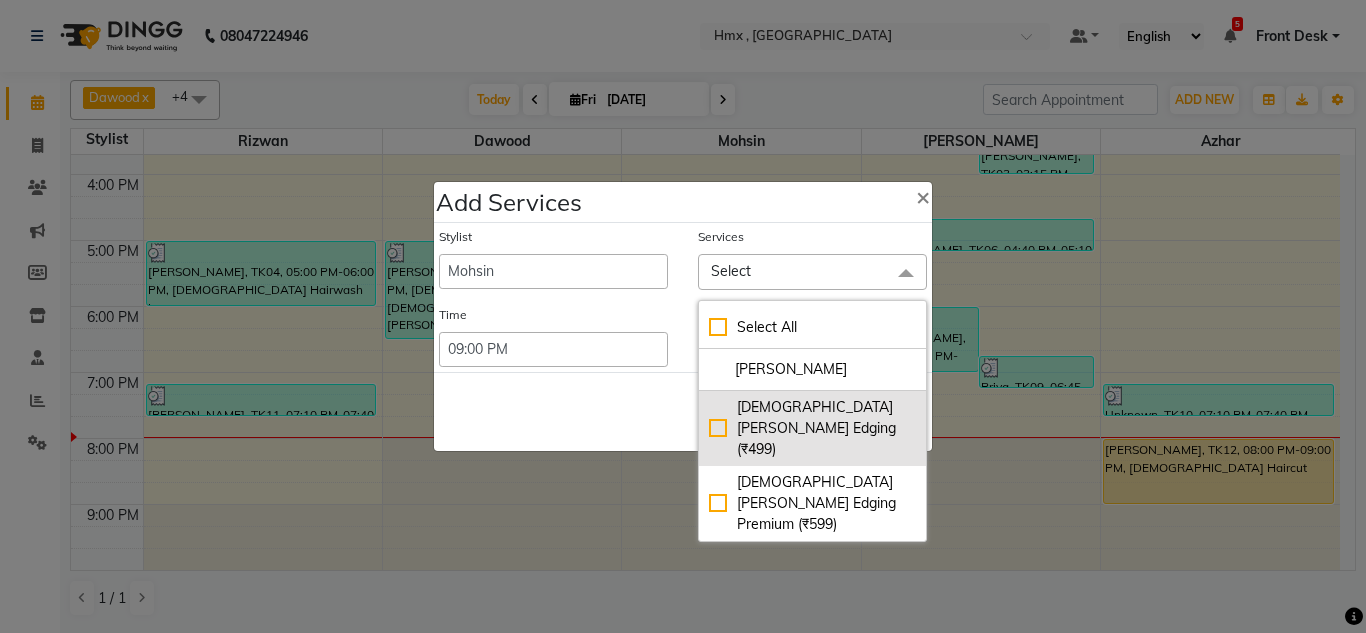 type on "beard ed" 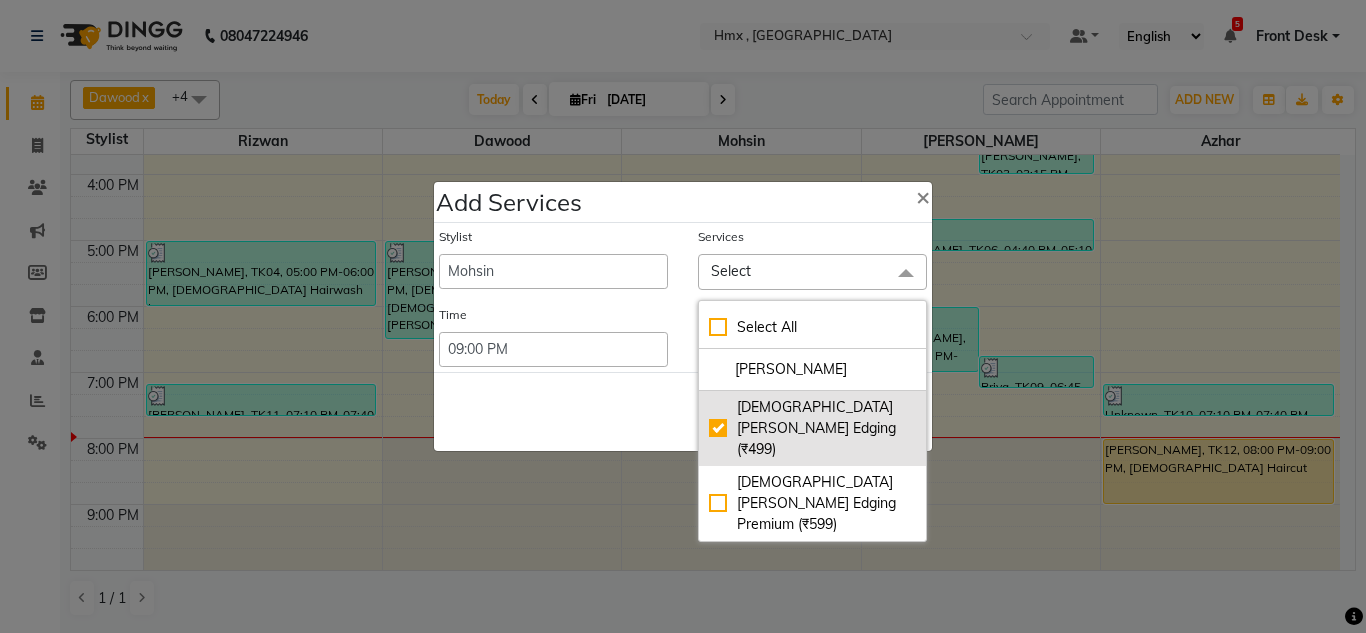 checkbox on "true" 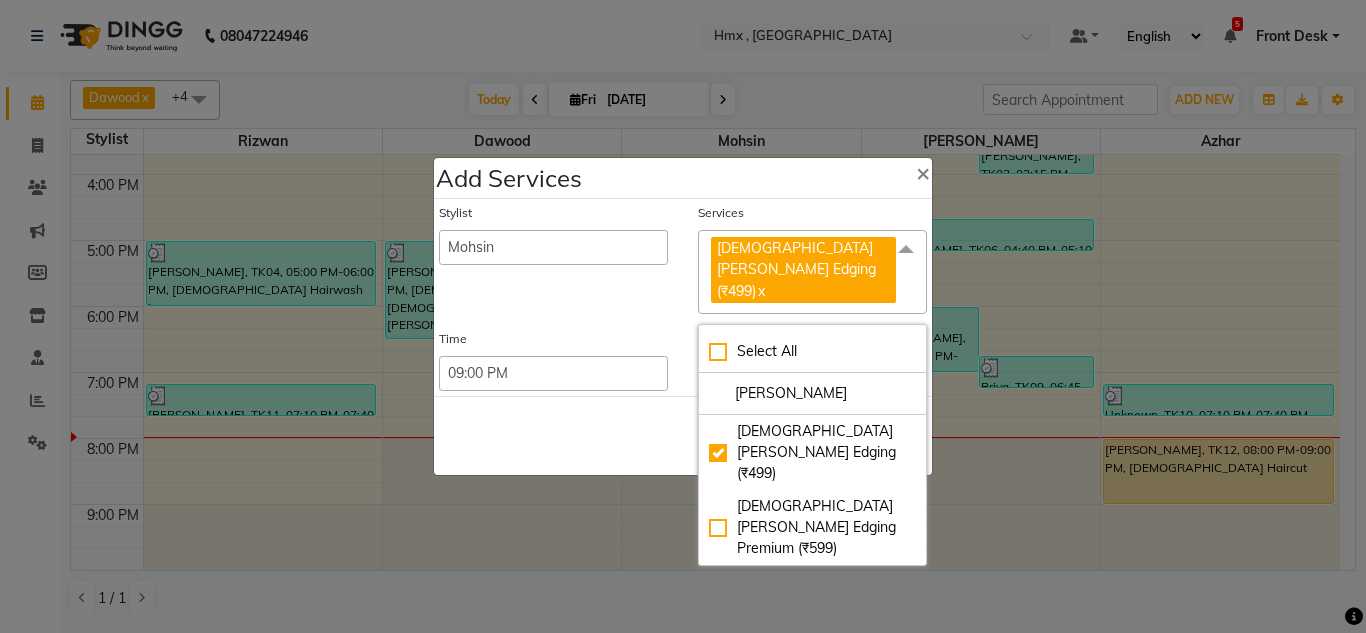 click on "Stylist  Aakash   Anmol   Azhar   Bilal   Danish   Dawood   Front Desk   Imran shaikh   Kaikasha Shaikh   Mohsin   Rizwan   Sanjay   Sarita   swapnali   Uzair   Vinita   Yash Padrath  Services Male Beard Edging (₹499)  x Select All beard ed Male Beard Edging (₹499) Male Beard Edging Premium (₹599) Time Select 09:00 AM  09:15 AM  09:30 AM  09:45 AM  10:00 AM  10:15 AM  10:30 AM  10:45 AM  11:00 AM  11:15 AM  11:30 AM  11:45 AM  12:00 PM  12:15 PM  12:30 PM  12:45 PM  01:00 PM  01:15 PM  01:30 PM  01:45 PM  02:00 PM  02:15 PM  02:30 PM  02:45 PM  03:00 PM  03:15 PM  03:30 PM  03:45 PM  04:00 PM  04:15 PM  04:30 PM  04:45 PM  05:00 PM  05:15 PM  05:30 PM  05:45 PM  06:00 PM  06:15 PM  06:30 PM  06:45 PM  07:00 PM  07:15 PM  07:30 PM  07:45 PM  08:00 PM  08:15 PM  08:30 PM  08:45 PM  09:00 PM  09:15 PM  09:30 PM  09:45 PM  10:00 PM  10:15 PM  10:30 PM  10:45 PM  11:00 PM  11:15 PM  11:30 PM  11:45 PM  12:00 PM  12:15 PM  12:30 PM  12:45 PM" 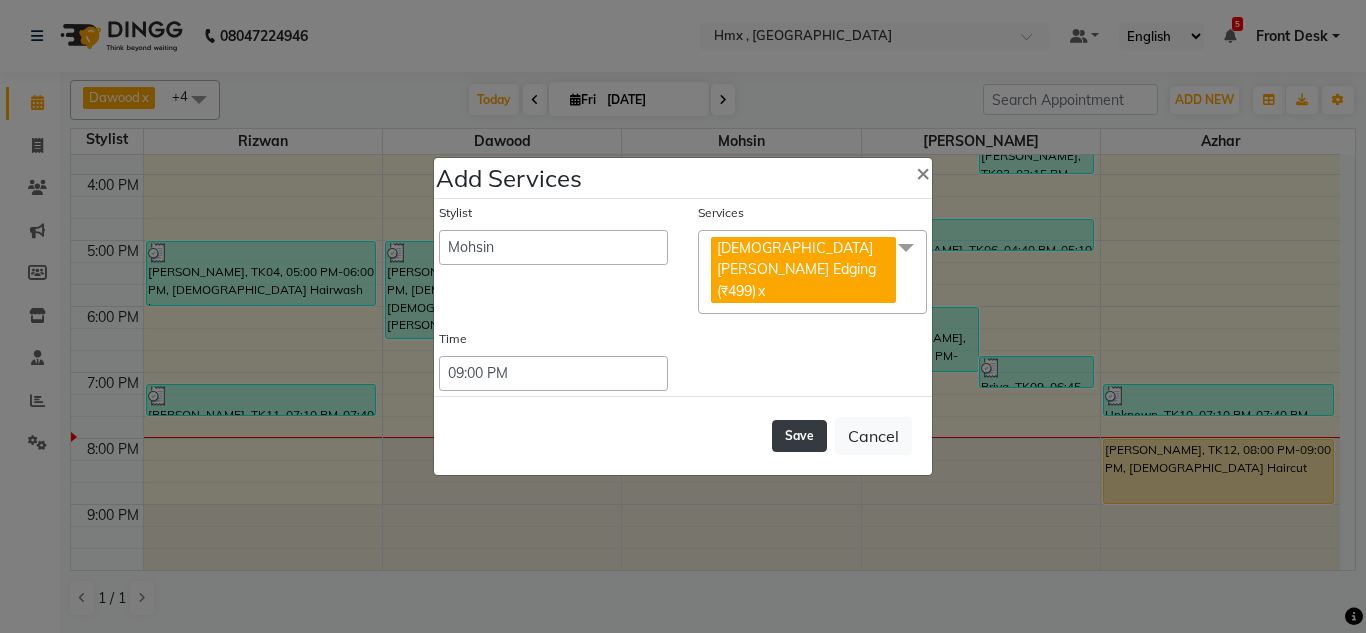 click on "Save" 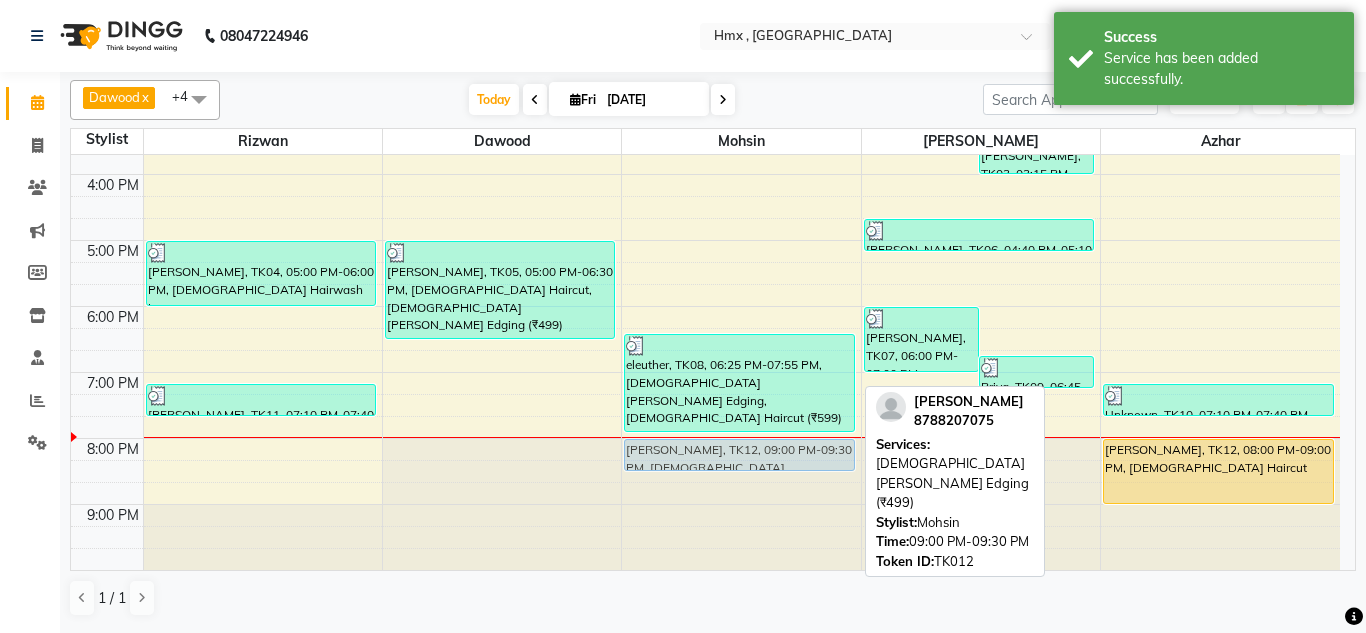 drag, startPoint x: 718, startPoint y: 511, endPoint x: 718, endPoint y: 444, distance: 67 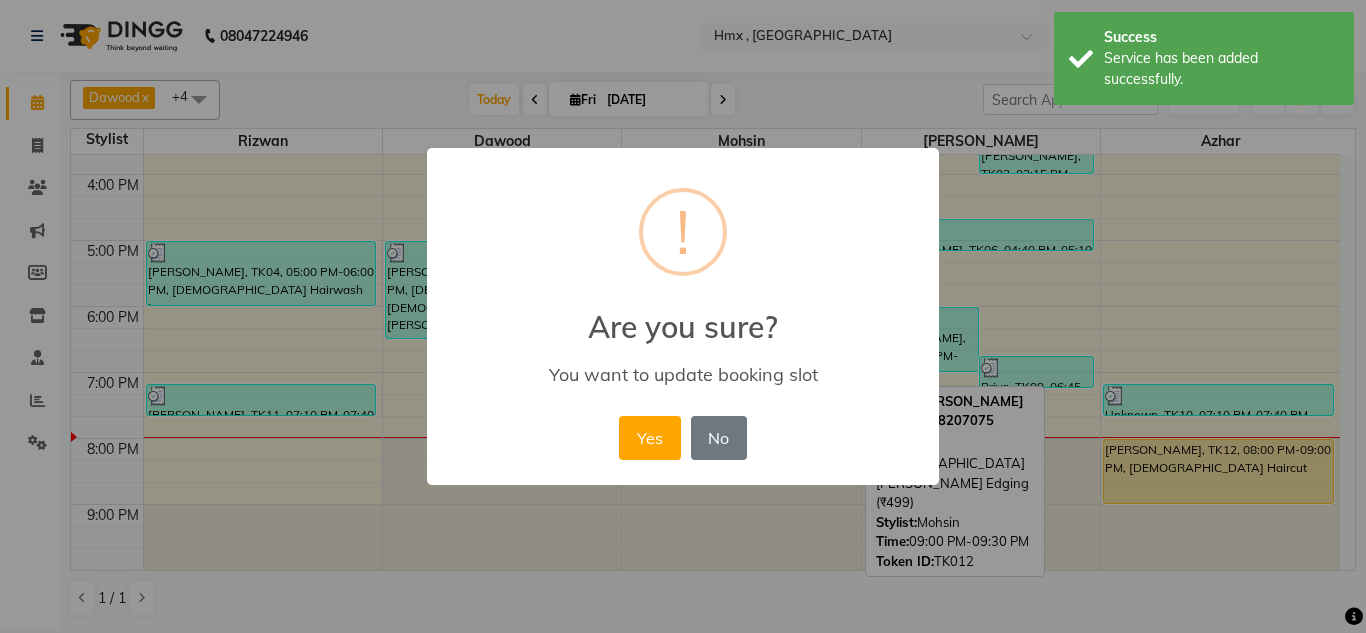 drag, startPoint x: 634, startPoint y: 440, endPoint x: 647, endPoint y: 443, distance: 13.341664 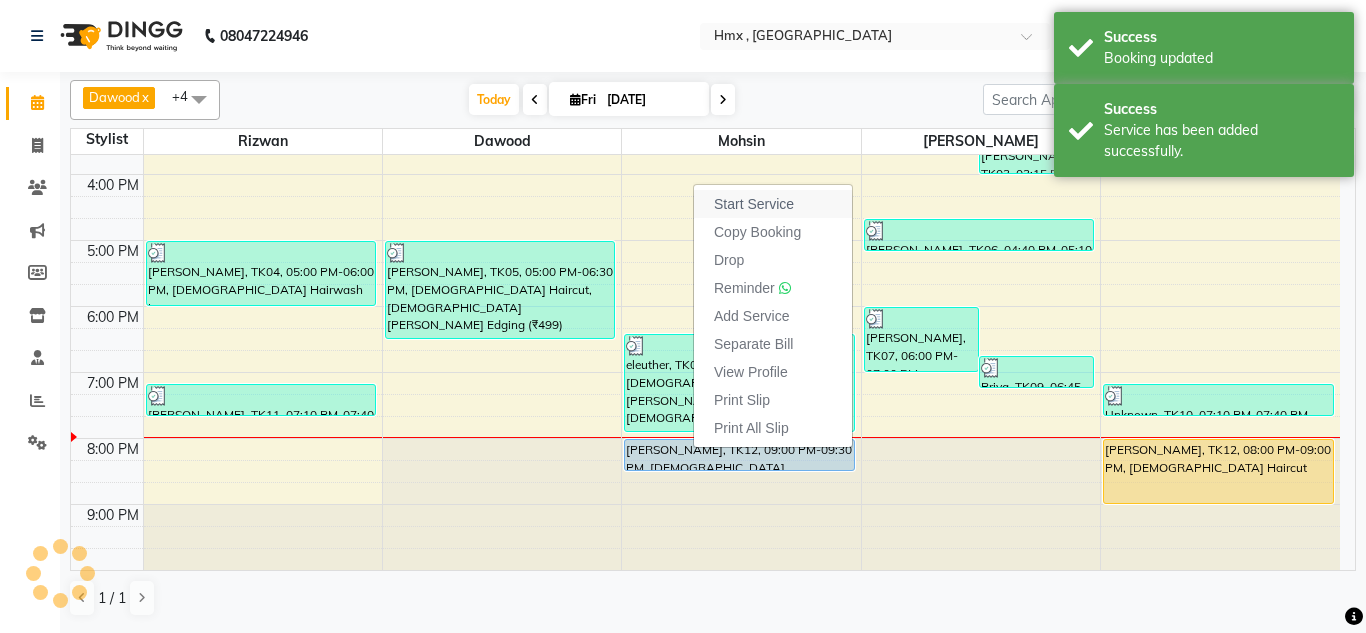 click on "Start Service" at bounding box center [773, 204] 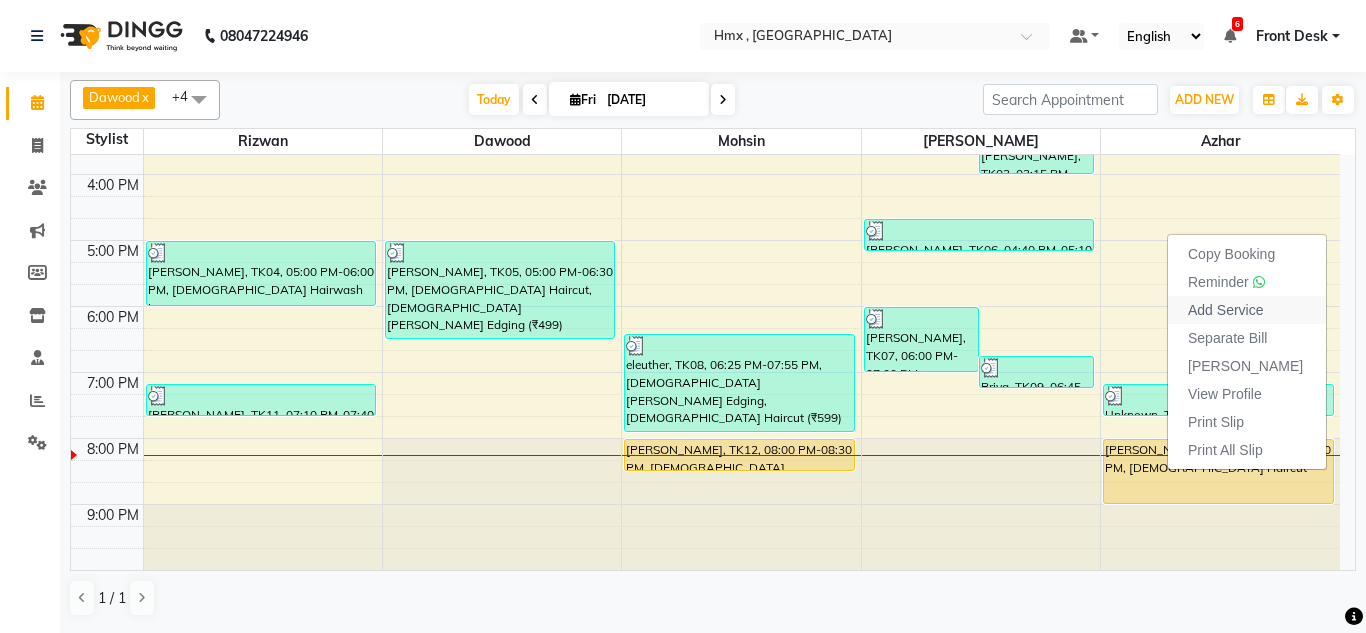 click on "Add Service" at bounding box center [1225, 310] 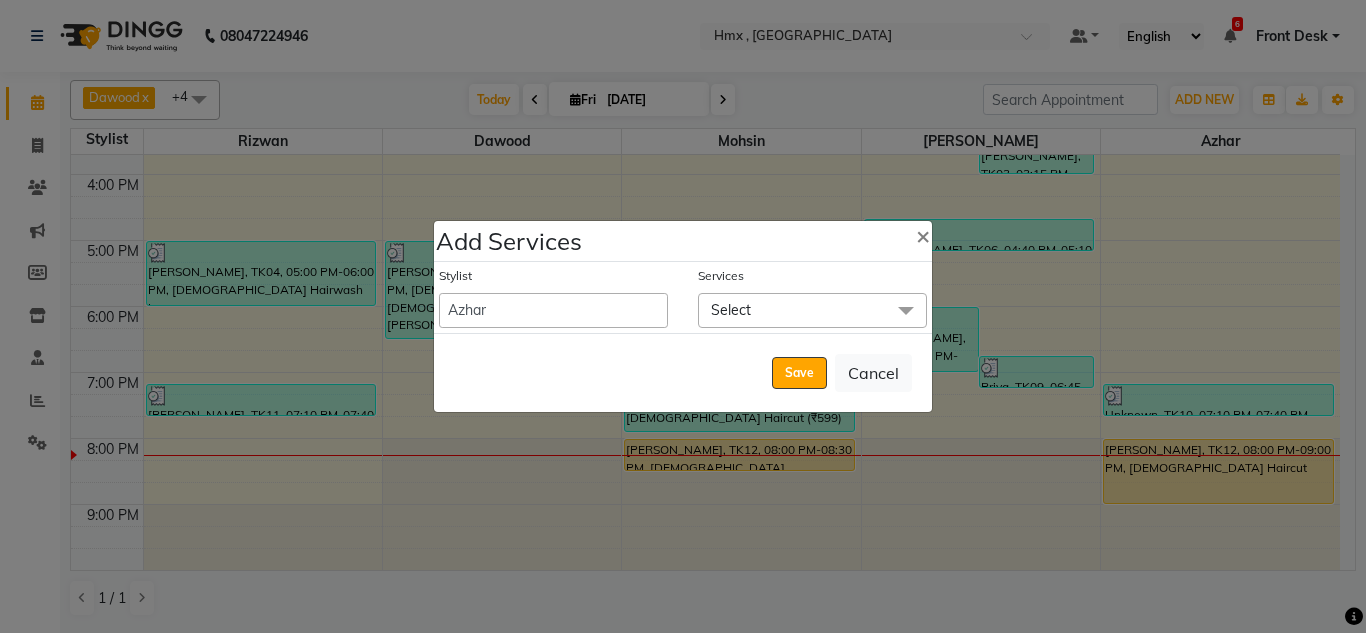click on "Select" 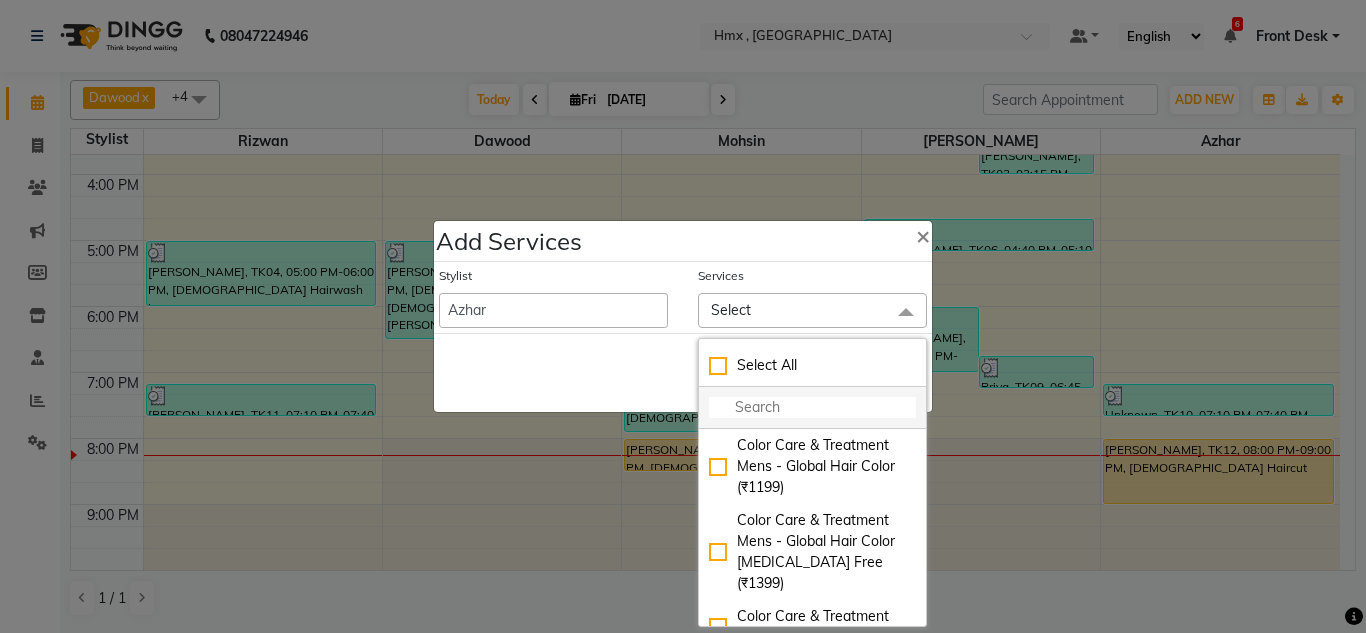 click 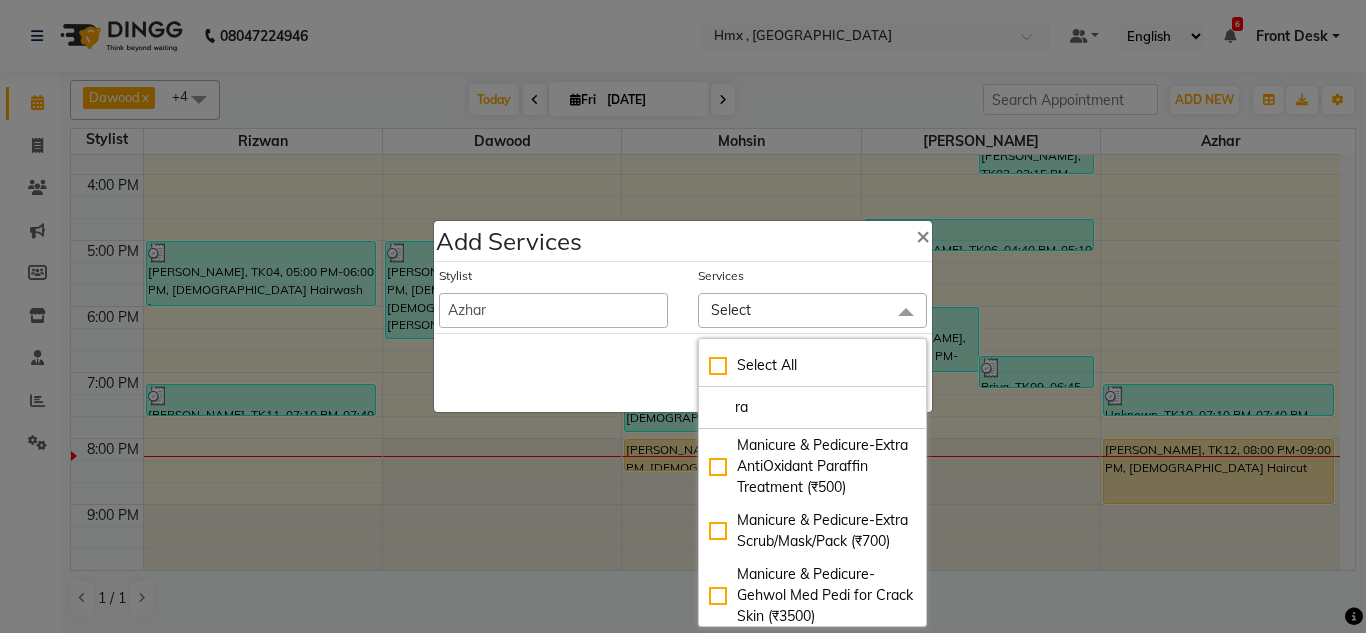 type on "r" 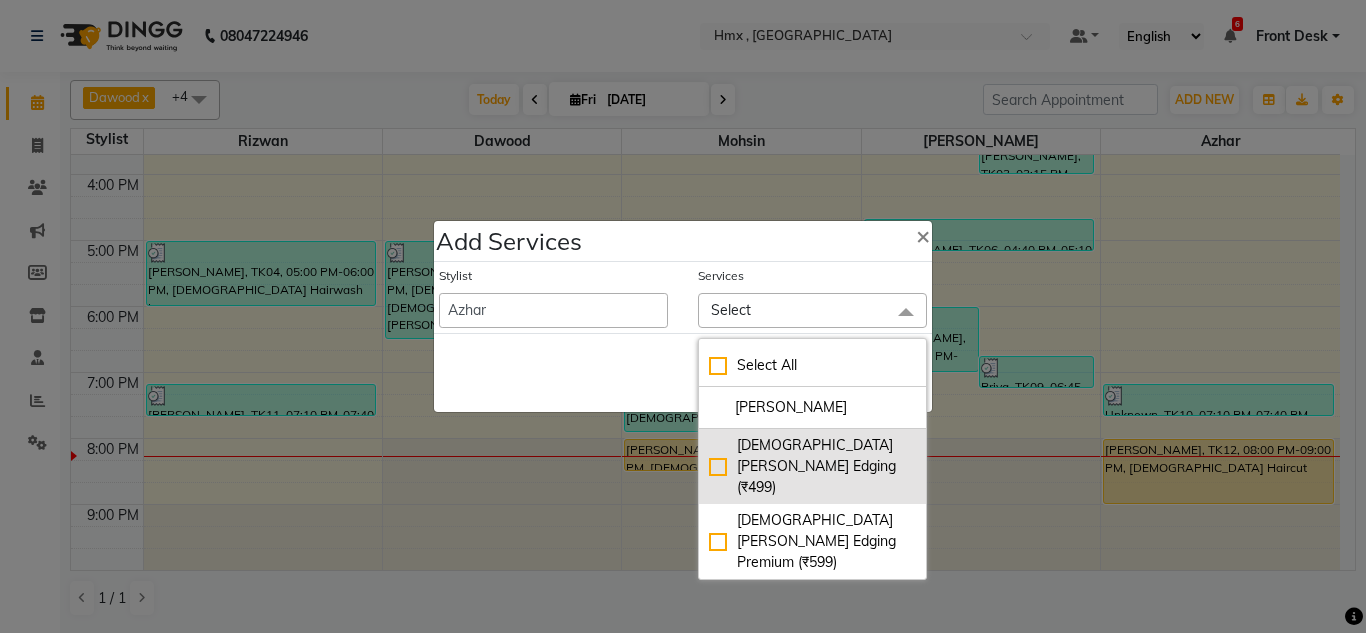 type on "beard ed" 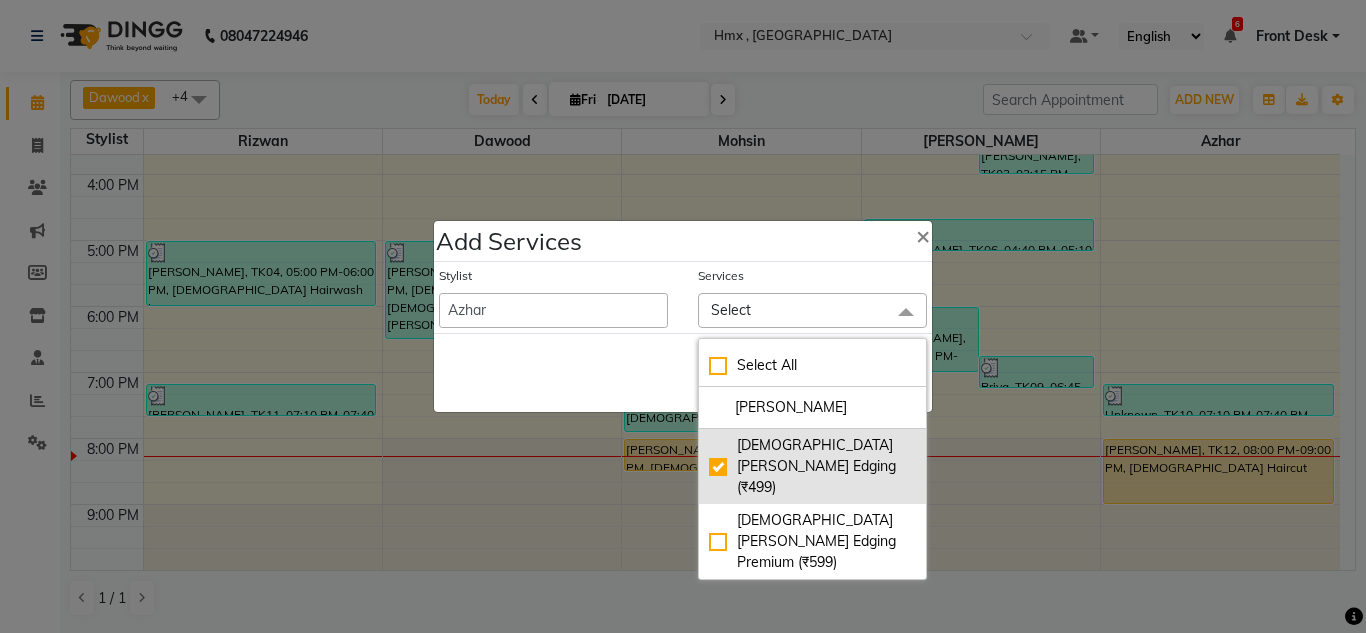checkbox on "true" 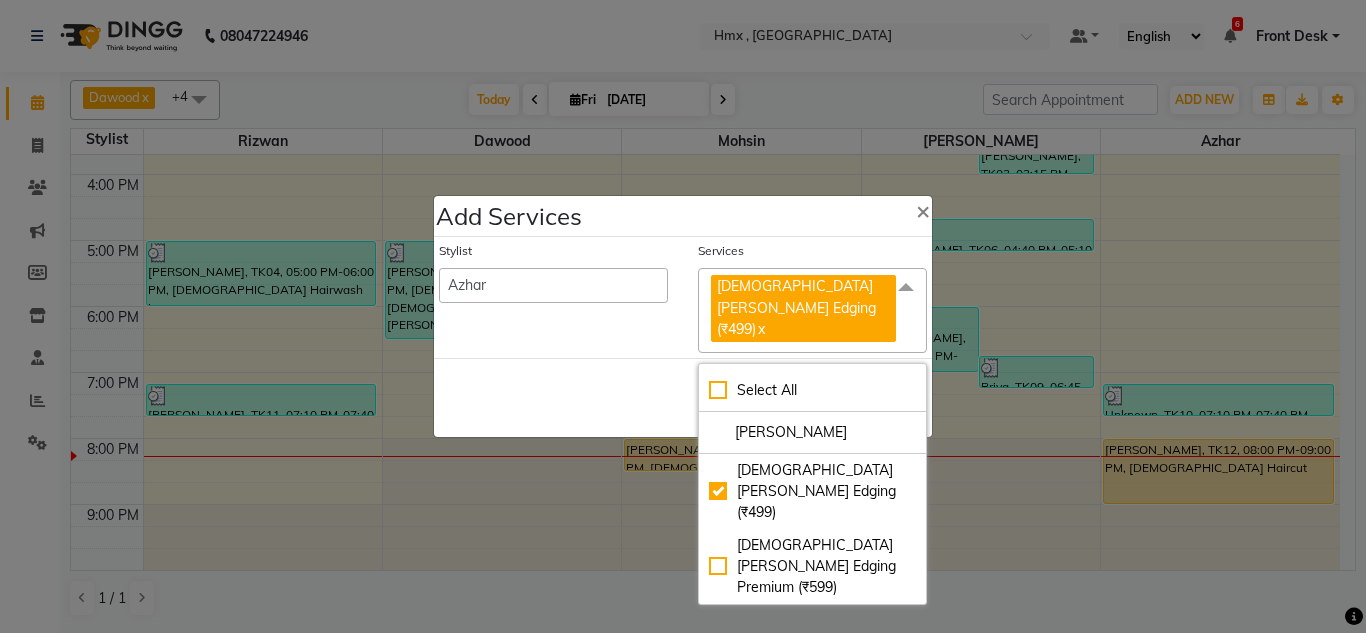 click on "Stylist  Aakash   Anmol   Azhar   Bilal   Danish   Dawood   Front Desk   Imran shaikh   Kaikasha Shaikh   Mohsin   Rizwan   Sanjay   Sarita   swapnali   Uzair   Vinita   Yash Padrath" 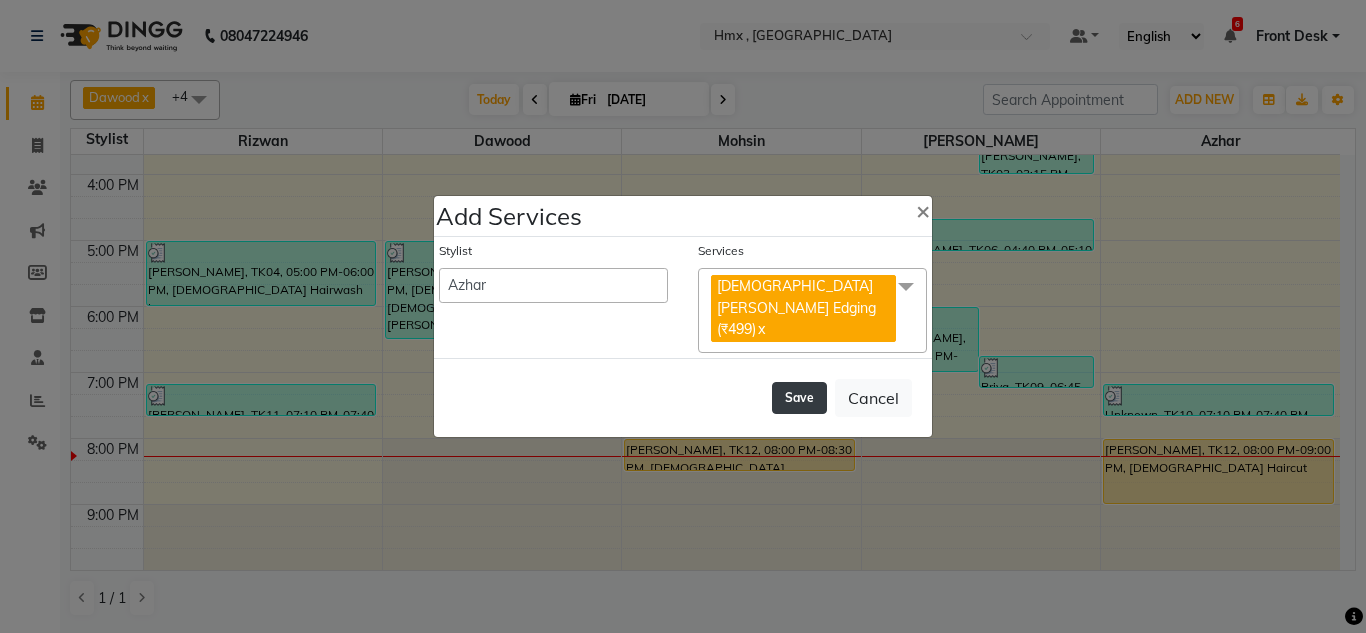 click on "Save" 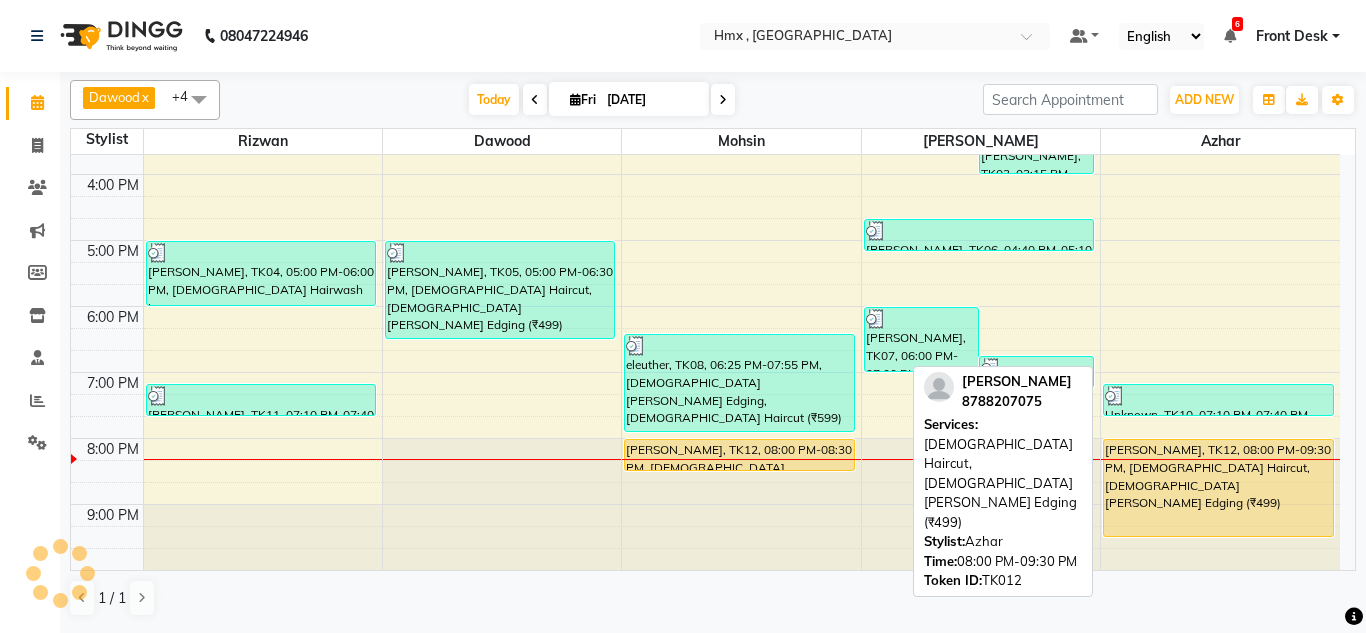 click on "Yatharth Agrwal, TK12, 08:00 PM-09:30 PM, Male Haircut,Male Beard Edging (₹499)" at bounding box center (1218, 488) 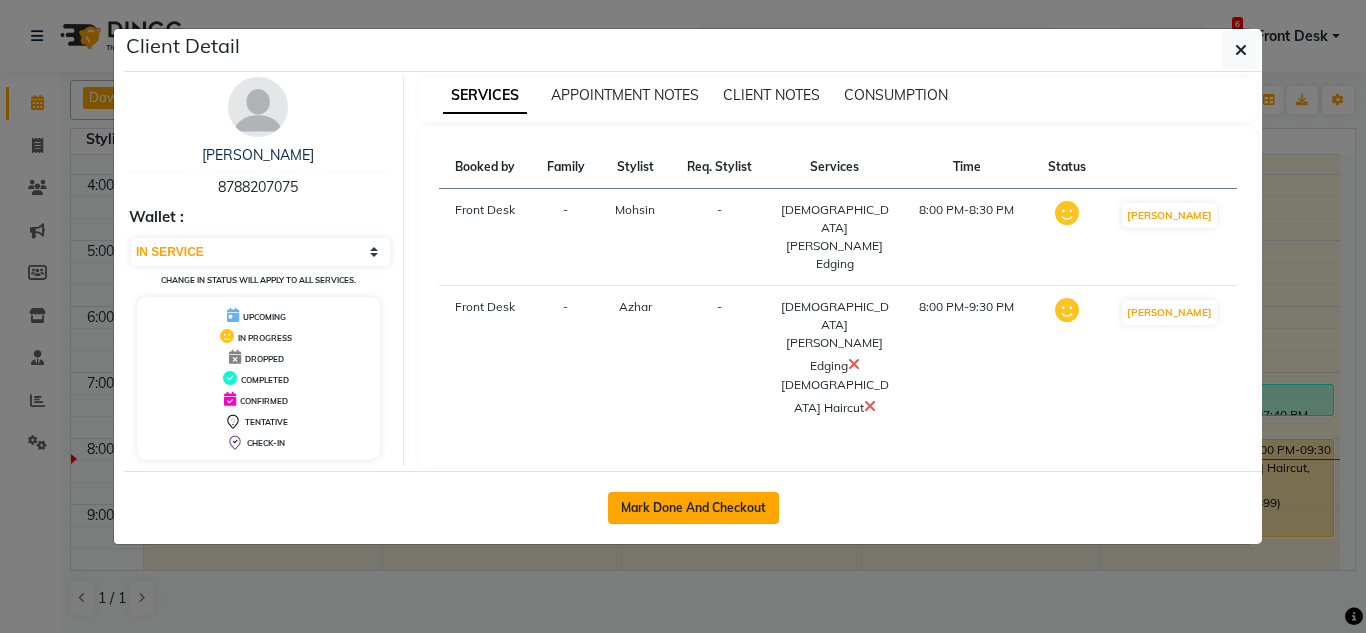 click on "Mark Done And Checkout" 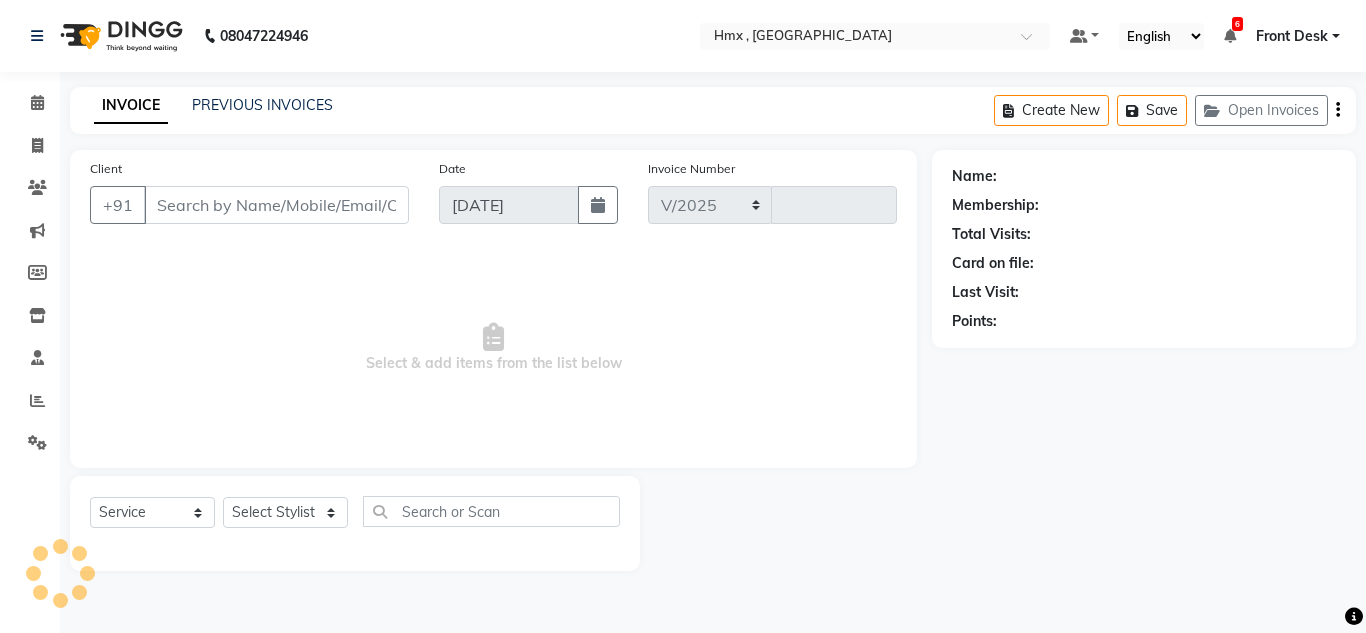 select on "5711" 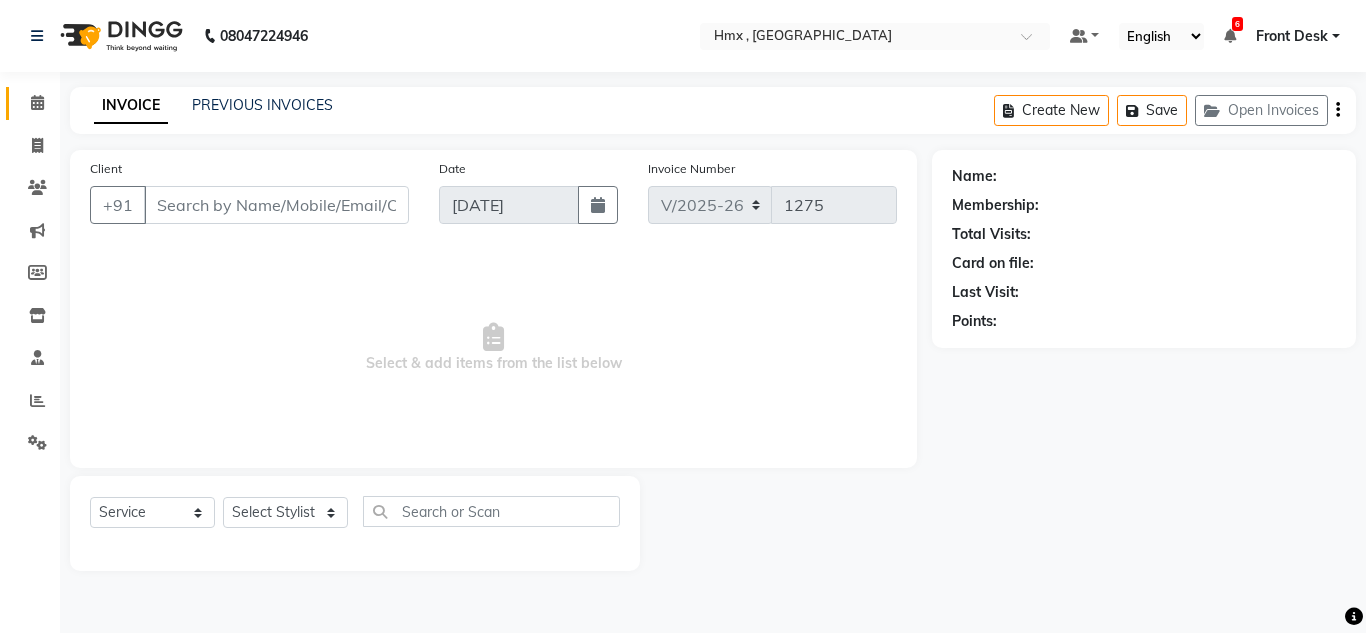 type on "8788207075" 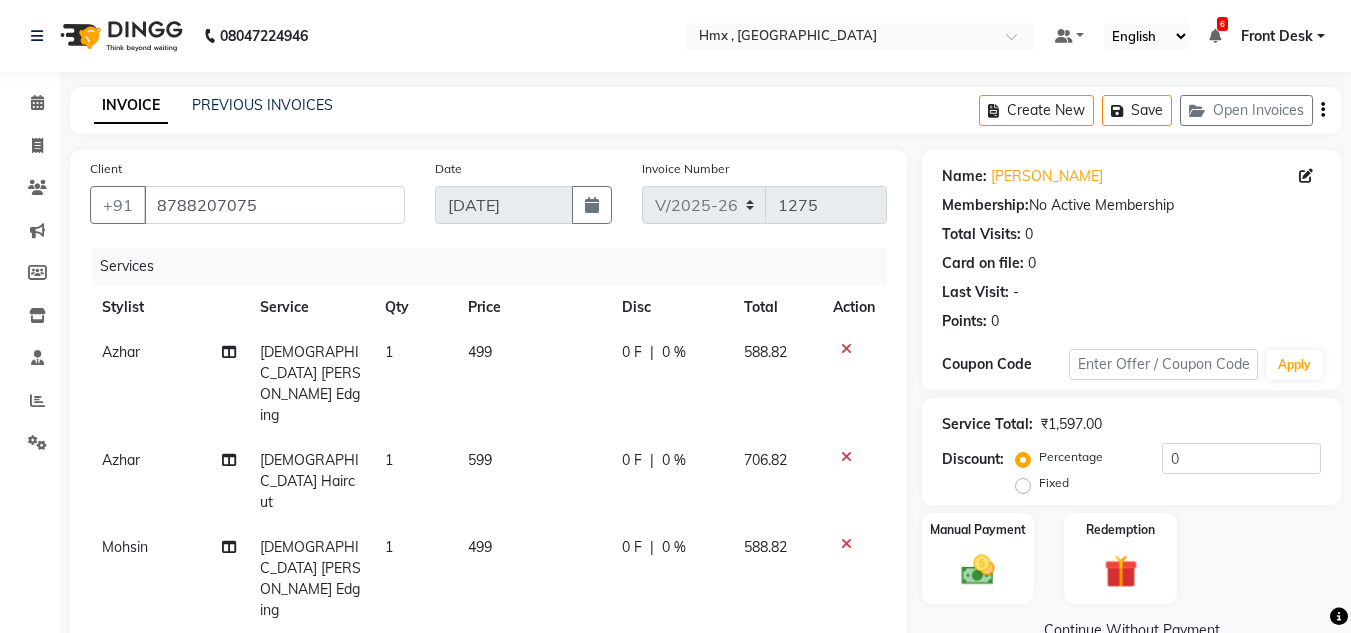 click on "599" 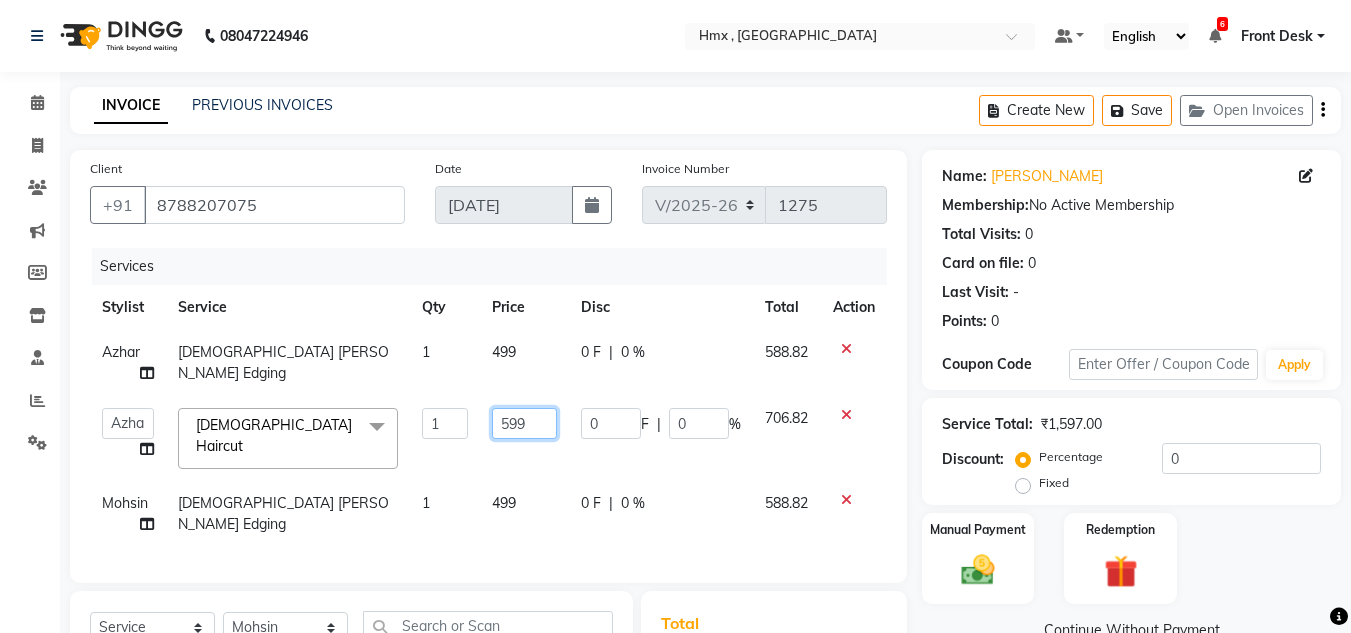 click on "599" 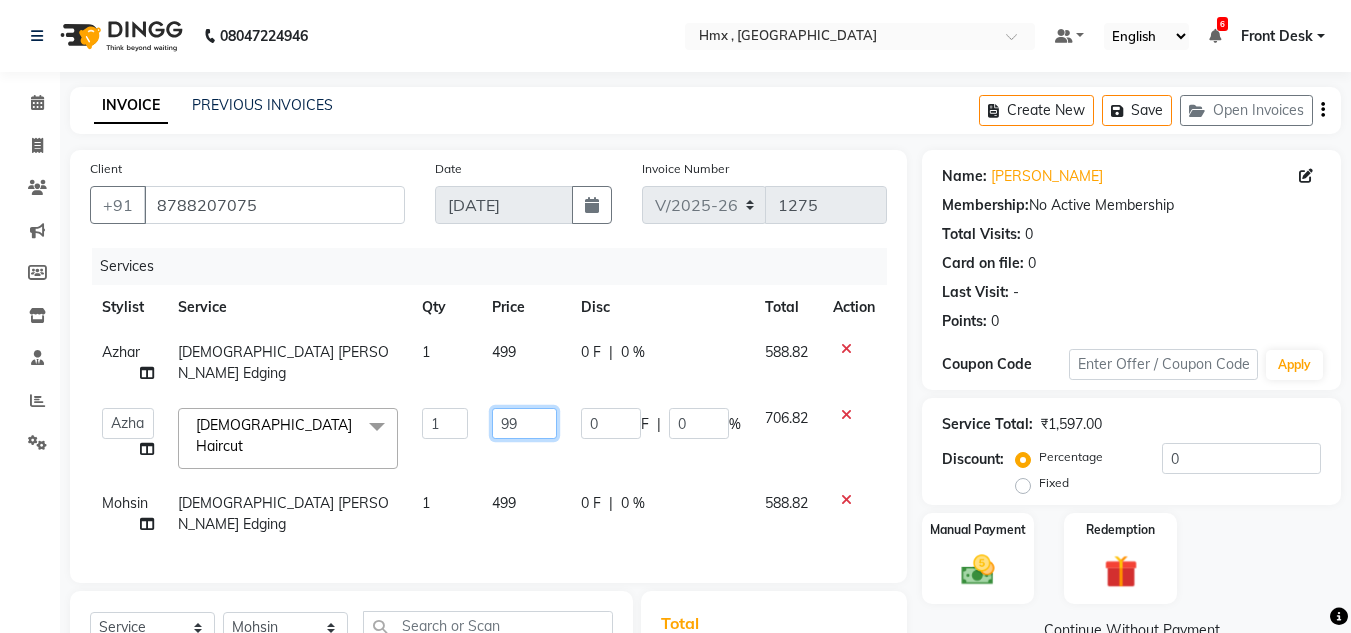 type on "799" 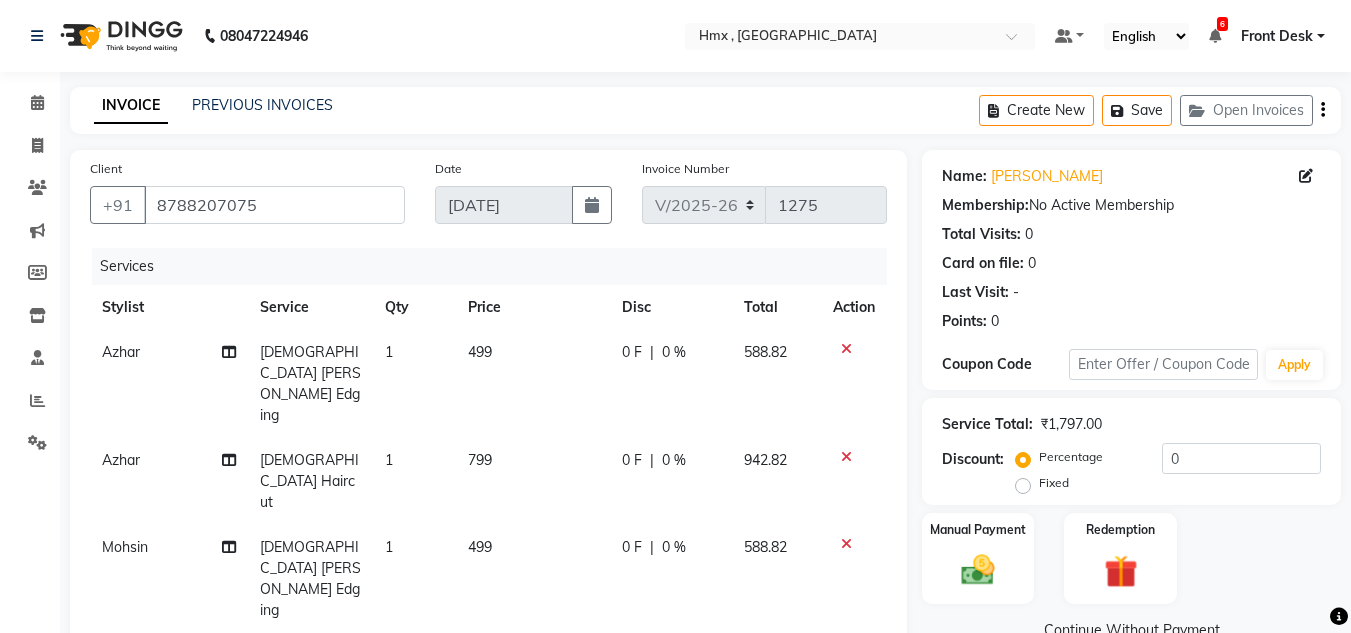 click on "Services Stylist Service Qty Price Disc Total Action Azhar Male Beard Edging 1 499 0 F | 0 % 588.82 Azhar Male Haircut 1 799 0 F | 0 % 942.82 Mohsin Male Beard Edging 1 499 0 F | 0 % 588.82" 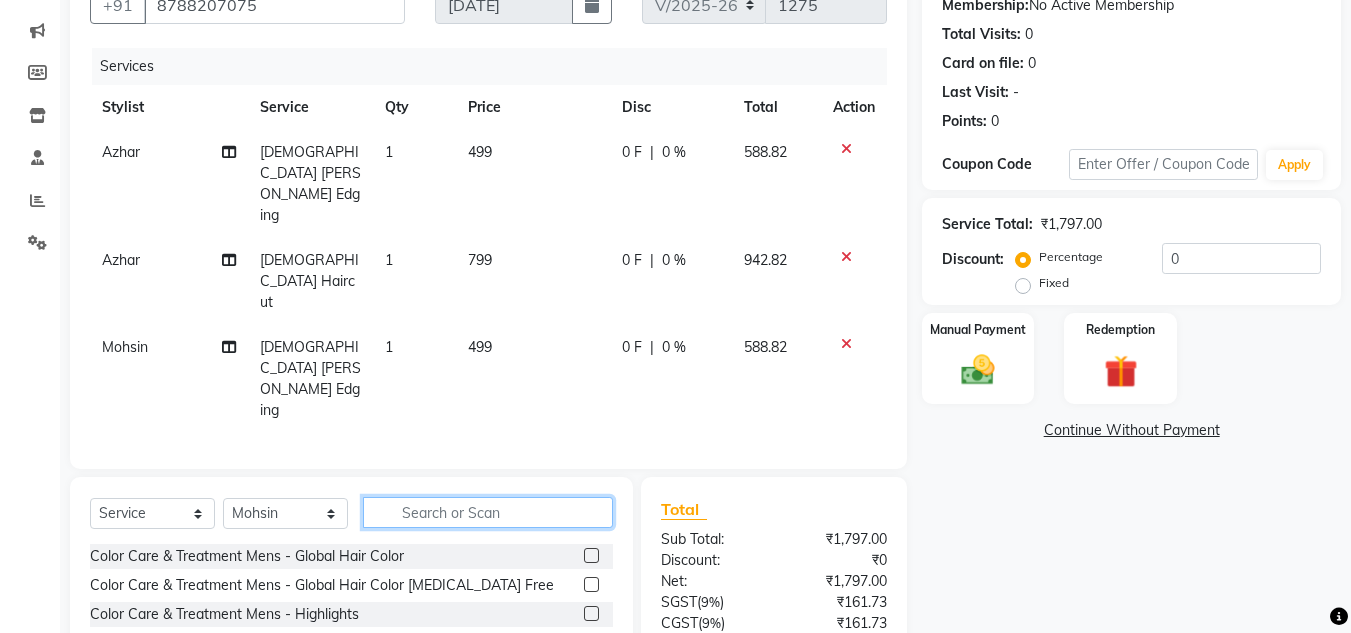 click 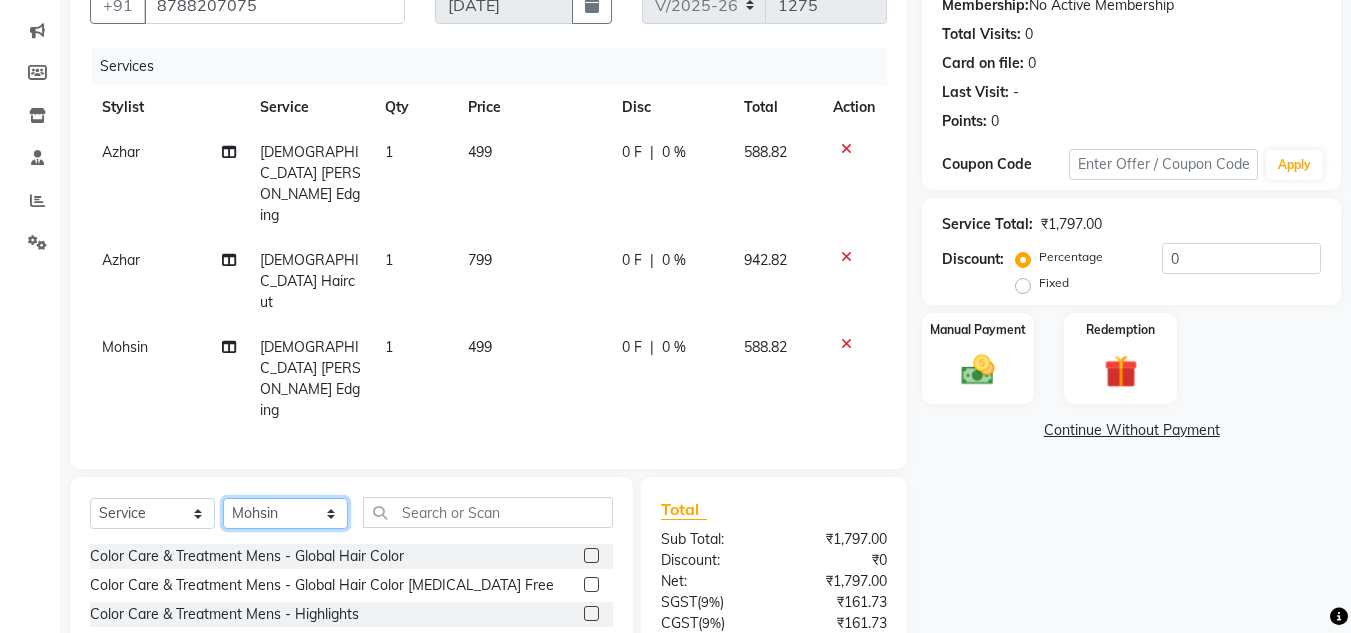 click on "Select Stylist Aakash Anmol Azhar Bilal Danish Dawood Front Desk Imran shaikh Kaikasha Shaikh Mohsin Rizwan Sanjay Sarita swapnali Uzair Vinita Yash Padrath" 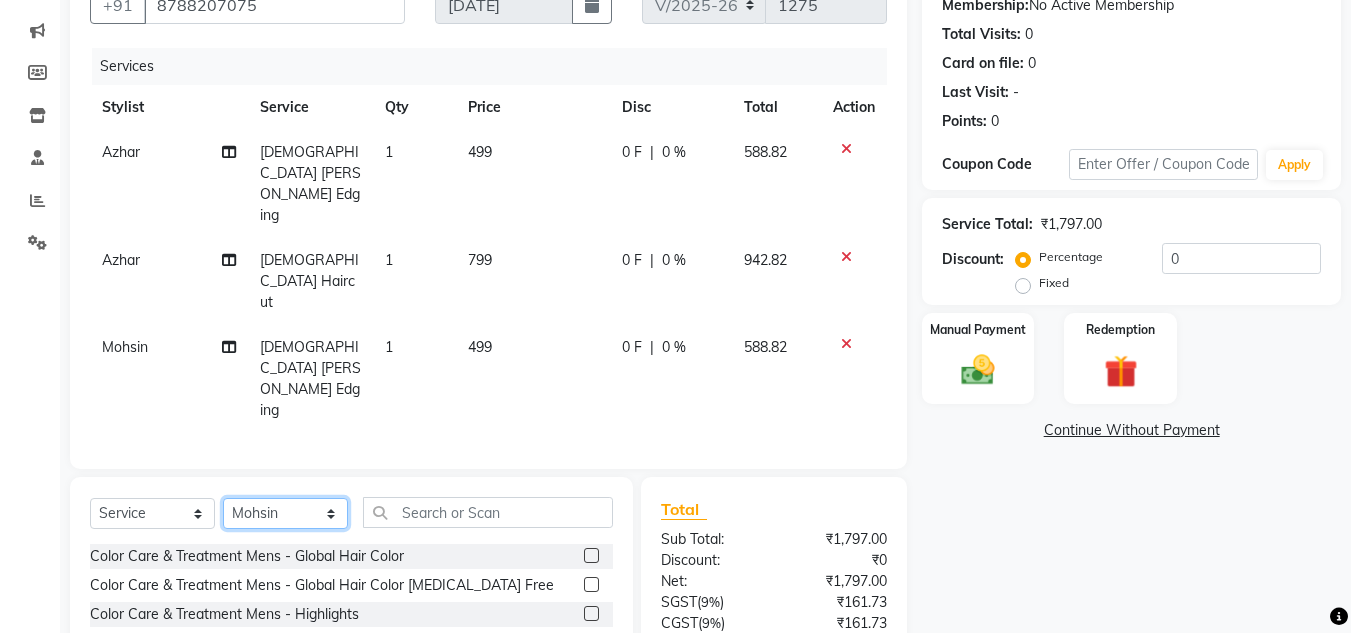 select on "39098" 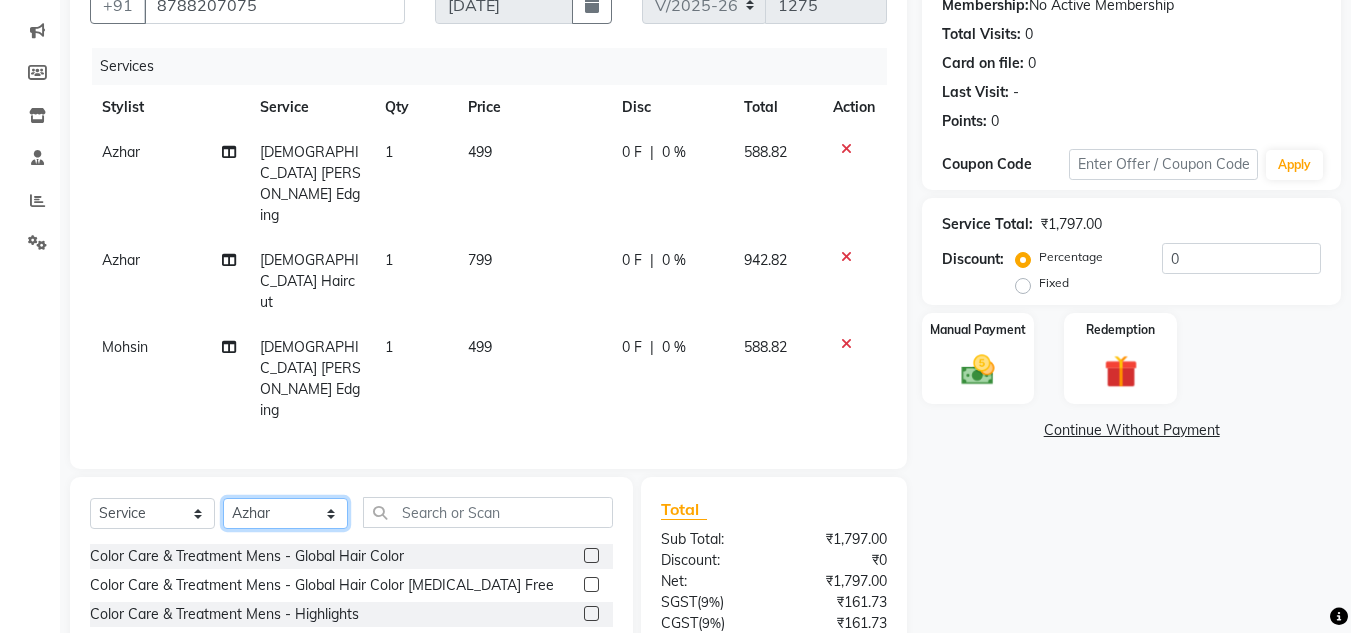 click on "Select Stylist Aakash Anmol Azhar Bilal Danish Dawood Front Desk Imran shaikh Kaikasha Shaikh Mohsin Rizwan Sanjay Sarita swapnali Uzair Vinita Yash Padrath" 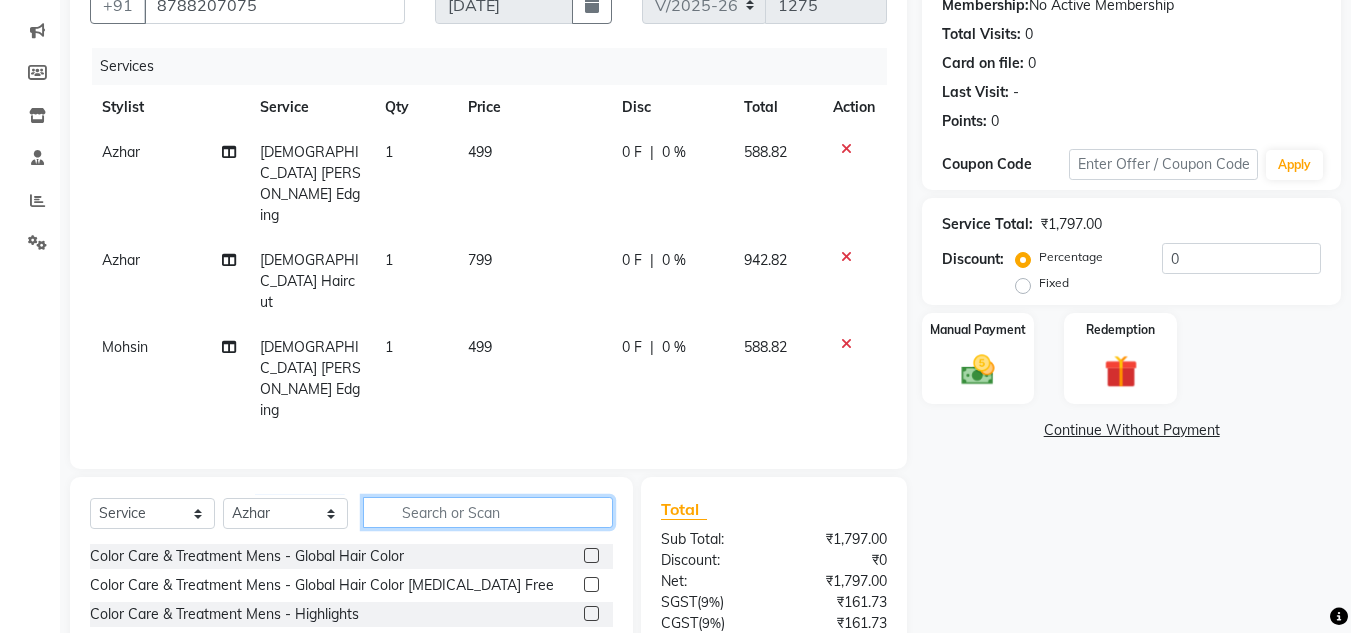 drag, startPoint x: 414, startPoint y: 407, endPoint x: 426, endPoint y: 409, distance: 12.165525 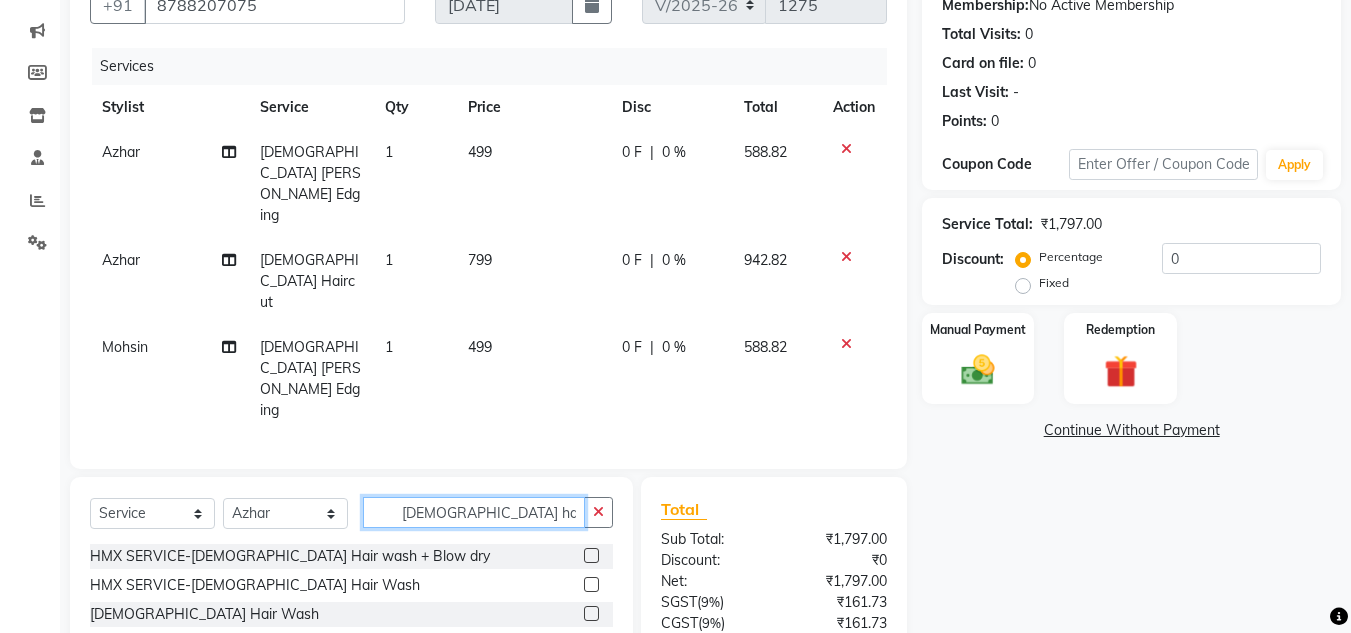 type on "male hair was" 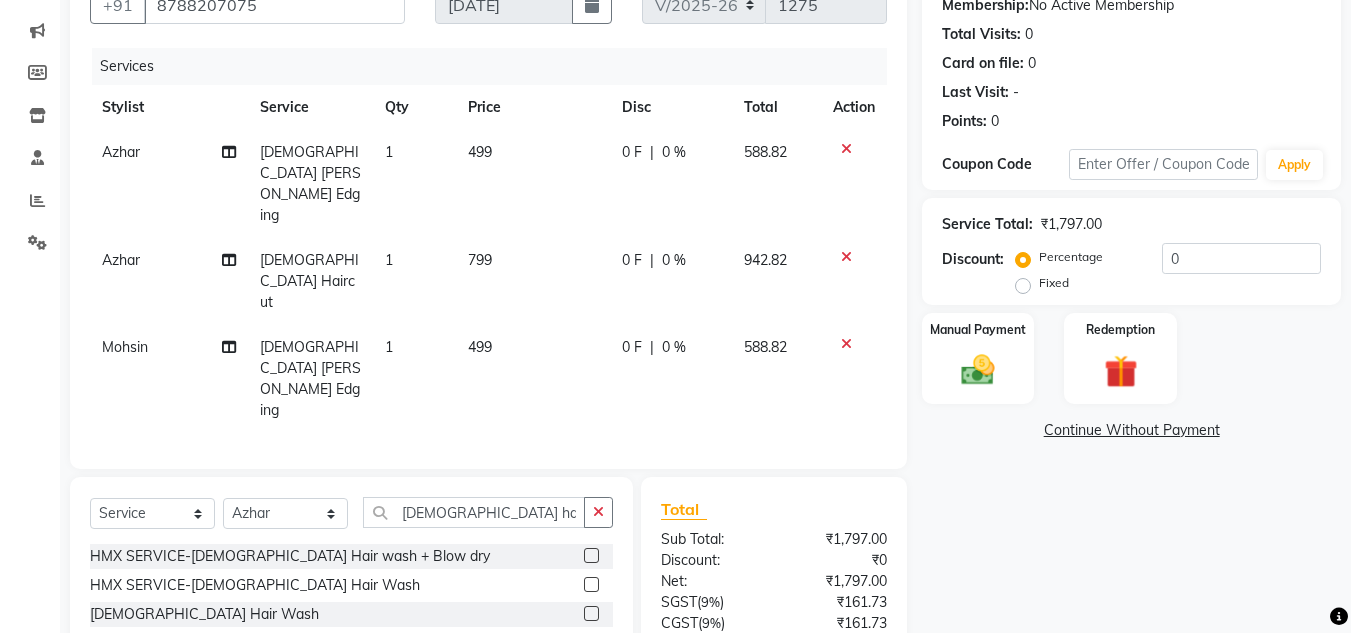 click on "[DEMOGRAPHIC_DATA] Hair Wash" 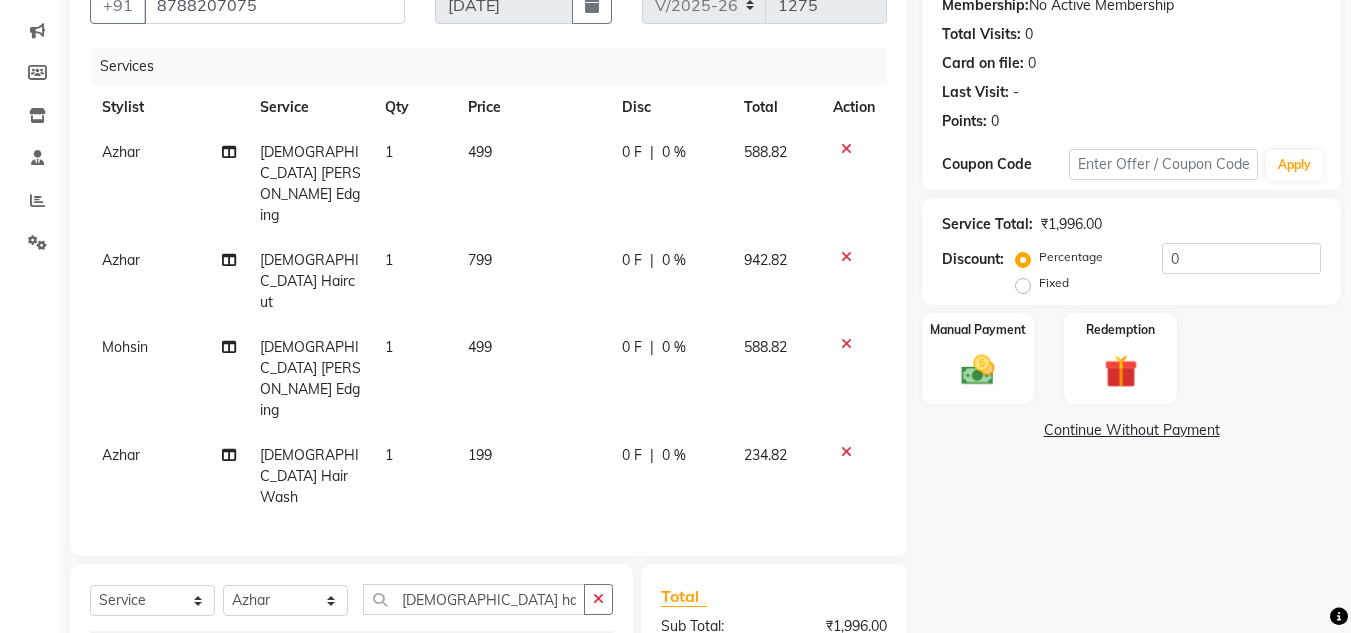 checkbox on "false" 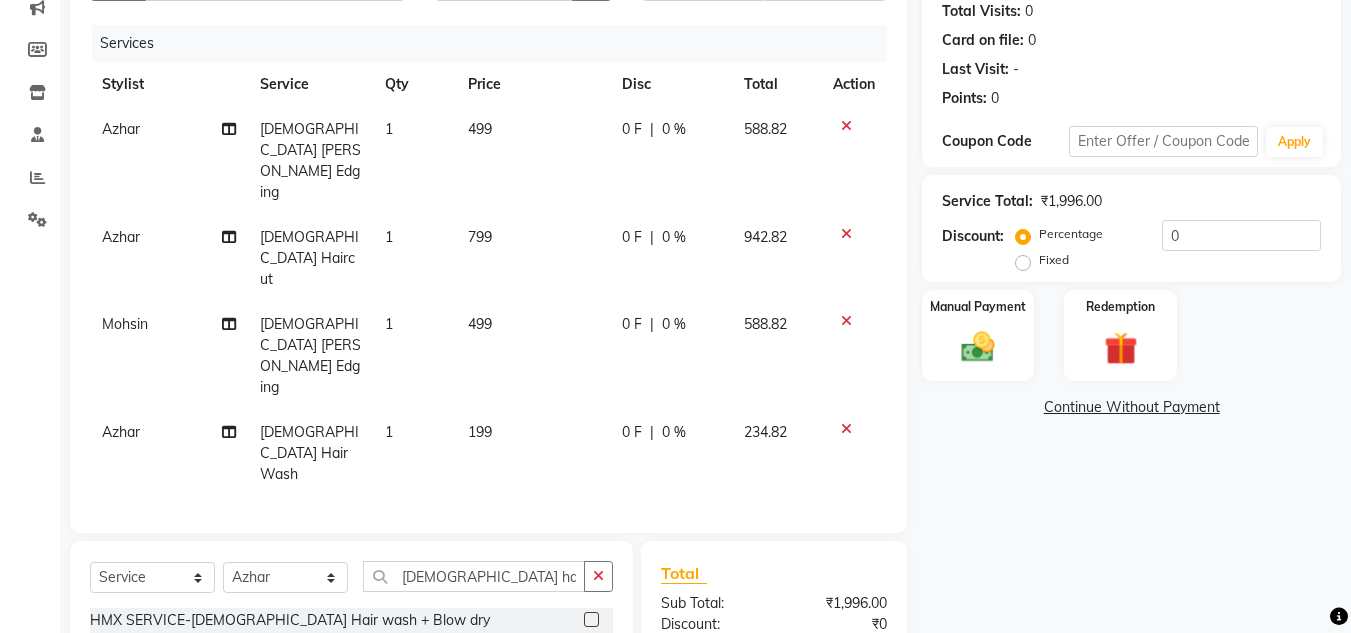 scroll, scrollTop: 323, scrollLeft: 0, axis: vertical 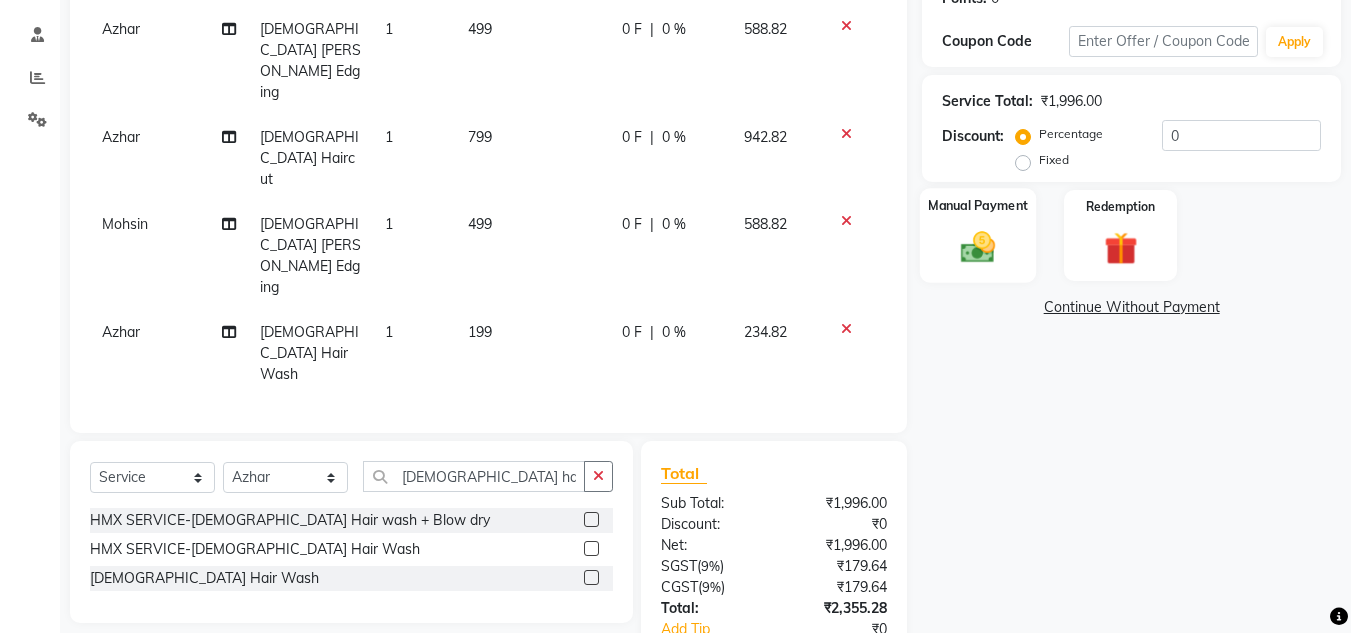 click 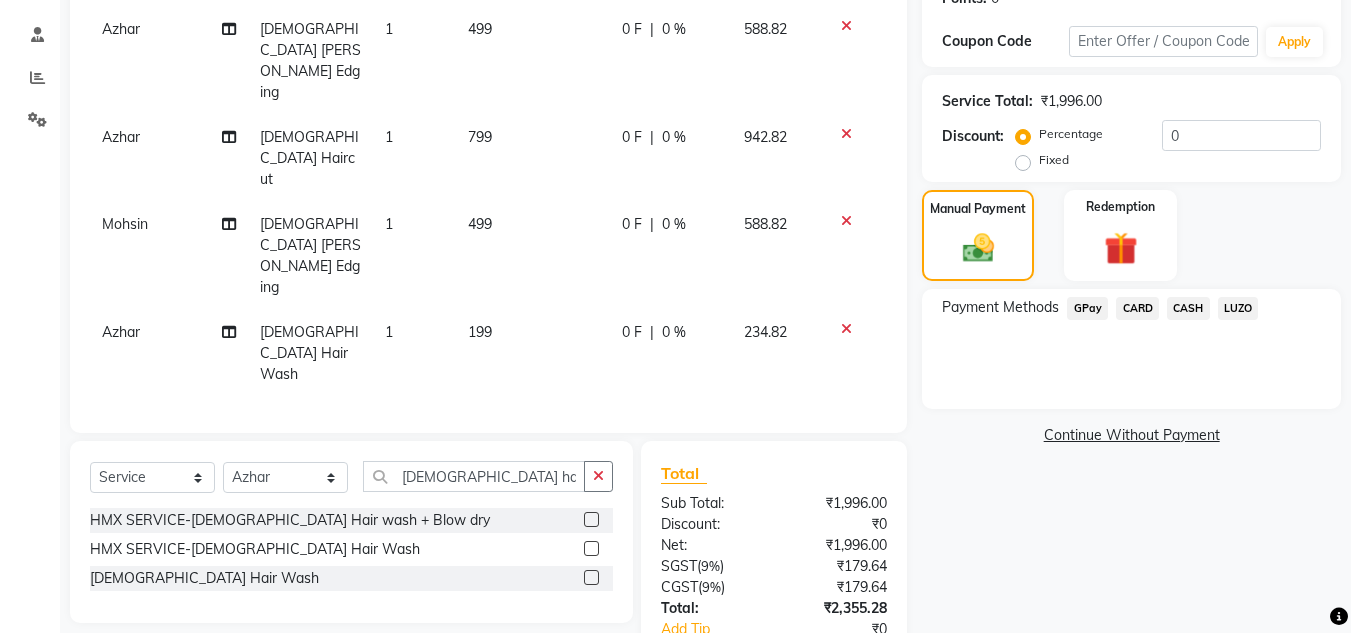 click on "CASH" 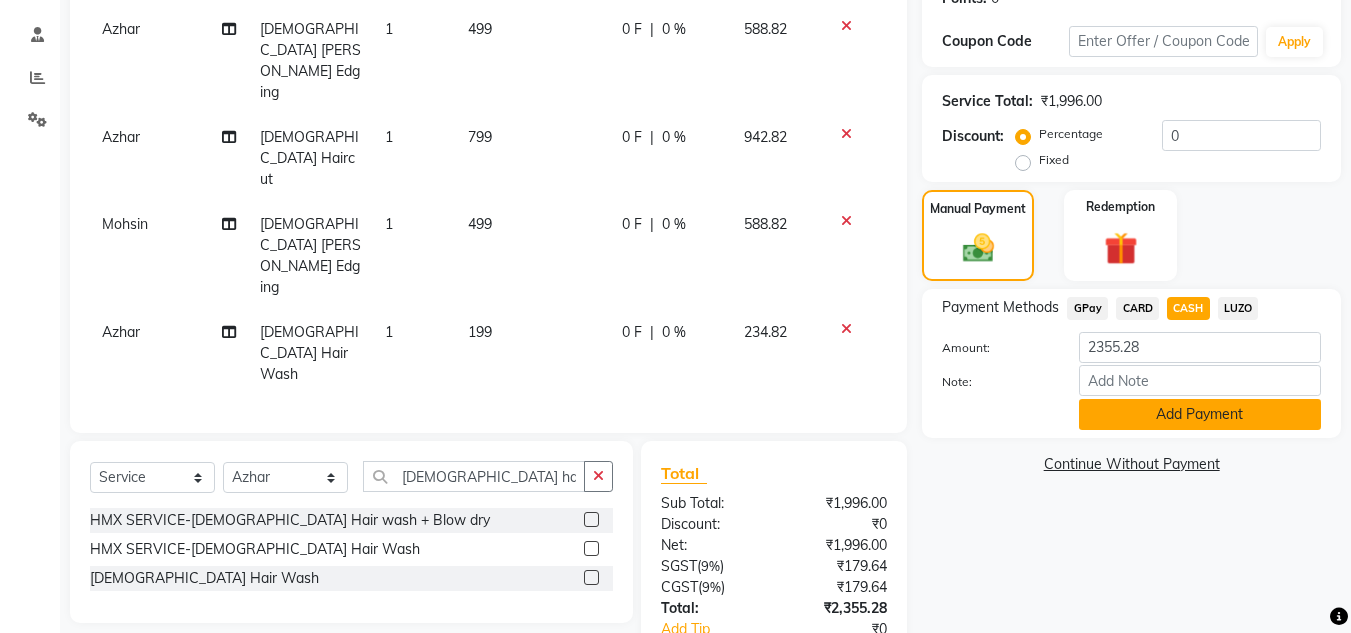 click on "Add Payment" 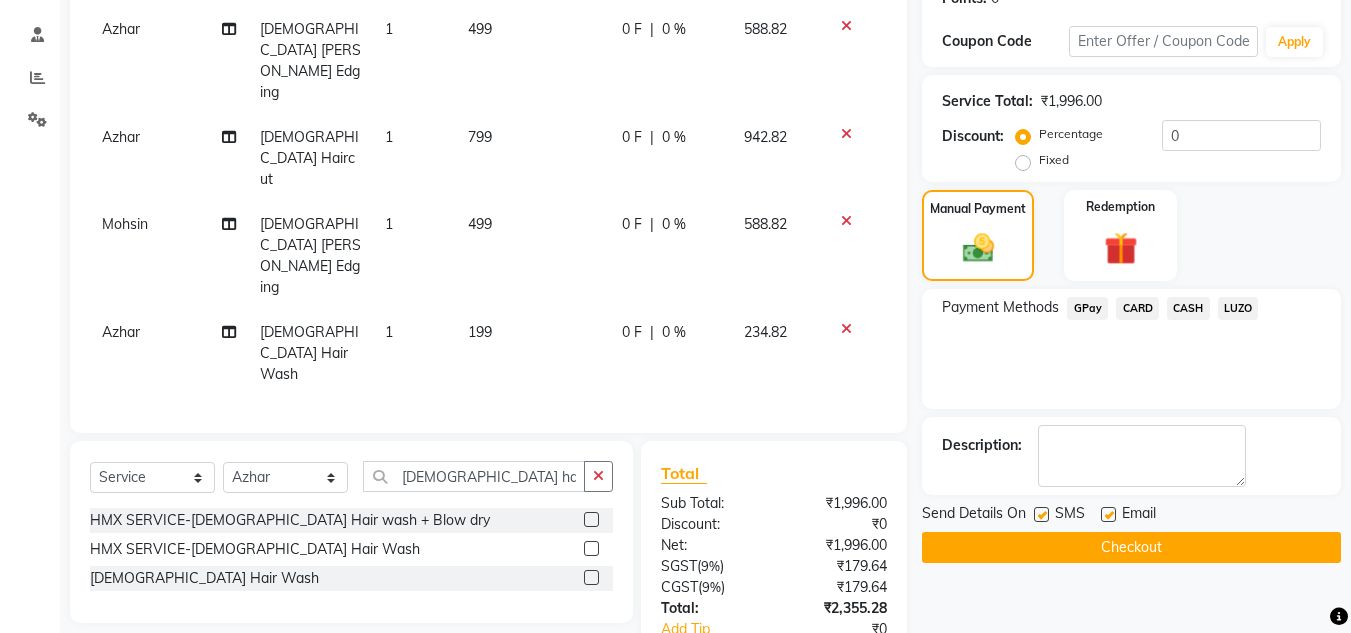 scroll, scrollTop: 394, scrollLeft: 0, axis: vertical 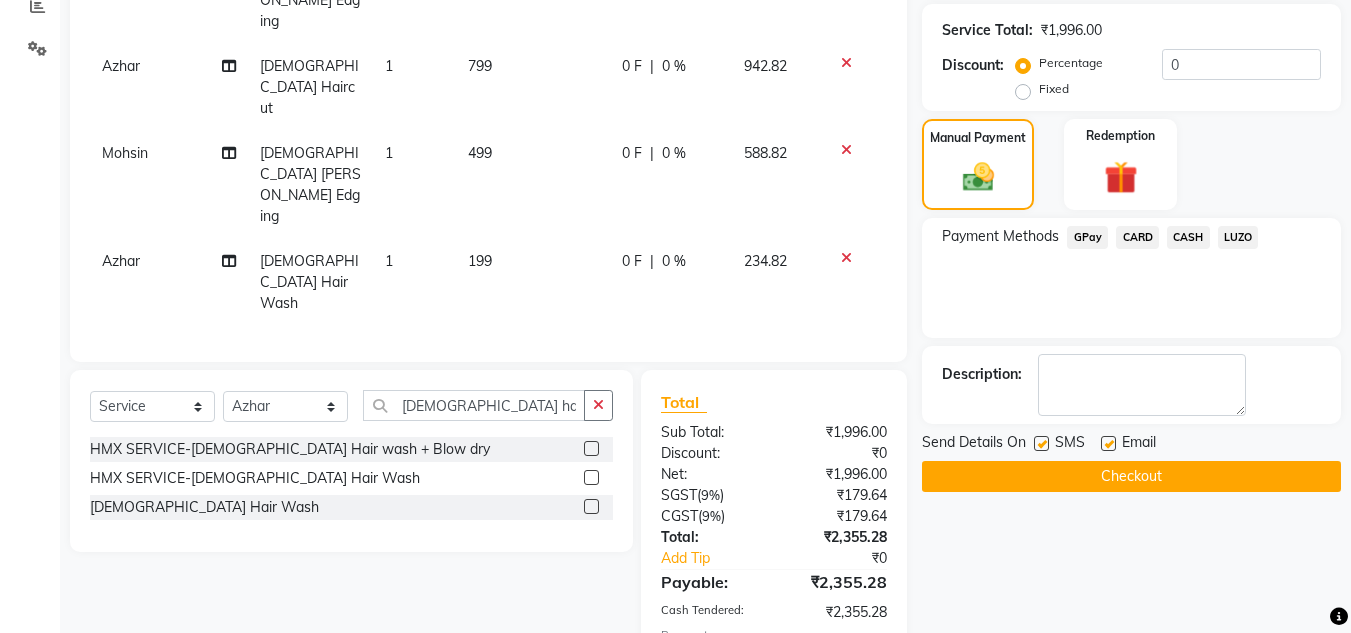 click on "Checkout" 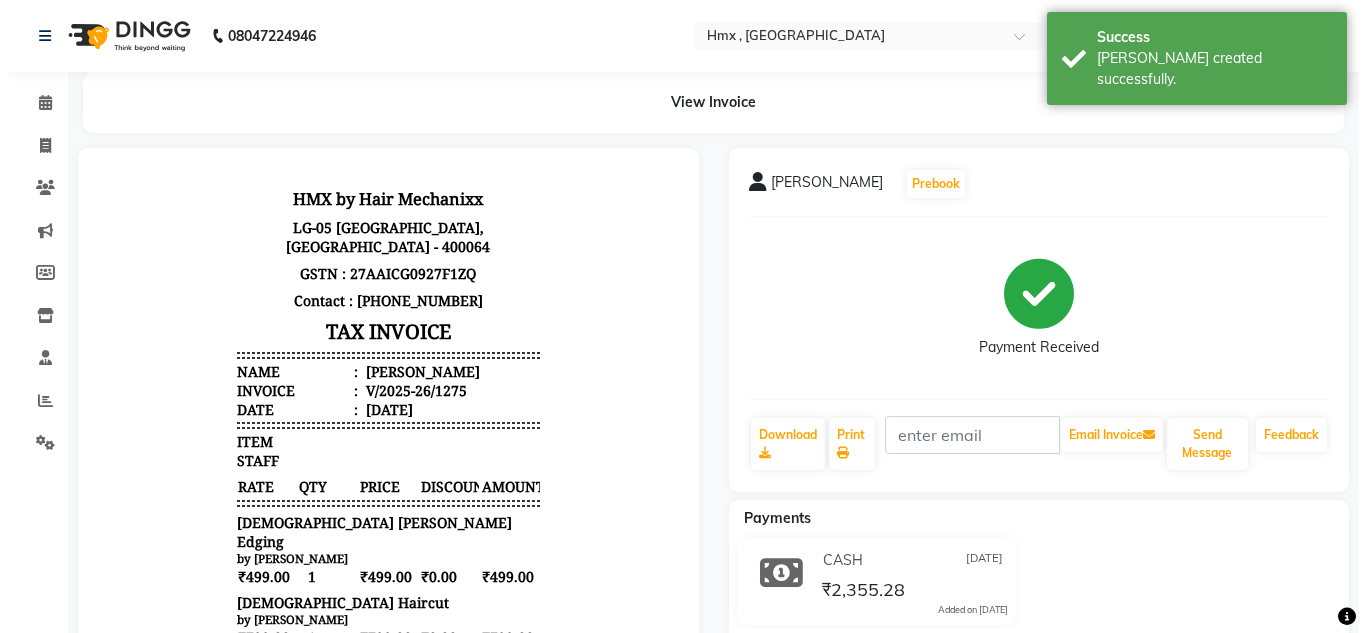 scroll, scrollTop: 0, scrollLeft: 0, axis: both 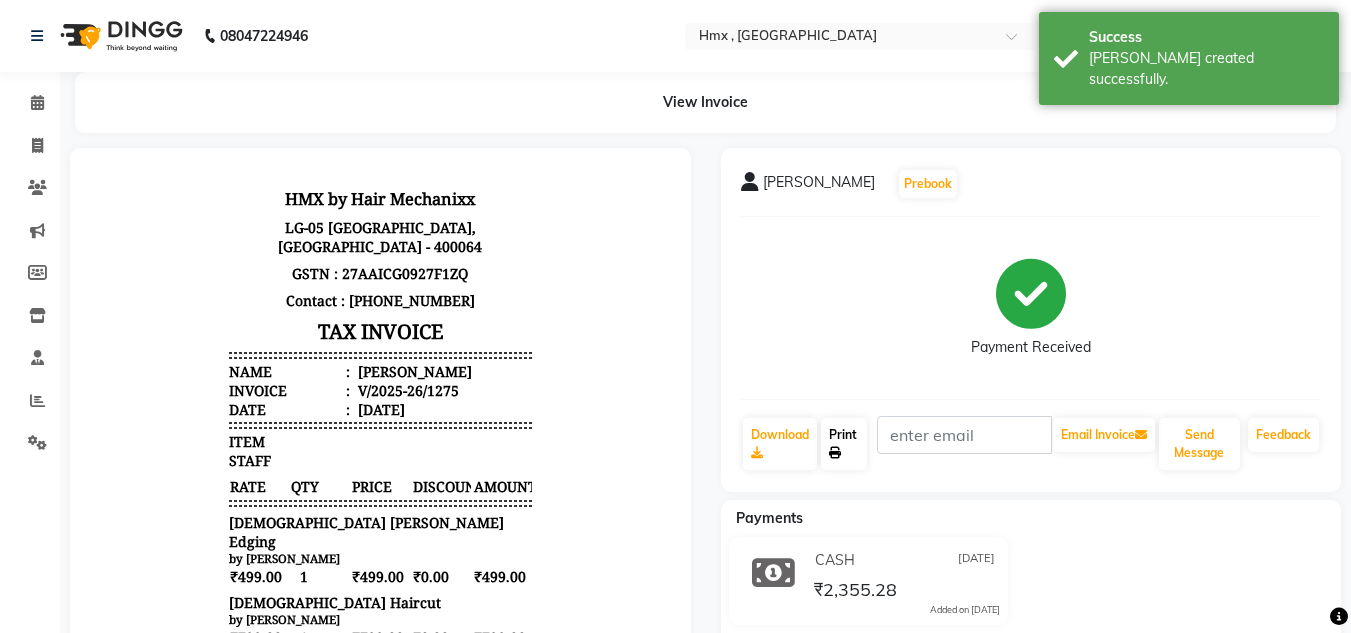 click on "Print" 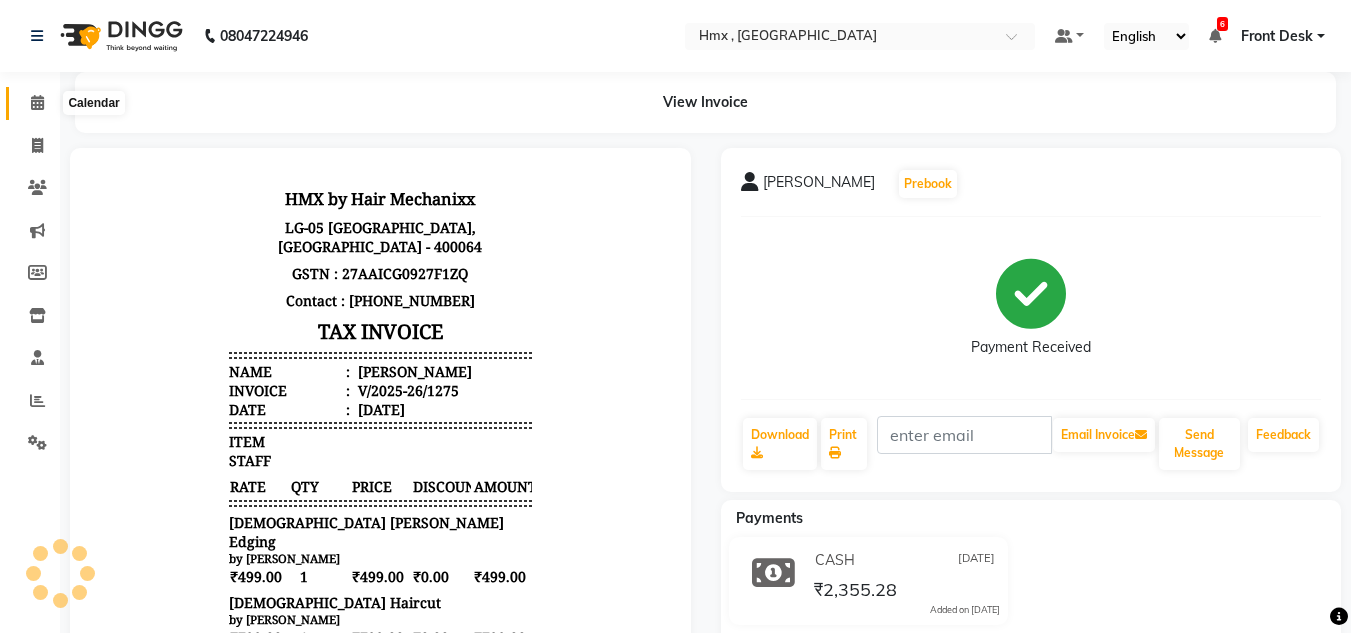 click 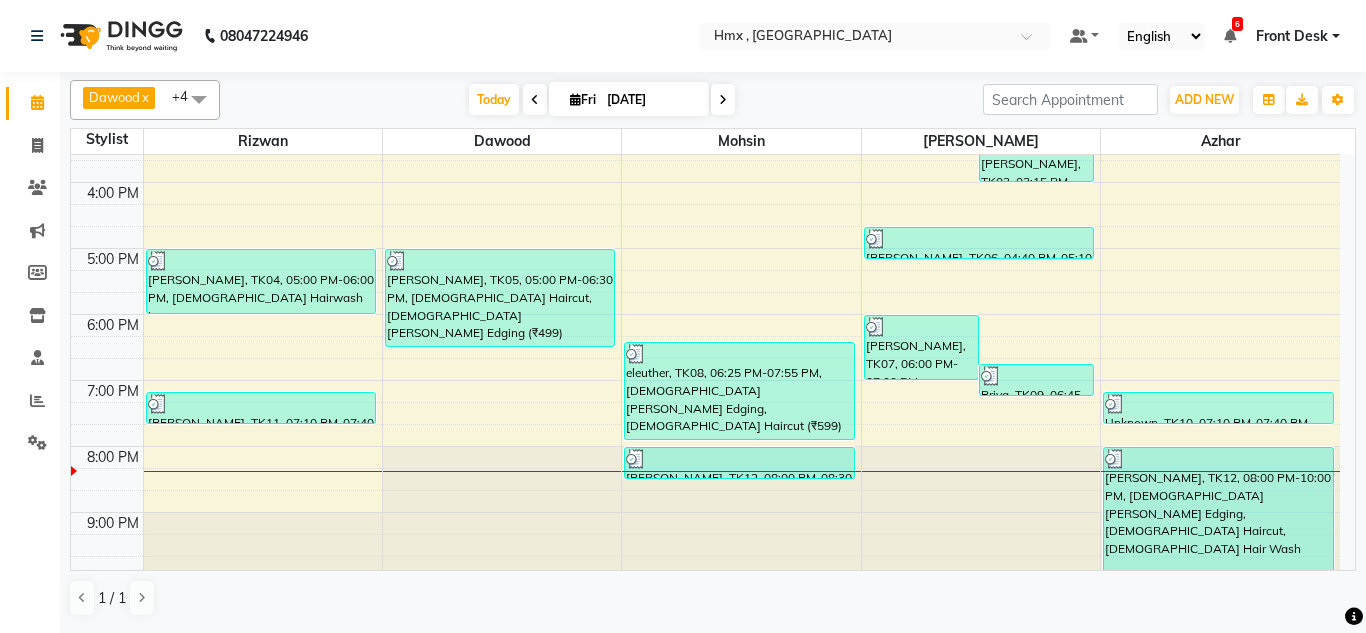 scroll, scrollTop: 508, scrollLeft: 0, axis: vertical 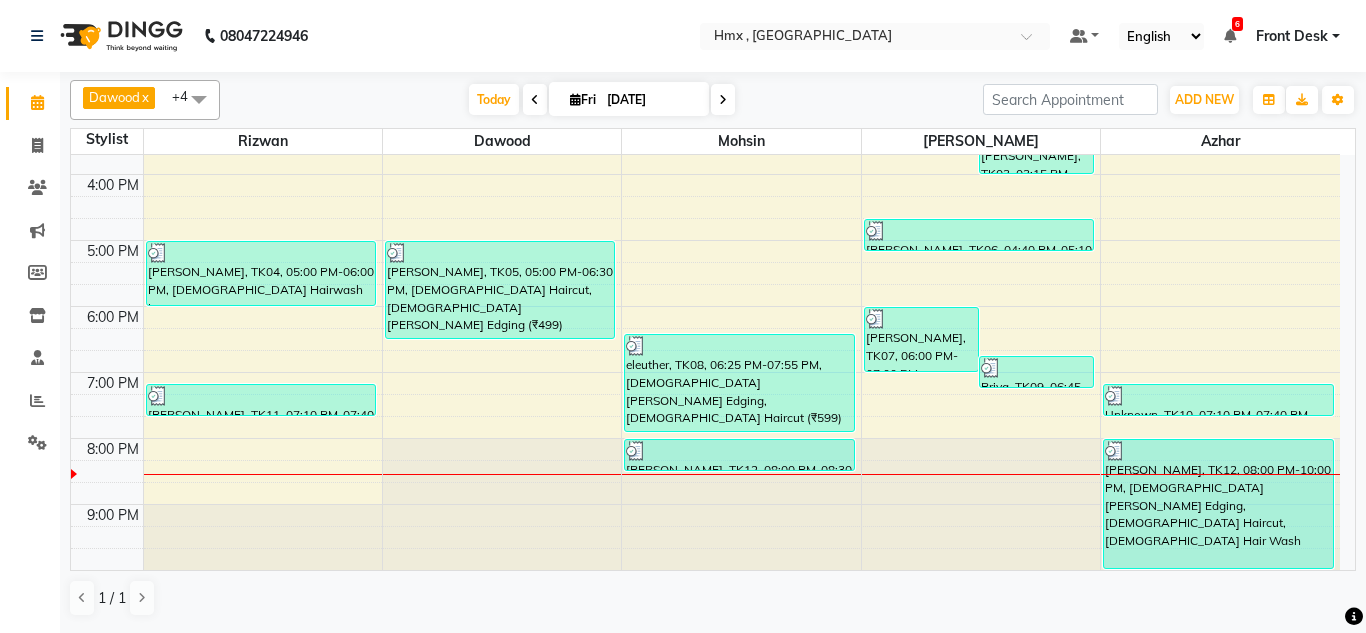 click on "8:00 AM 9:00 AM 10:00 AM 11:00 AM 12:00 PM 1:00 PM 2:00 PM 3:00 PM 4:00 PM 5:00 PM 6:00 PM 7:00 PM 8:00 PM 9:00 PM     Simran Arora, TK04, 05:00 PM-06:00 PM, Female Hairwash Long     Hussain, TK11, 07:10 PM-07:40 PM, Male Hair Wash     Aniket Desai, TK05, 05:00 PM-06:30 PM, Male Haircut,Male Beard Edging (₹499)     eleuther, TK08, 06:25 PM-07:55 PM, Male Beard Edging,Male Haircut (₹599)     Yatharth Agrwal, TK12, 08:00 PM-08:30 PM, Male Beard Edging (₹499)     Shanaya, TK02, 03:00 PM-03:30 PM, Threading-Eyebrow Threading     Sannidhi, TK03, 03:15 PM-04:00 PM, HMX SERVICE-Female Hair Wash     Yashodhara, TK07, 06:00 PM-07:00 PM, Female Hairwash Long     Priya, TK09, 06:45 PM-07:15 PM, Female Hairwash Short     Pravina, TK06, 04:40 PM-05:10 PM, Threading-Eyebrow Threading     Jatin, TK01, 01:30 PM-02:30 PM, Male Haircut     Jatin, TK01, 02:30 PM-02:50 PM, HMX SERVICE-Beard trim + line up     Unknown, TK10, 07:10 PM-07:40 PM, Male Razor Shave" at bounding box center (705, 108) 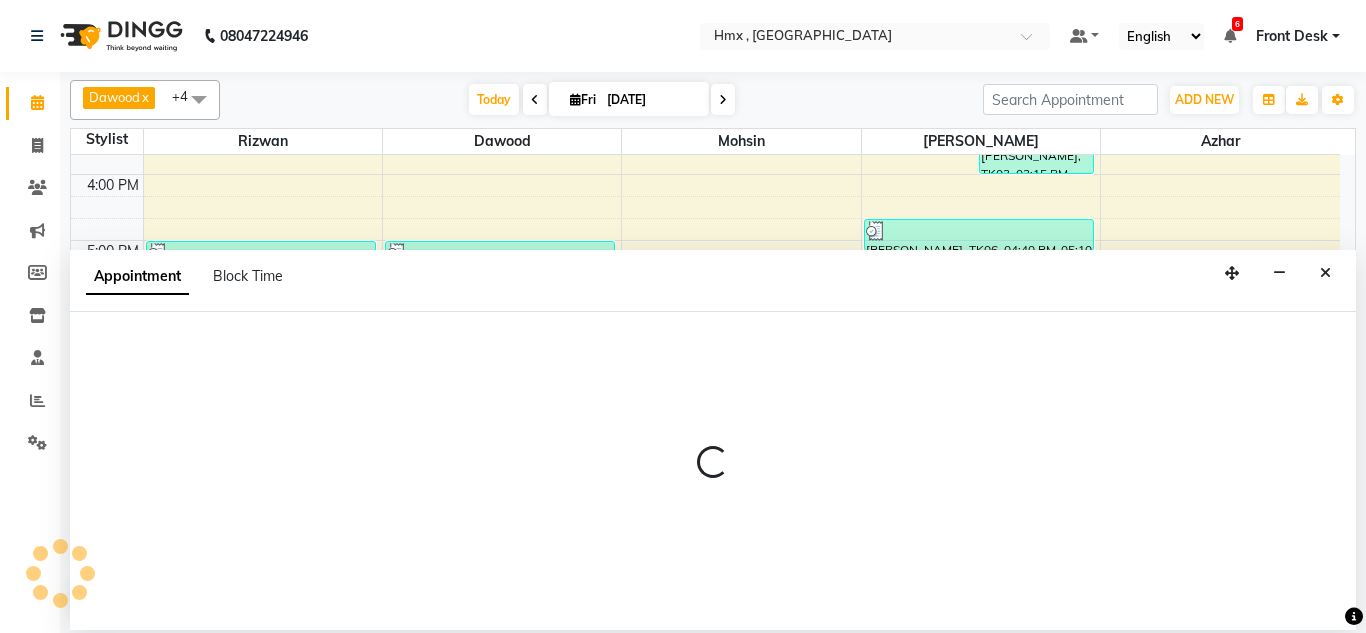 select on "76837" 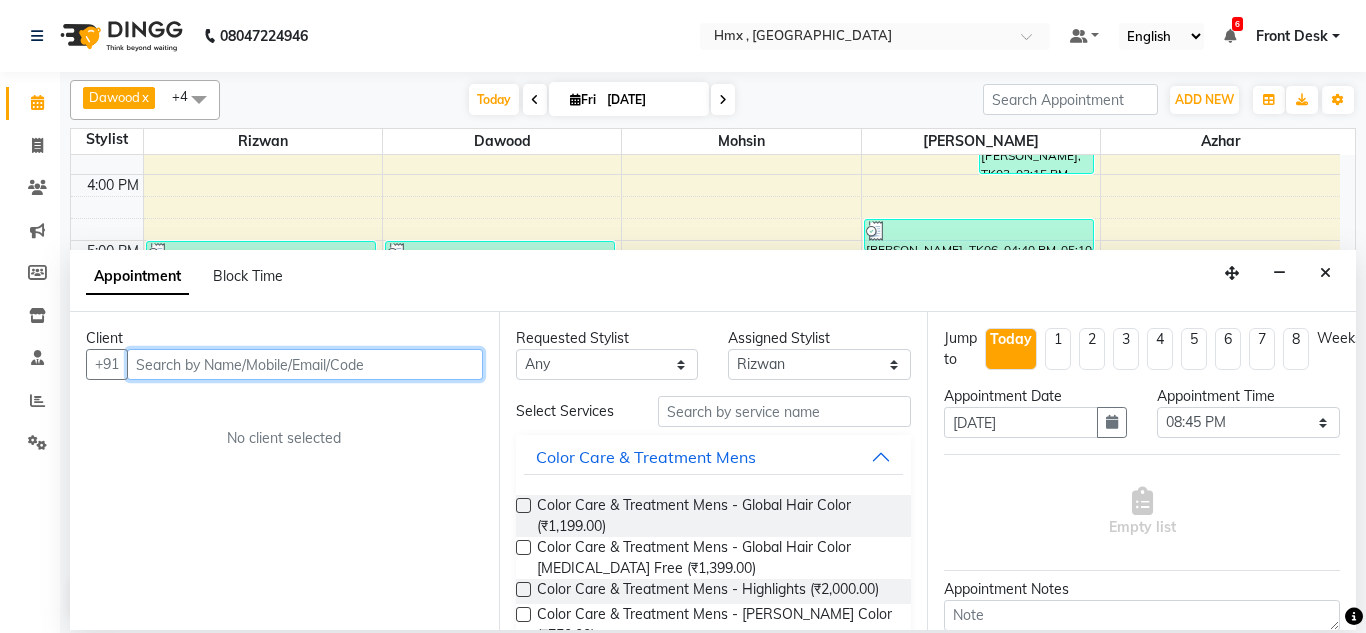 click at bounding box center [305, 364] 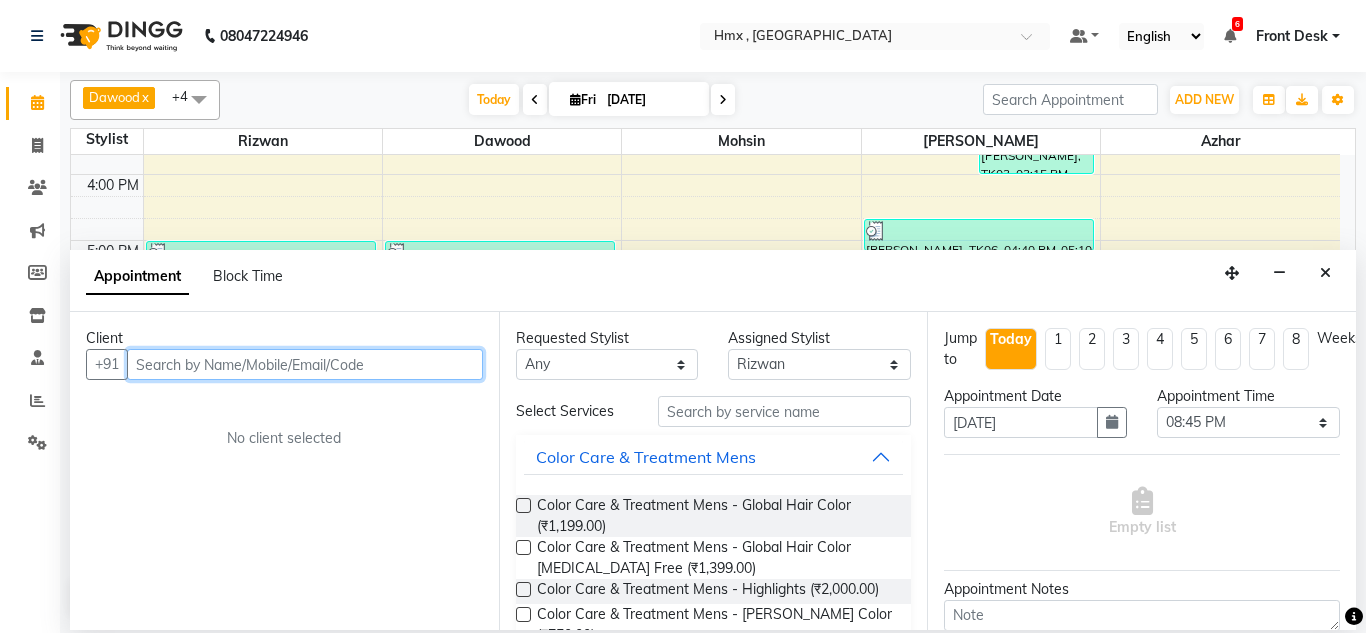 paste on "97915 87854" 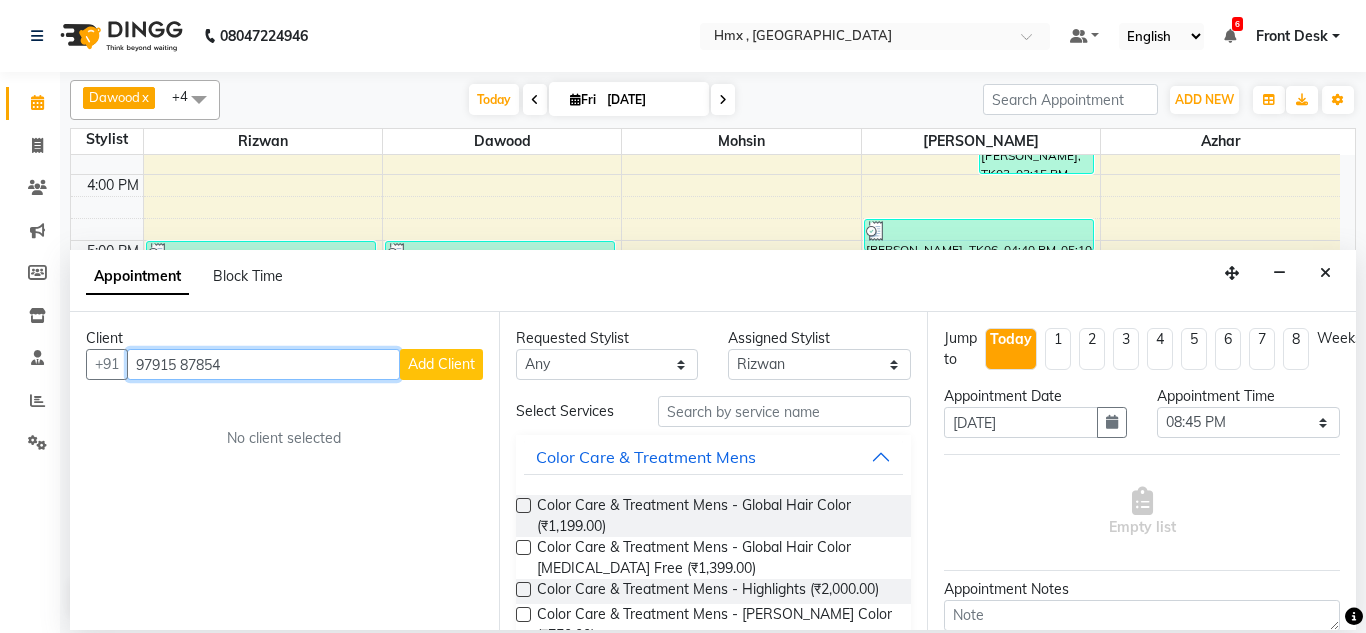 click on "97915 87854" at bounding box center (263, 364) 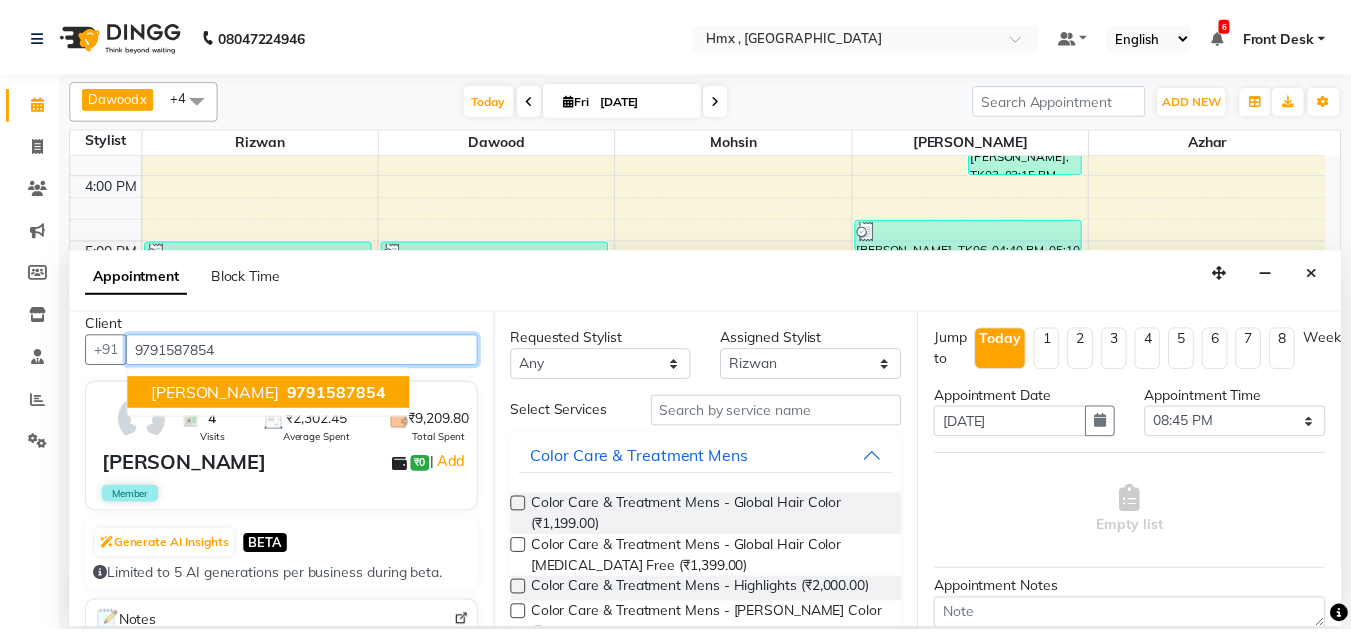 scroll, scrollTop: 0, scrollLeft: 0, axis: both 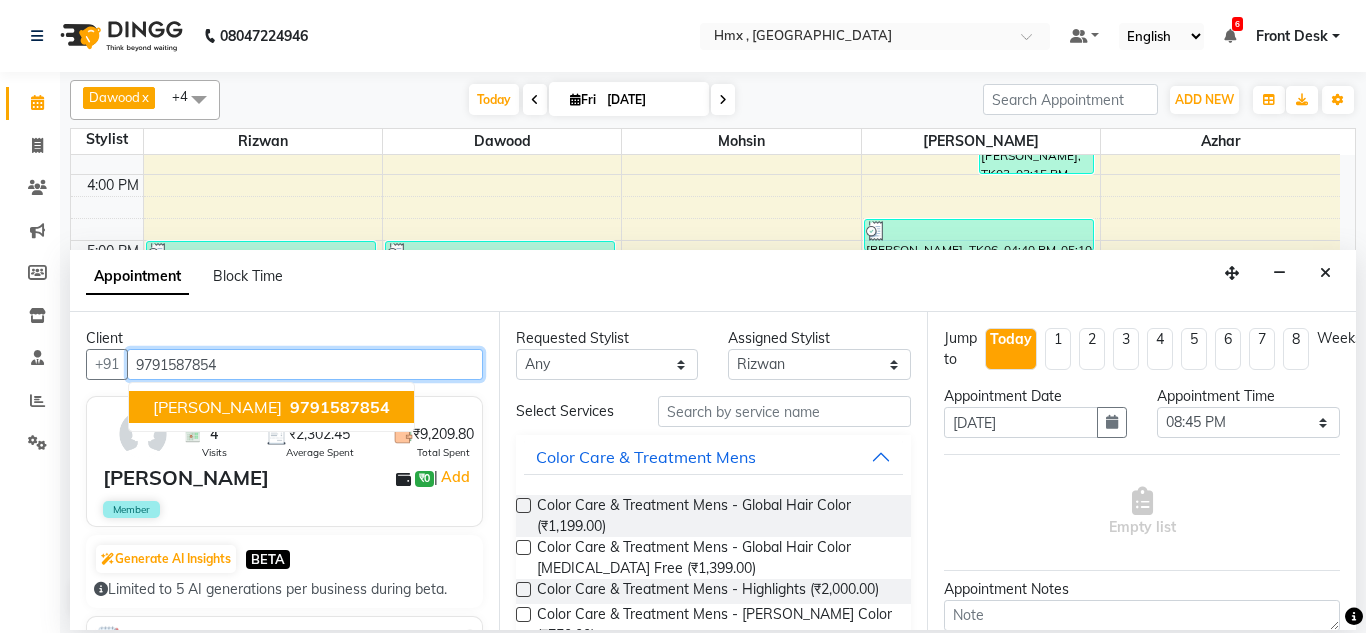 type on "9791587854" 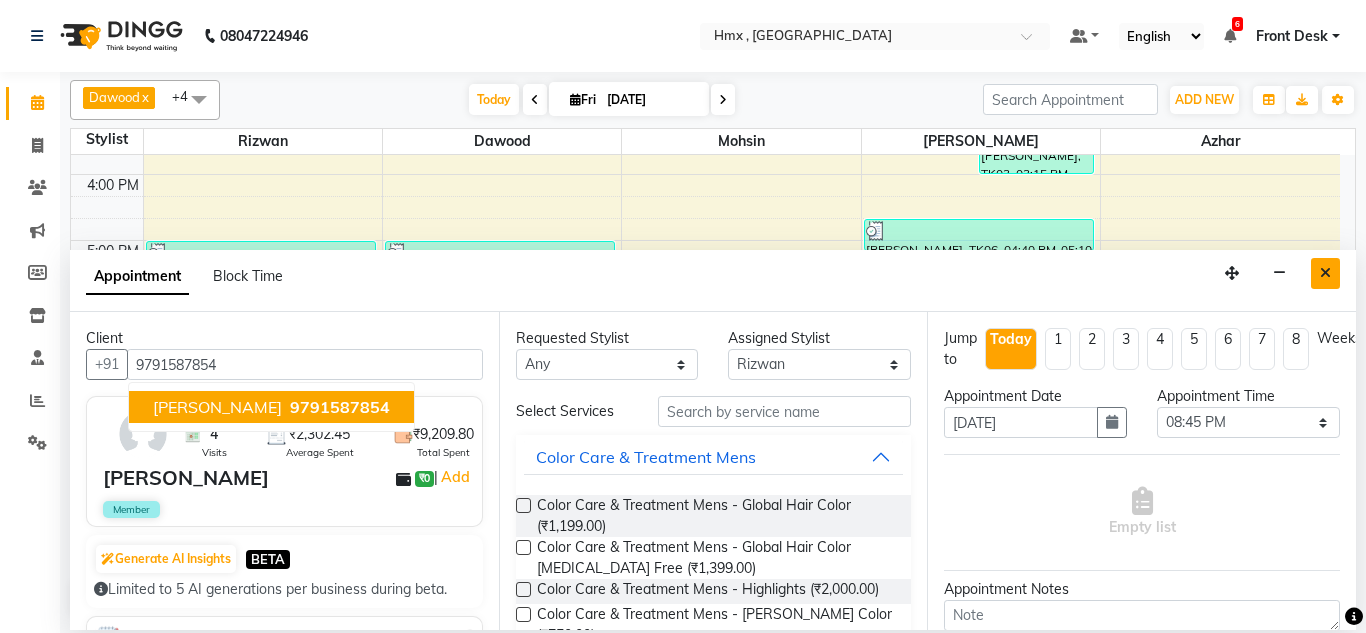 click at bounding box center [1325, 273] 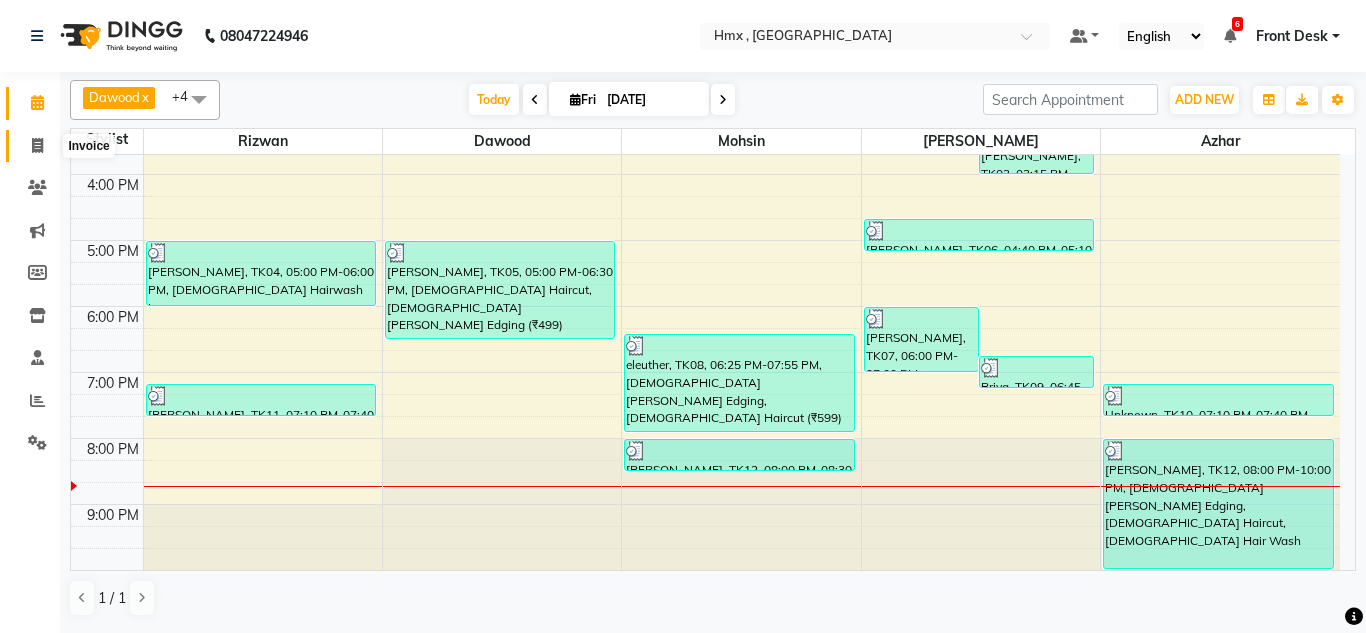 click 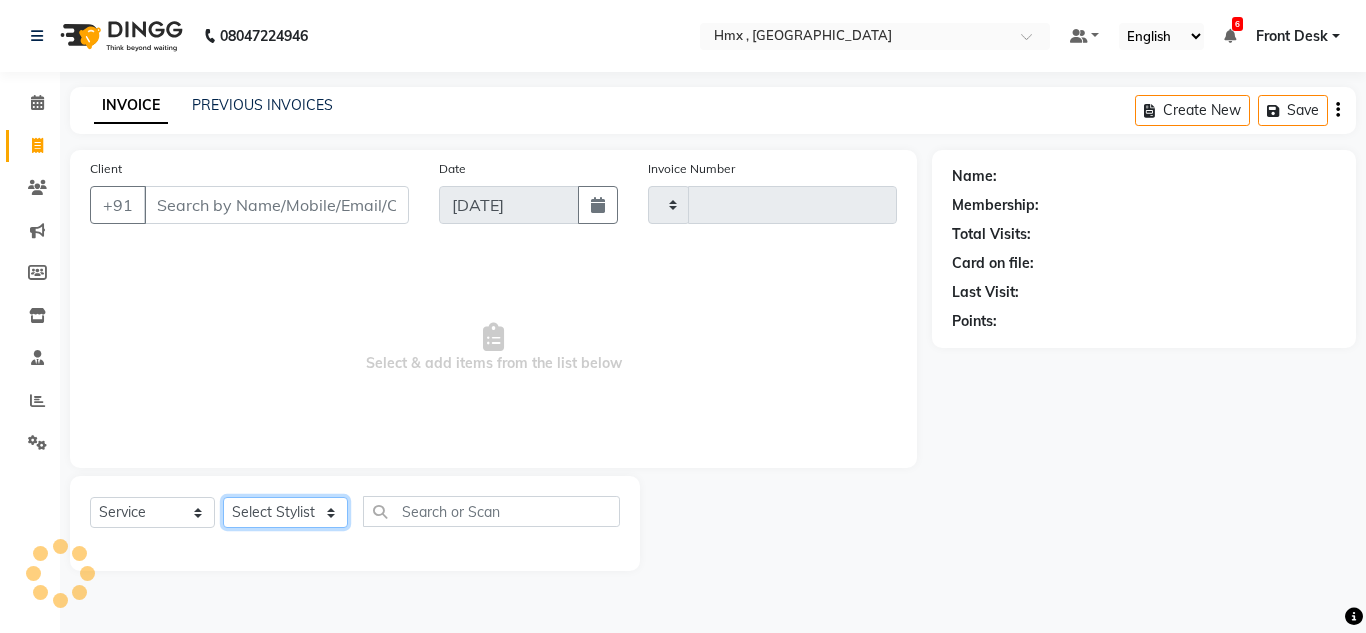 click on "Select Stylist" 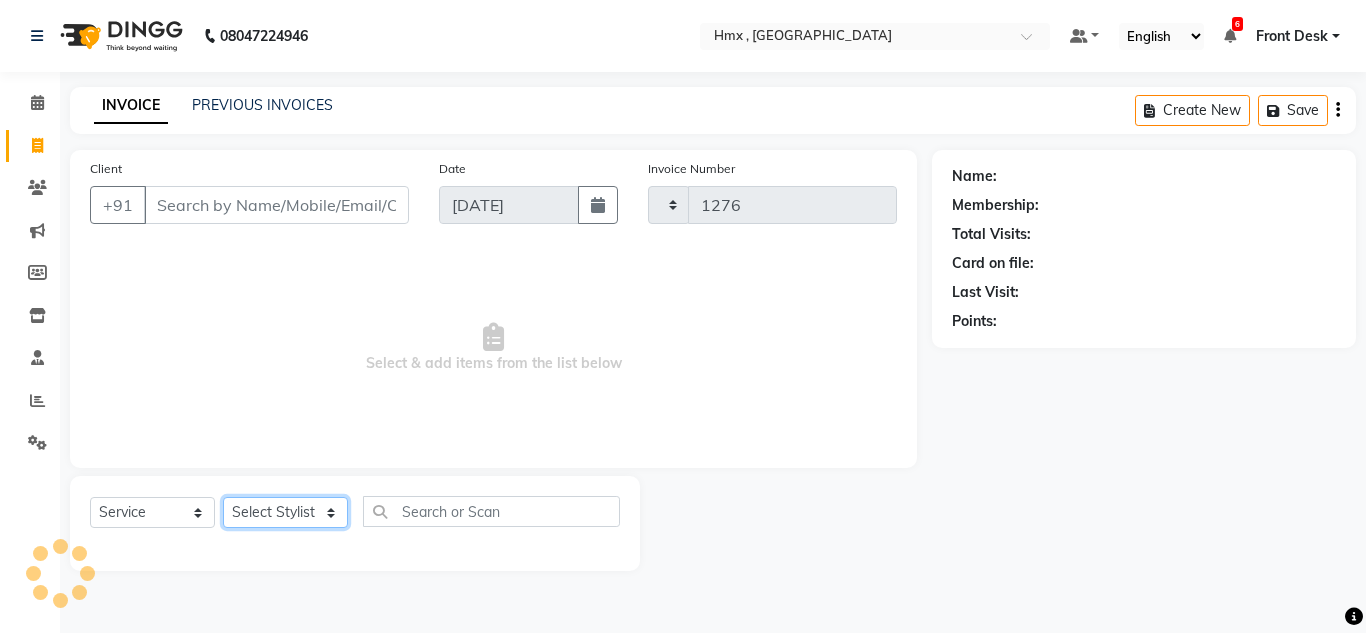 select on "5711" 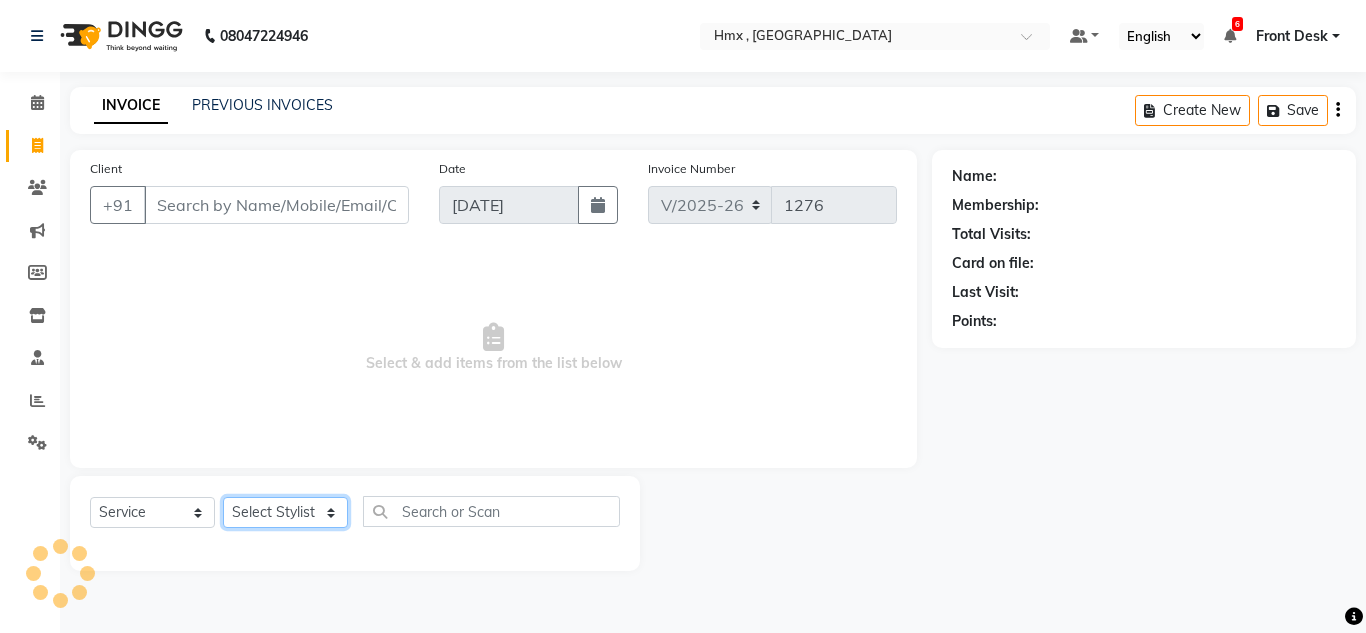 click on "Select Stylist" 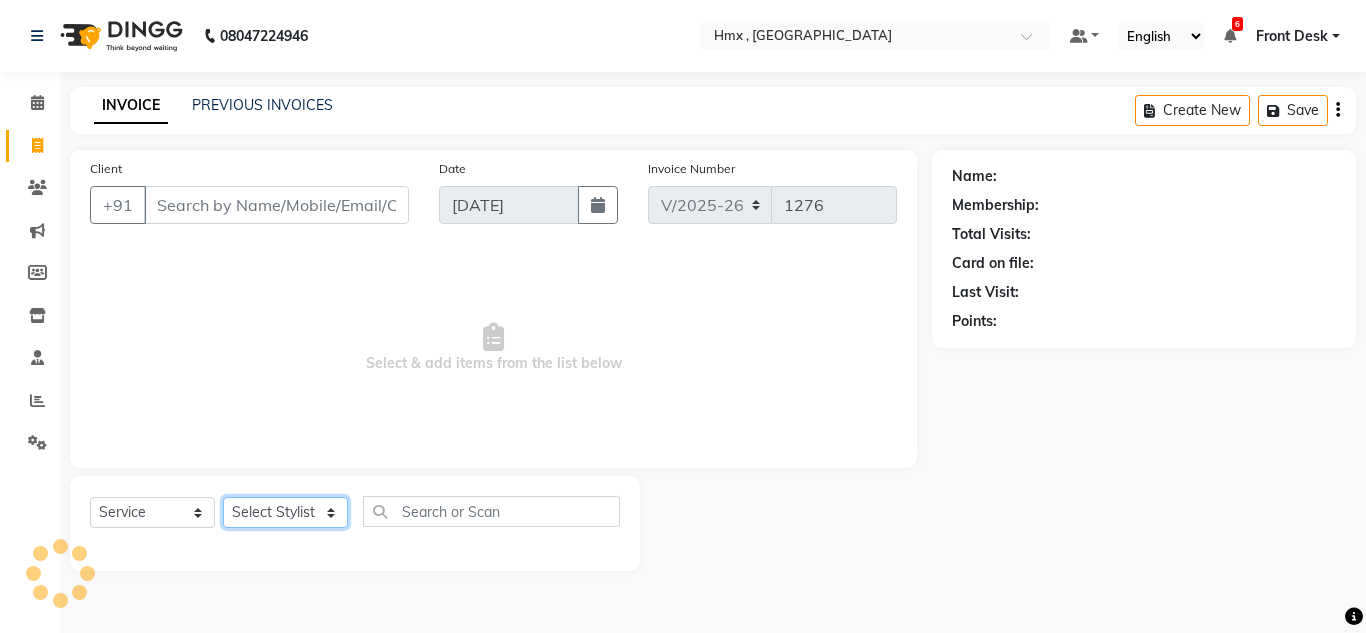 click on "Select Stylist Aakash Anmol Azhar Bilal Danish Dawood Front Desk Imran shaikh Kaikasha Shaikh Mohsin Rizwan Sanjay Sarita swapnali Uzair Vinita Yash Padrath" 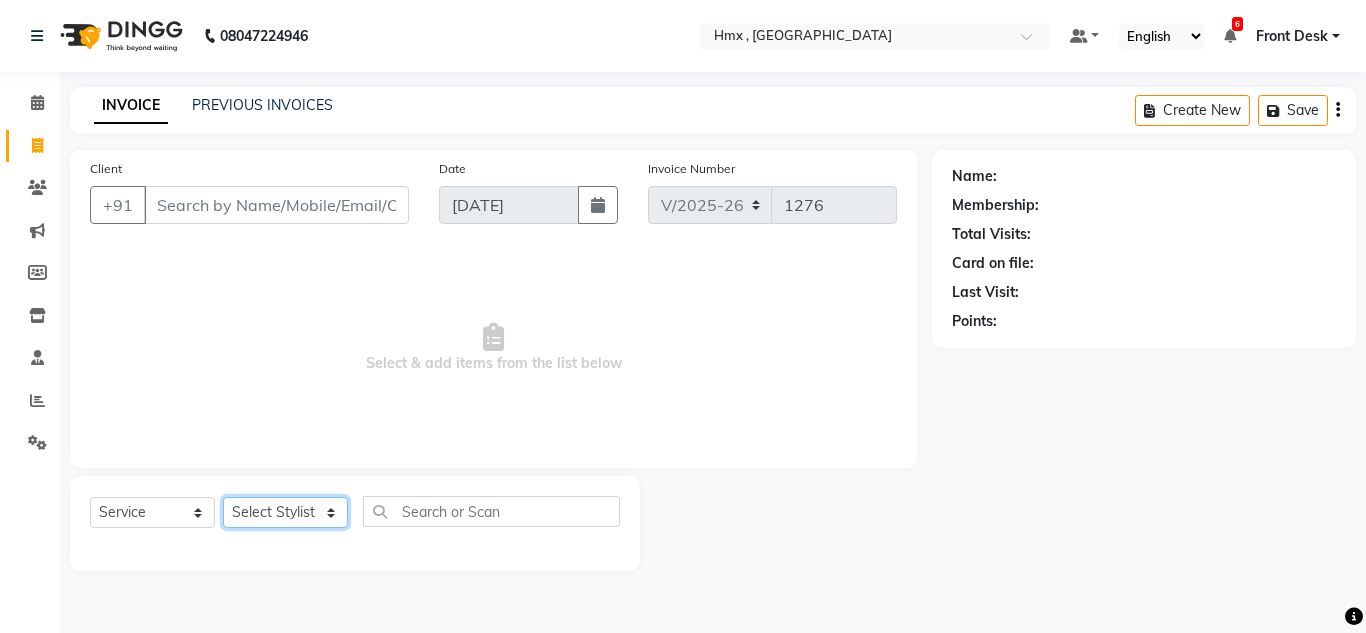 select on "39112" 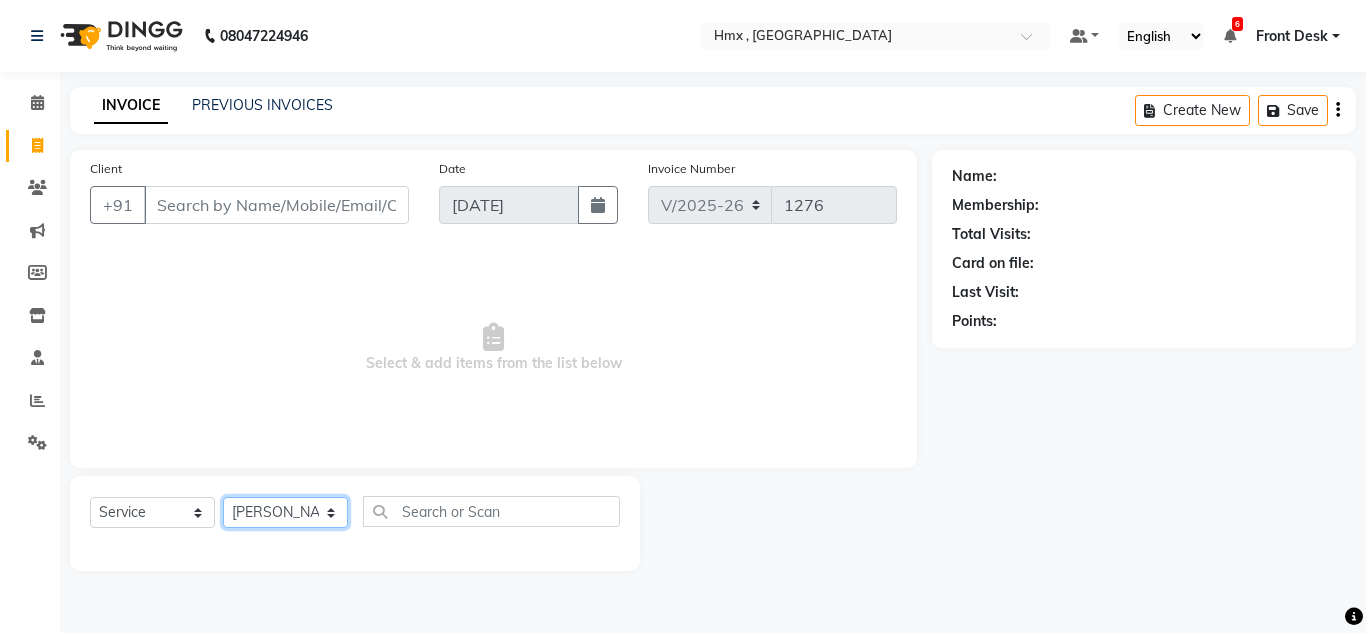 click on "Select Stylist Aakash Anmol Azhar Bilal Danish Dawood Front Desk Imran shaikh Kaikasha Shaikh Mohsin Rizwan Sanjay Sarita swapnali Uzair Vinita Yash Padrath" 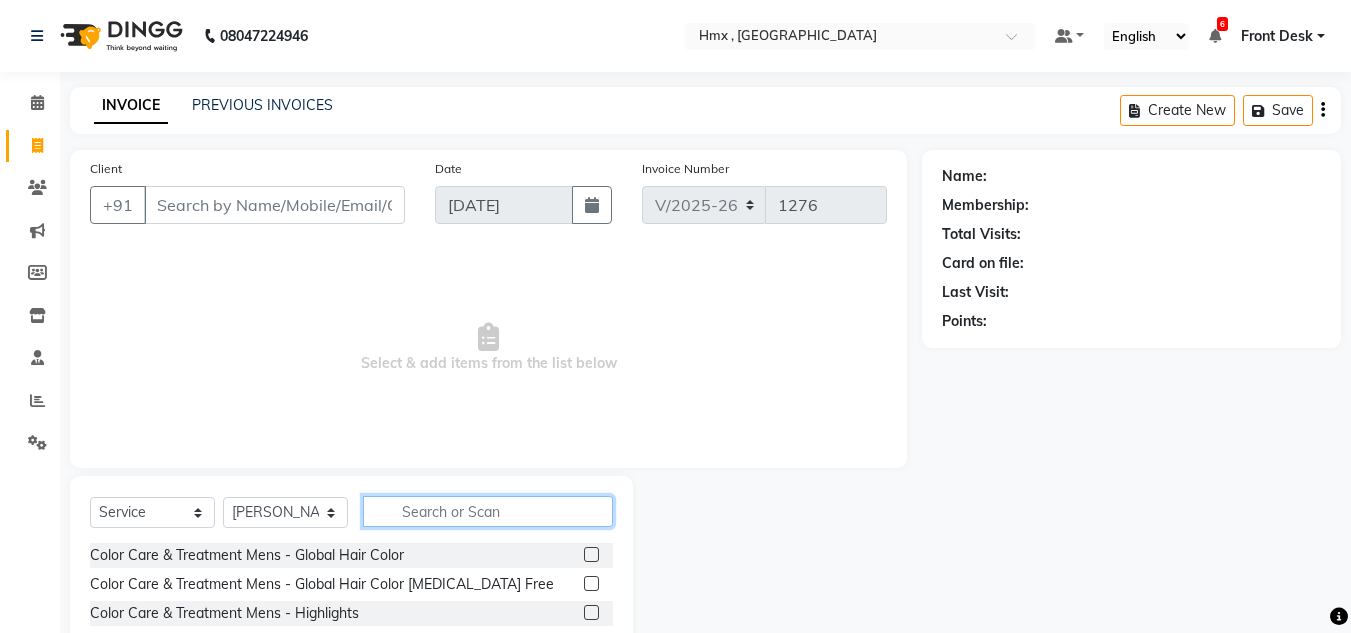 click 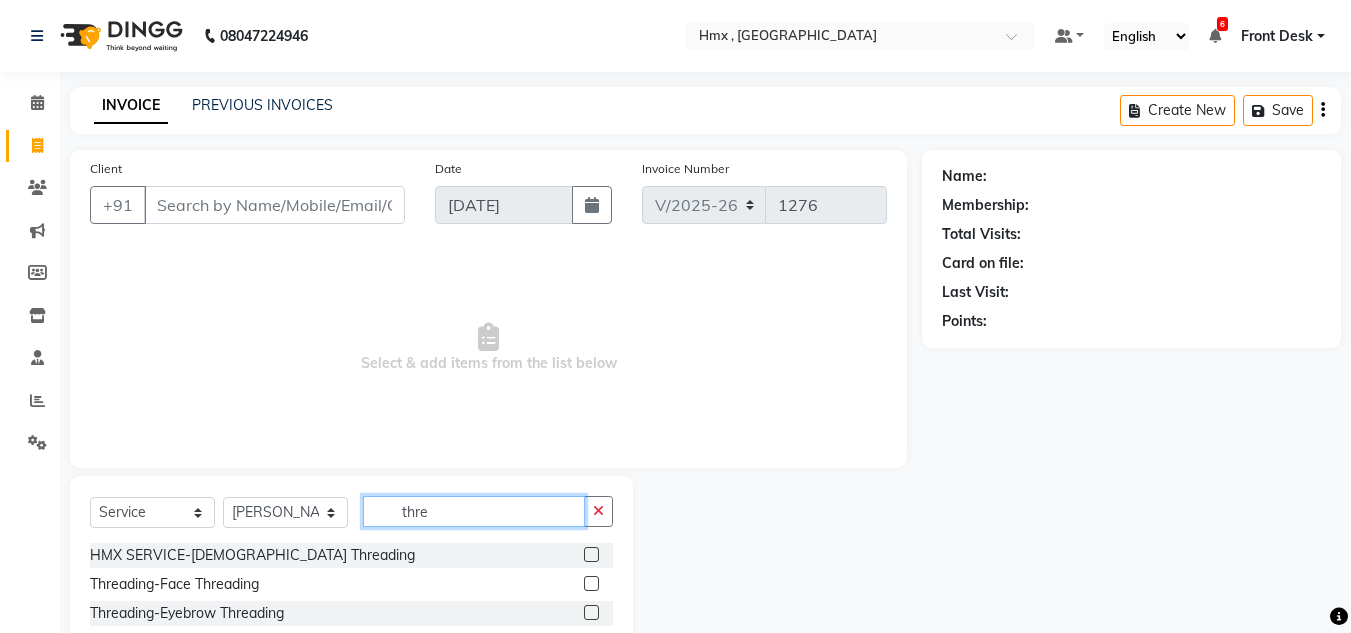 type on "thre" 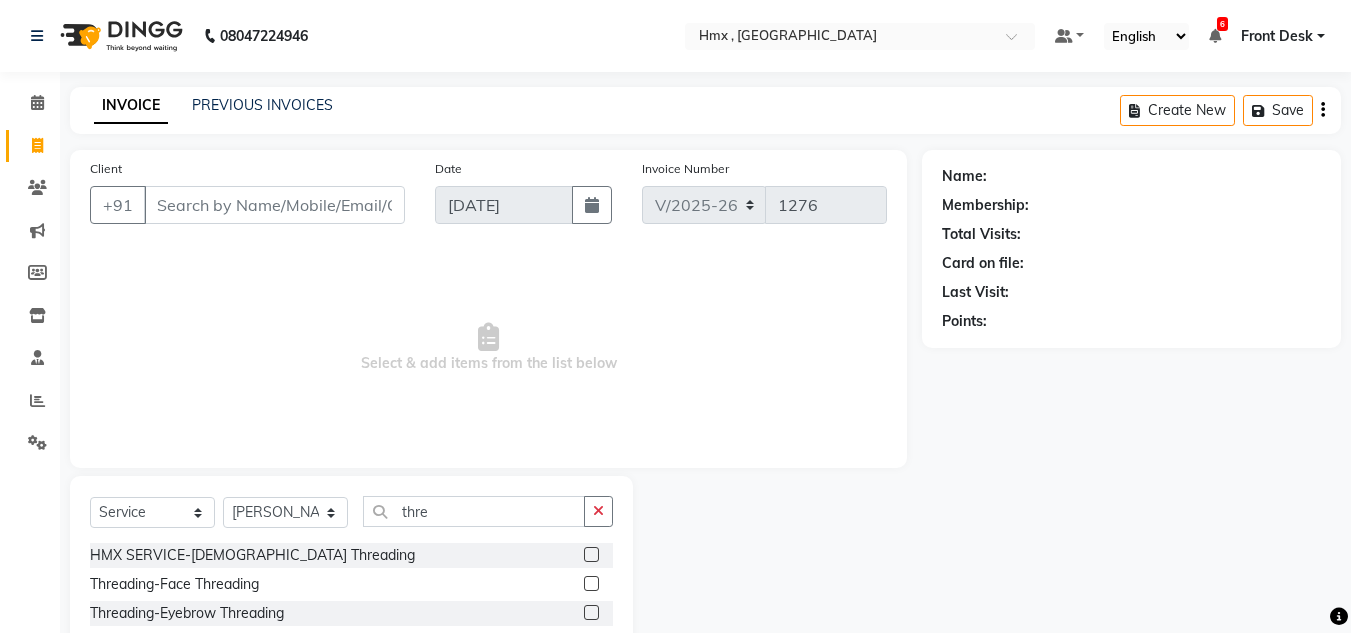click 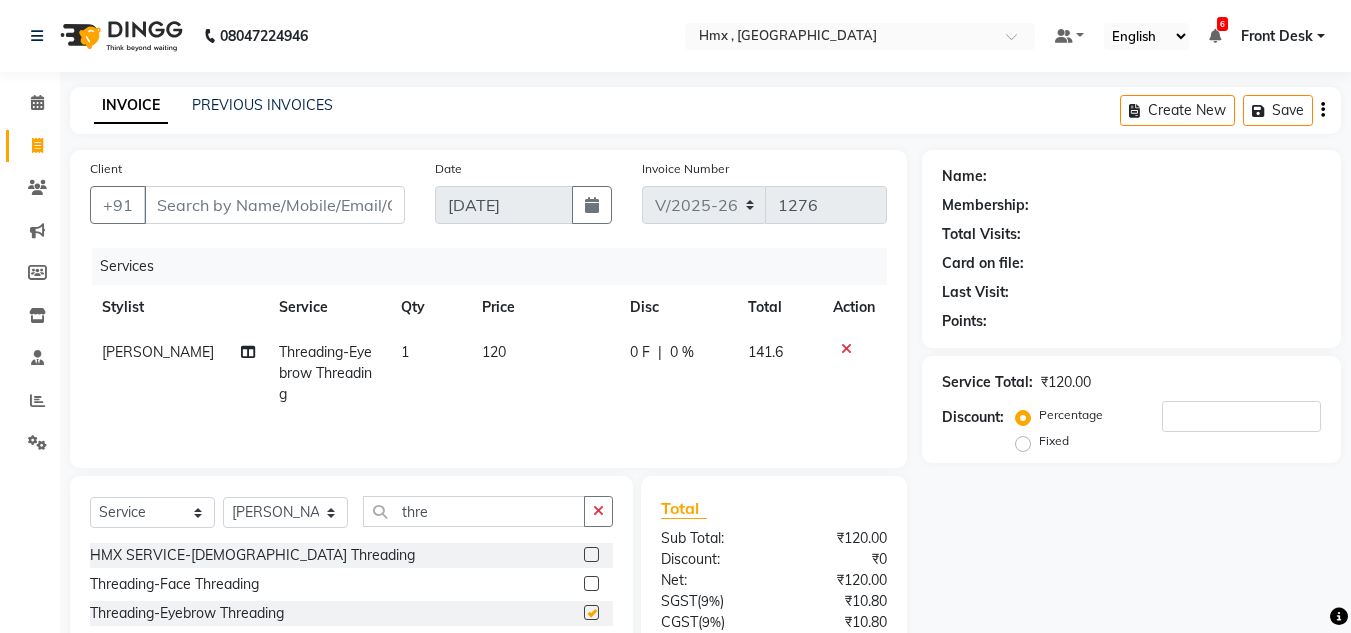 checkbox on "false" 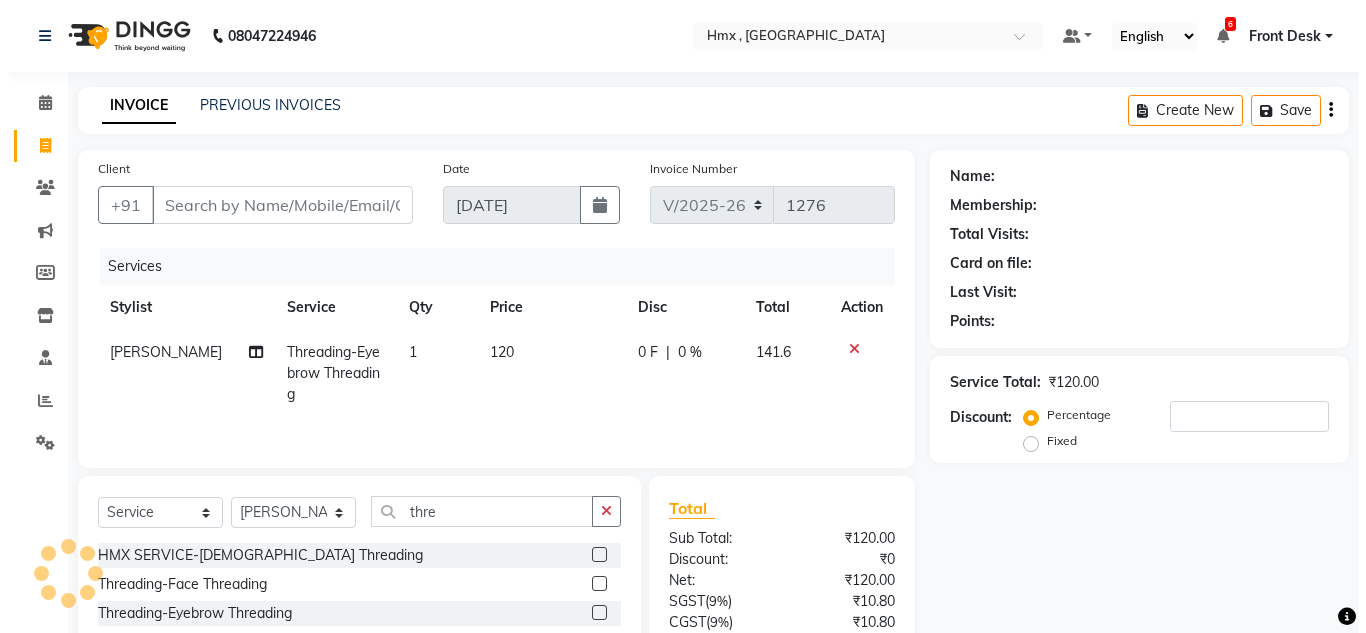 scroll, scrollTop: 100, scrollLeft: 0, axis: vertical 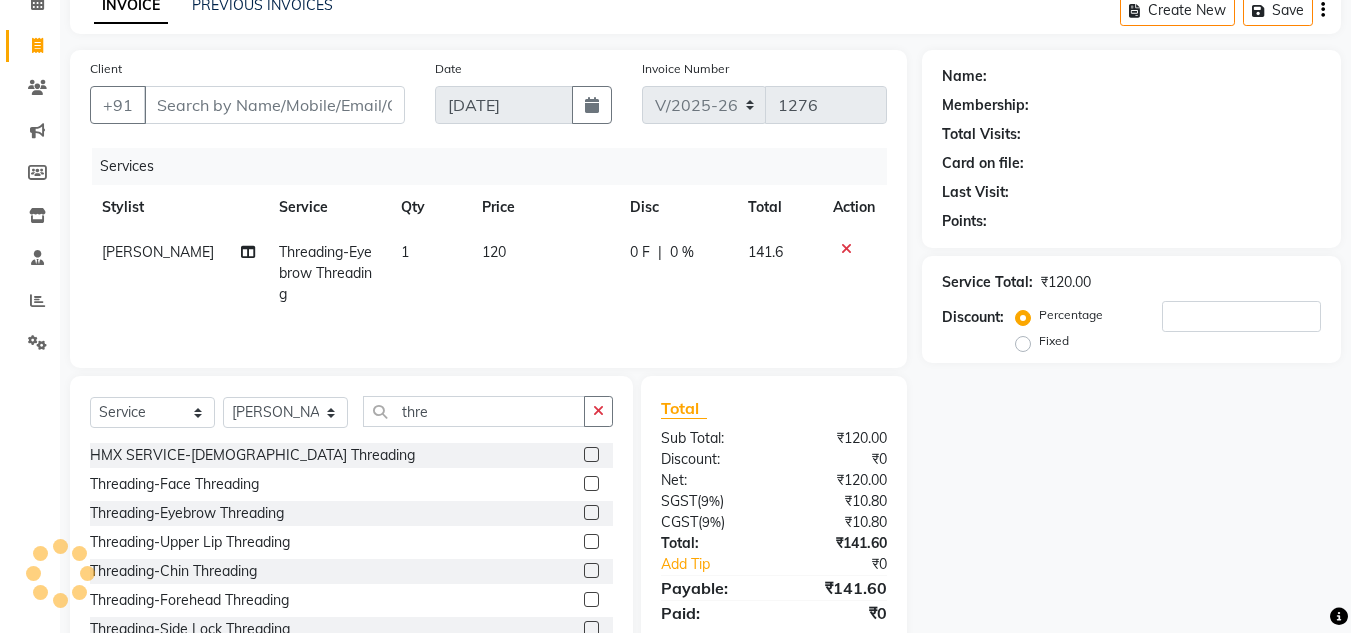 click 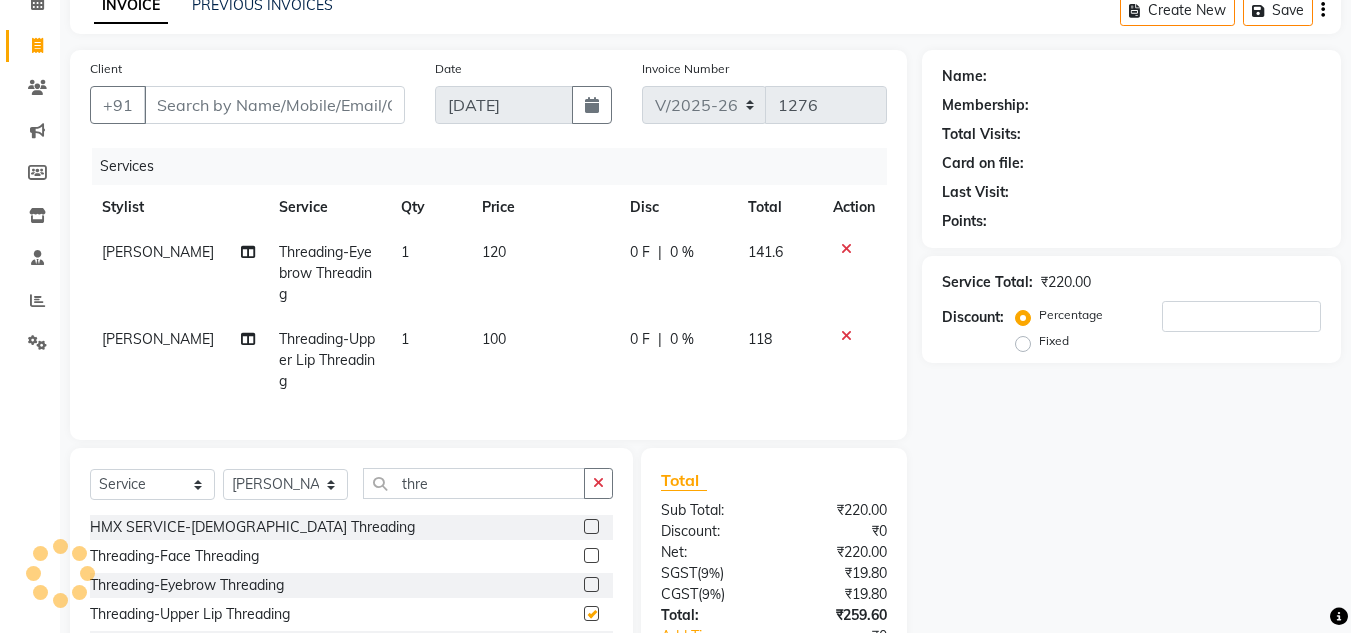 checkbox on "false" 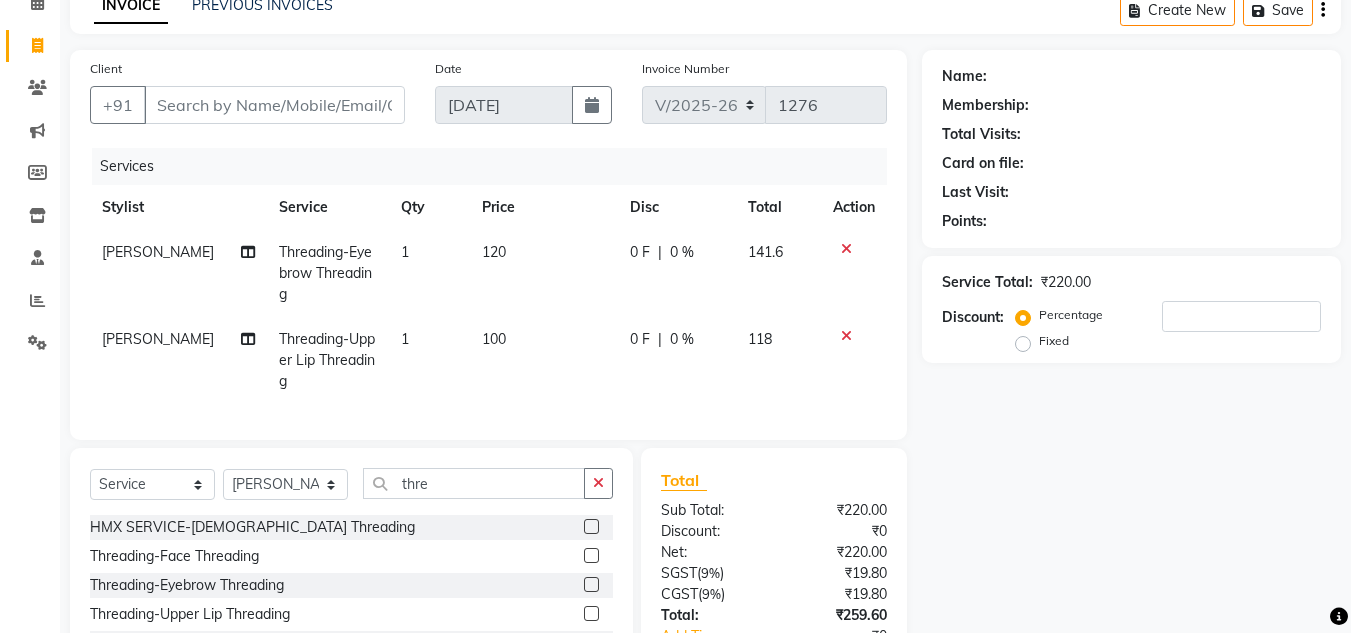 drag, startPoint x: 468, startPoint y: 348, endPoint x: 488, endPoint y: 341, distance: 21.189621 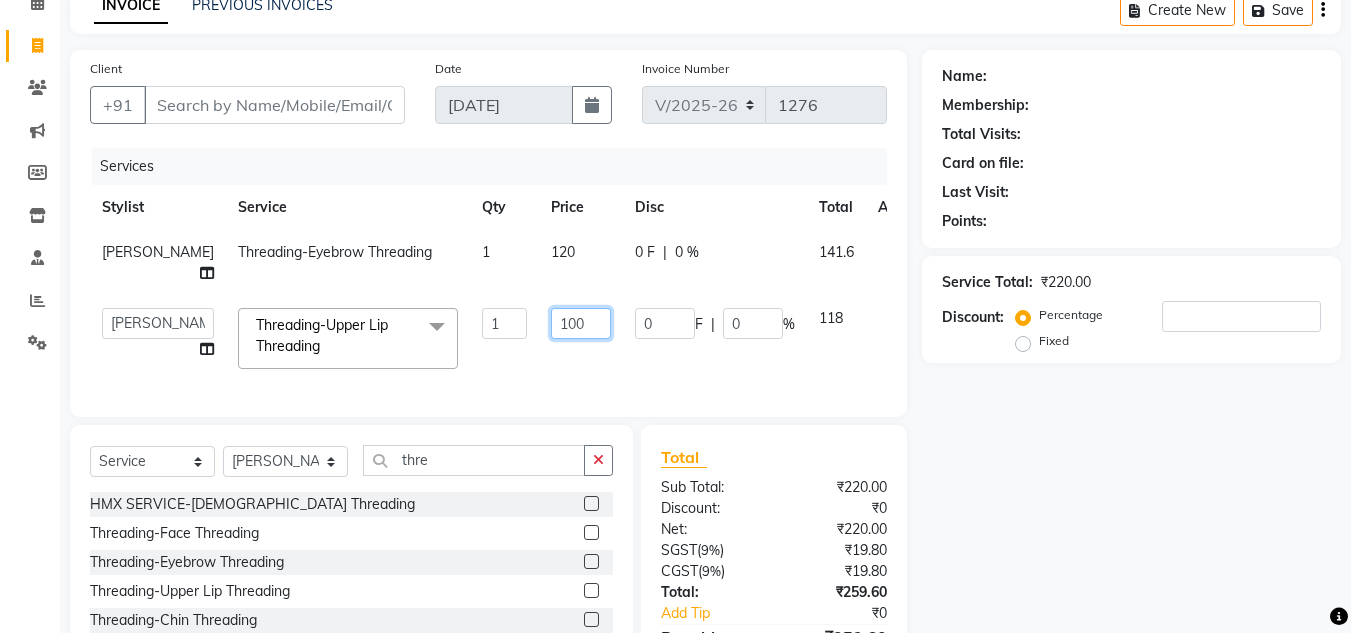 click on "100" 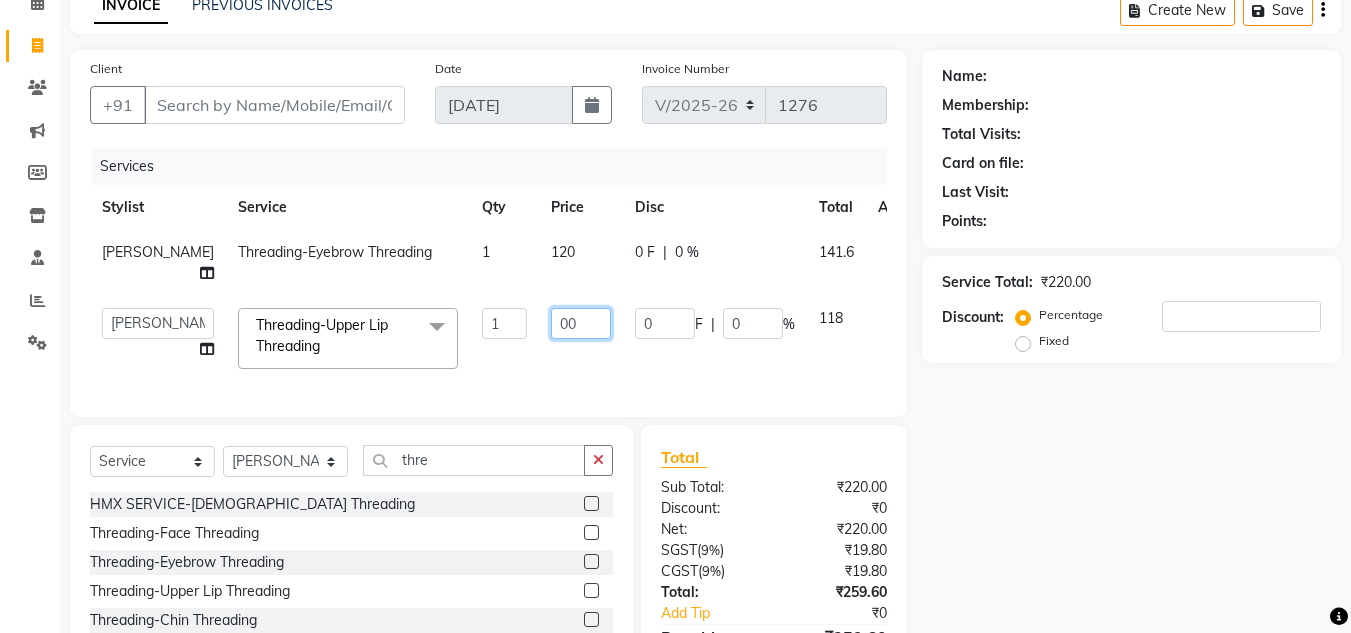 type on "200" 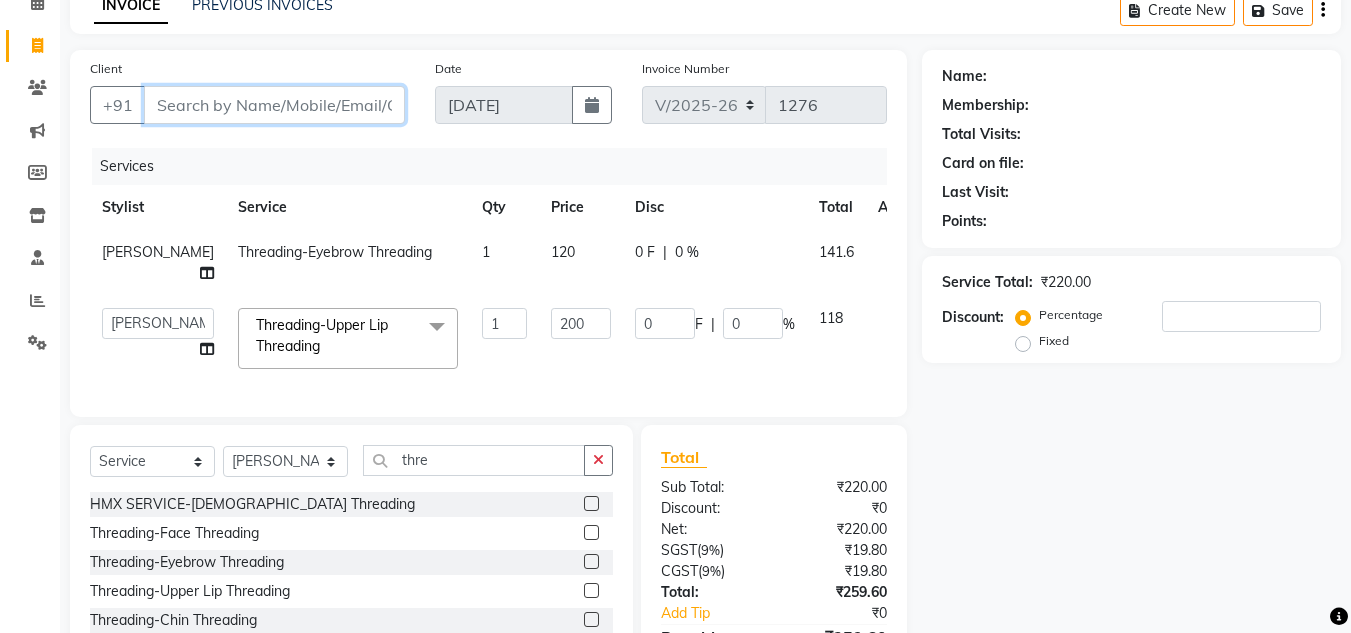 click on "Client" at bounding box center (274, 105) 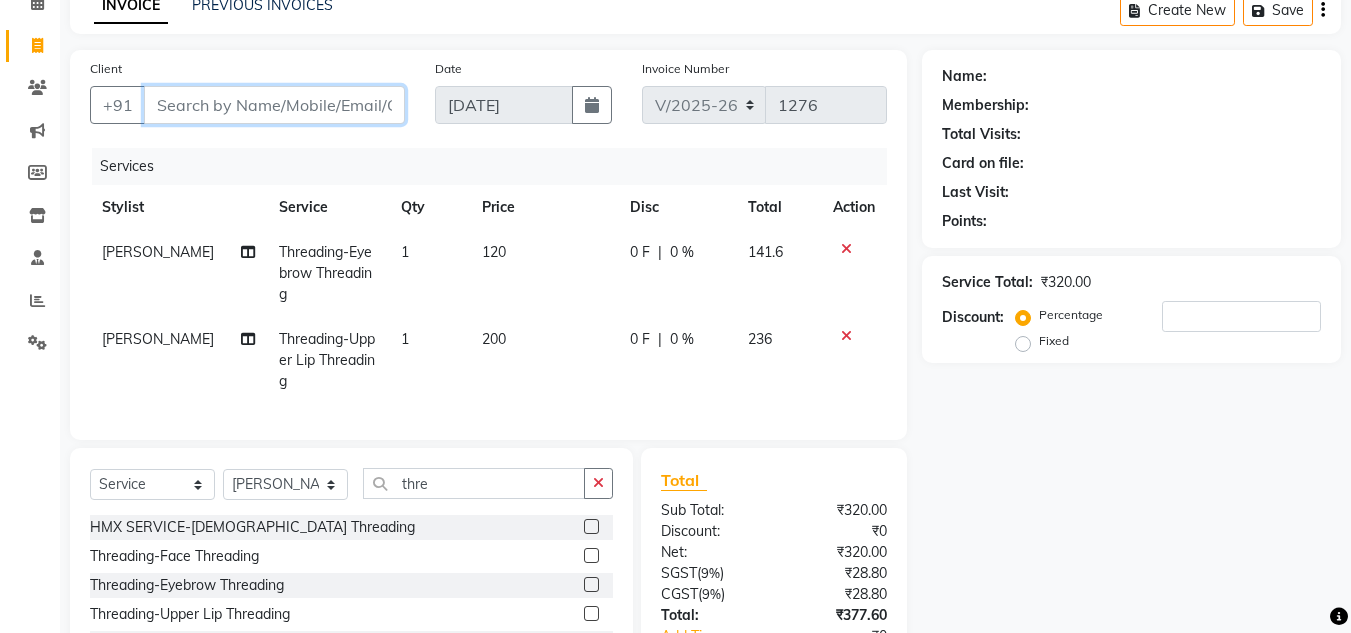 type on "9" 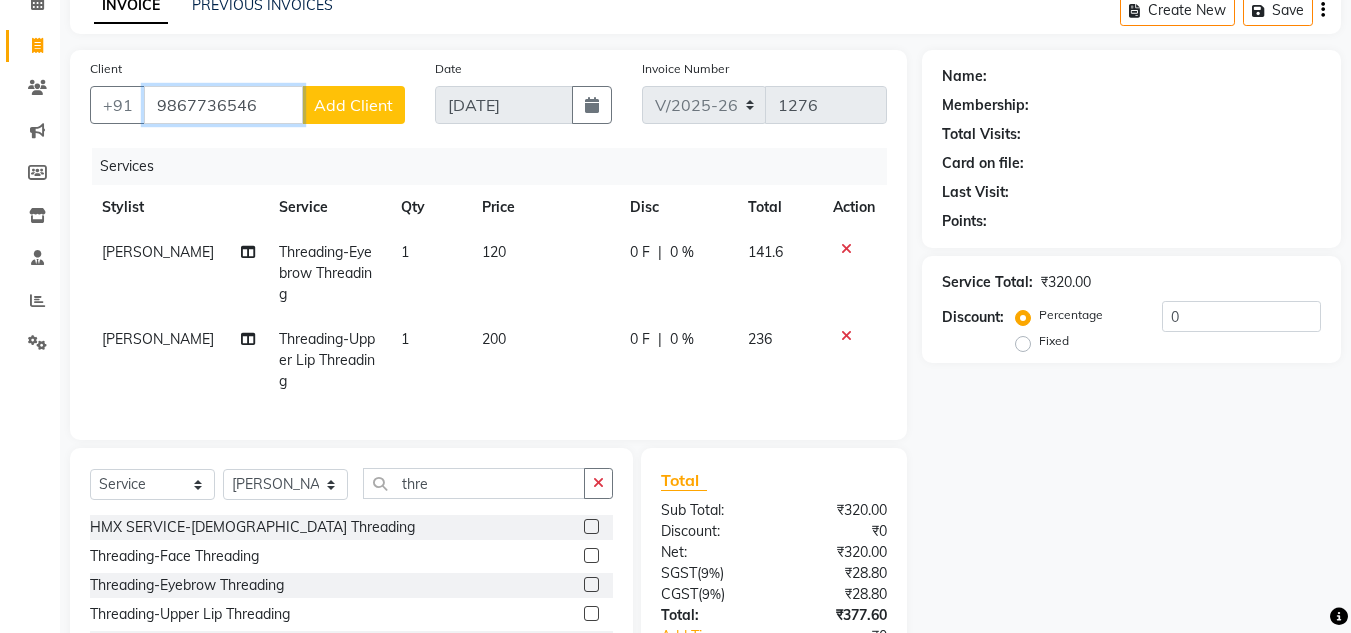 type on "9867736546" 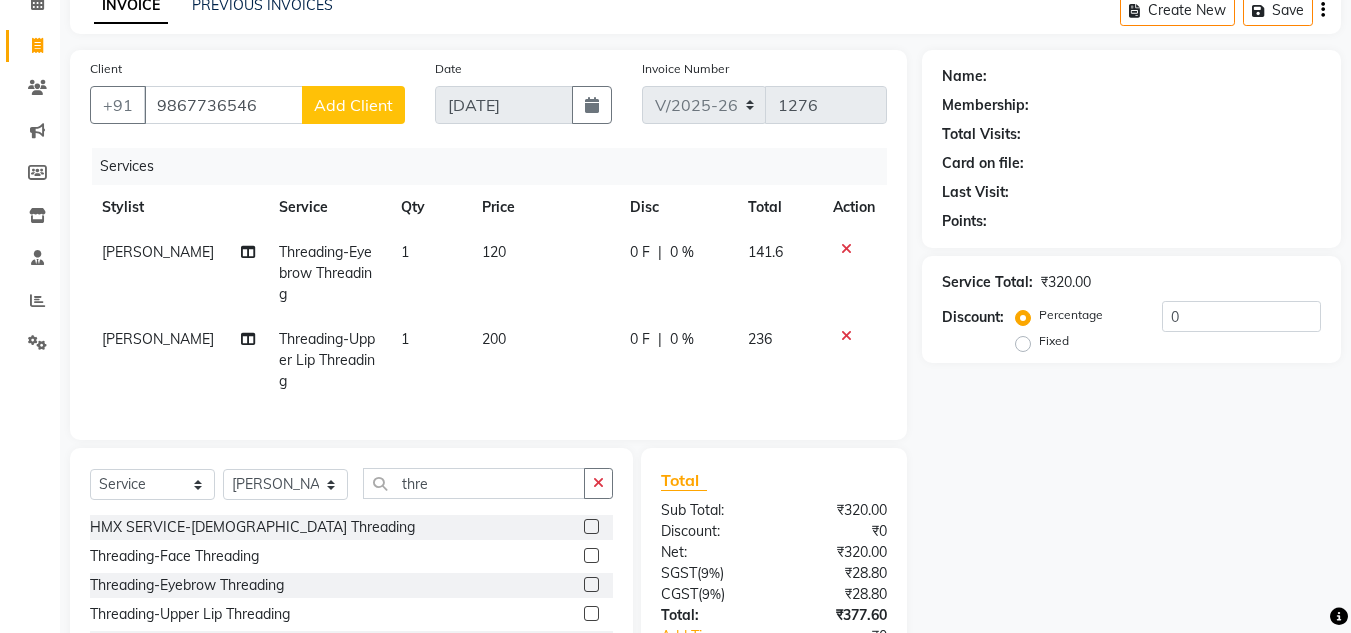 click on "Add Client" 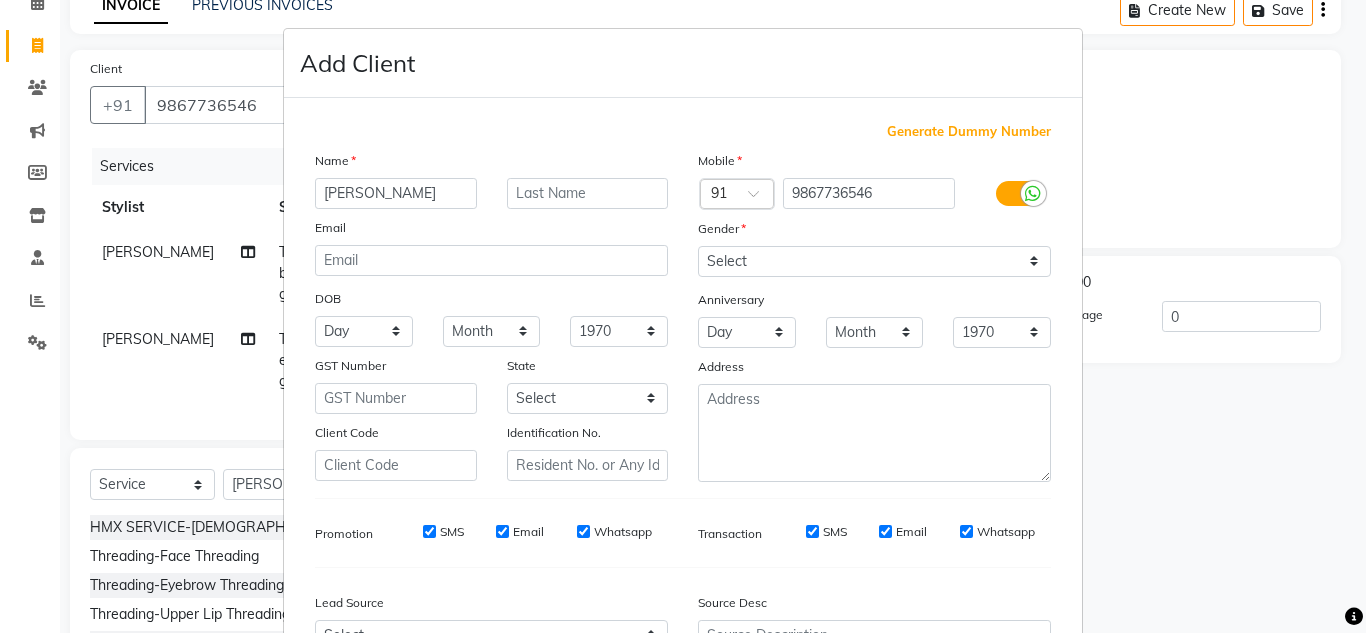 type on "Jayshree" 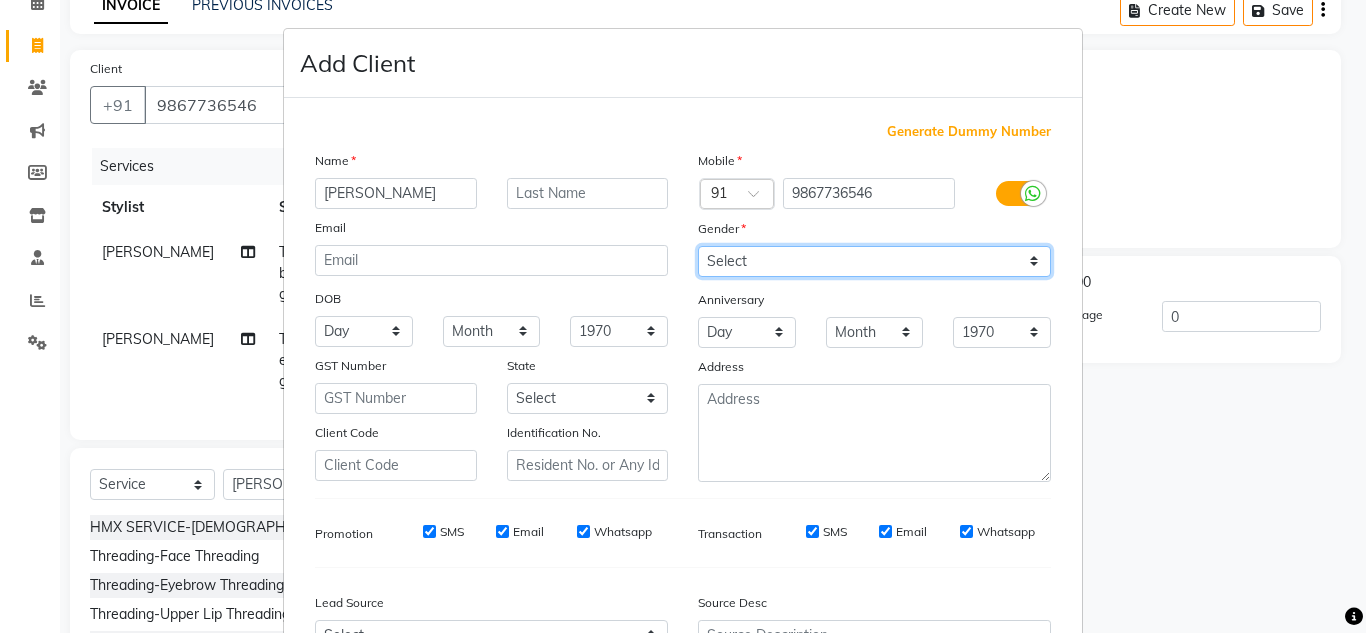 click on "Select Male Female Other Prefer Not To Say" at bounding box center [874, 261] 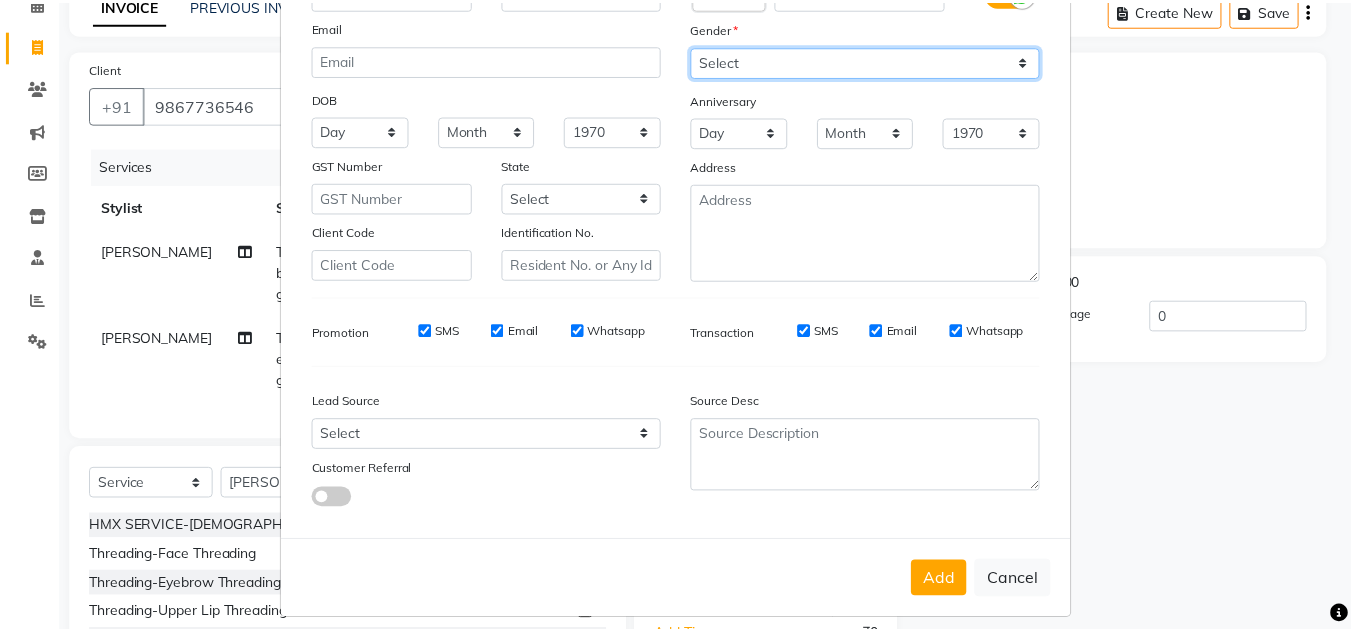 scroll, scrollTop: 216, scrollLeft: 0, axis: vertical 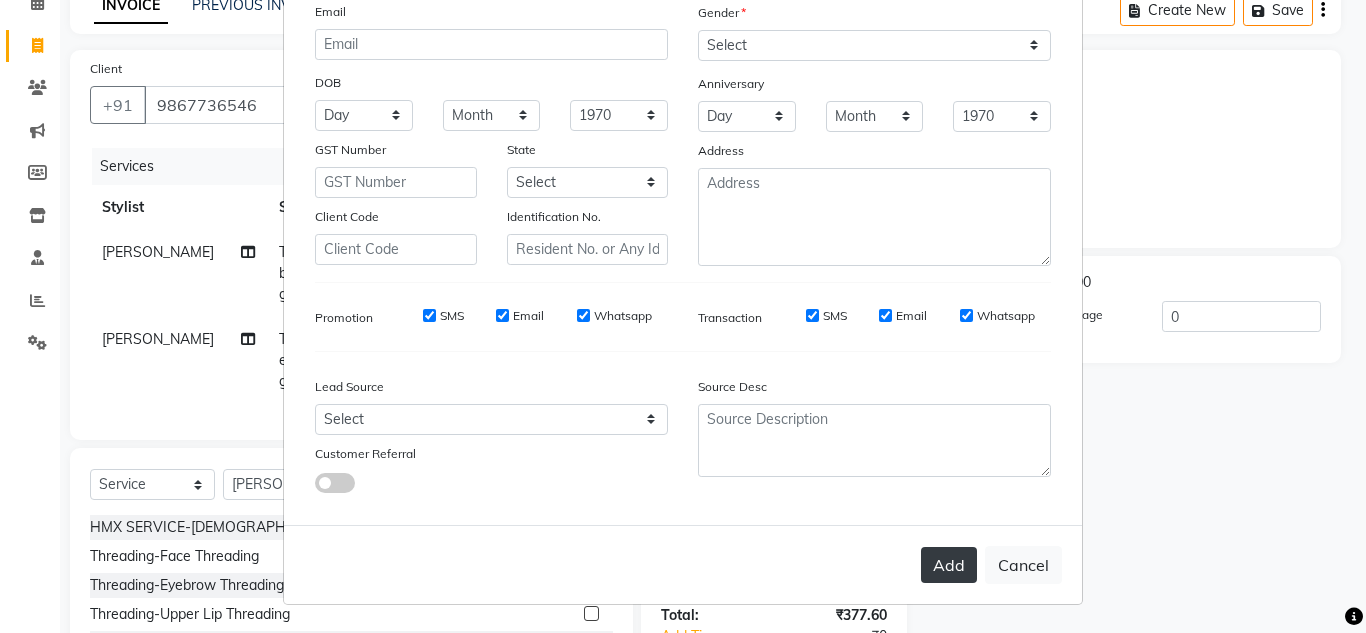 click on "Add" at bounding box center [949, 565] 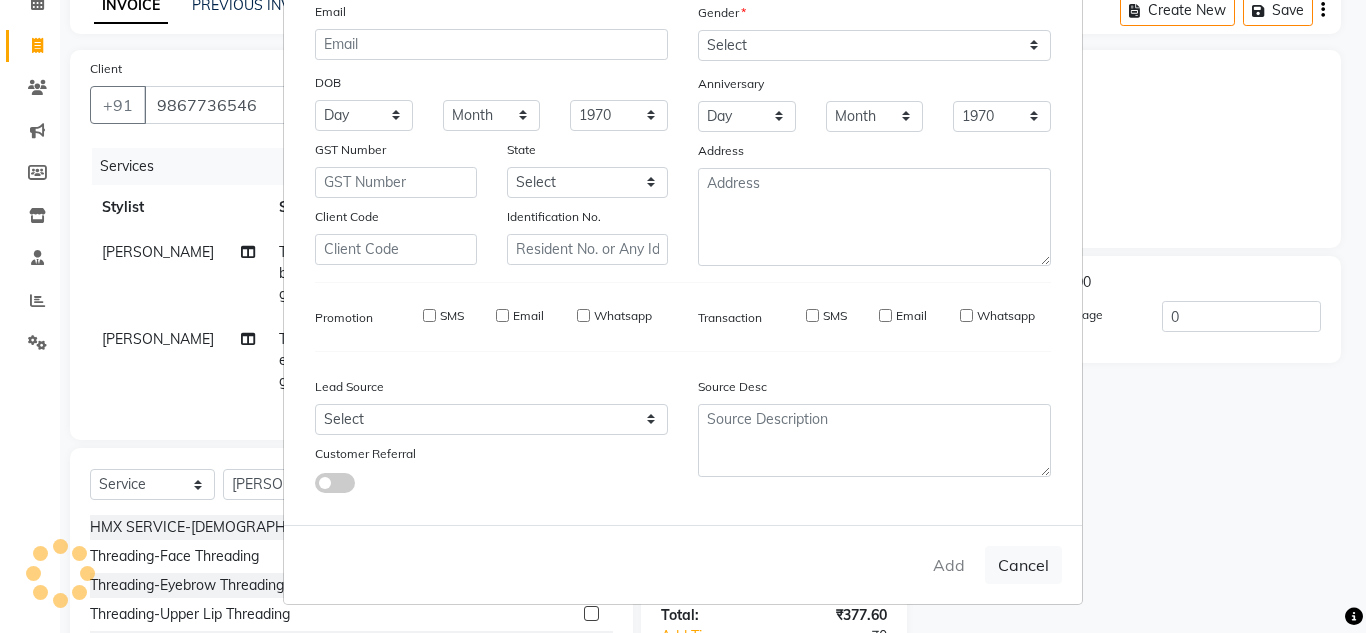 type 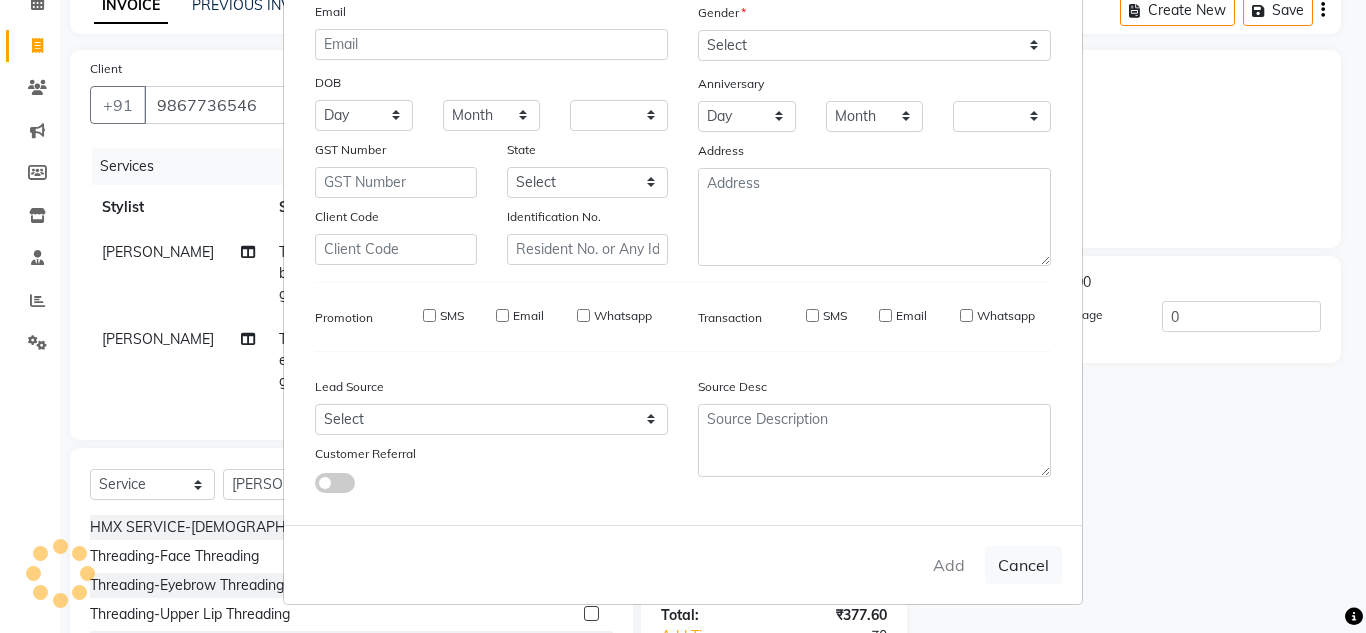 checkbox on "false" 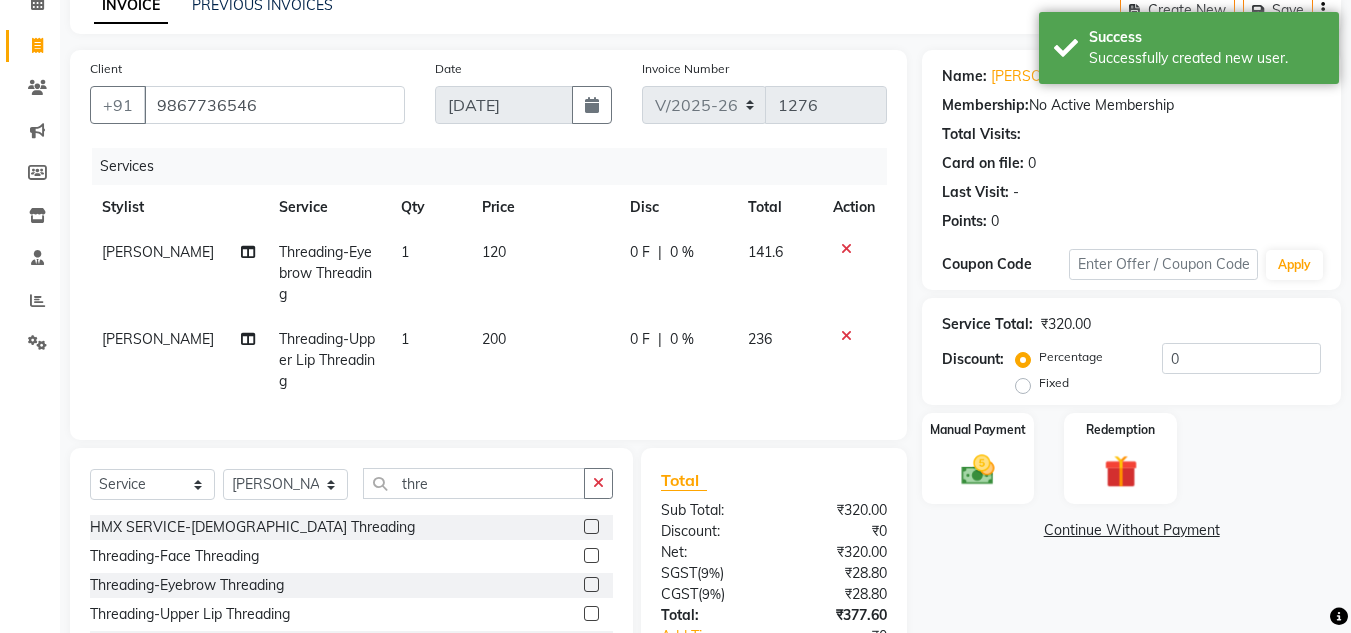 scroll, scrollTop: 255, scrollLeft: 0, axis: vertical 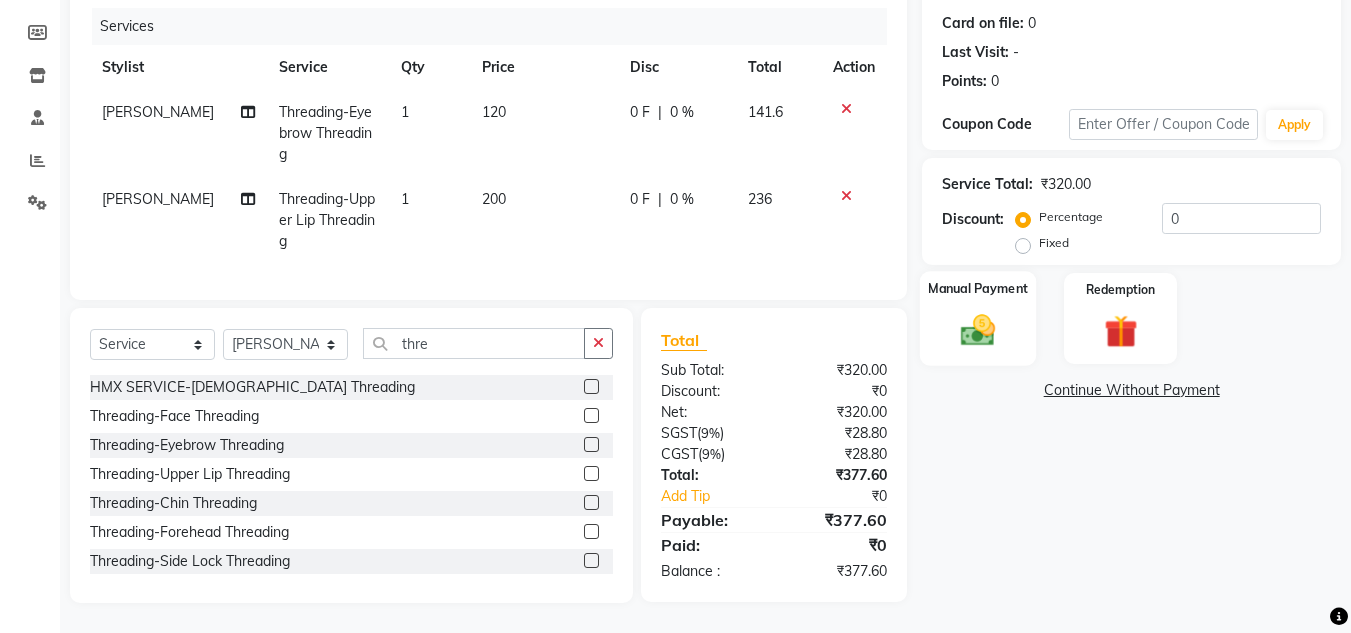 click 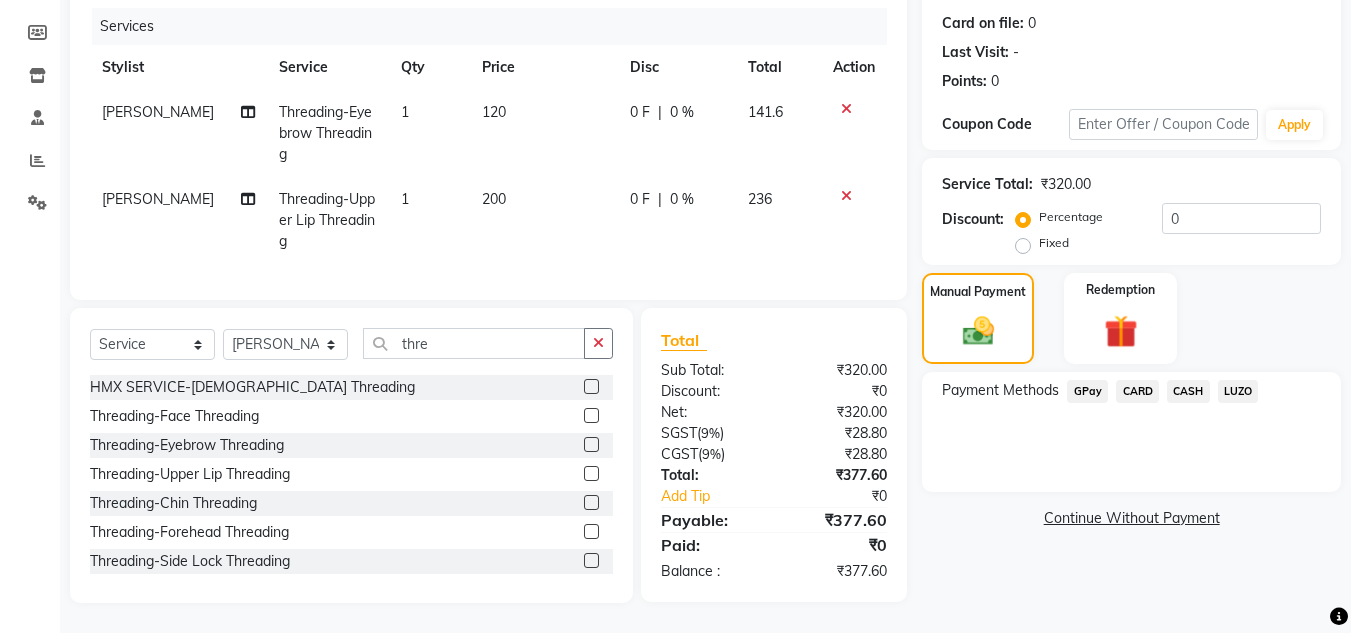 click on "CASH" 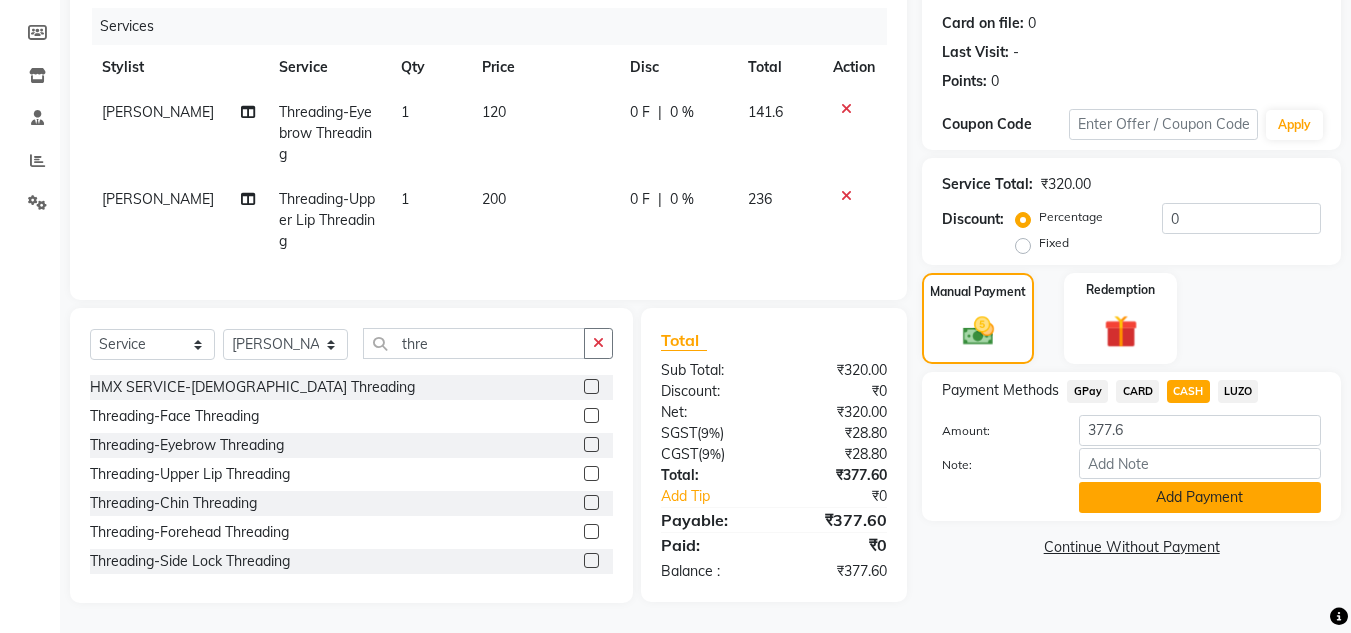 click on "Add Payment" 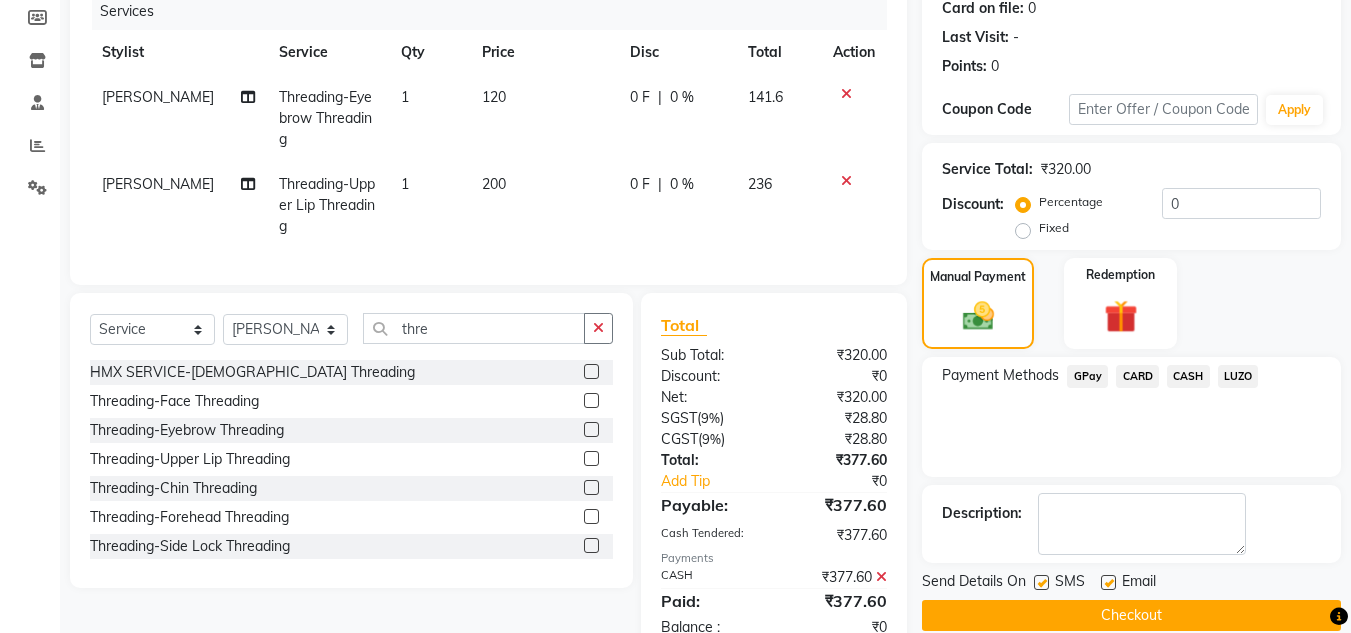 scroll, scrollTop: 325, scrollLeft: 0, axis: vertical 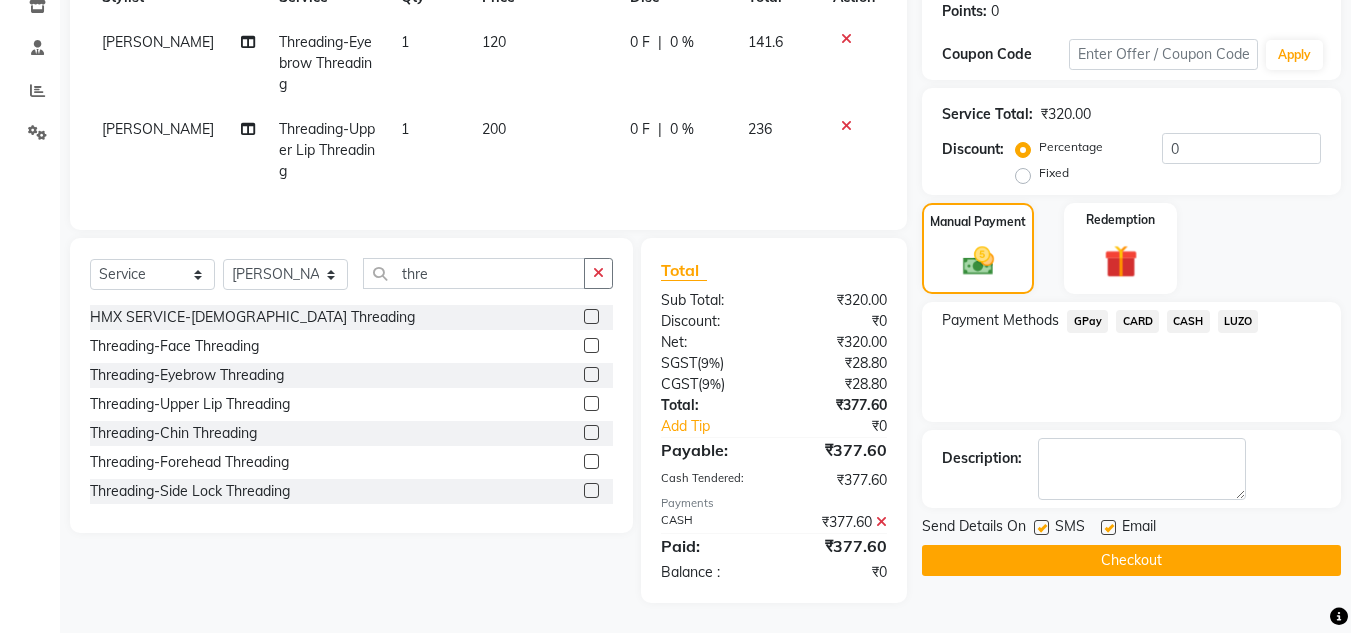 click on "Checkout" 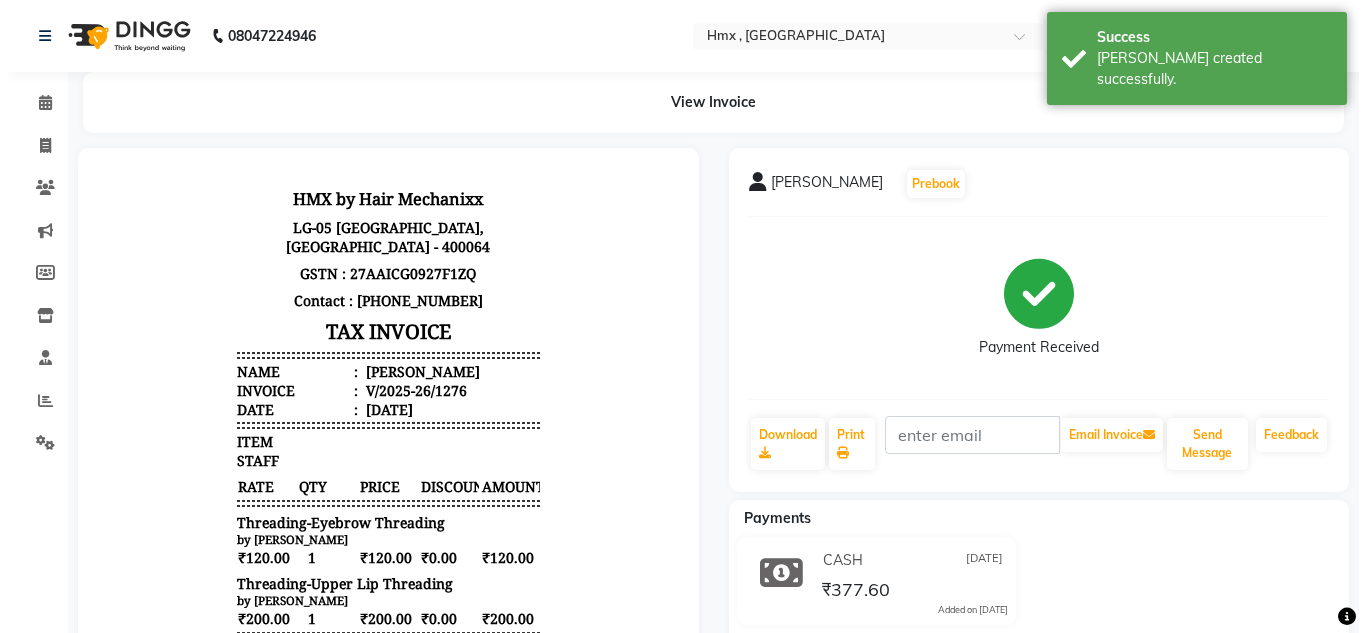 scroll, scrollTop: 0, scrollLeft: 0, axis: both 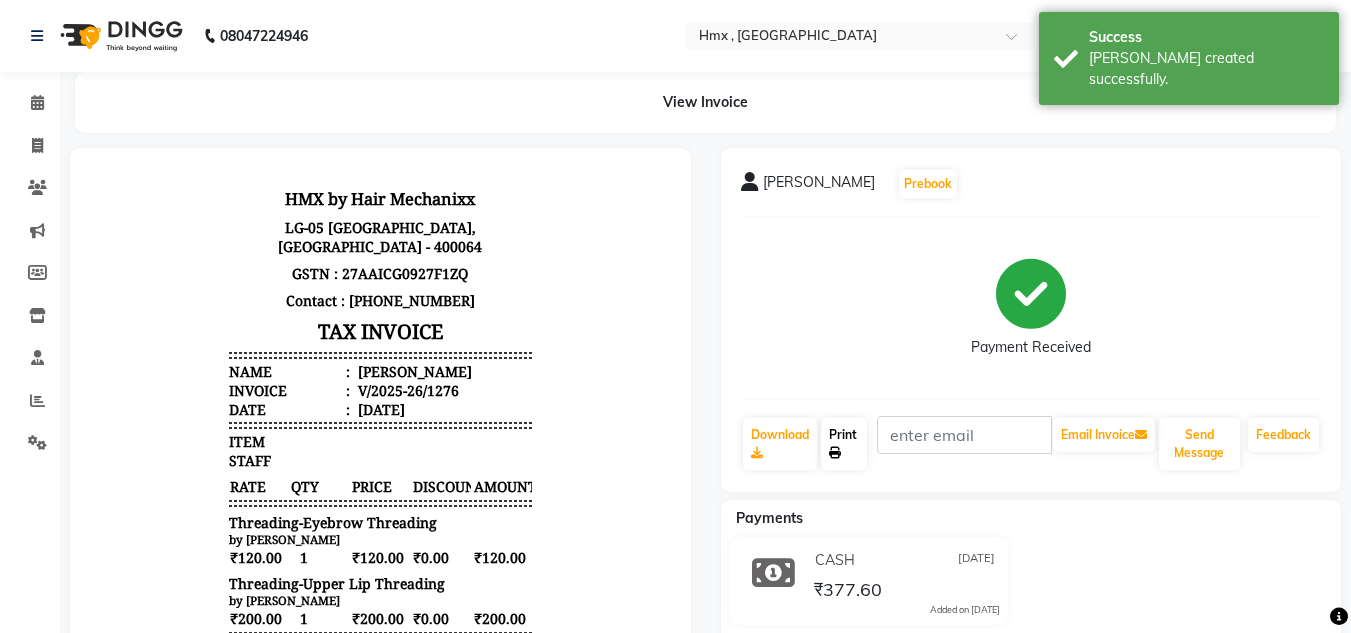 click on "Print" 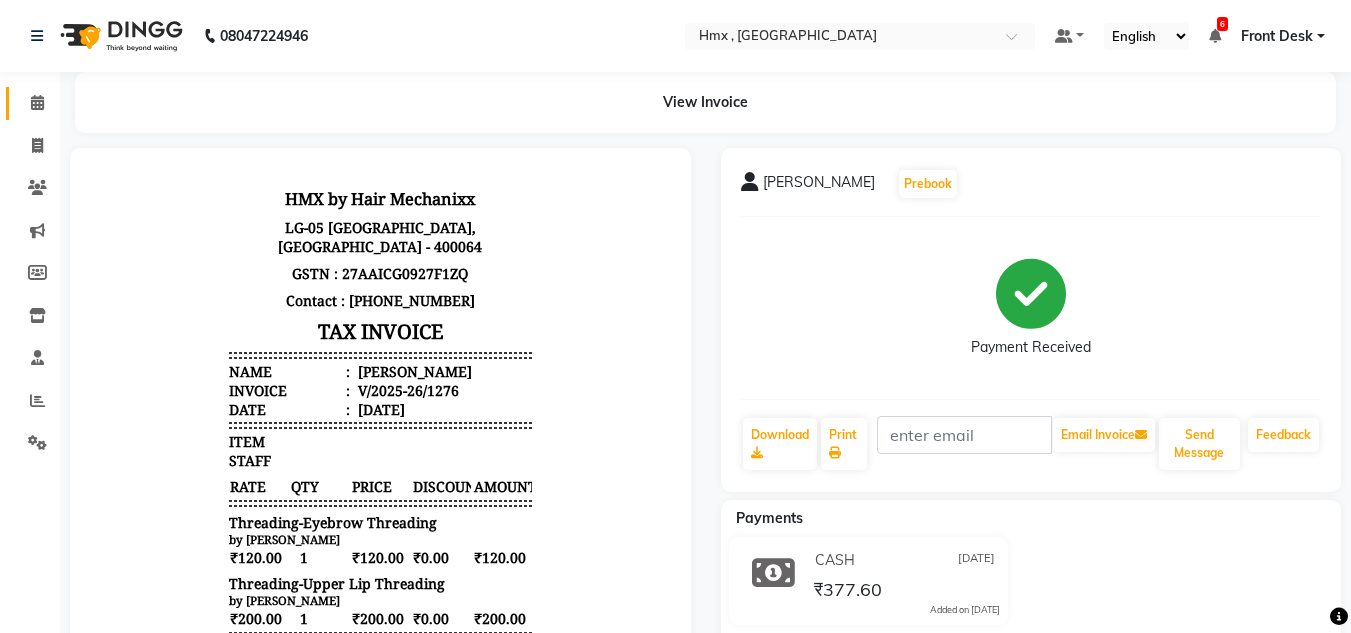 click on "Calendar" 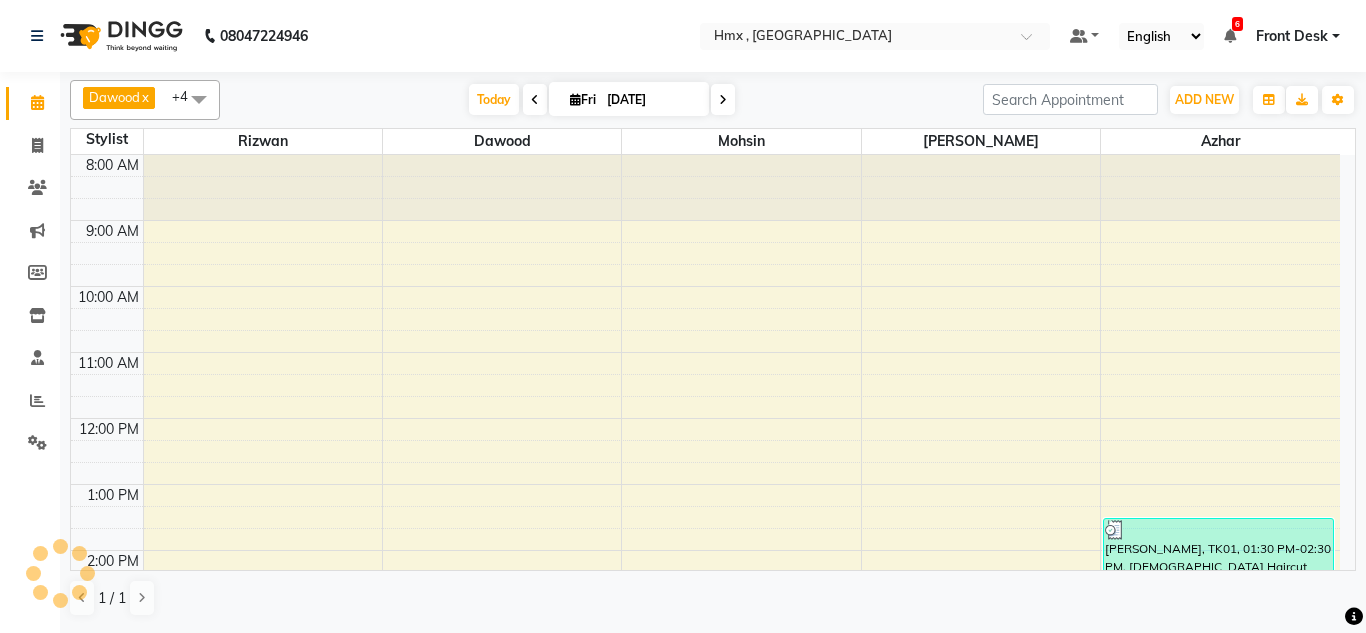 scroll, scrollTop: 0, scrollLeft: 0, axis: both 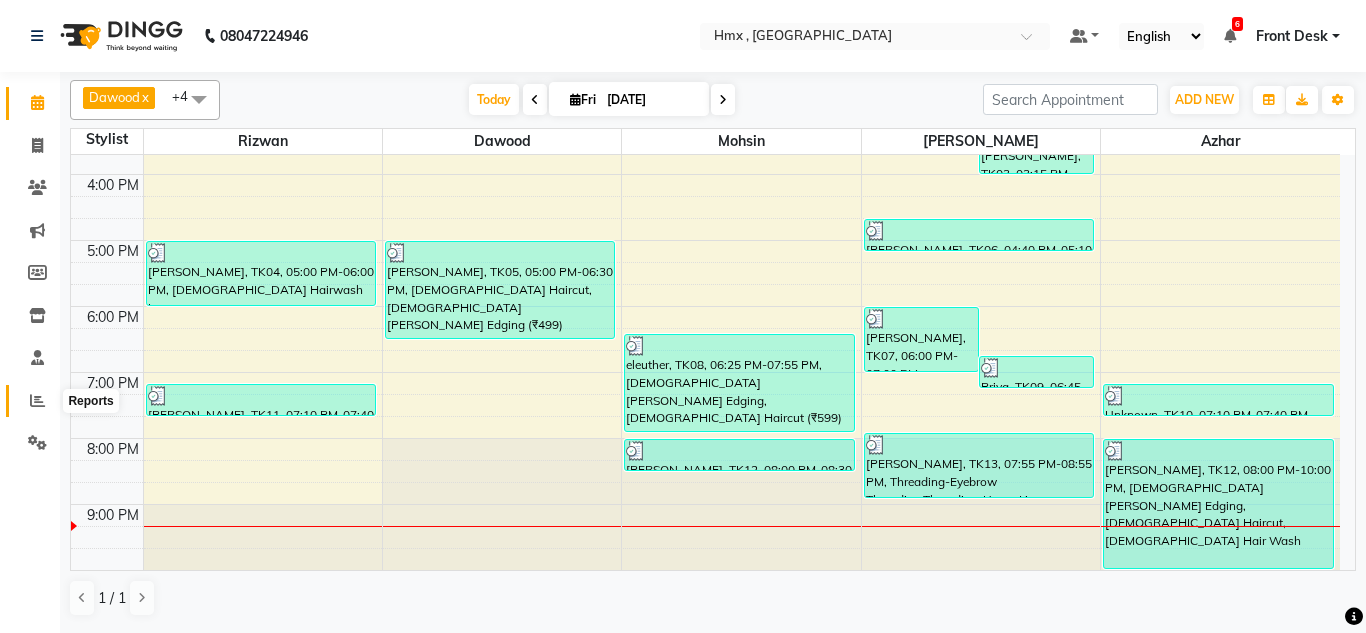 click 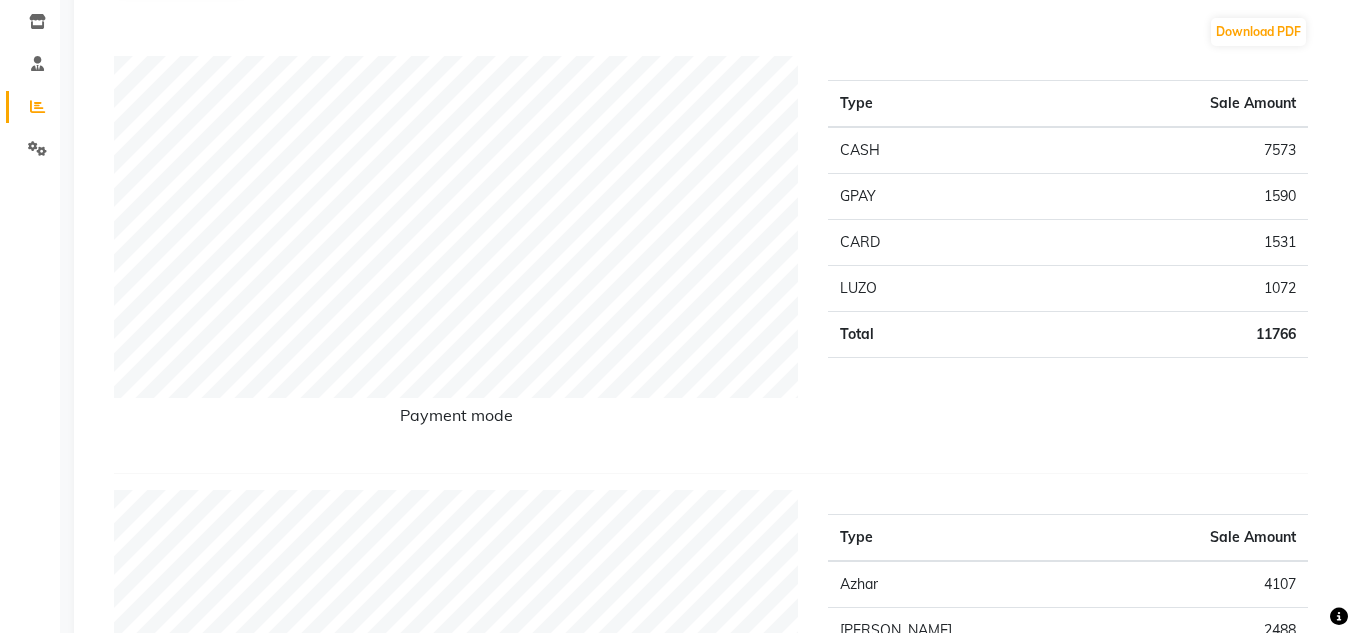scroll, scrollTop: 300, scrollLeft: 0, axis: vertical 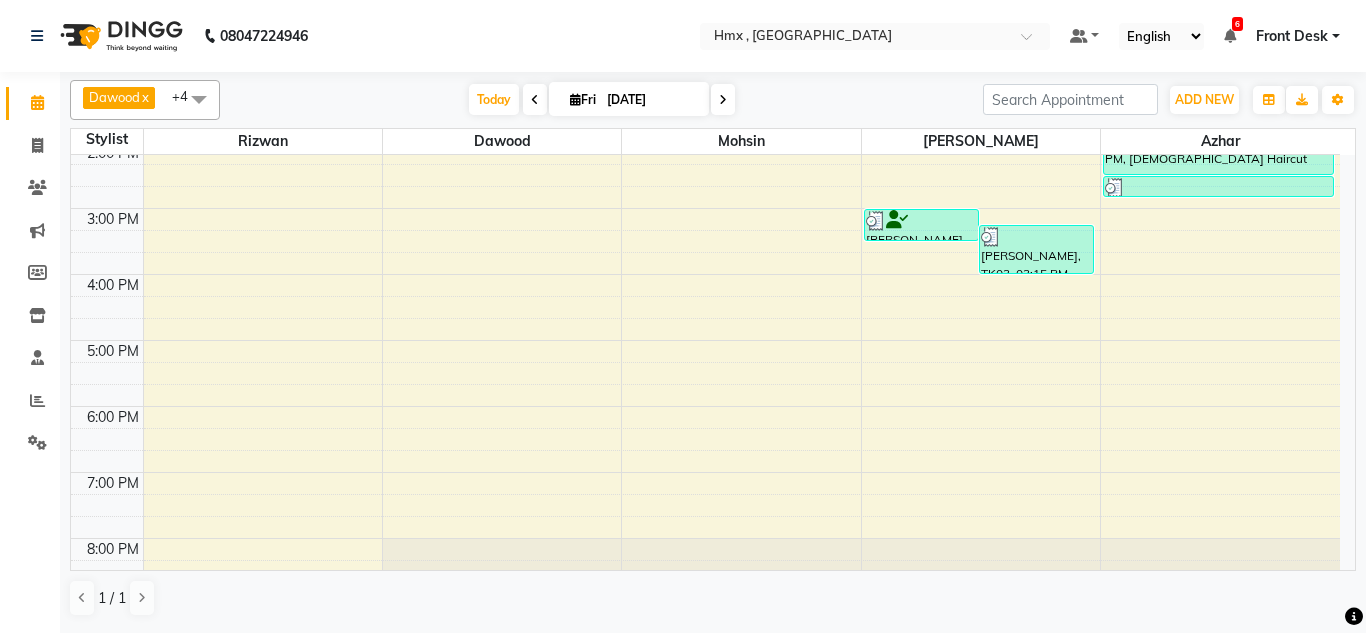 click at bounding box center [723, 100] 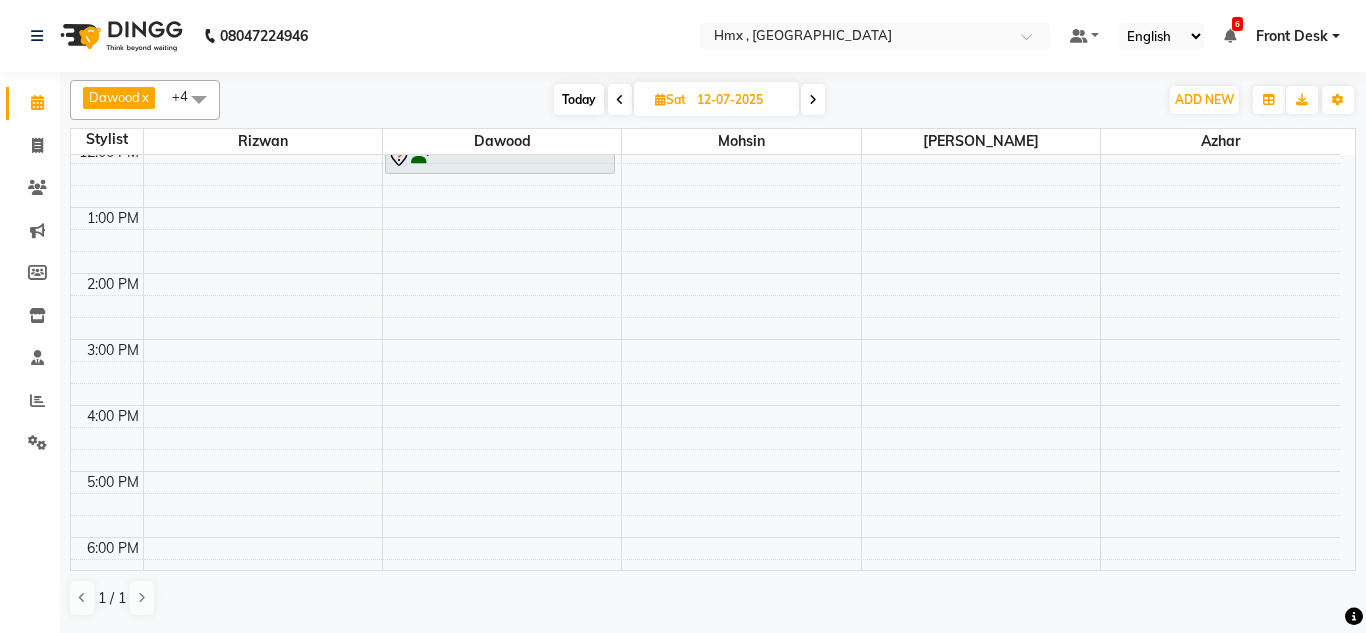 scroll, scrollTop: 208, scrollLeft: 0, axis: vertical 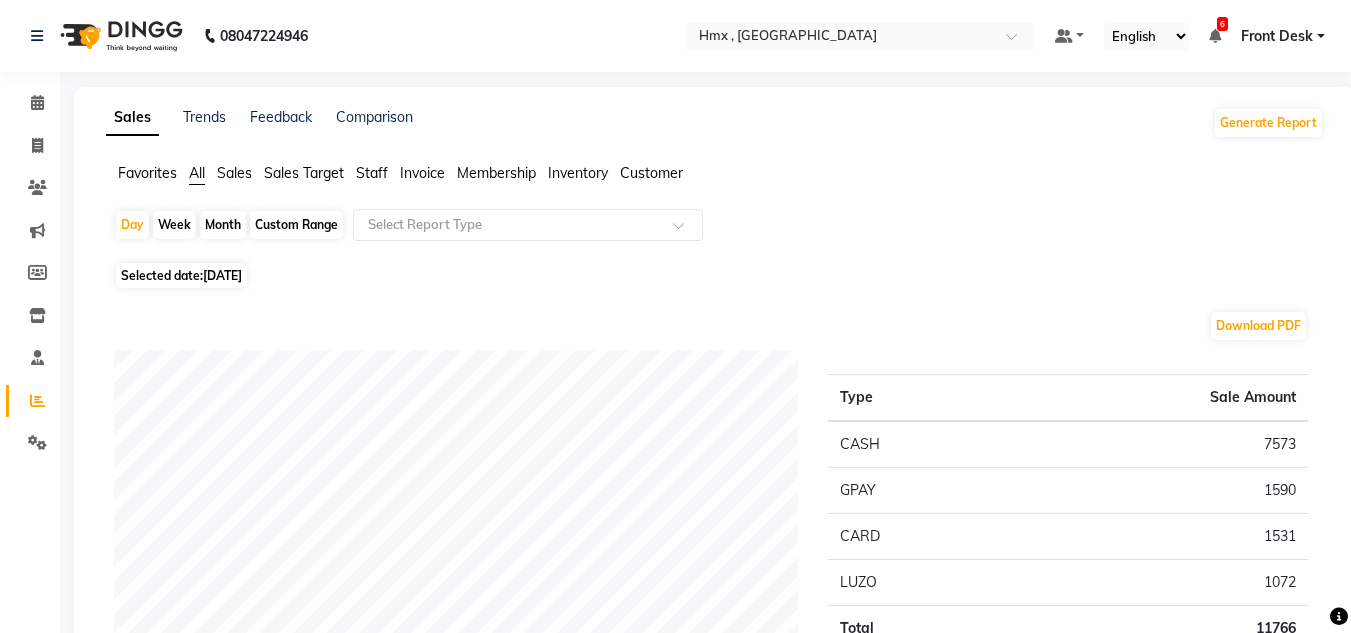 click on "Staff" 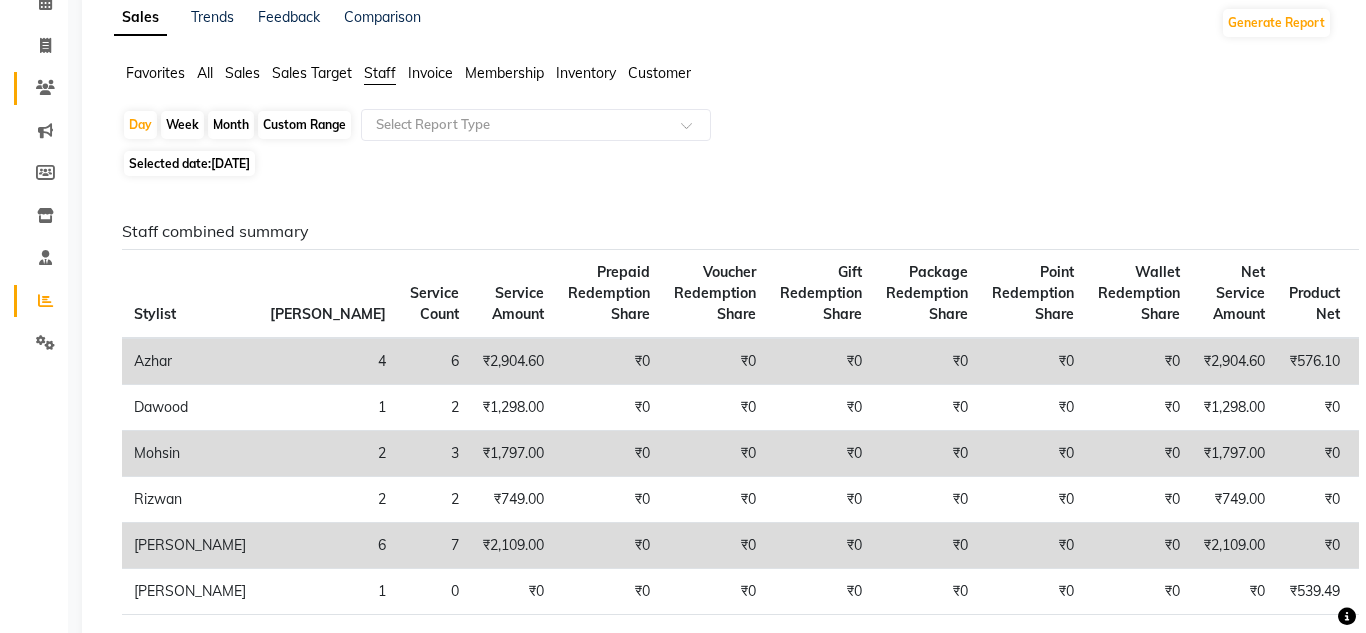 scroll, scrollTop: 0, scrollLeft: 0, axis: both 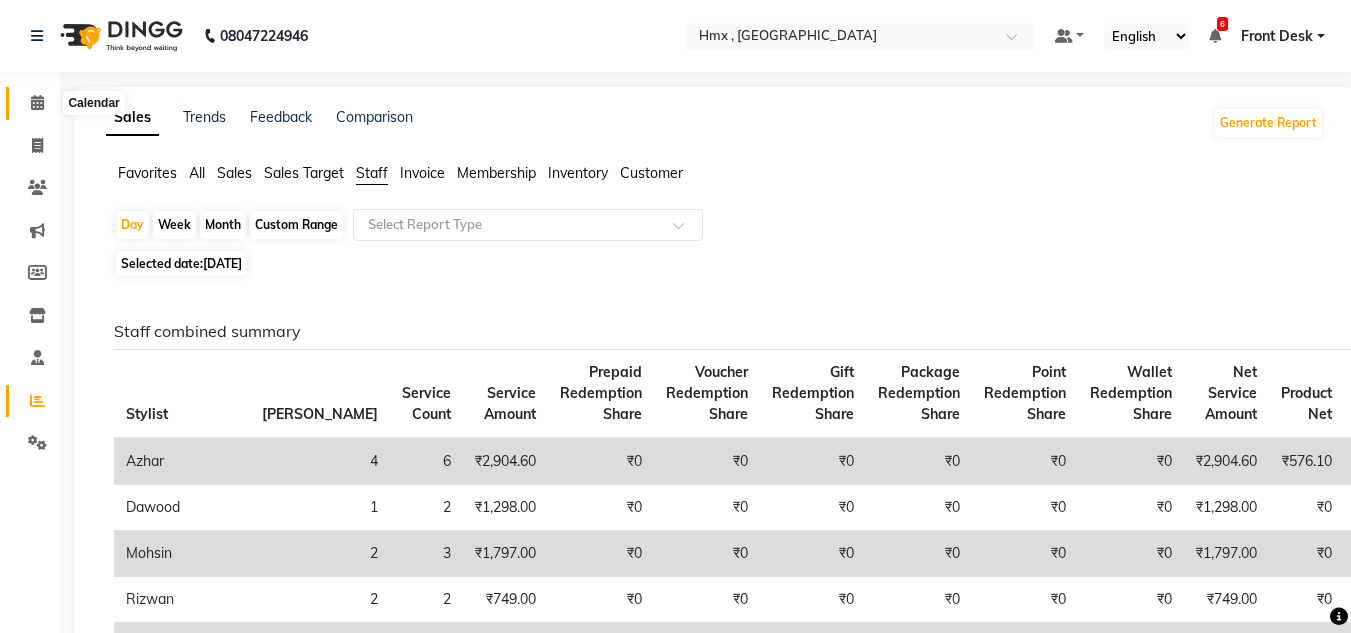 click 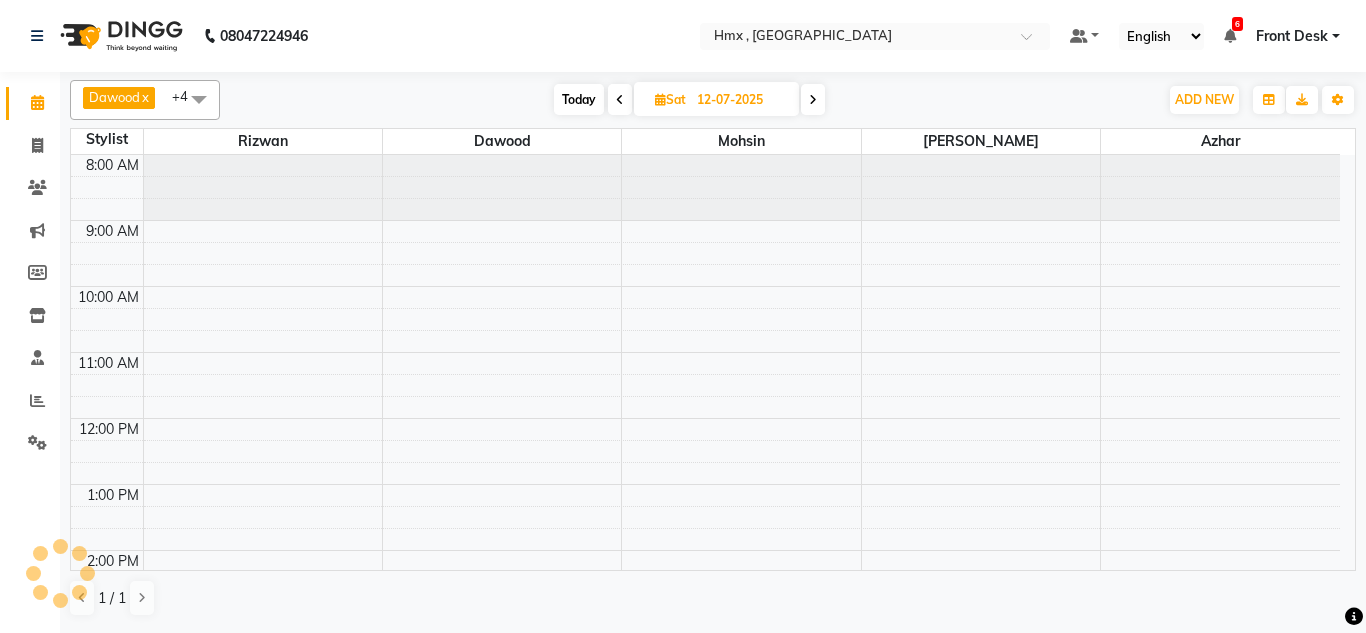 scroll, scrollTop: 0, scrollLeft: 0, axis: both 